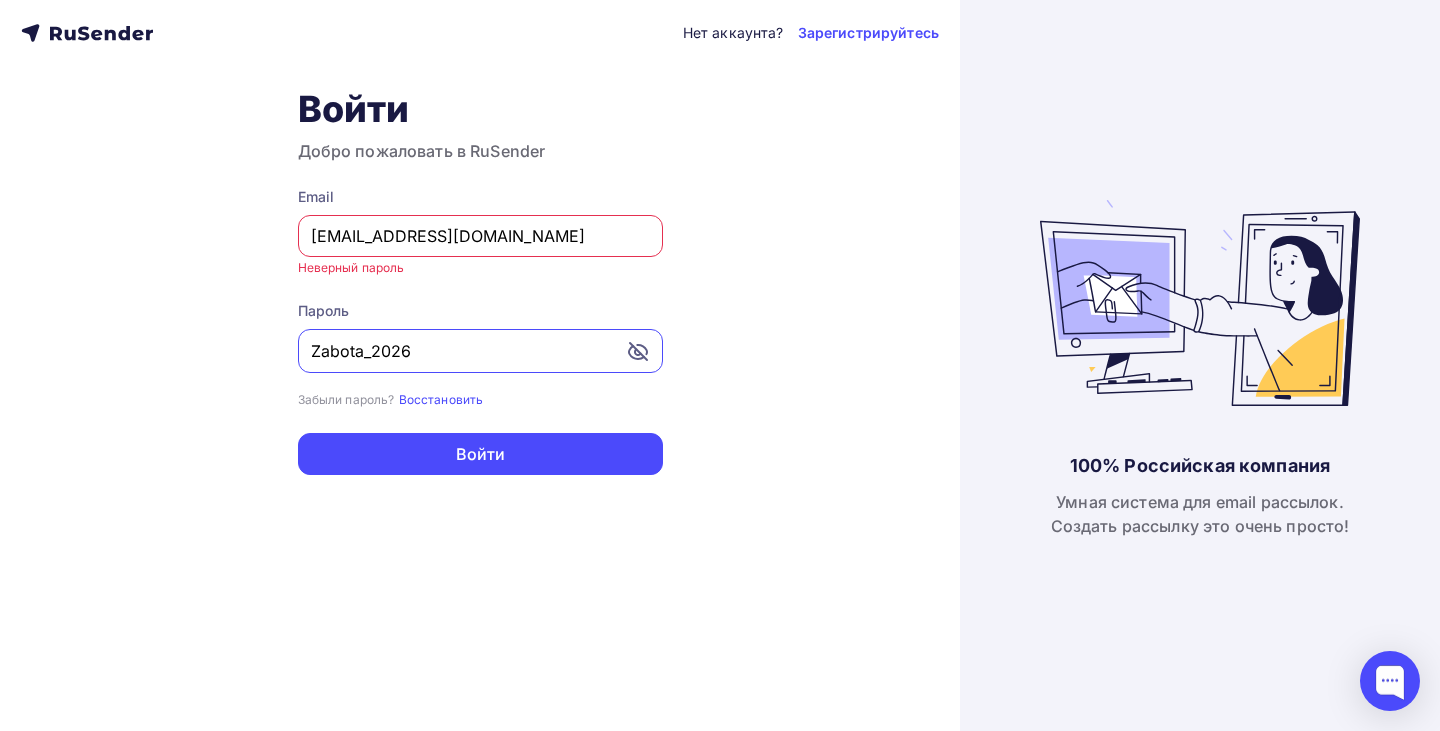 scroll, scrollTop: 0, scrollLeft: 0, axis: both 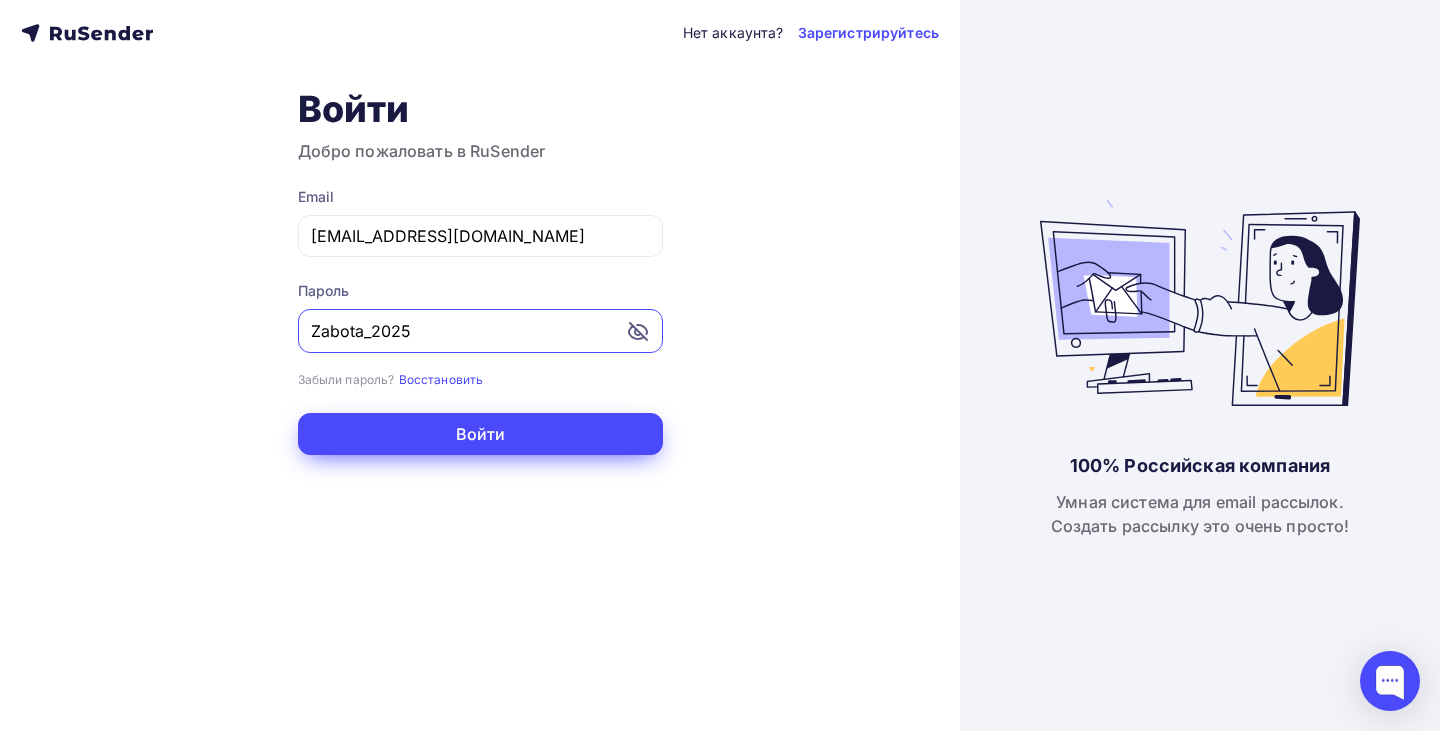 type on "Zabota_2025" 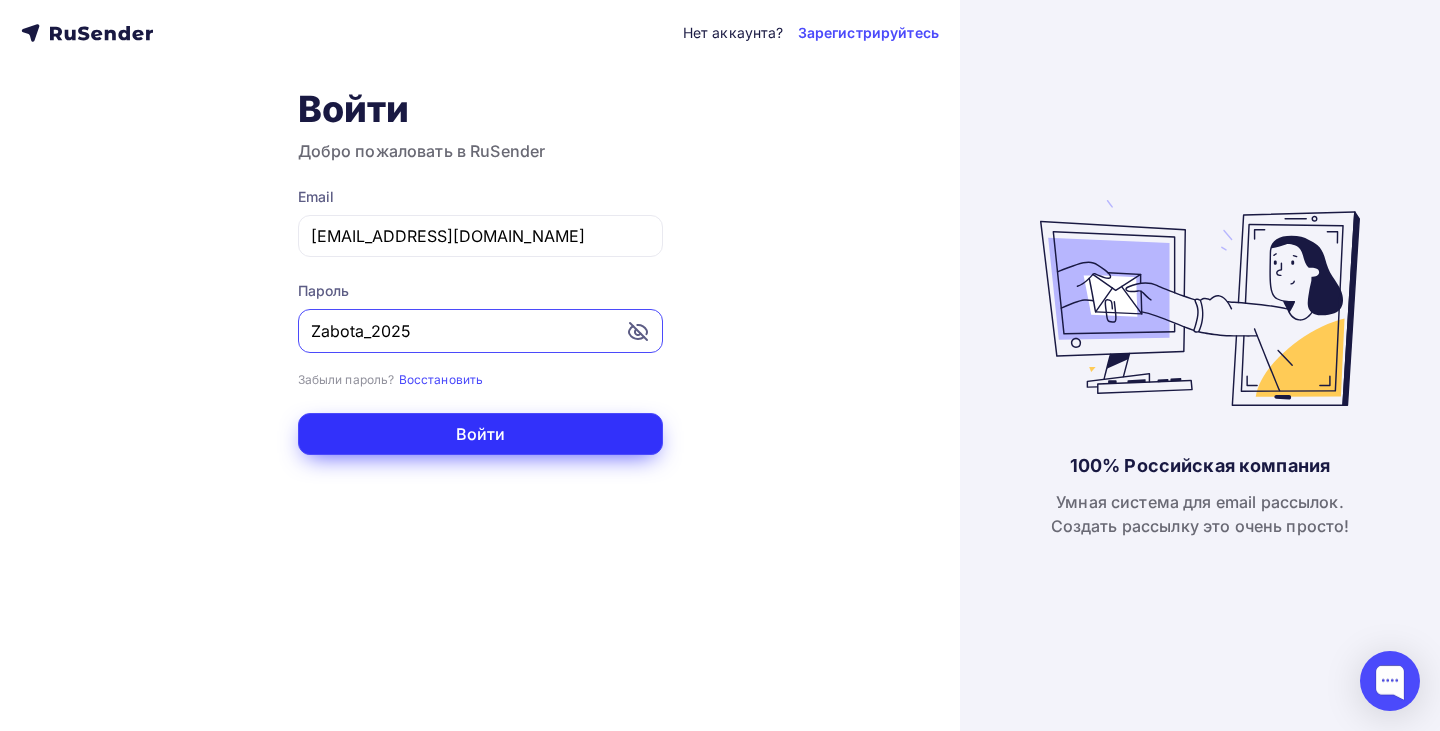 click on "Войти" at bounding box center [480, 434] 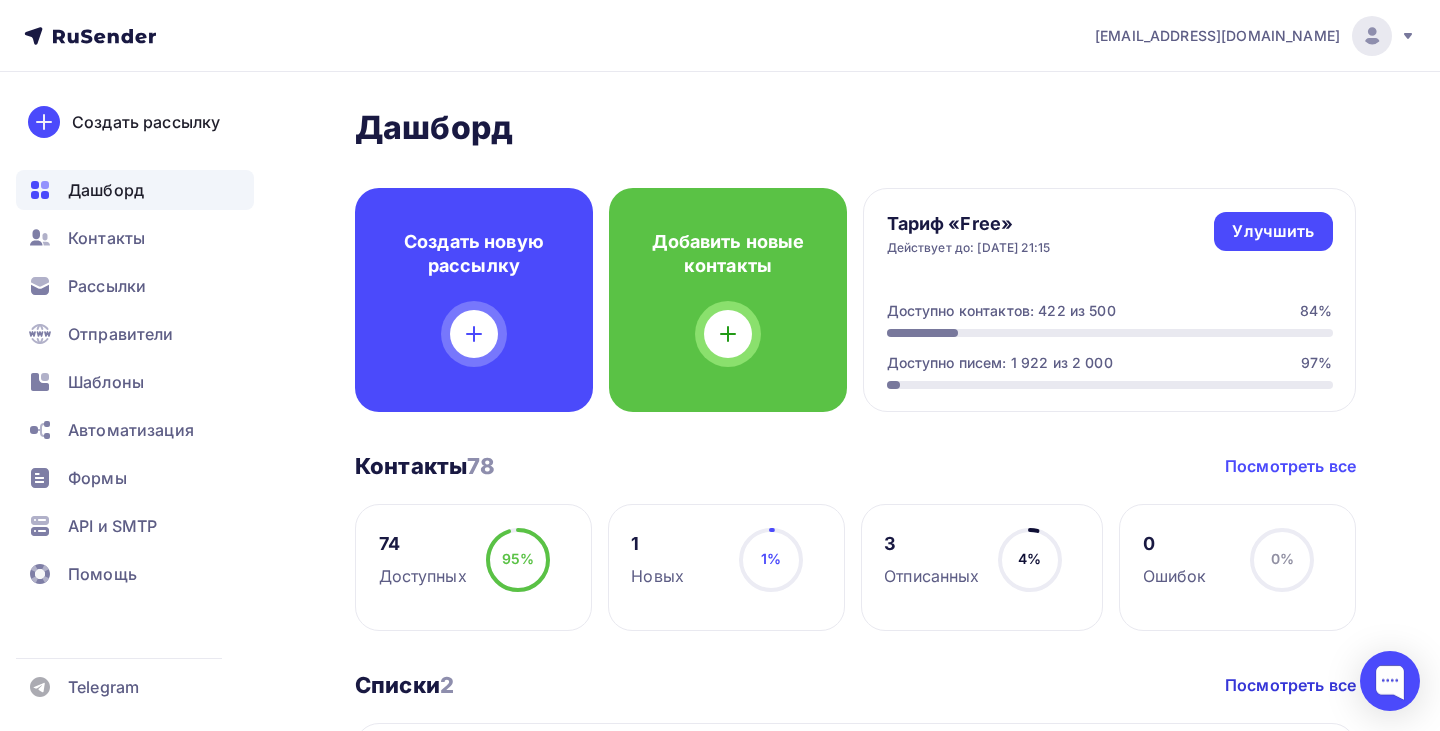 click on "Посмотреть все" at bounding box center [1290, 466] 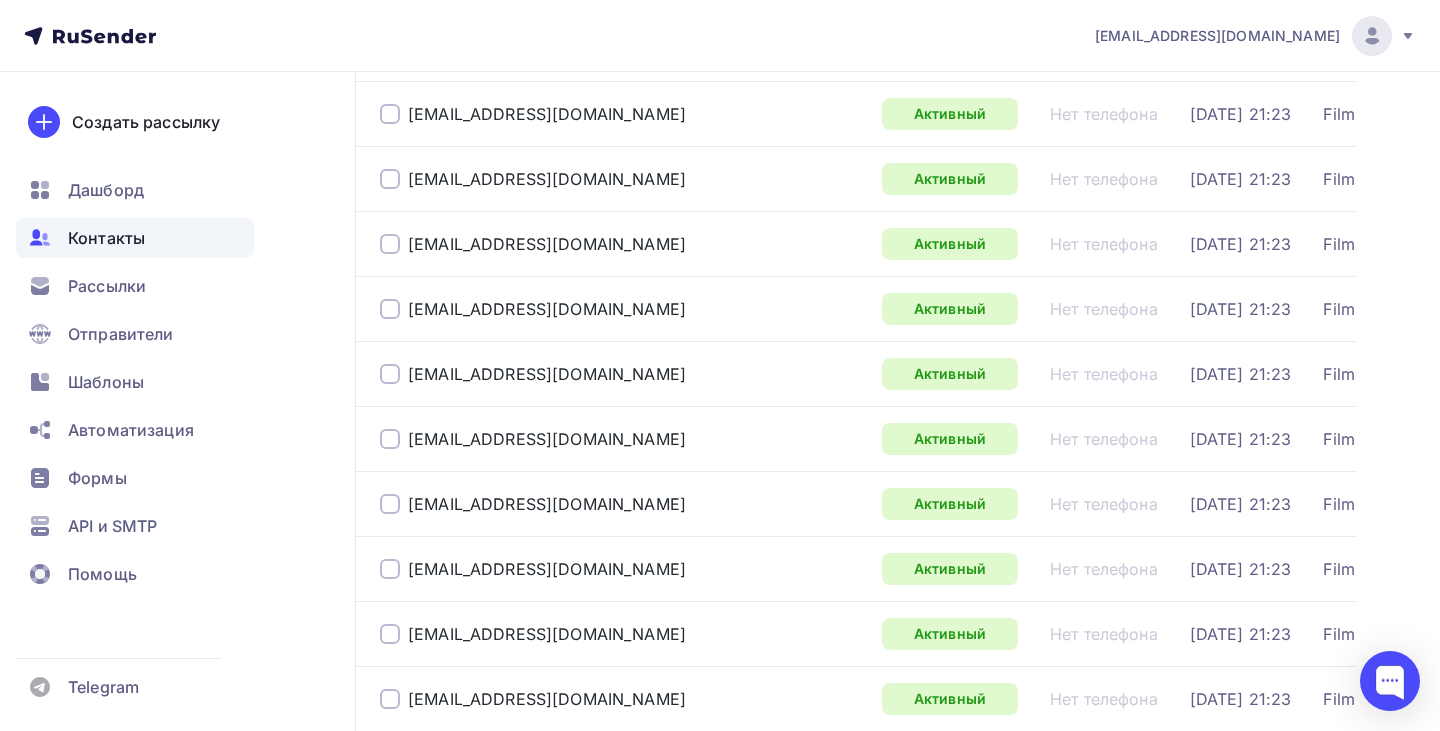 scroll, scrollTop: 1482, scrollLeft: 0, axis: vertical 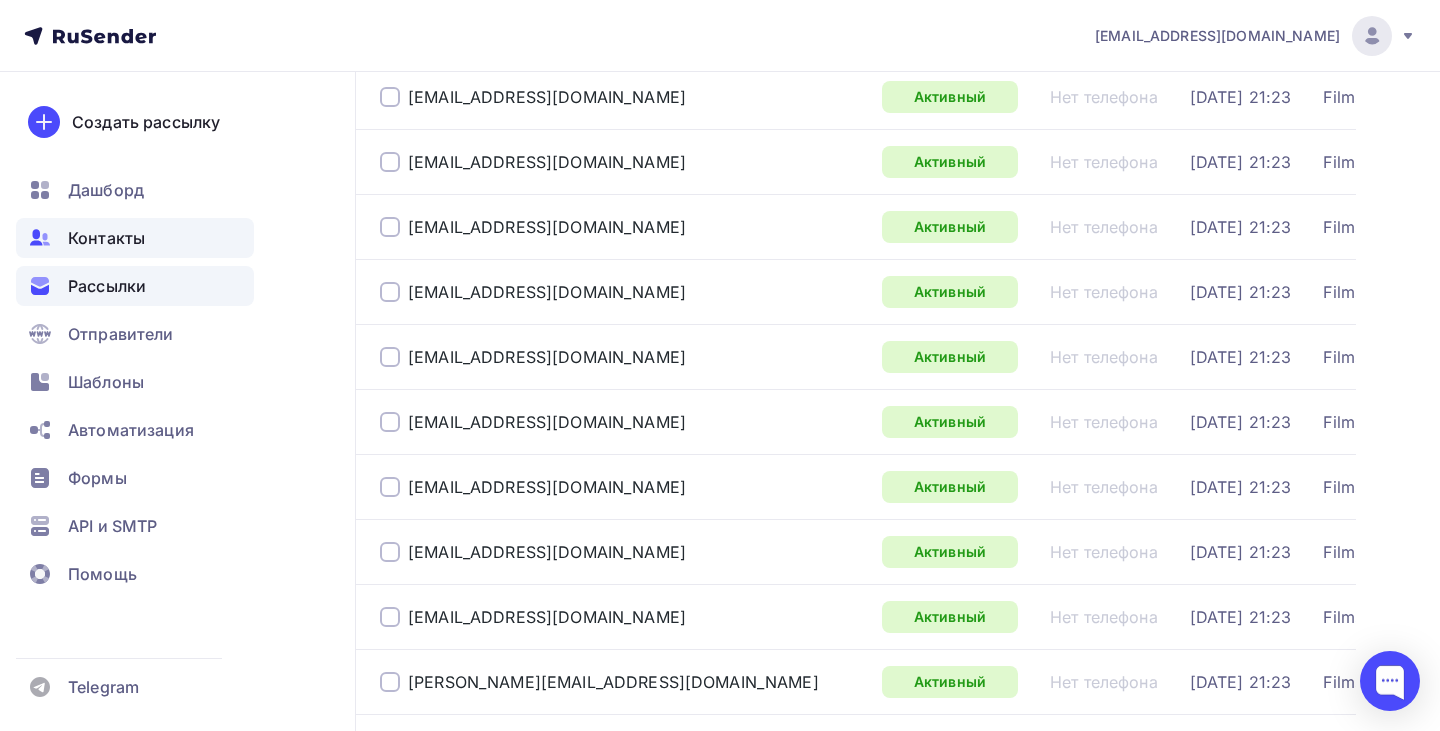 click on "Рассылки" at bounding box center [107, 286] 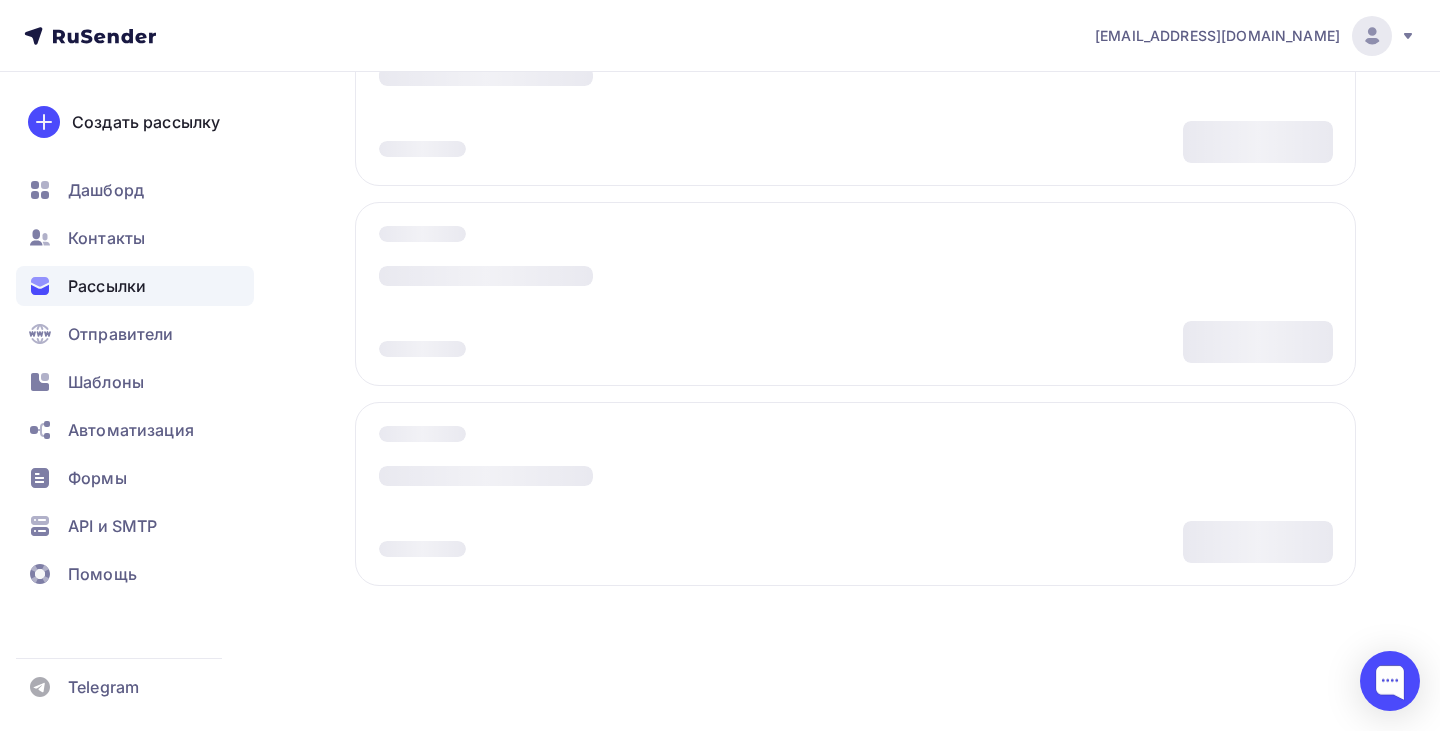 scroll, scrollTop: 0, scrollLeft: 0, axis: both 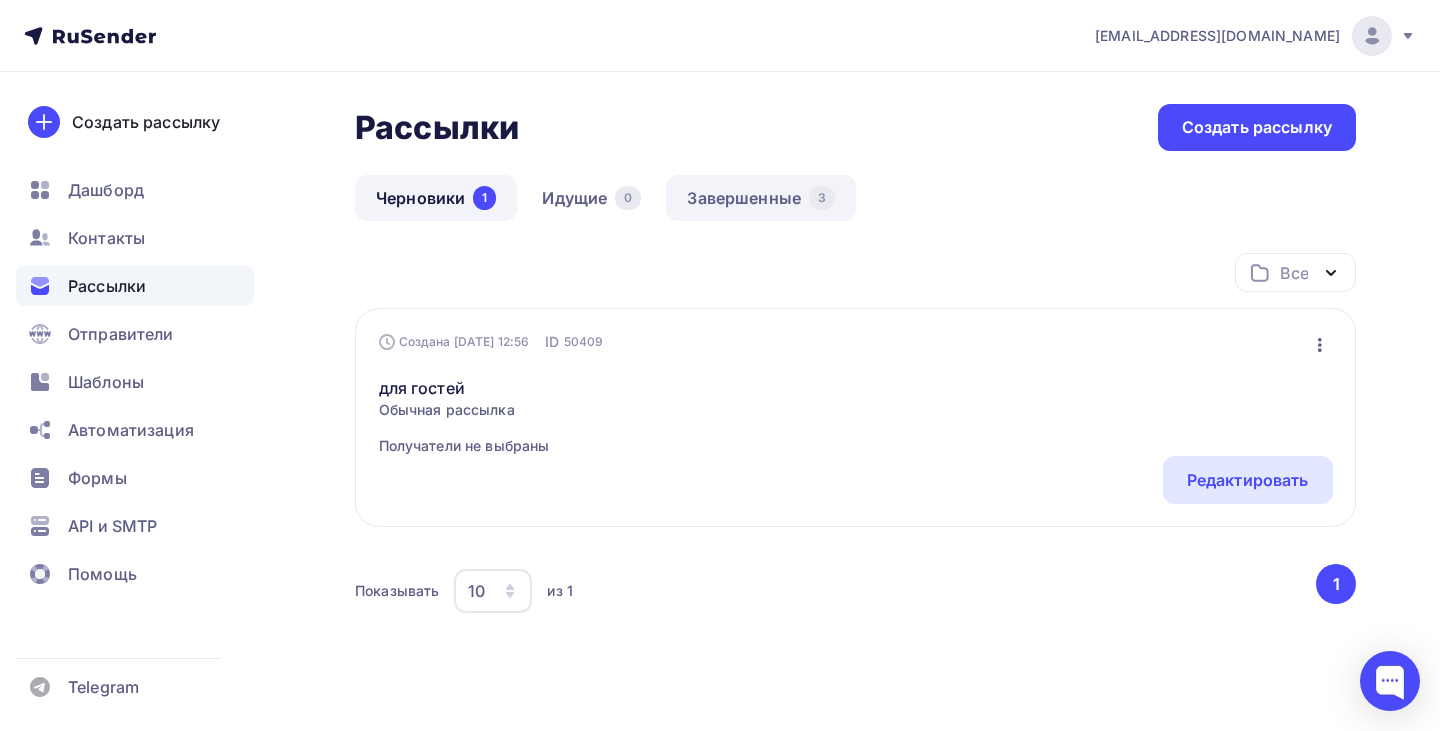 click on "Завершенные
3" at bounding box center (761, 198) 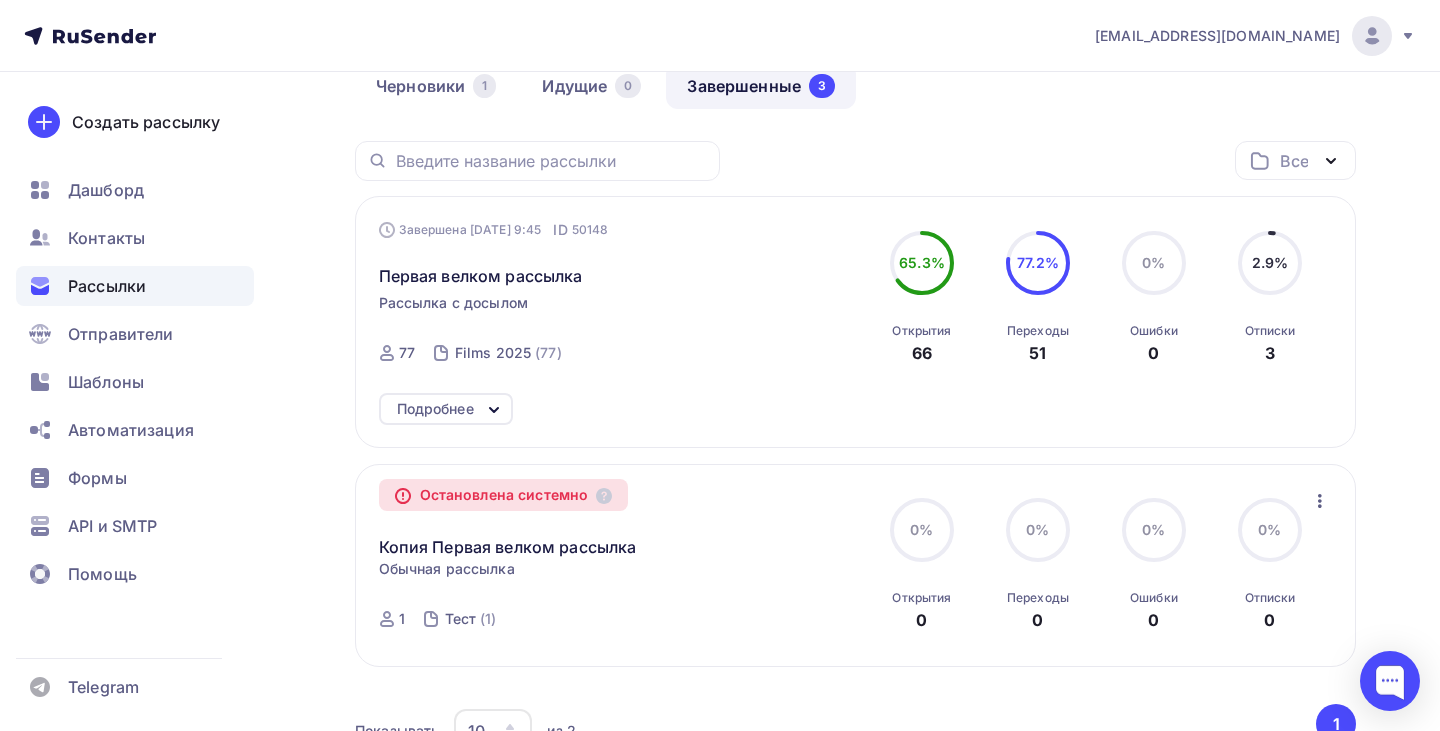 scroll, scrollTop: 67, scrollLeft: 0, axis: vertical 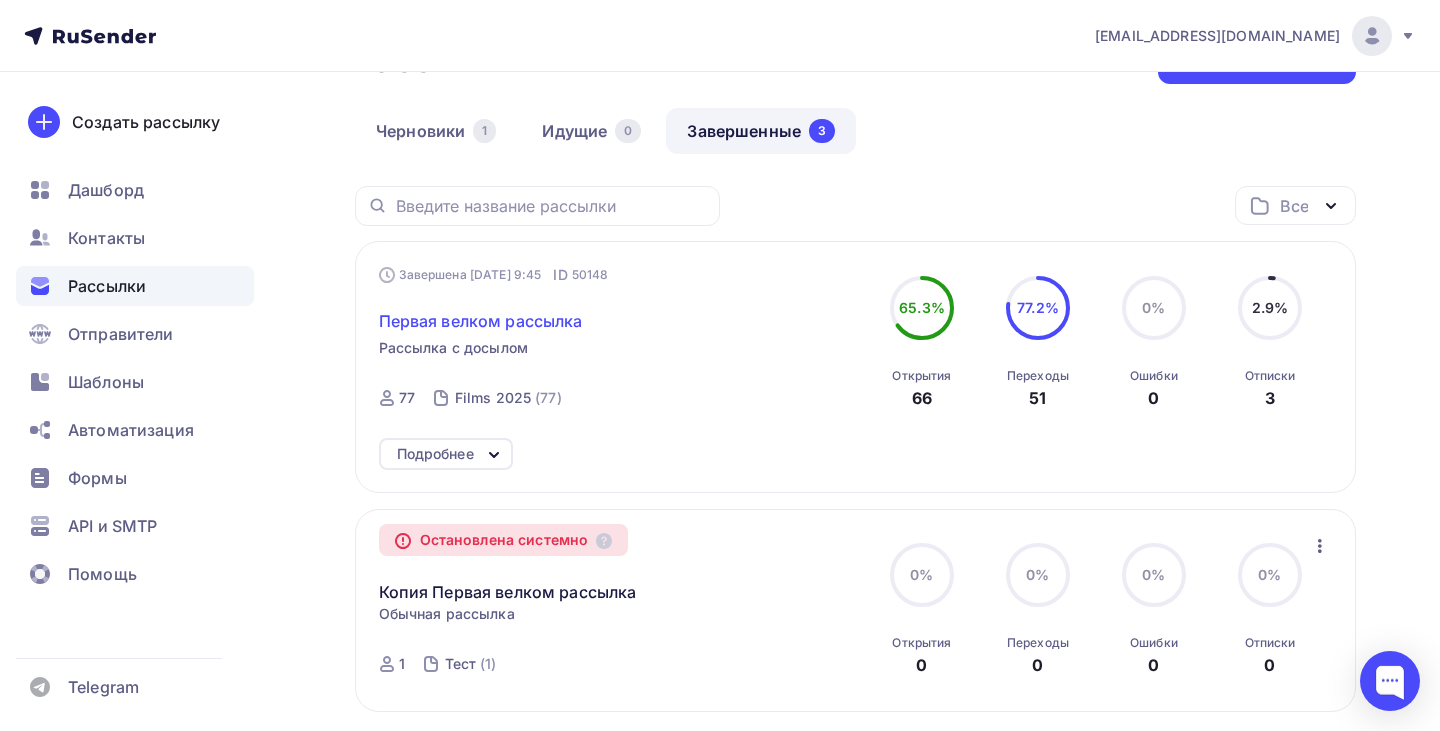 click on "Первая велком рассылка" at bounding box center (481, 321) 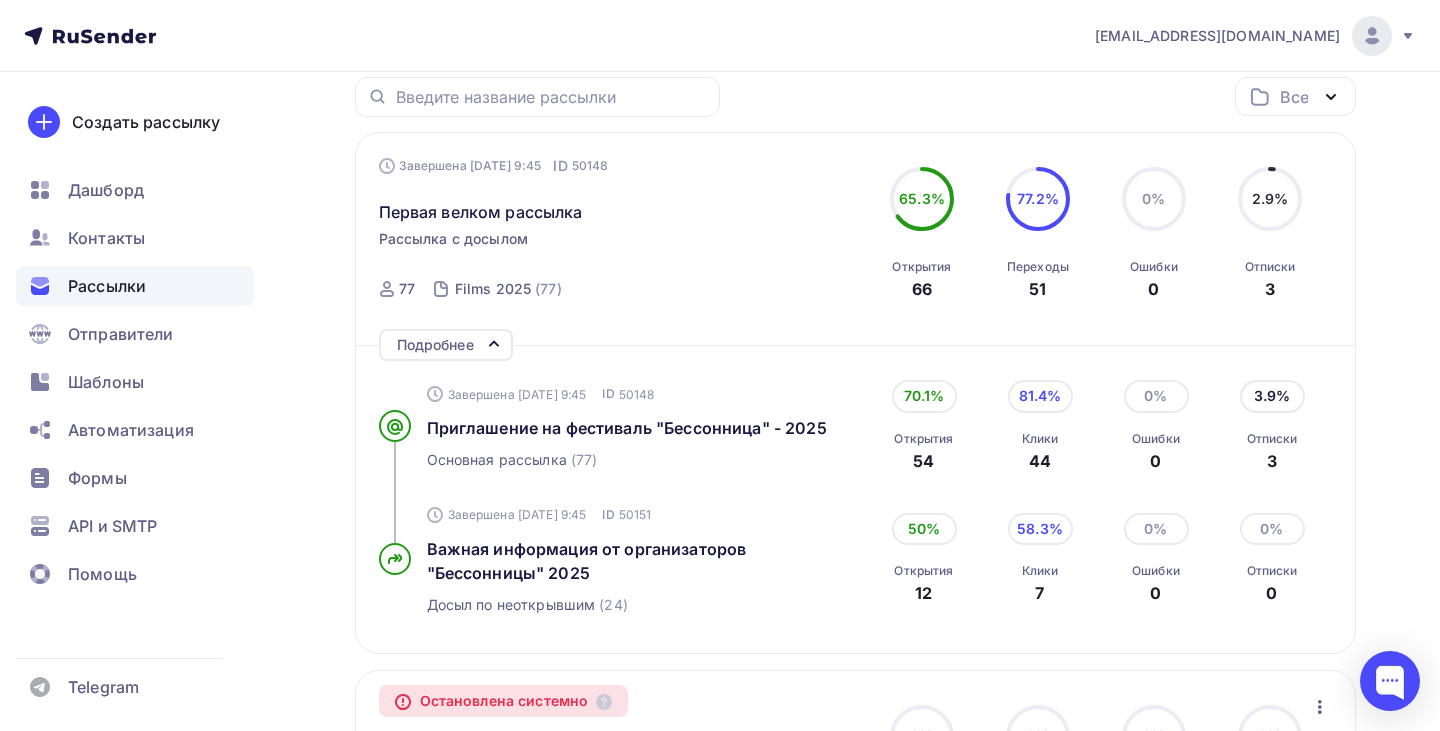 scroll, scrollTop: 178, scrollLeft: 0, axis: vertical 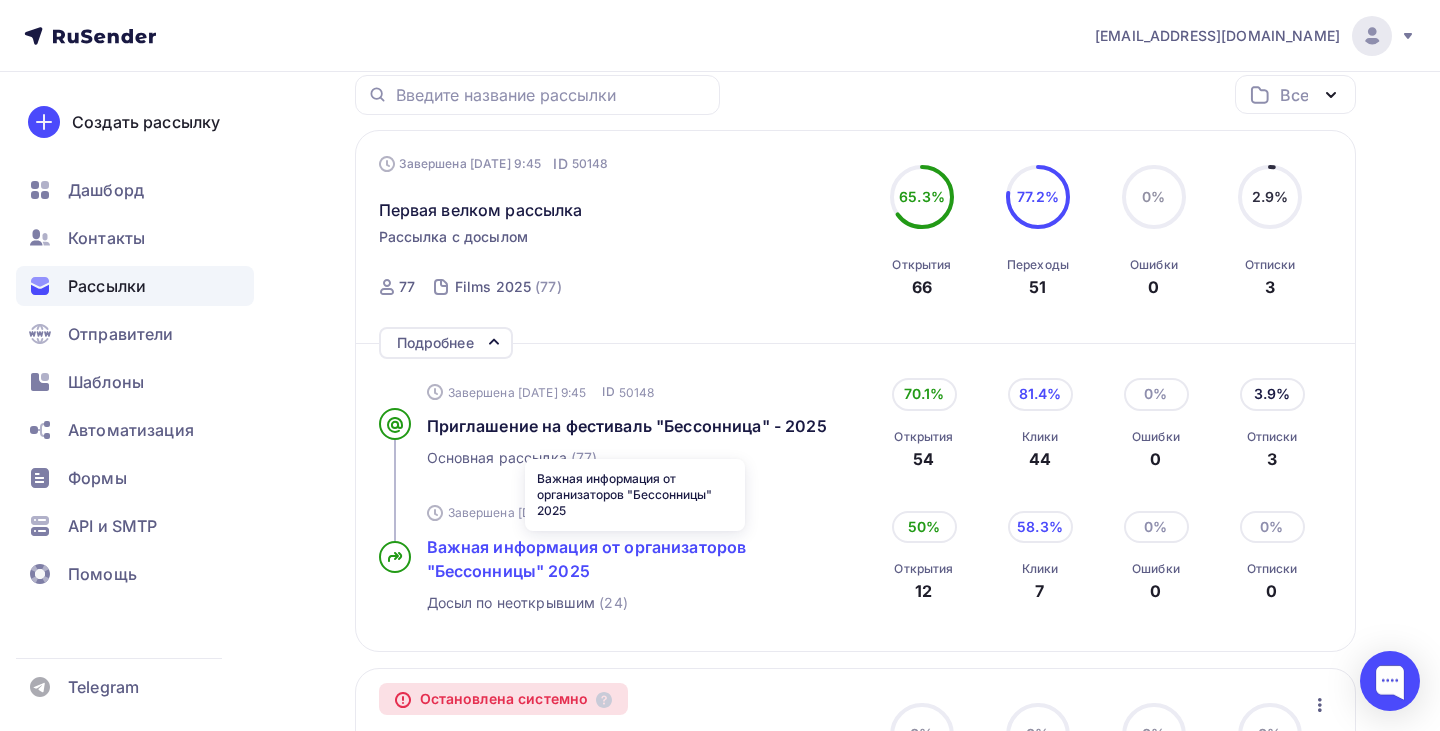 click on "Важная информация от организаторов "Бессонницы" 2025" at bounding box center [587, 559] 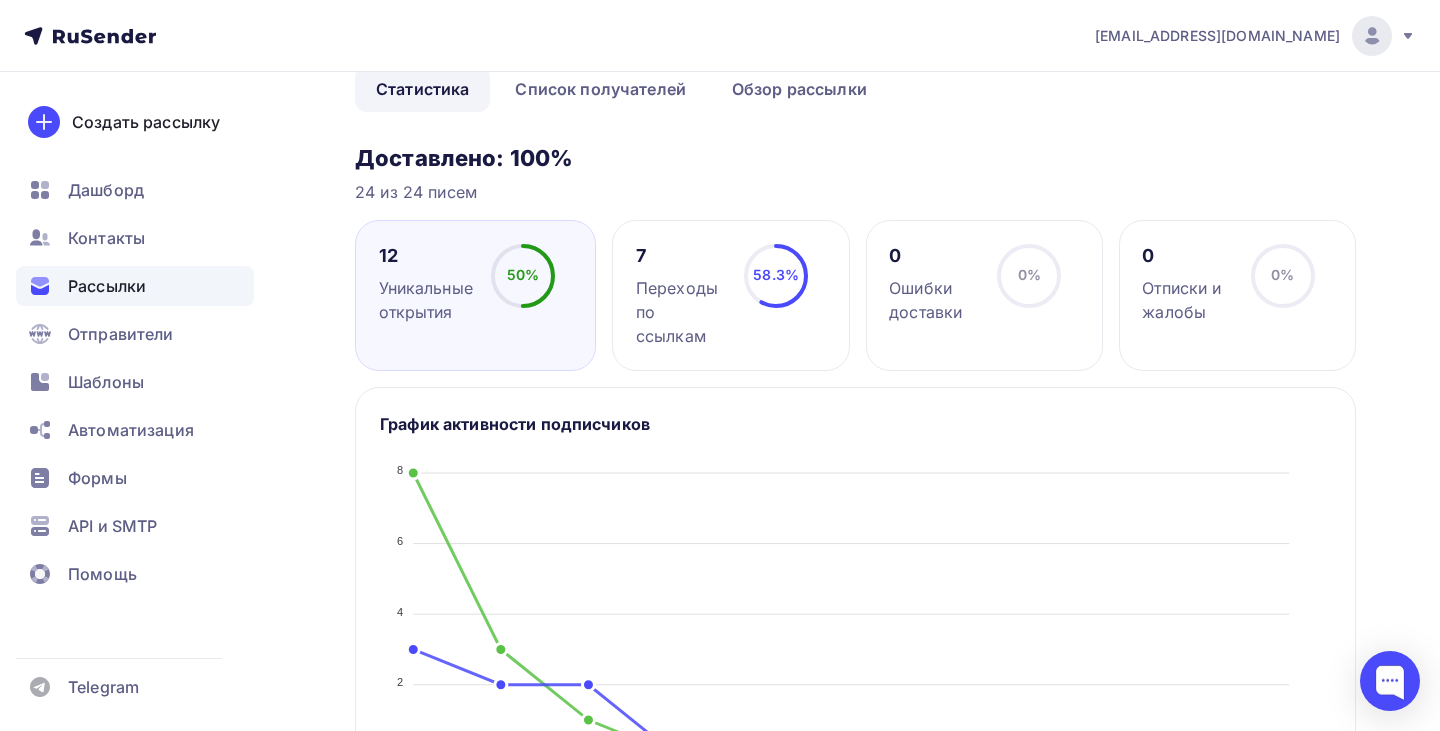scroll, scrollTop: 80, scrollLeft: 0, axis: vertical 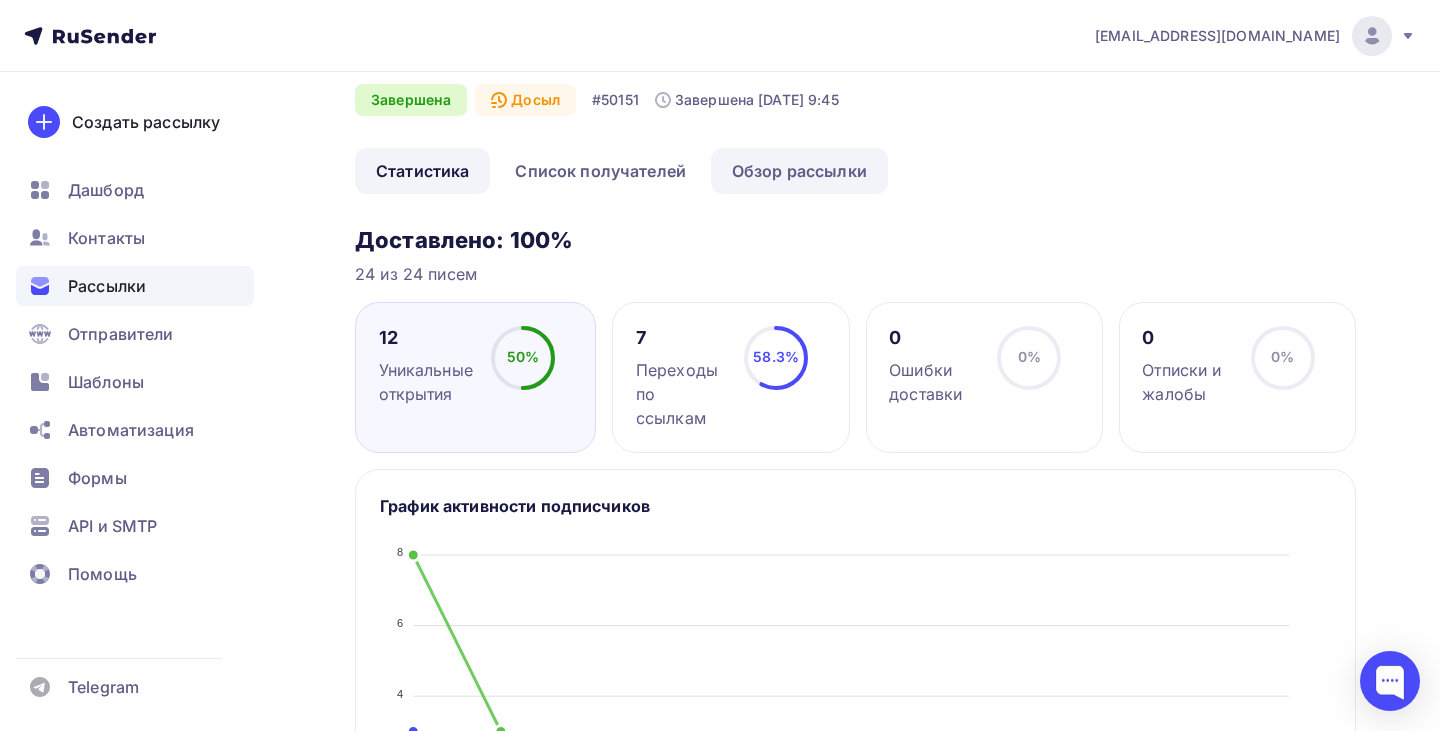 click on "Обзор рассылки" at bounding box center [799, 171] 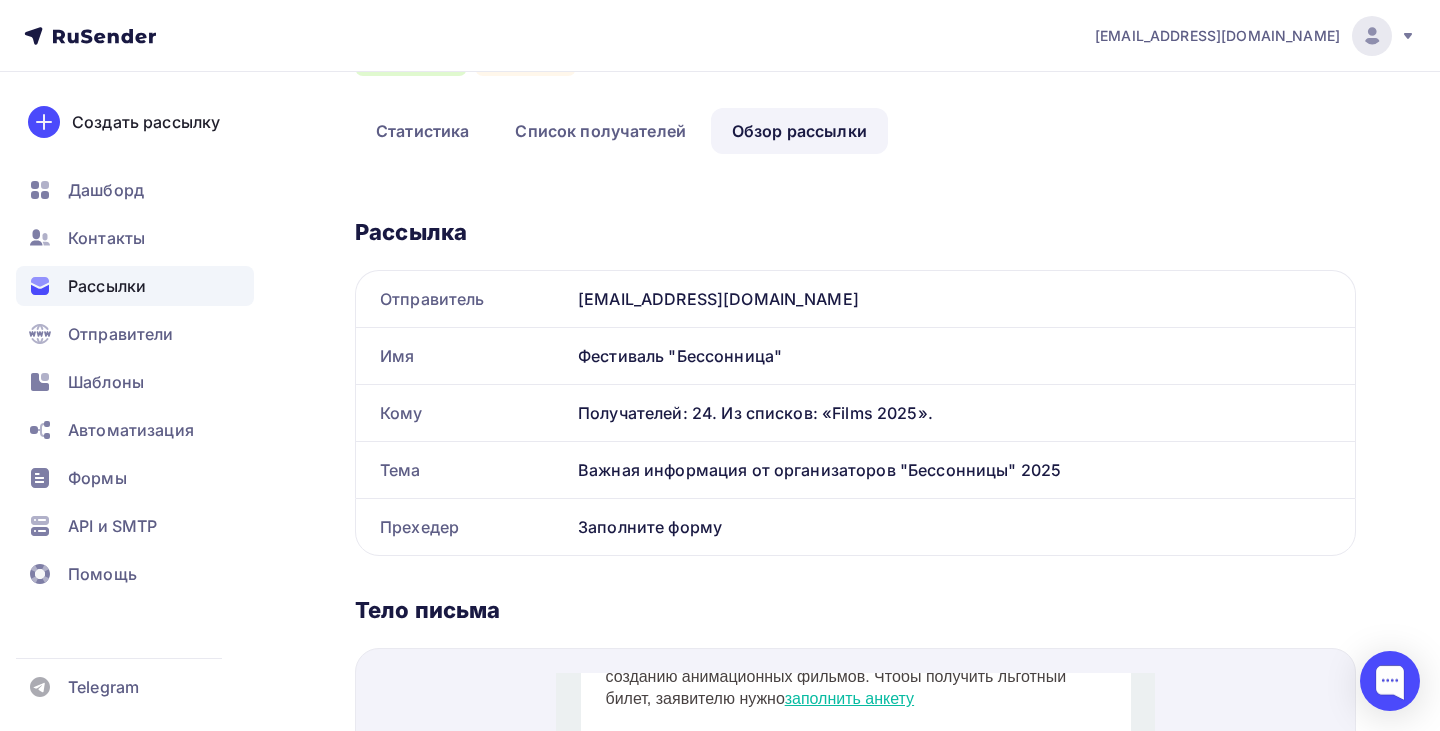 scroll, scrollTop: 0, scrollLeft: 0, axis: both 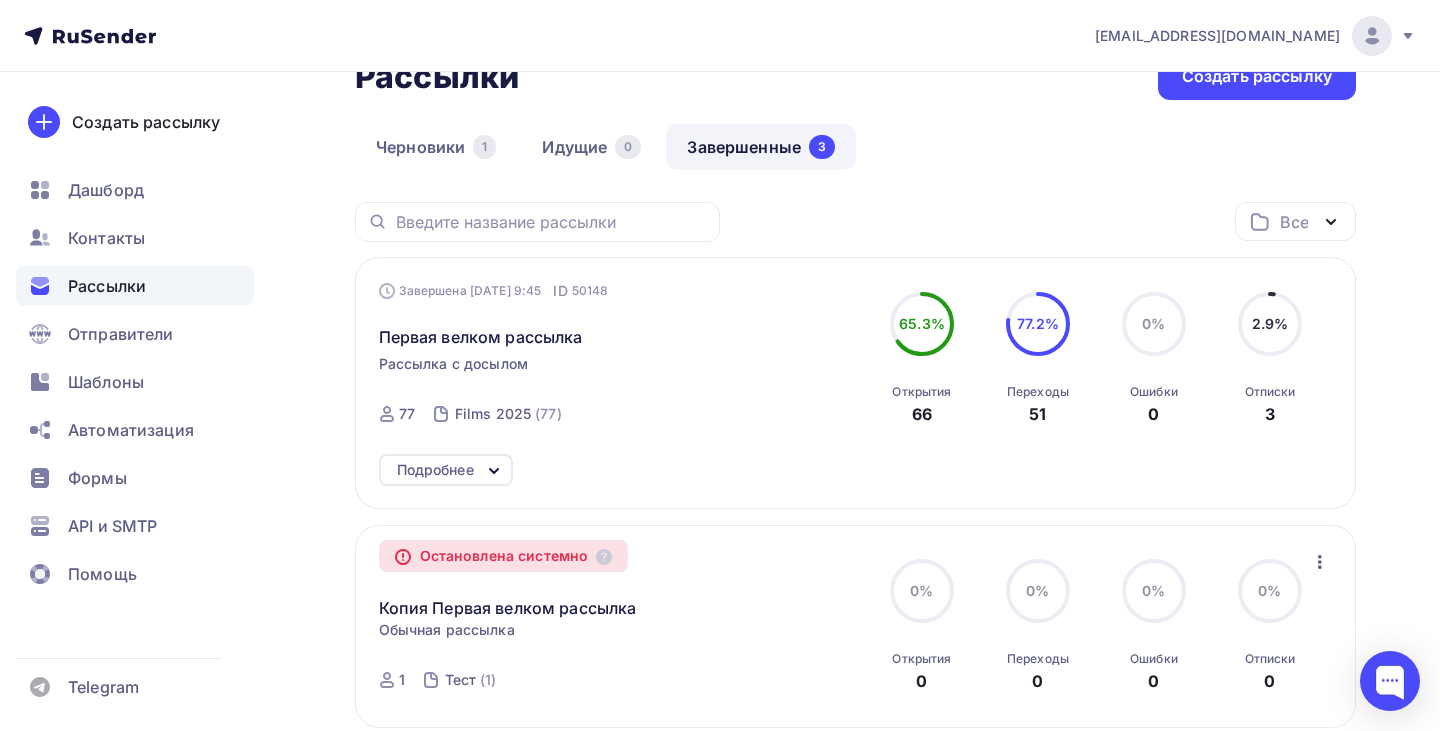 click on "Подробнее" at bounding box center (446, 470) 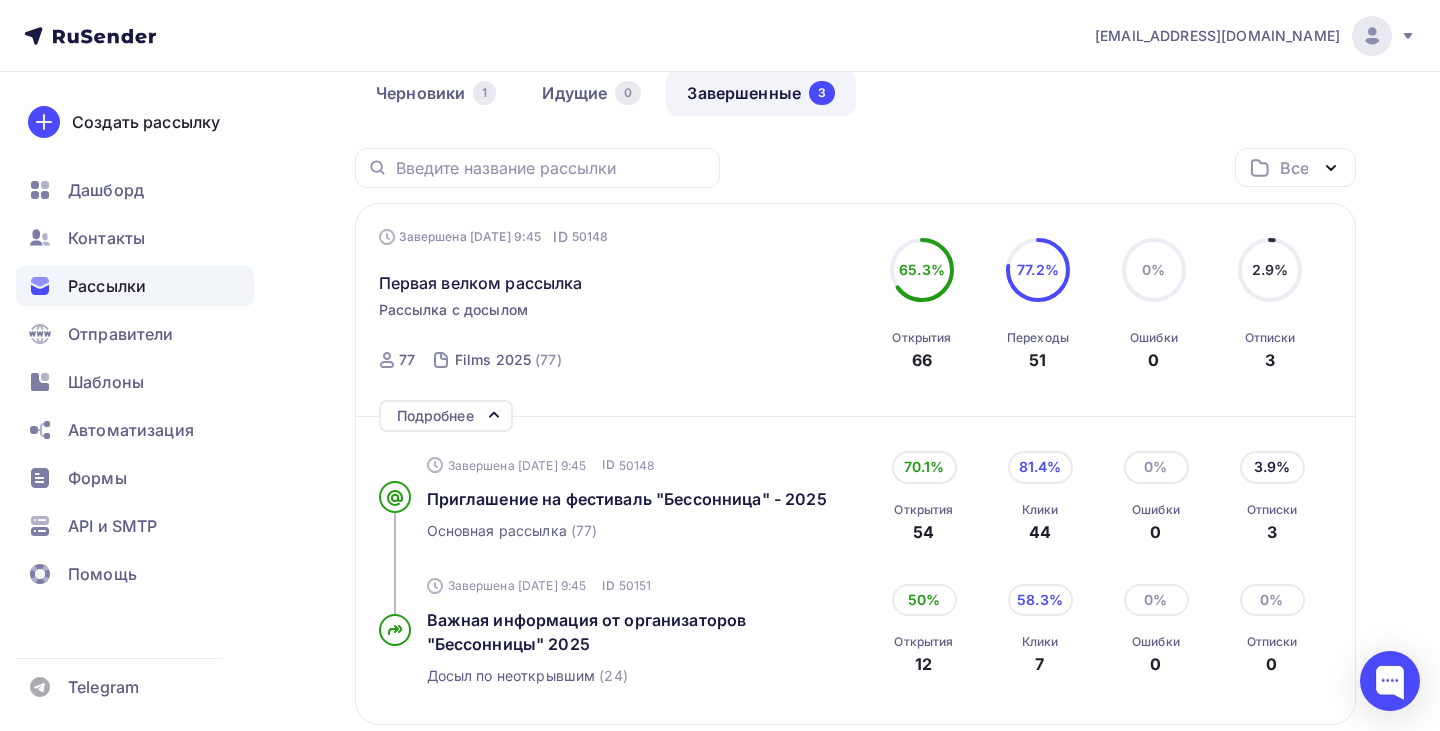 scroll, scrollTop: 140, scrollLeft: 0, axis: vertical 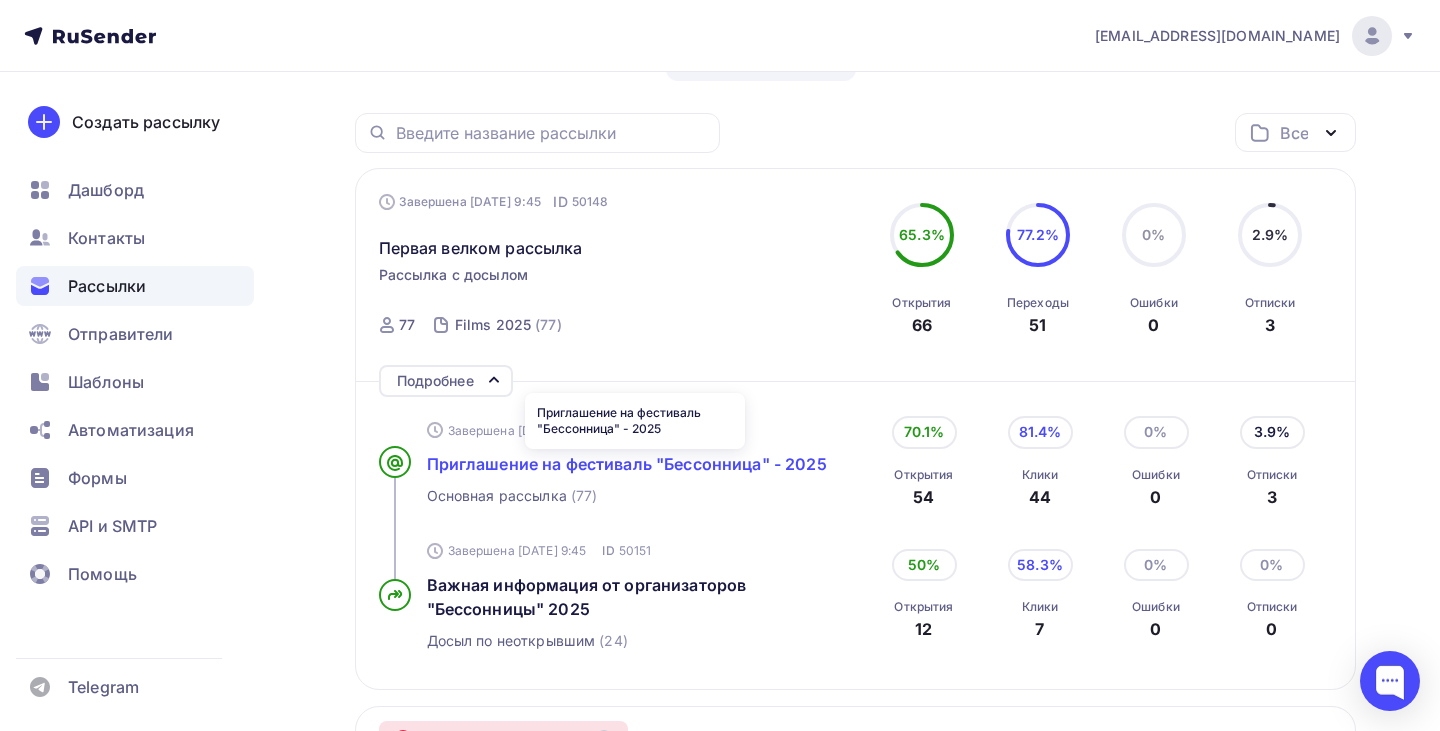 click on "Приглашение на фестиваль "Бессонница" - 2025" at bounding box center [627, 464] 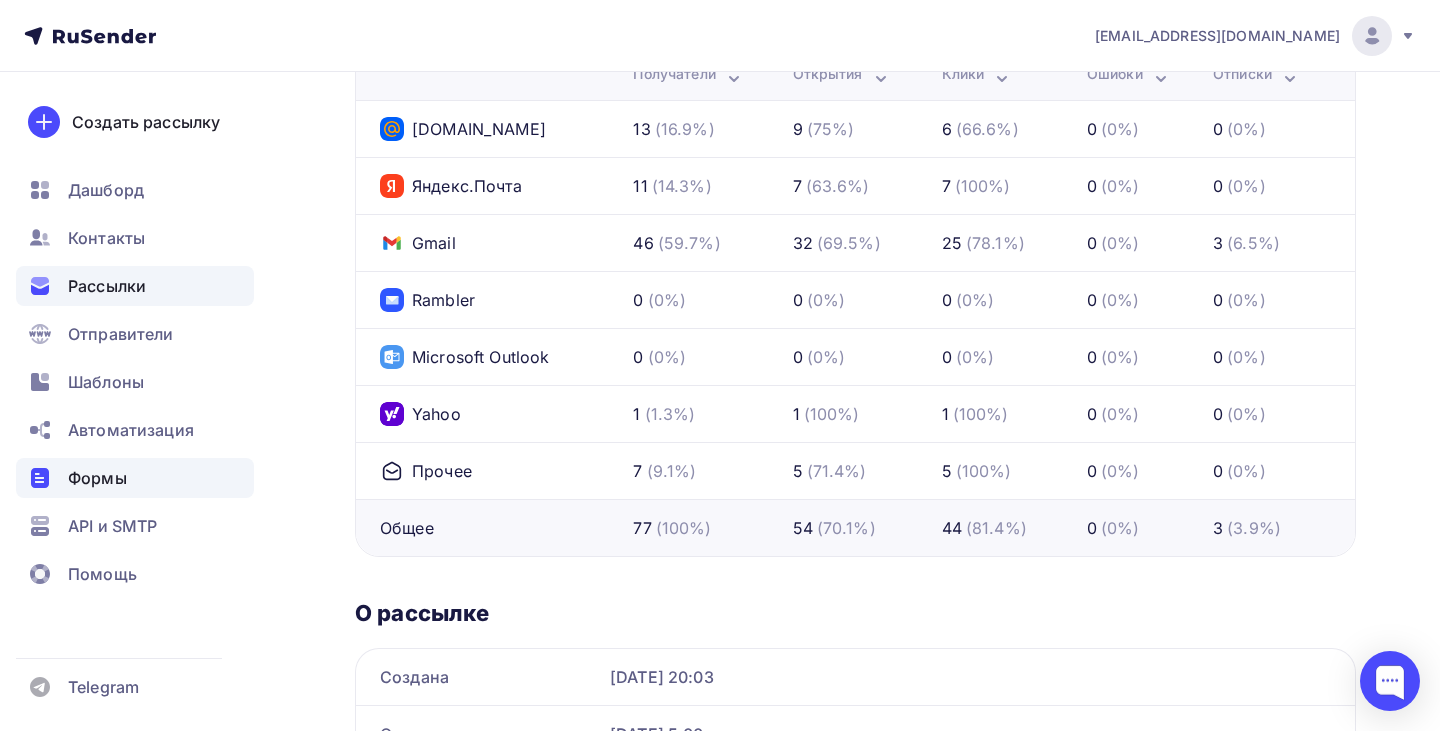 scroll, scrollTop: 947, scrollLeft: 0, axis: vertical 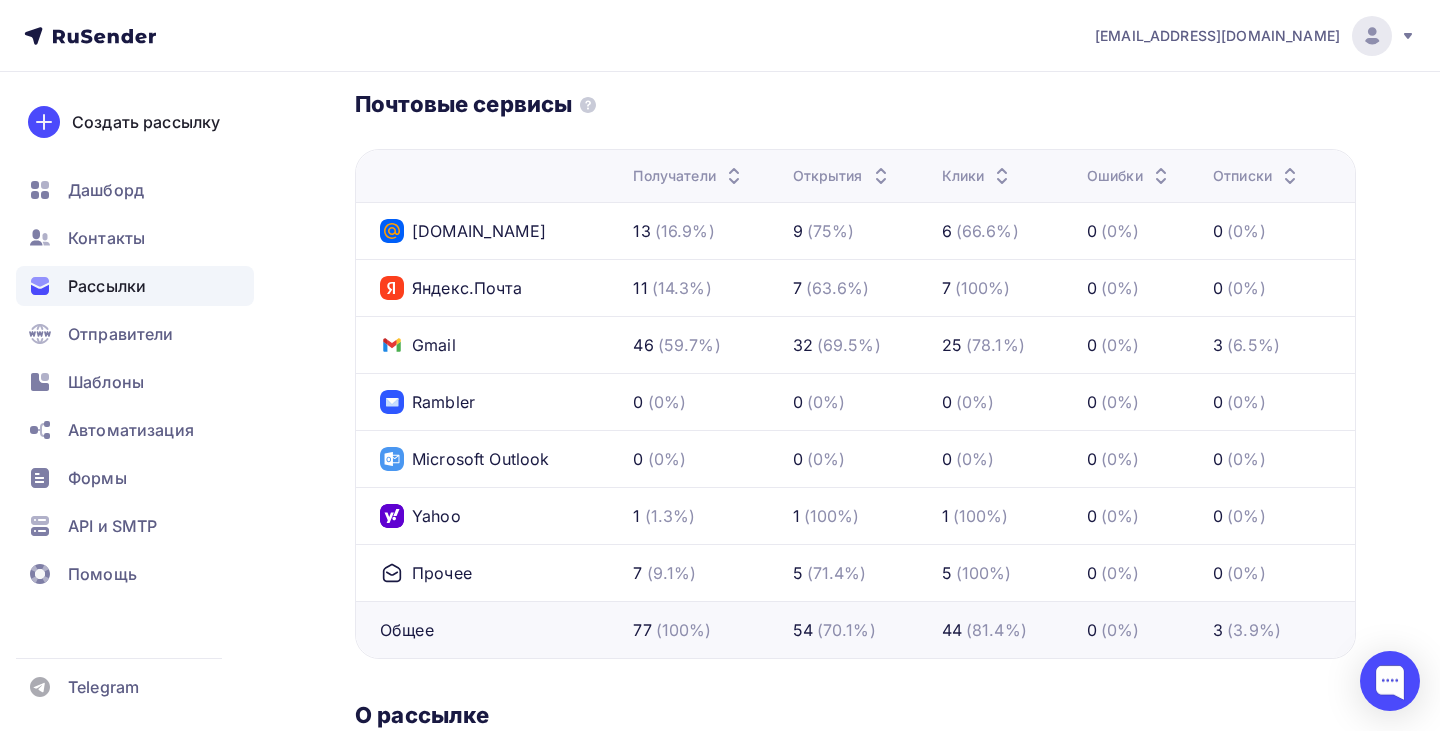 click on "Gmail" at bounding box center (498, 345) 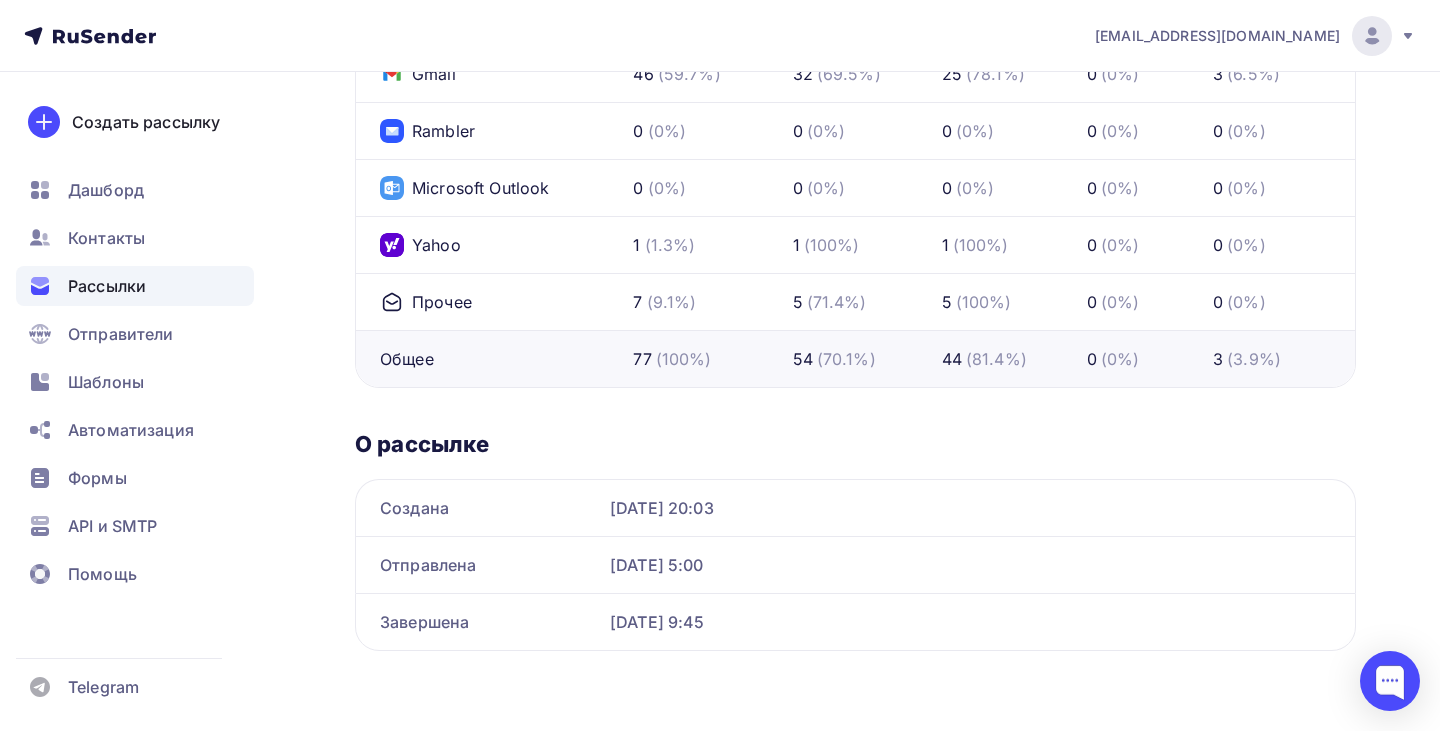 scroll, scrollTop: 0, scrollLeft: 0, axis: both 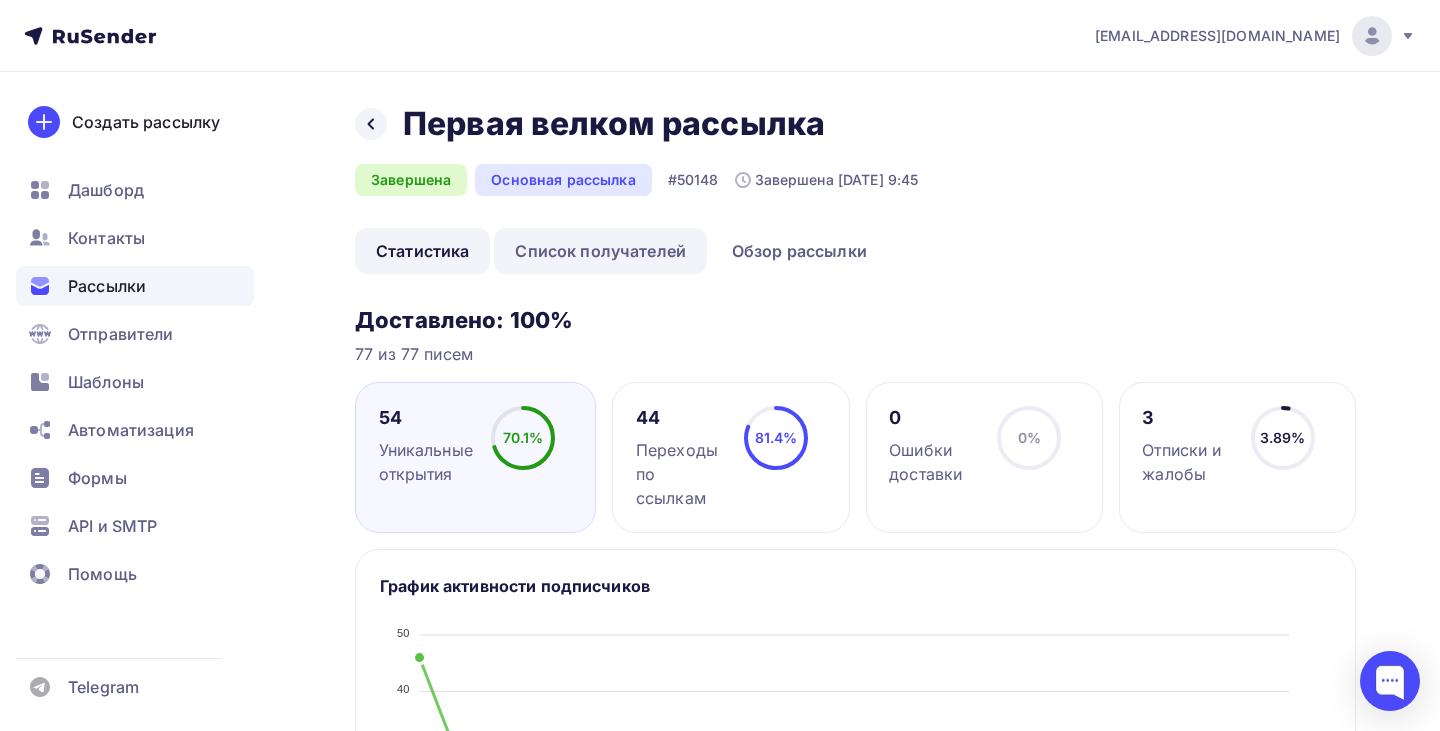 click on "Список получателей" at bounding box center [600, 251] 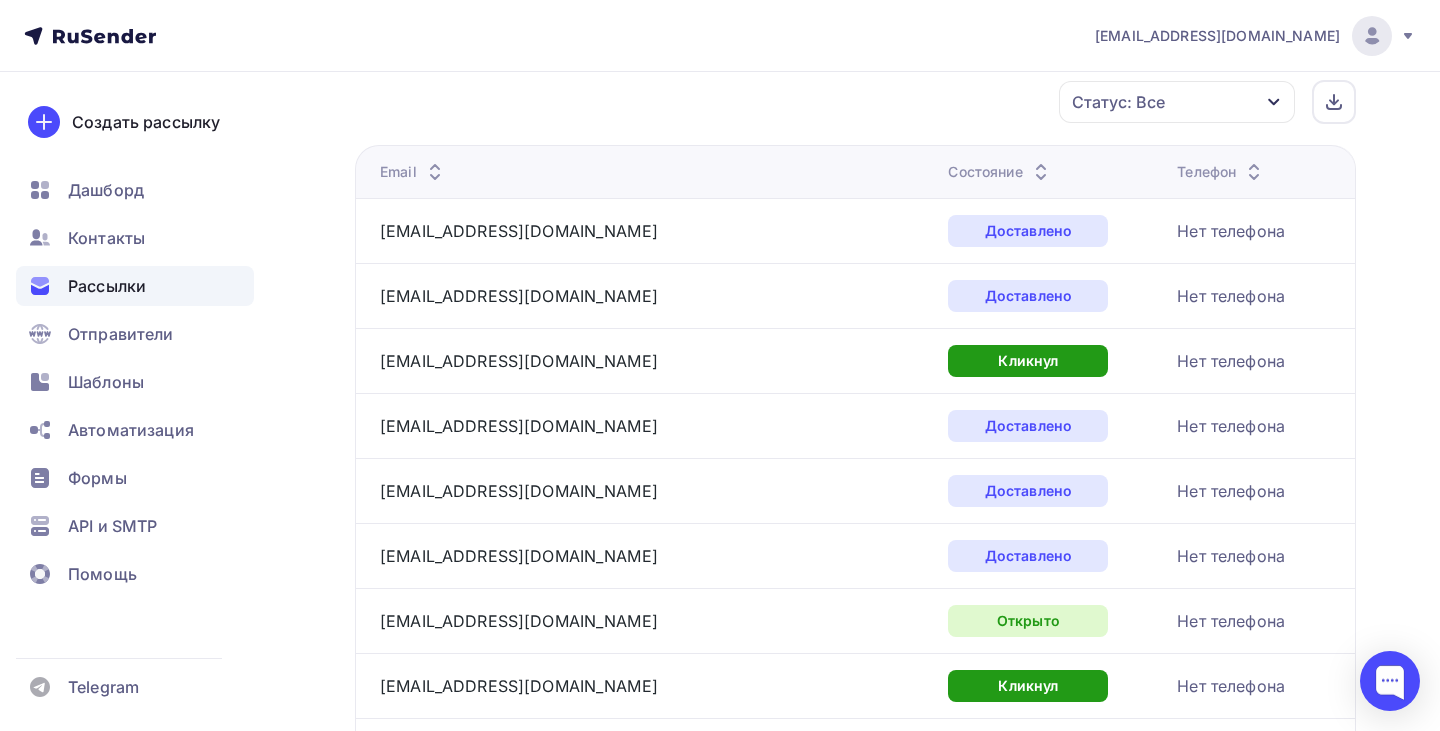 scroll, scrollTop: 0, scrollLeft: 0, axis: both 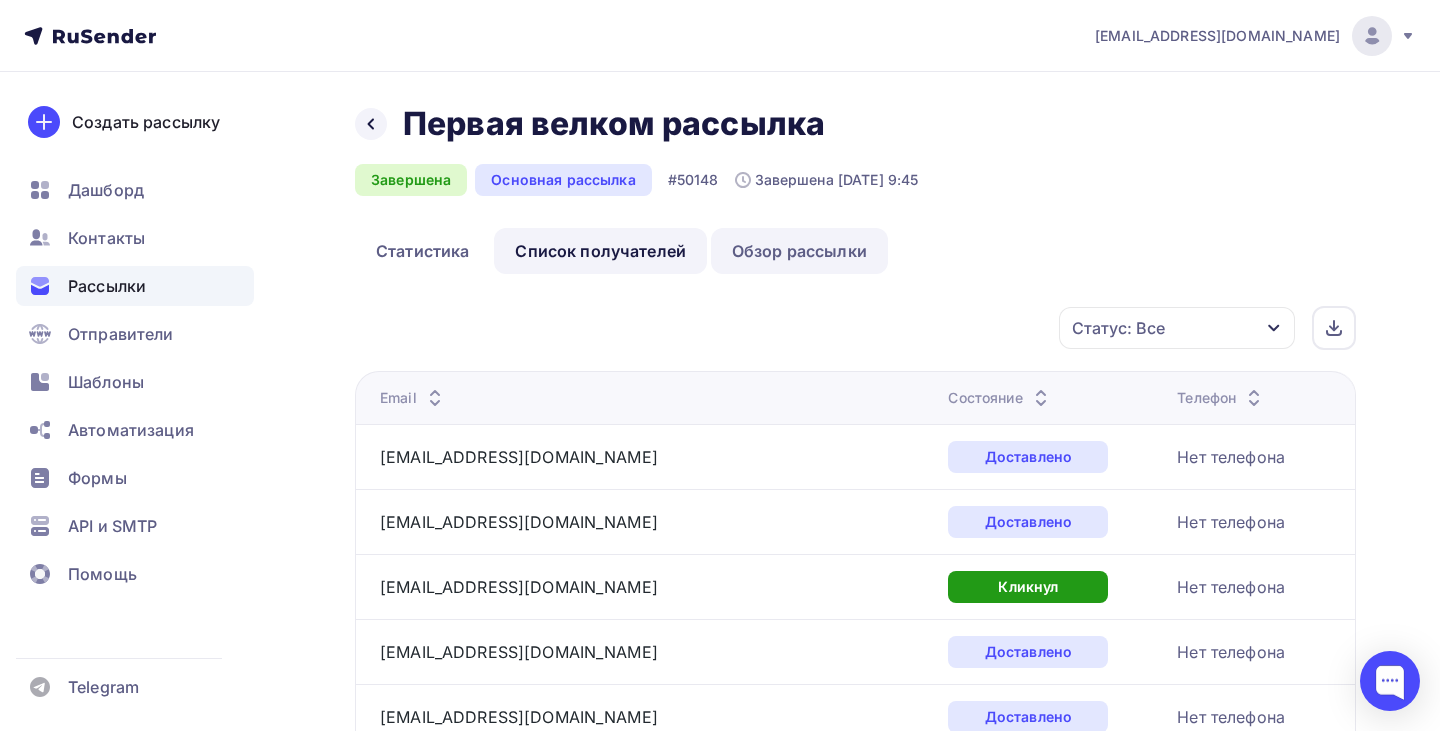 click on "Обзор рассылки" at bounding box center [799, 251] 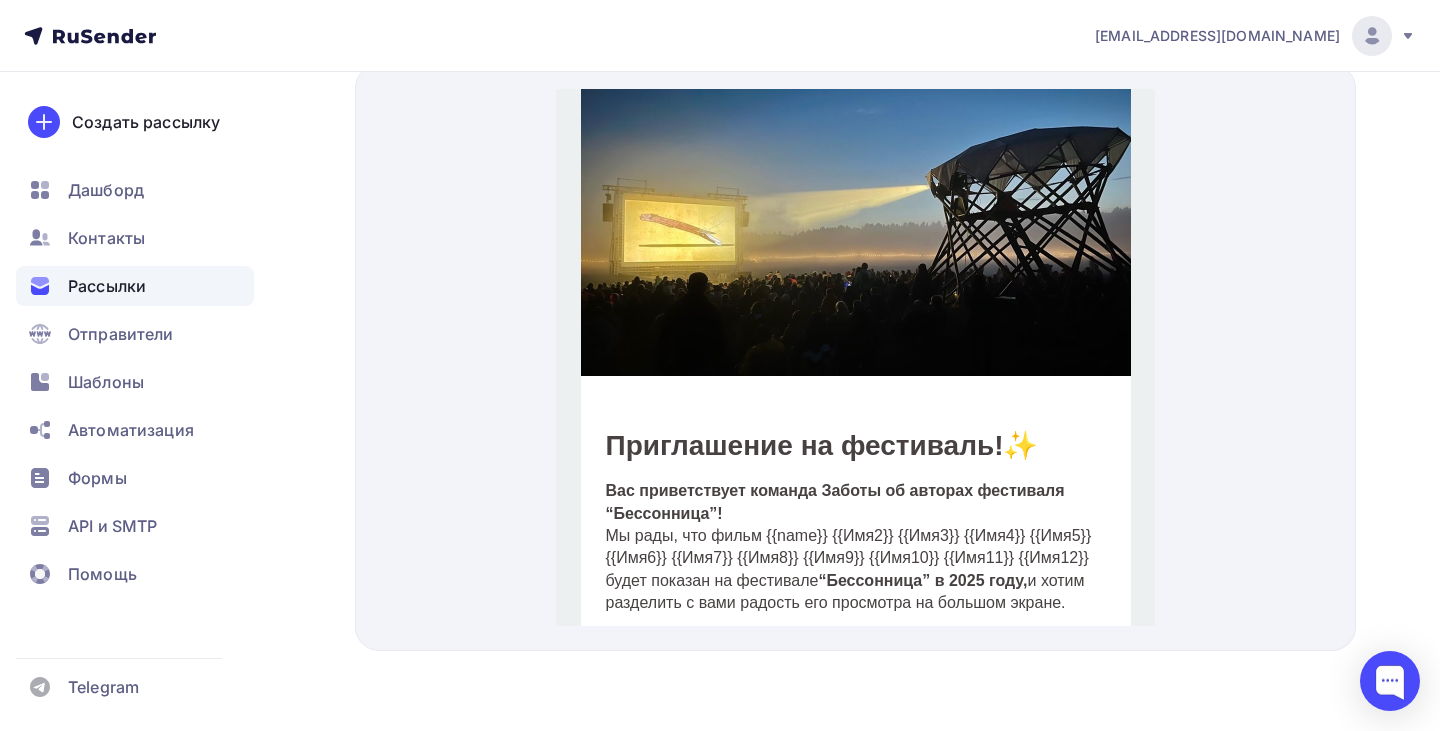 scroll, scrollTop: 6, scrollLeft: 0, axis: vertical 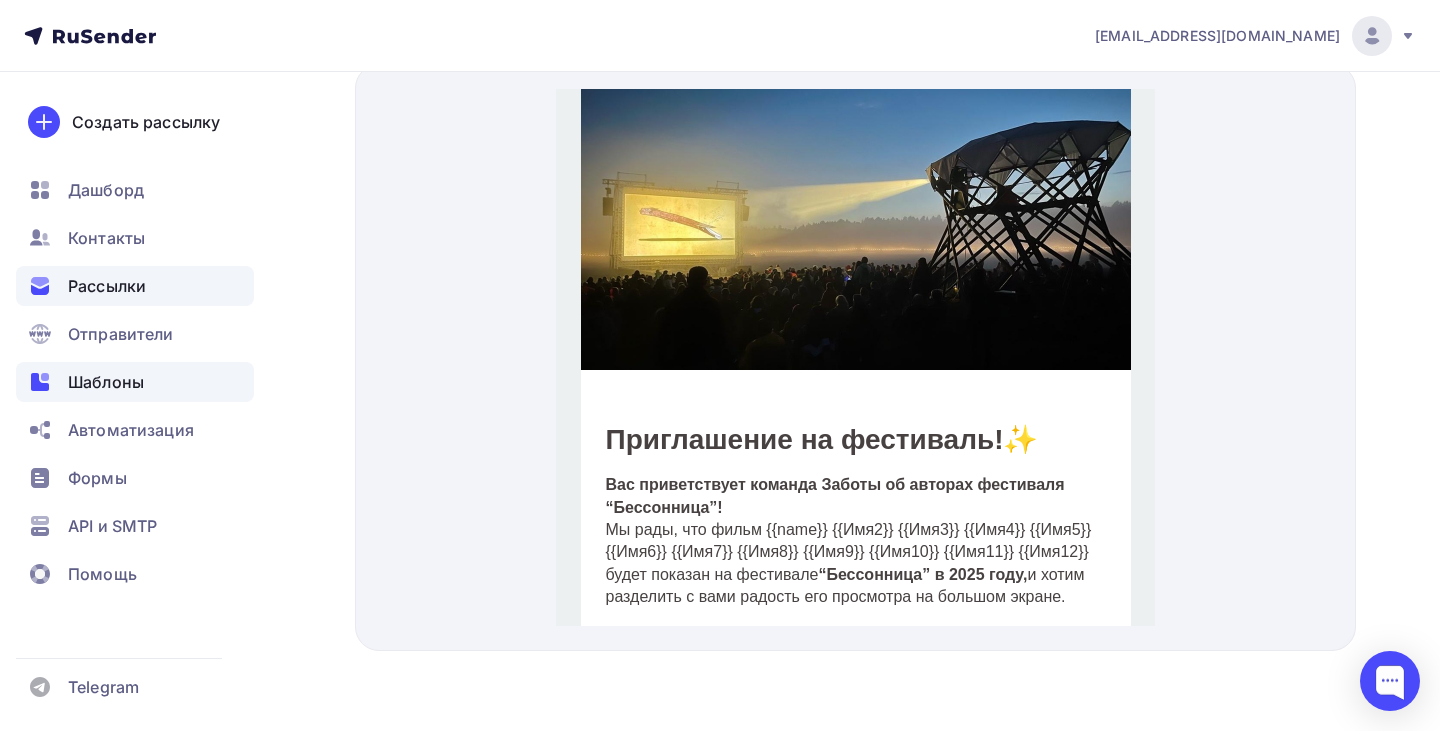 click on "Шаблоны" at bounding box center [106, 382] 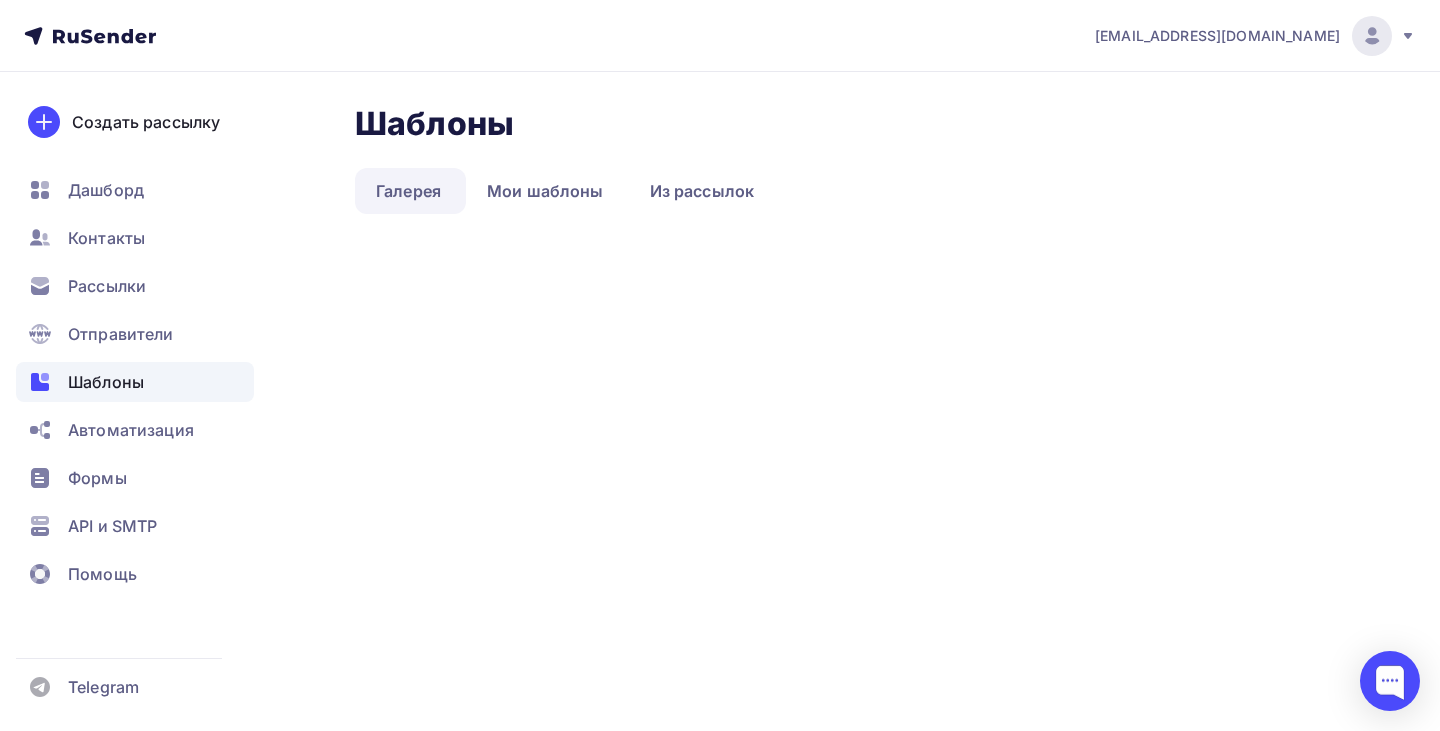 scroll, scrollTop: 0, scrollLeft: 0, axis: both 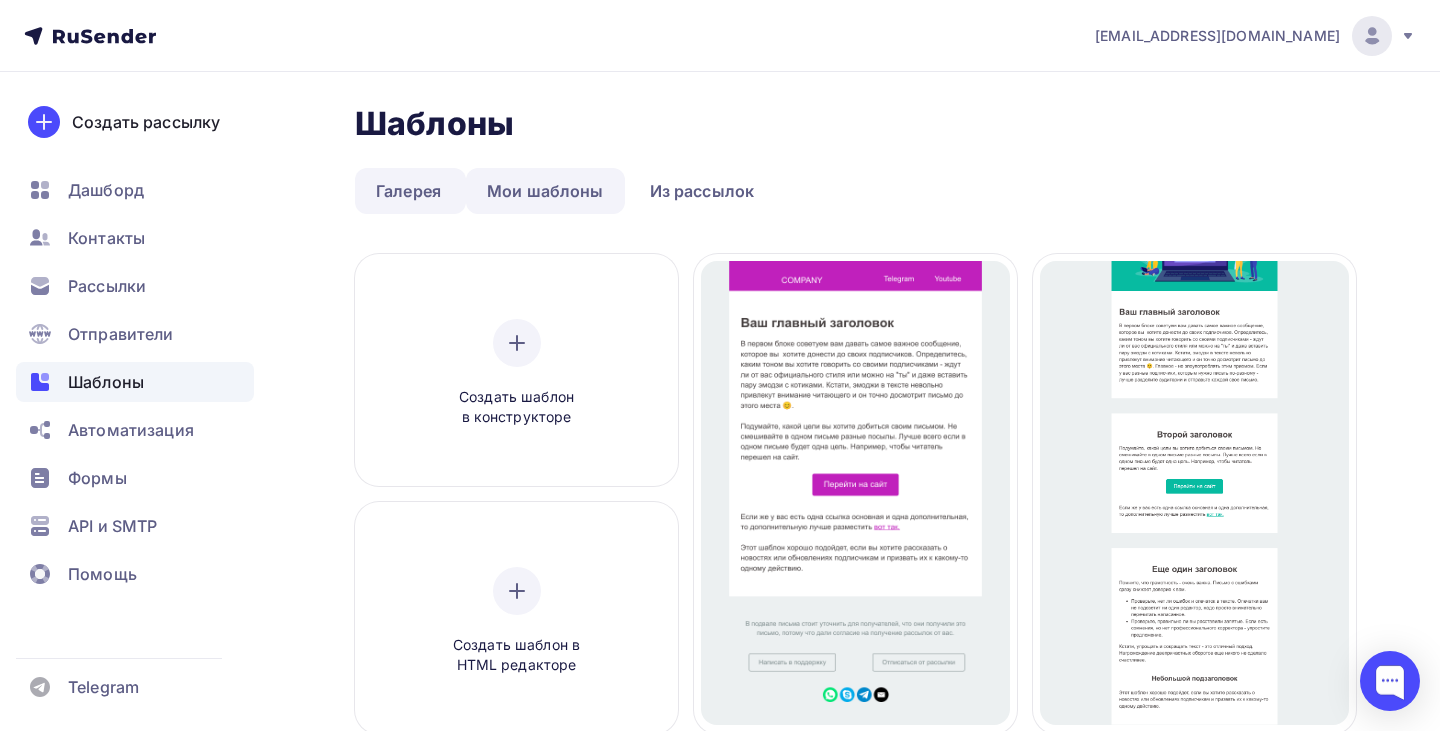 click on "Мои шаблоны" at bounding box center (545, 191) 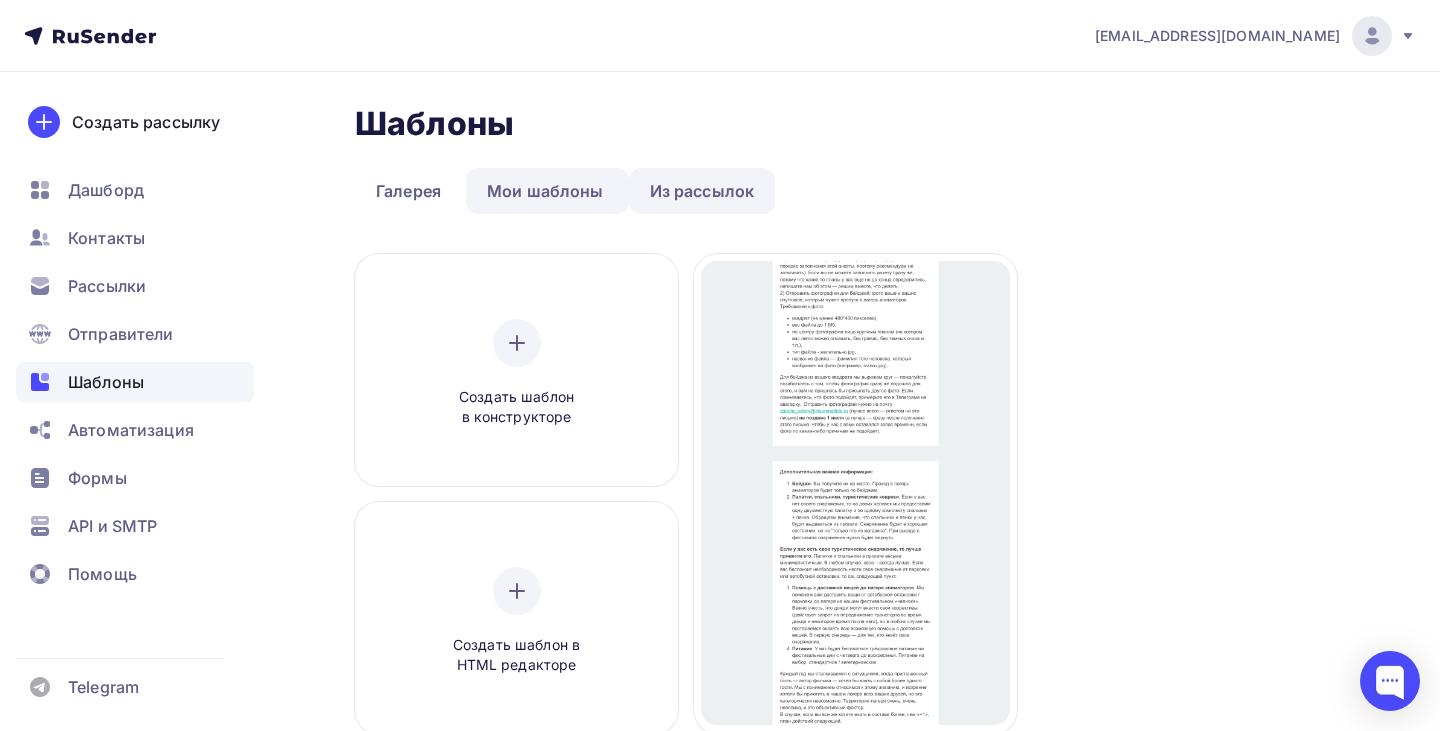 click on "Из рассылок" at bounding box center [702, 191] 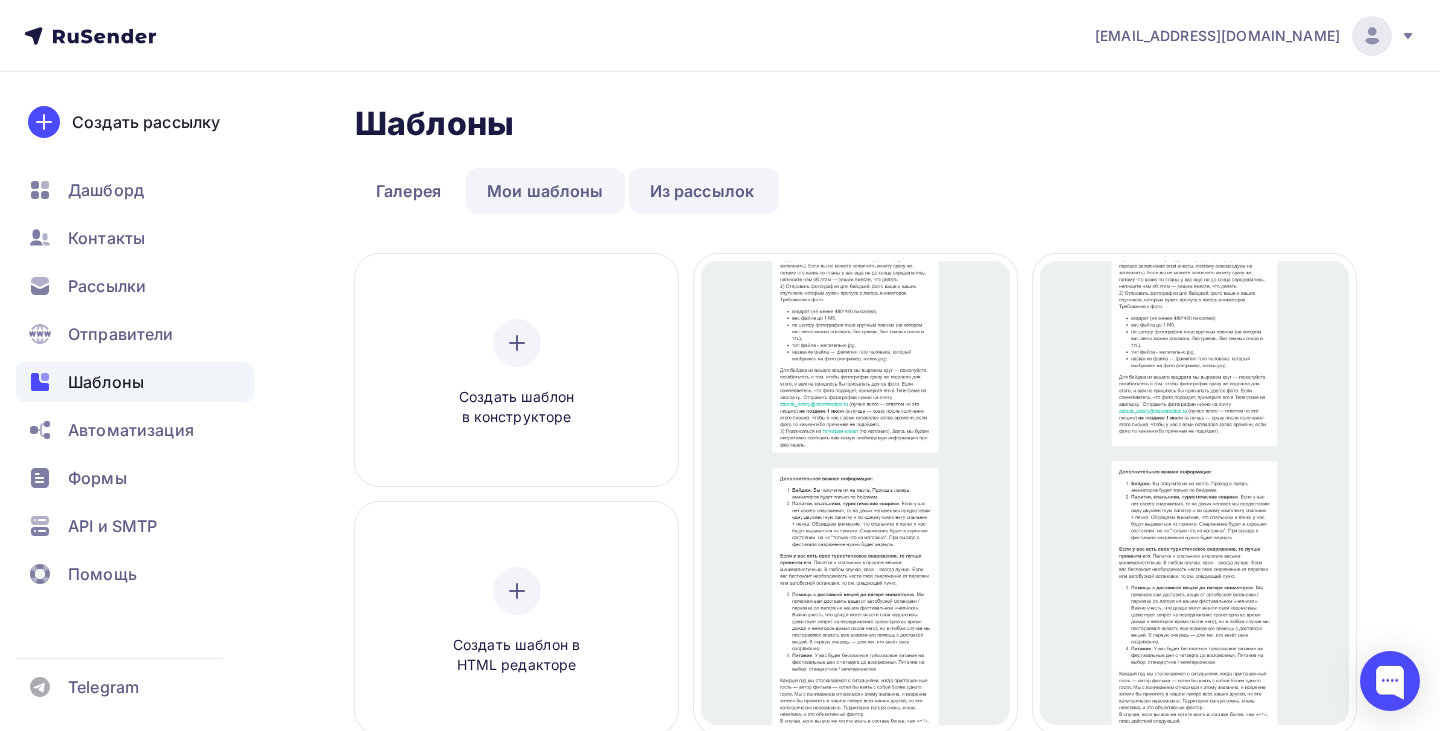 click on "Мои шаблоны" at bounding box center [545, 191] 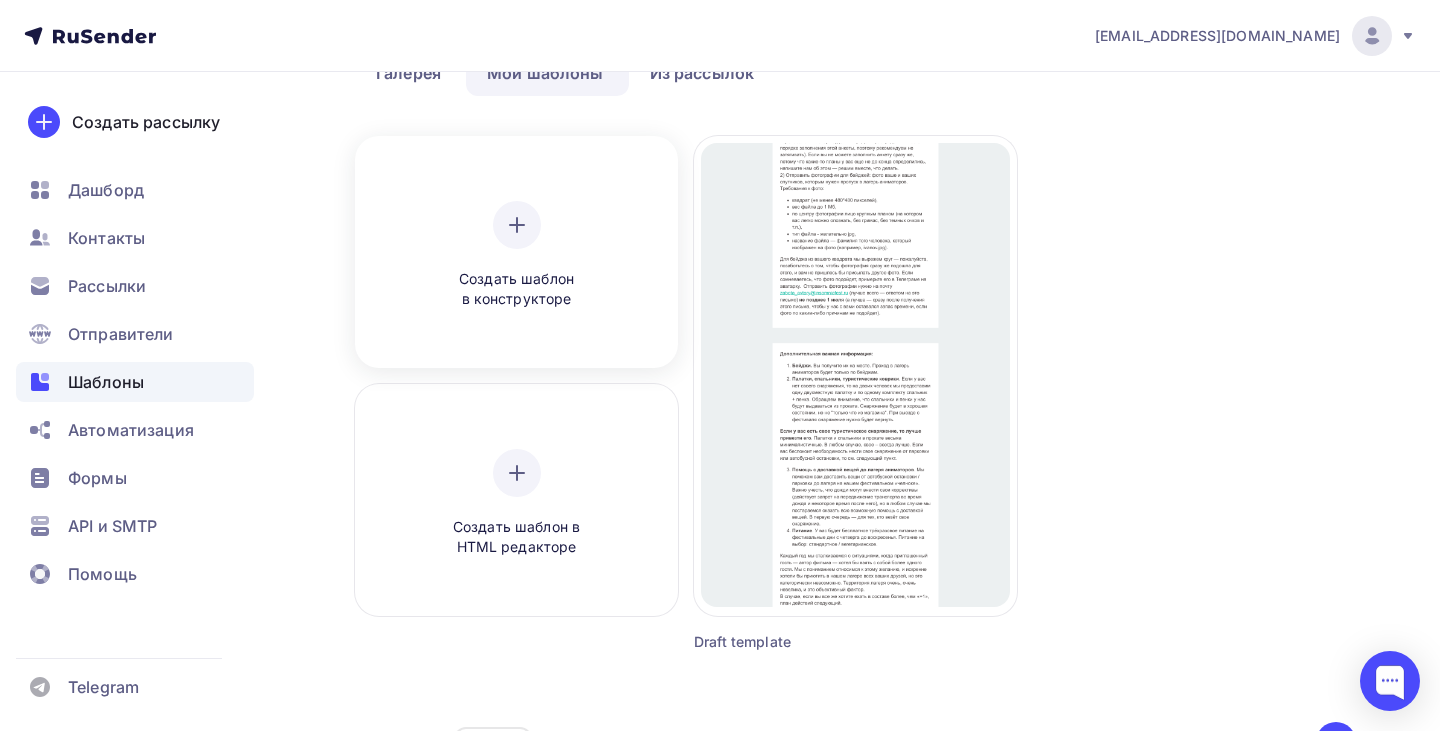 scroll, scrollTop: 176, scrollLeft: 0, axis: vertical 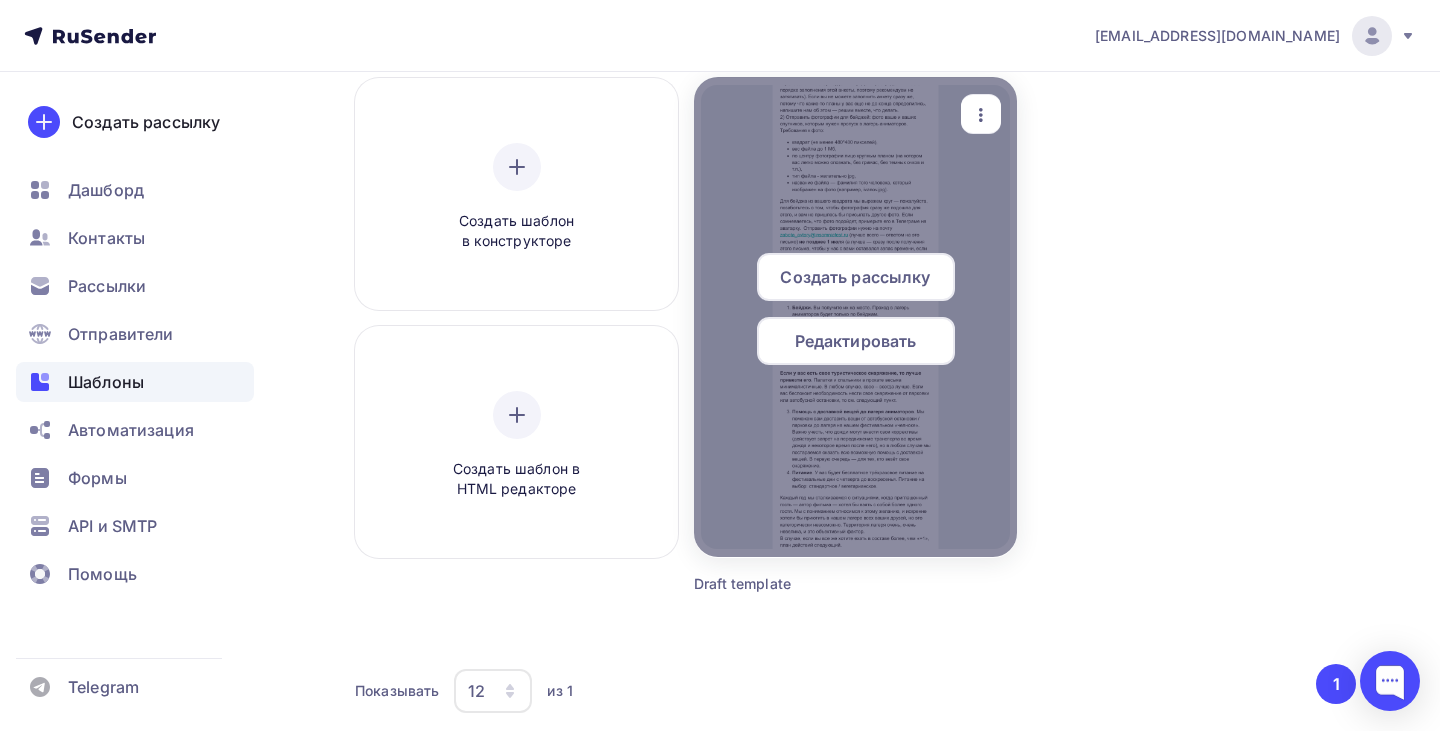 click 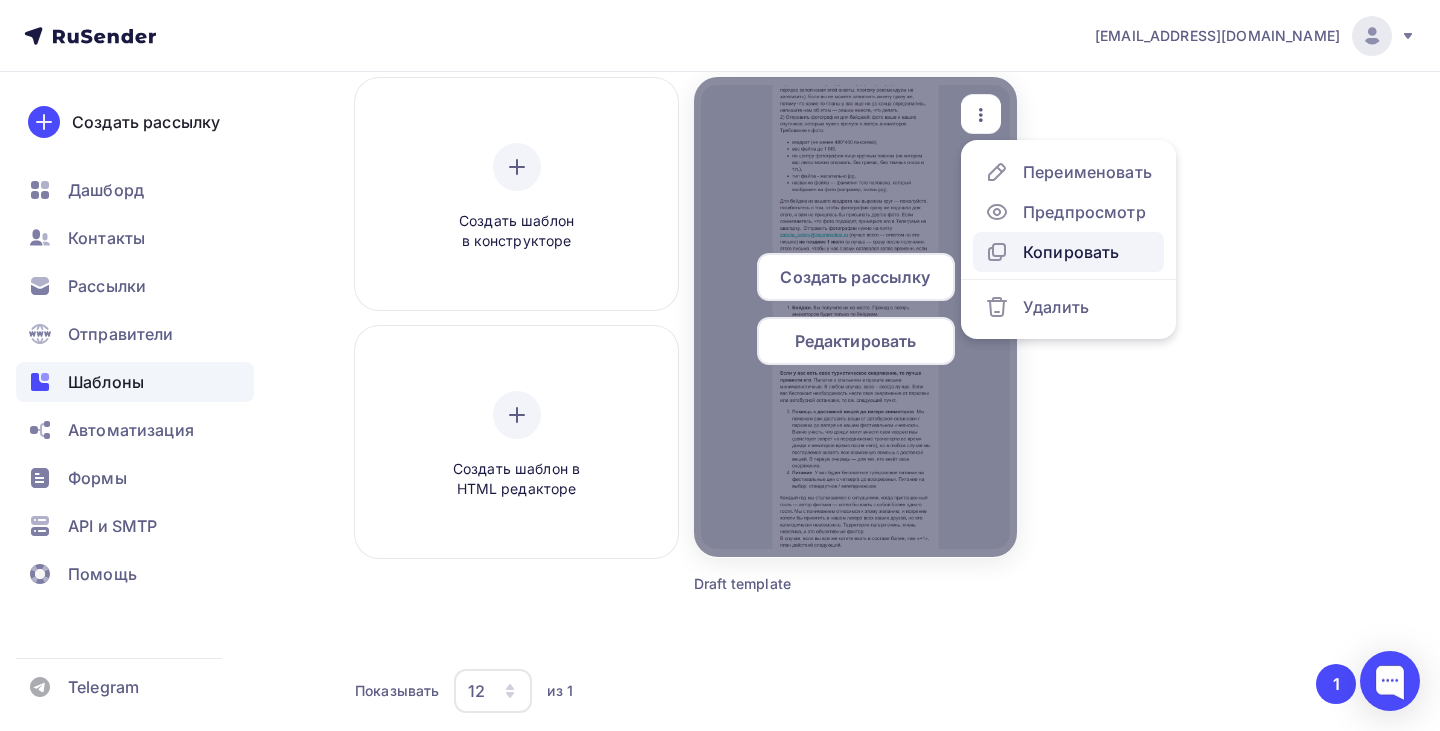 click on "Копировать" at bounding box center [1071, 252] 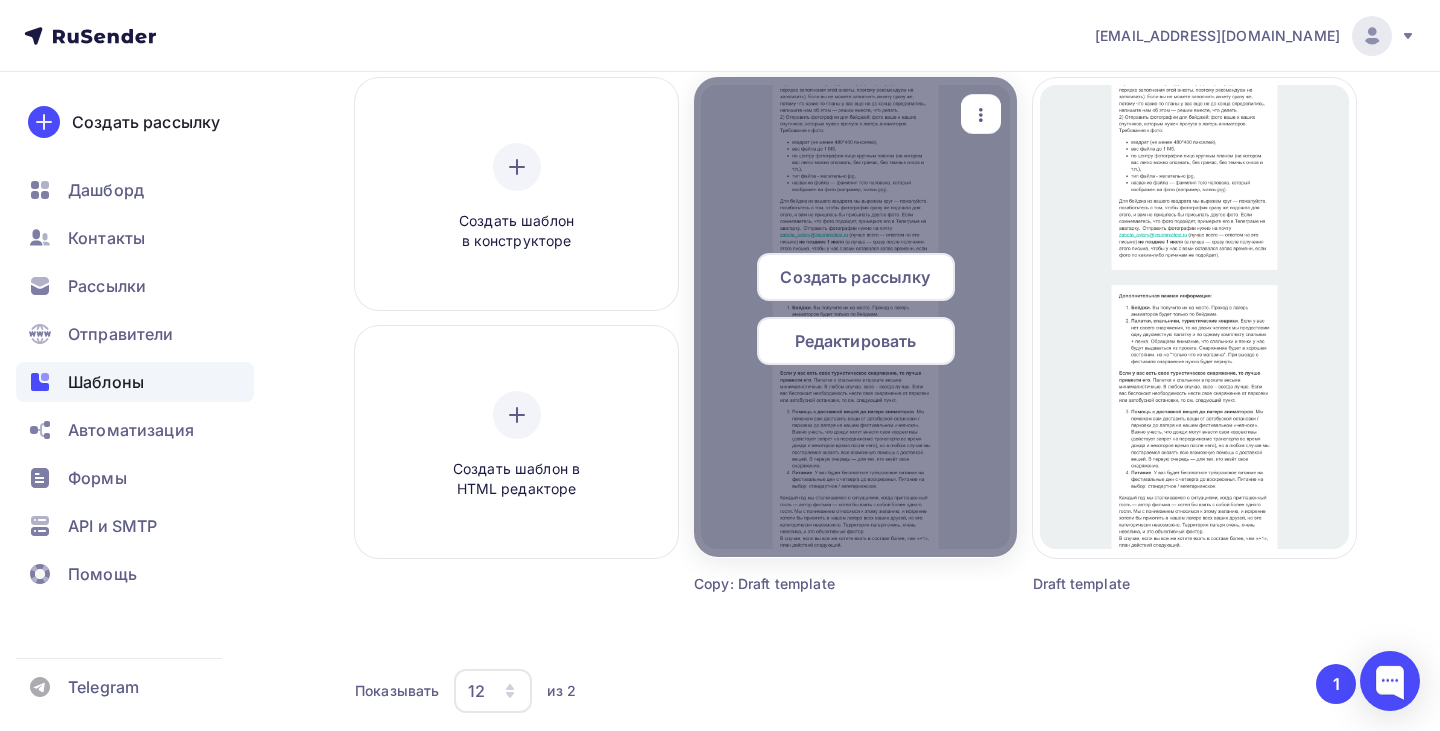 click on "Редактировать" at bounding box center [856, 341] 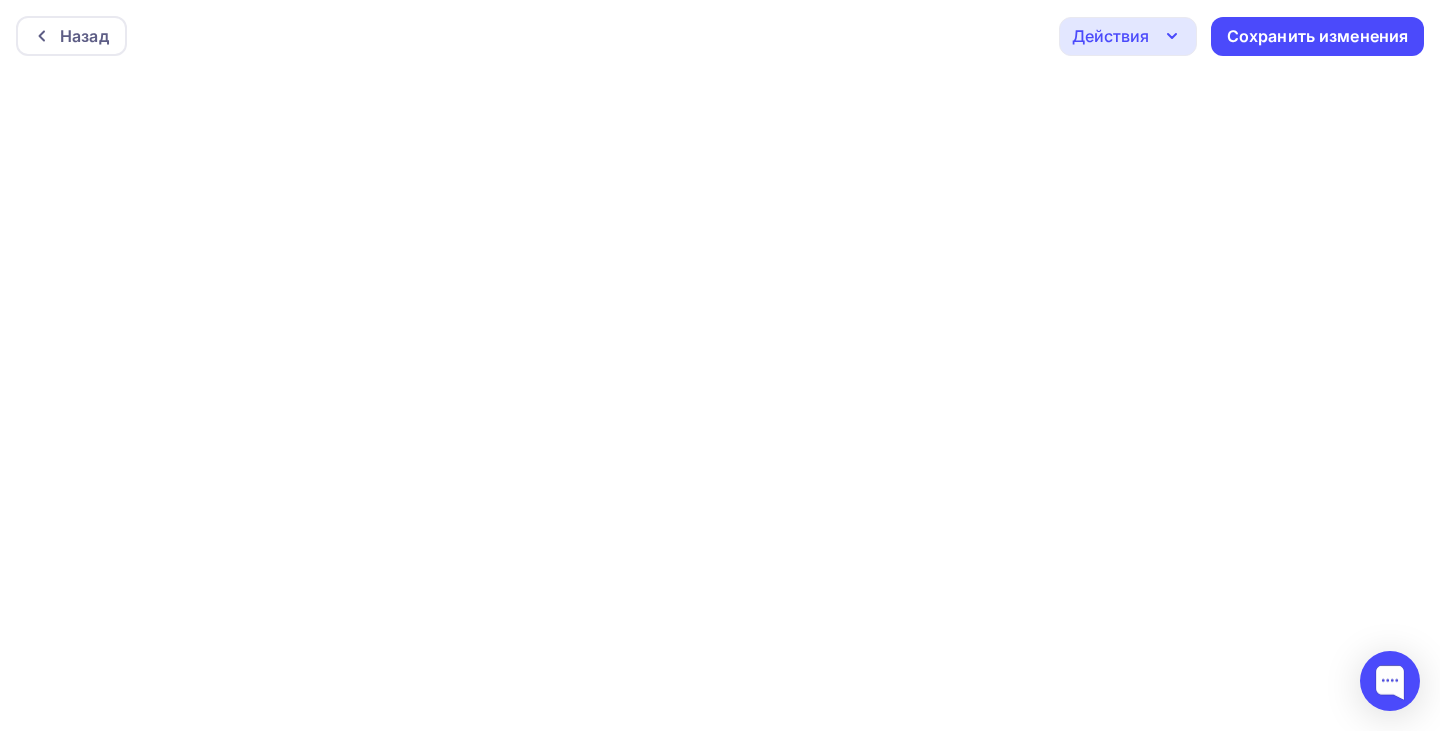 scroll, scrollTop: 0, scrollLeft: 0, axis: both 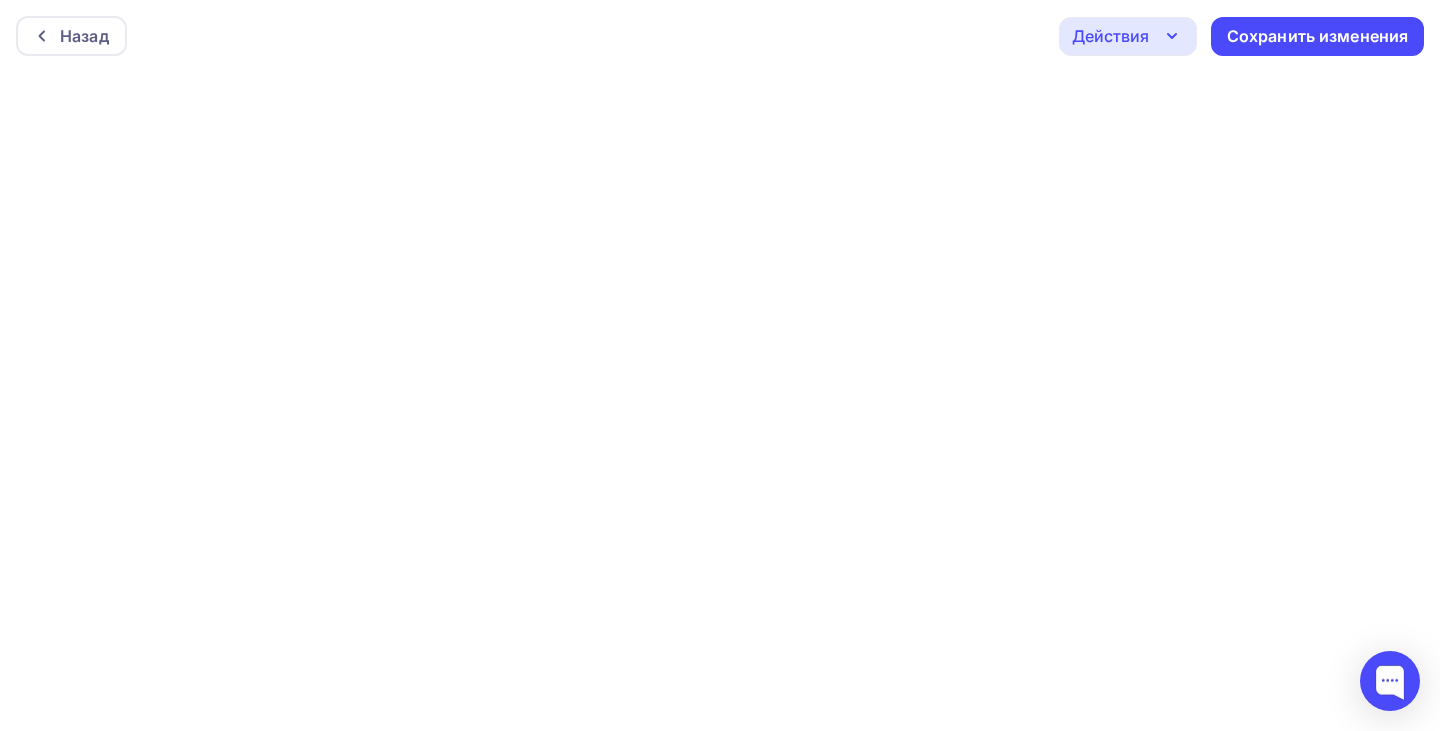 click on "Действия" at bounding box center [1110, 36] 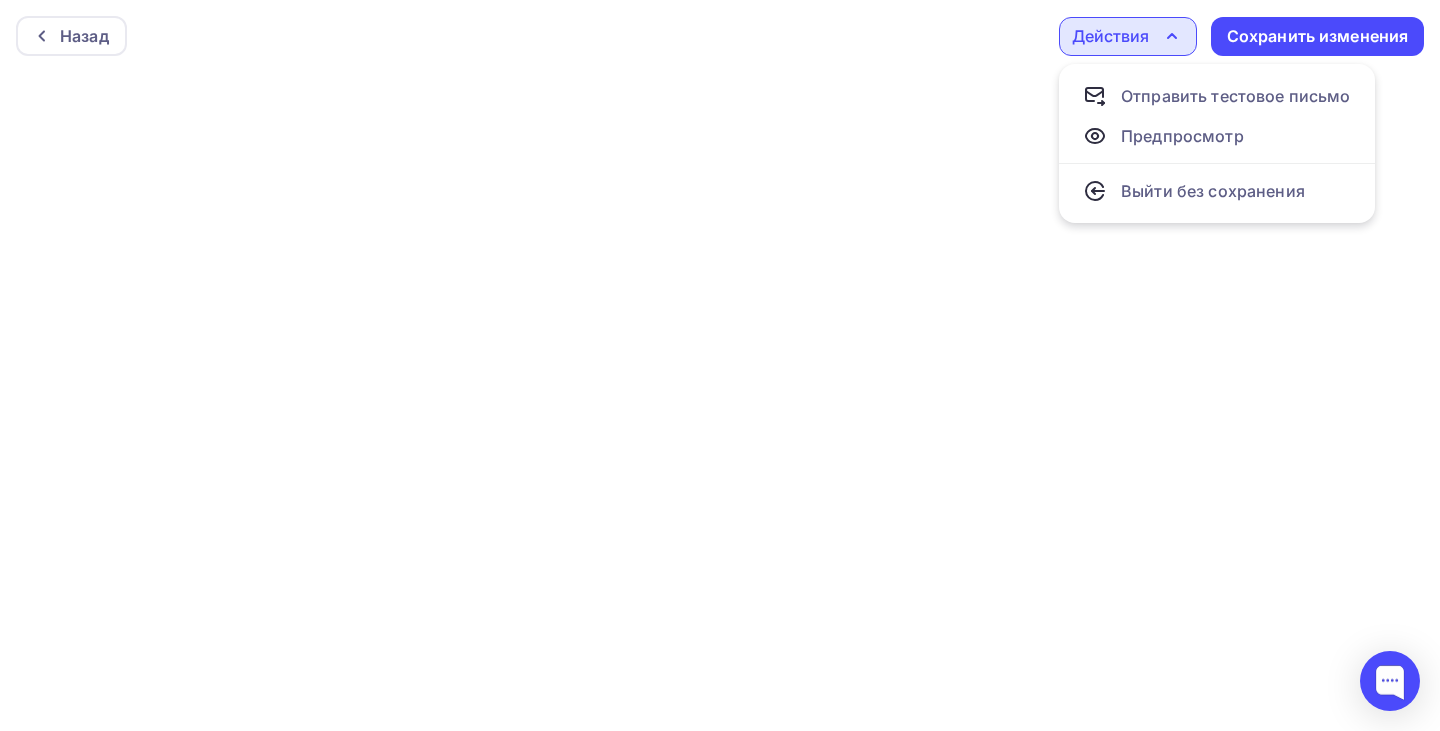 click on "Назад
Действия
Отправить тестовое письмо             Предпросмотр               Выйти без сохранения               Сохранить изменения" at bounding box center [720, 36] 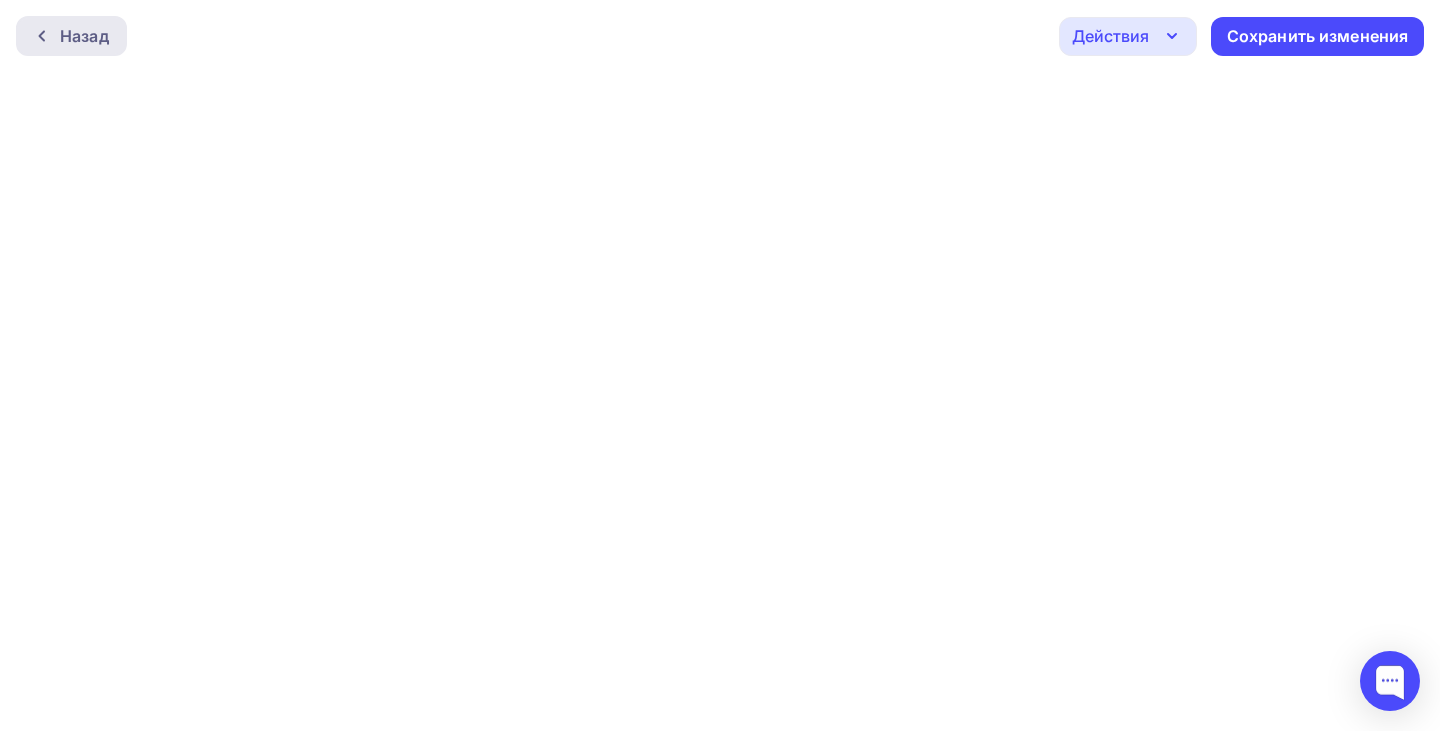 click on "Назад" at bounding box center (71, 36) 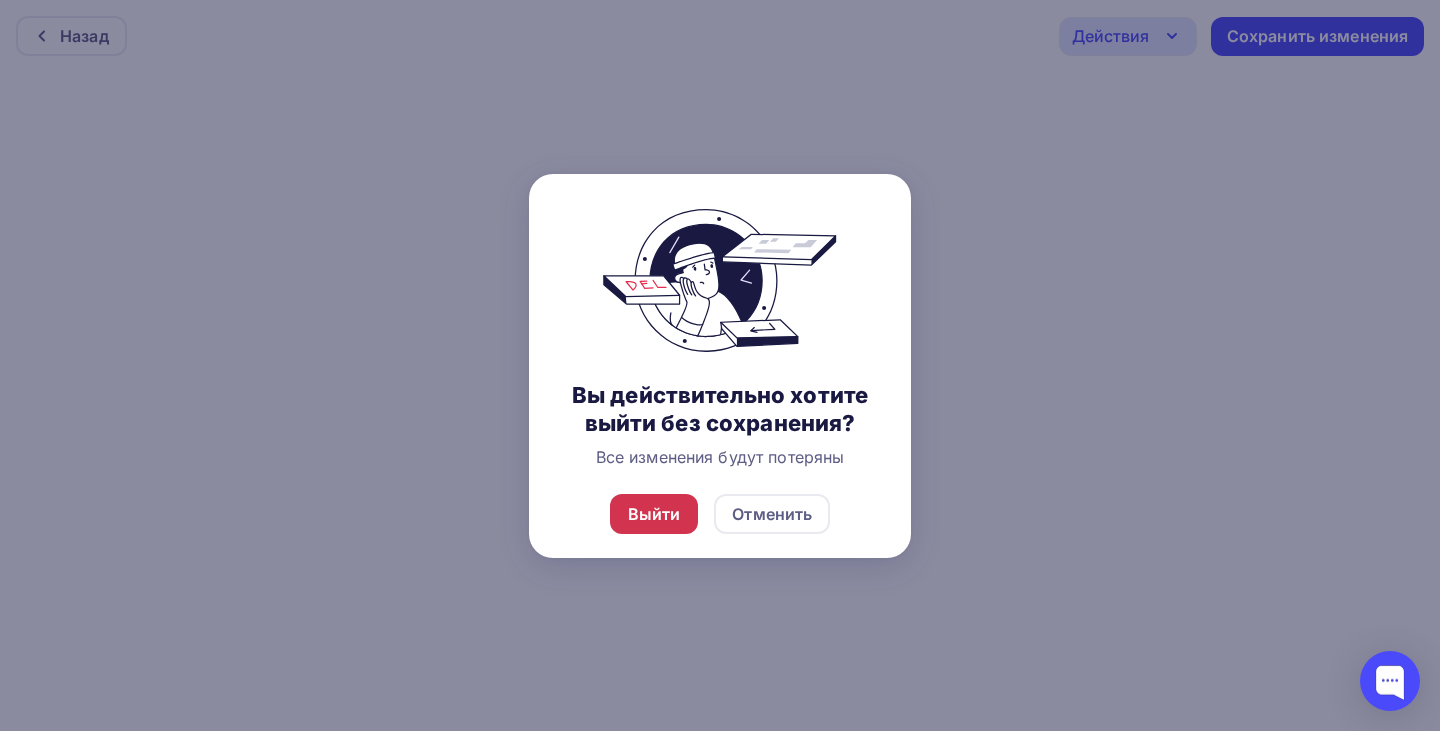click on "Выйти" at bounding box center (654, 514) 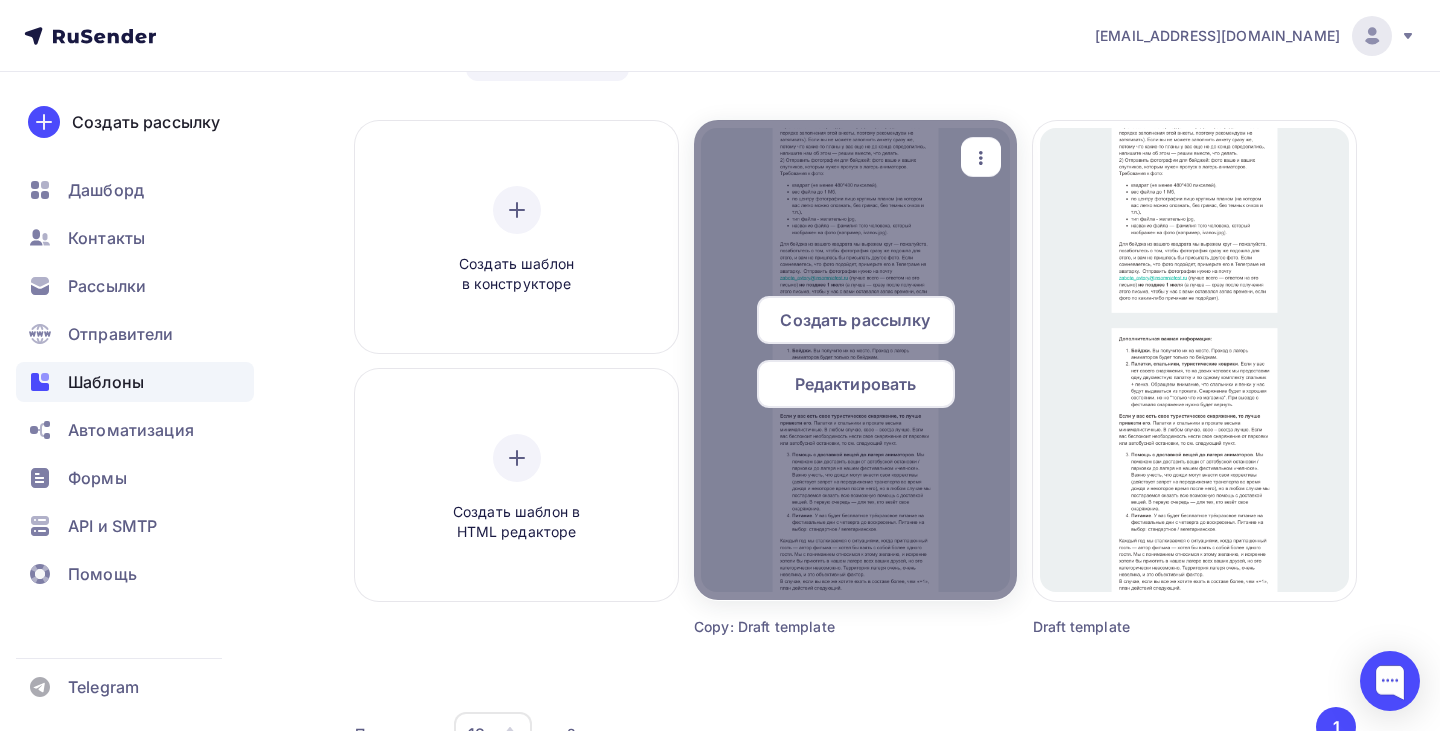 scroll, scrollTop: 211, scrollLeft: 0, axis: vertical 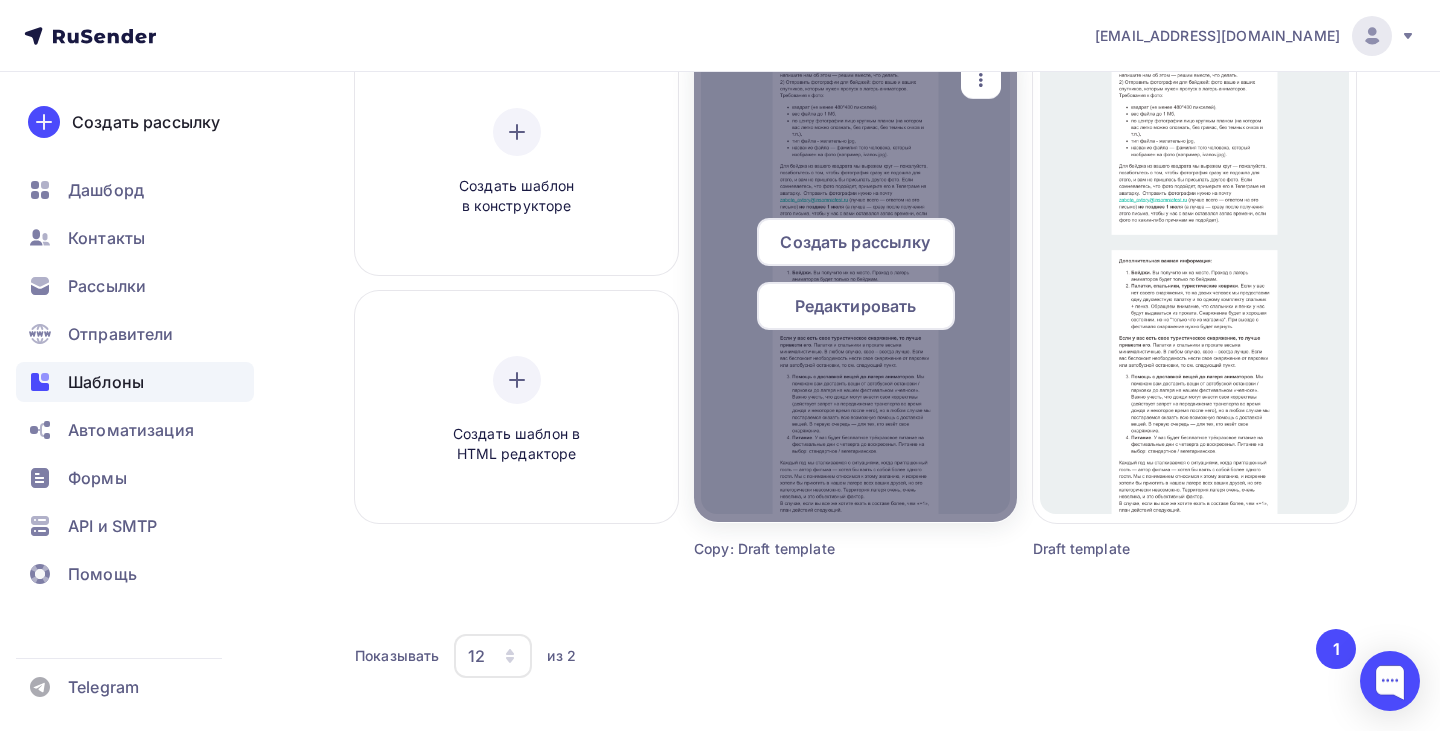 click 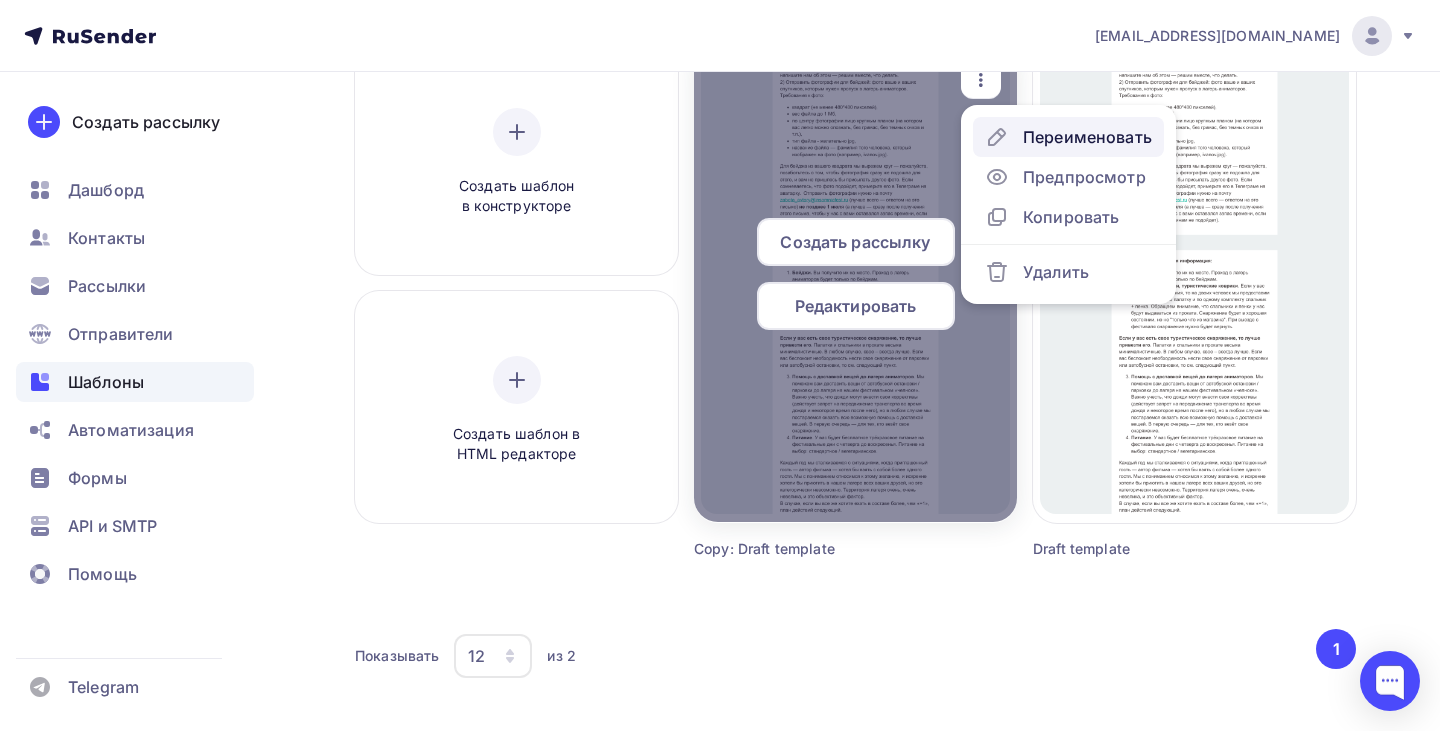click on "Переименовать" at bounding box center (1087, 137) 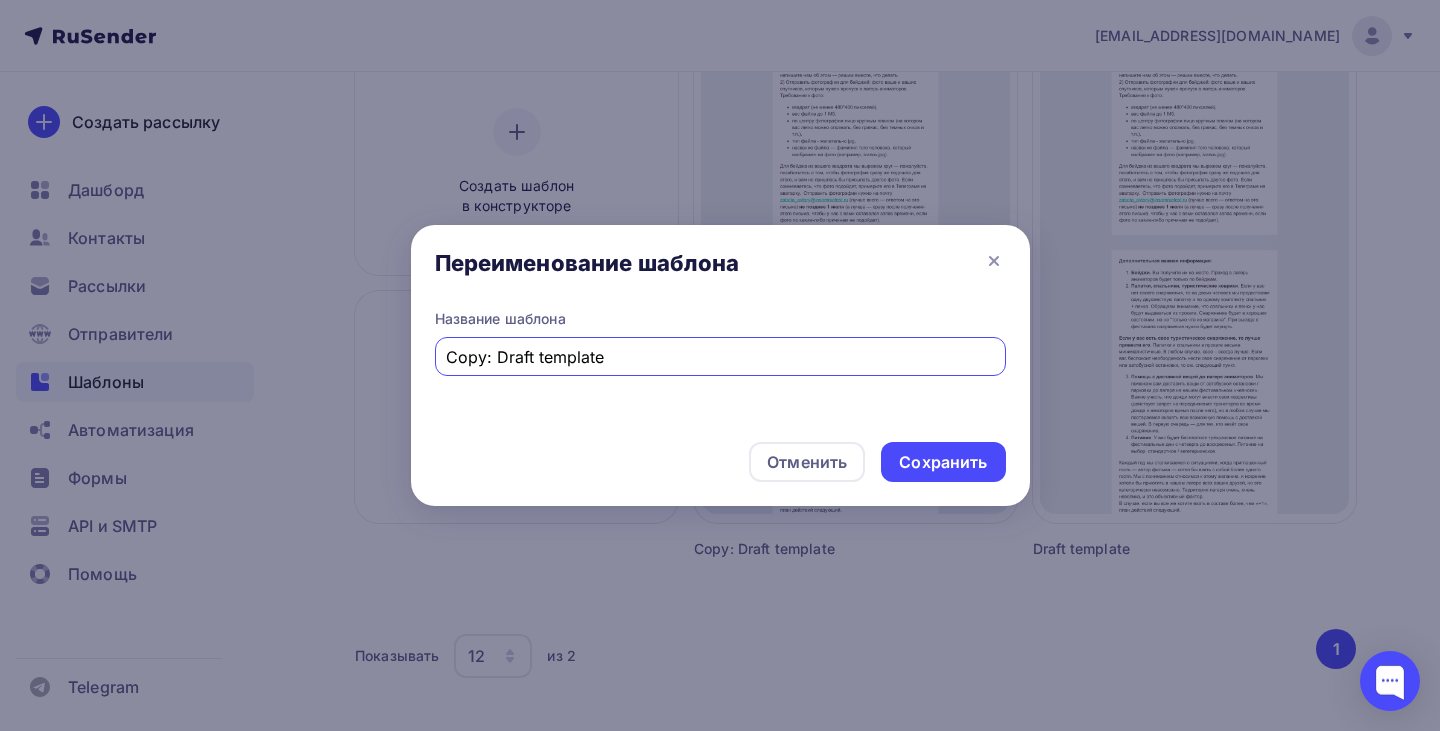drag, startPoint x: 627, startPoint y: 358, endPoint x: 367, endPoint y: 353, distance: 260.04807 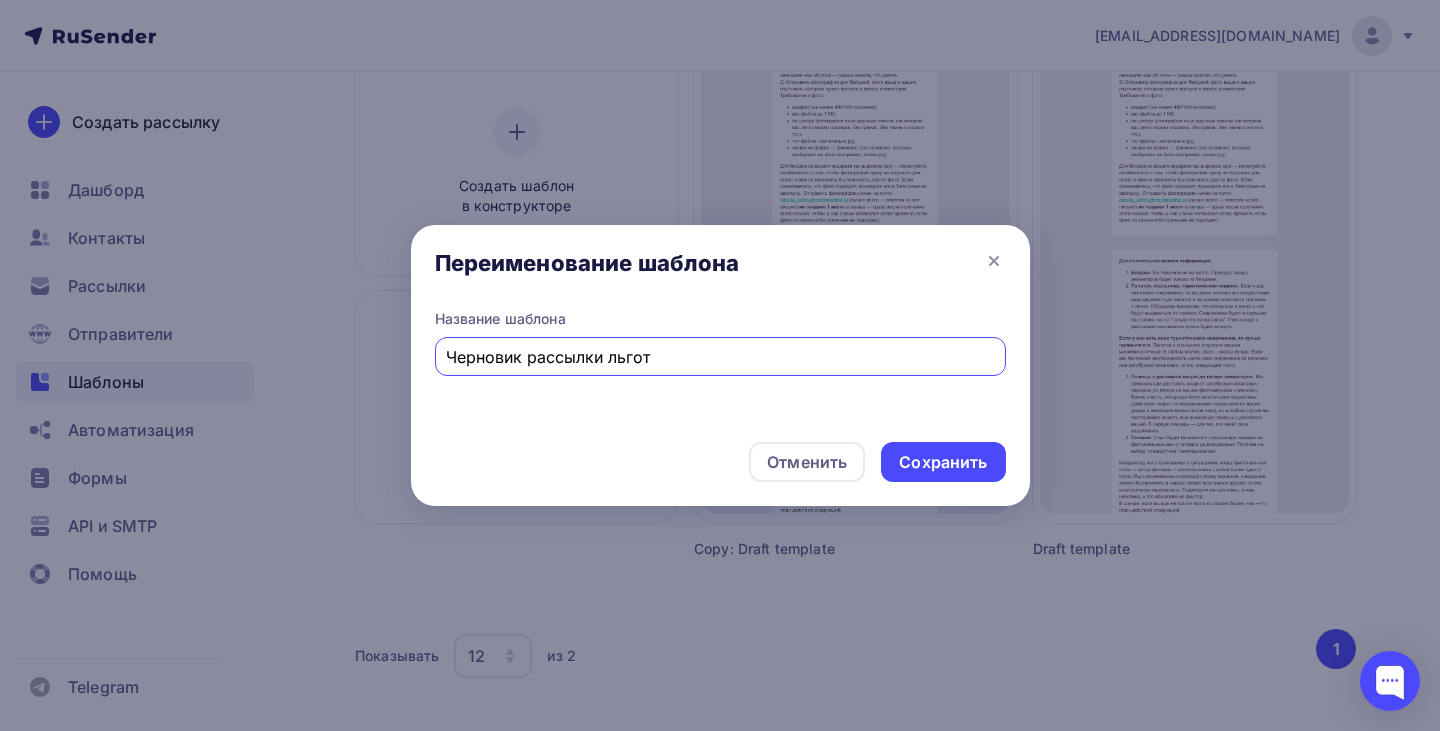 type on "Черновик рассылки льгот" 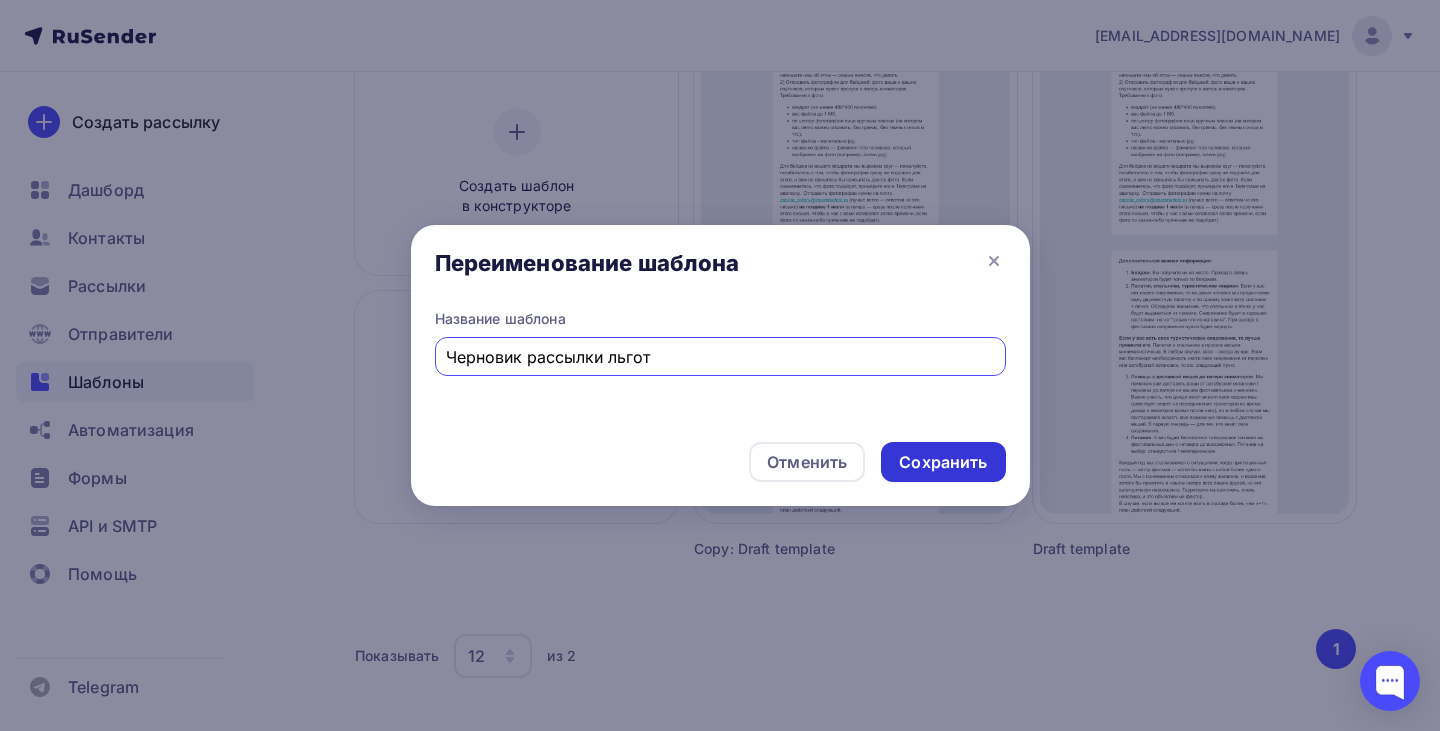 click on "Сохранить" at bounding box center (943, 462) 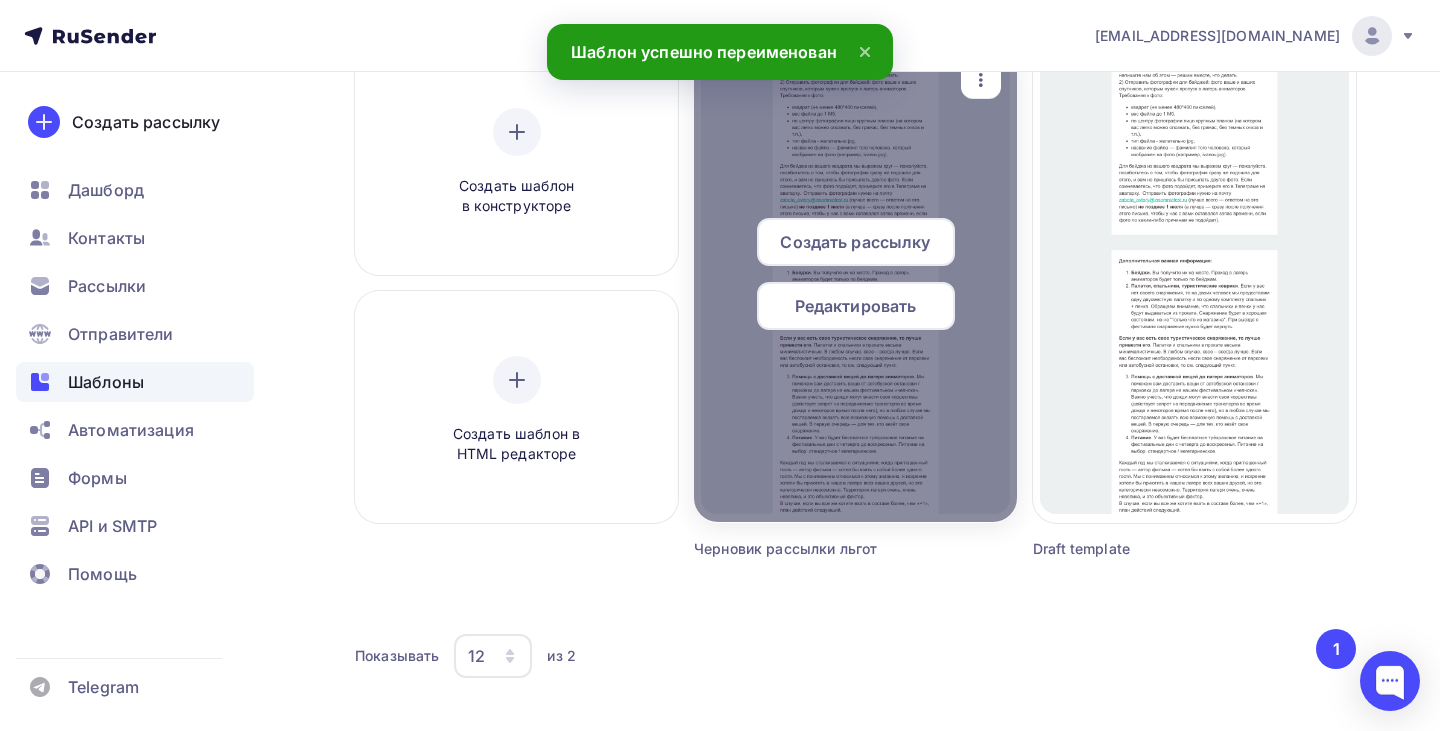 click on "Редактировать" at bounding box center [856, 306] 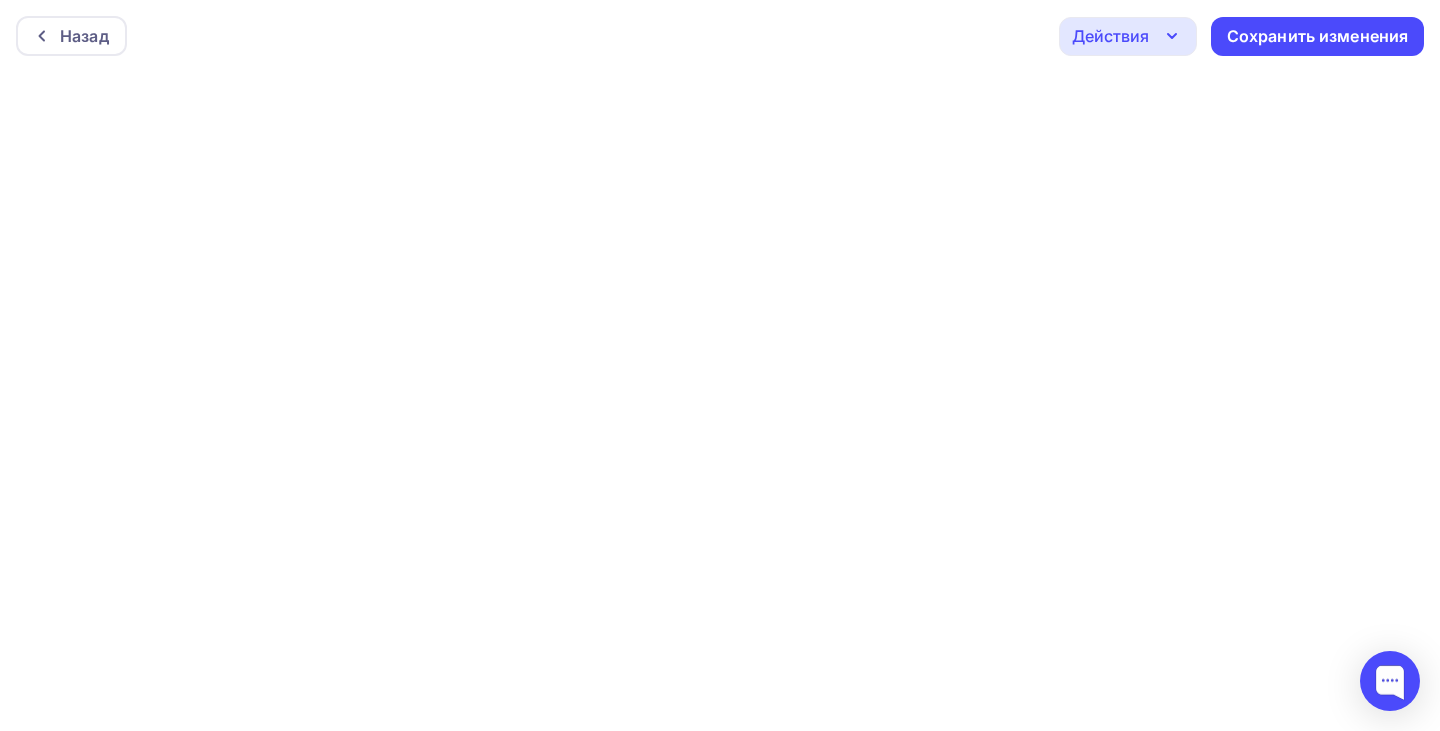 click 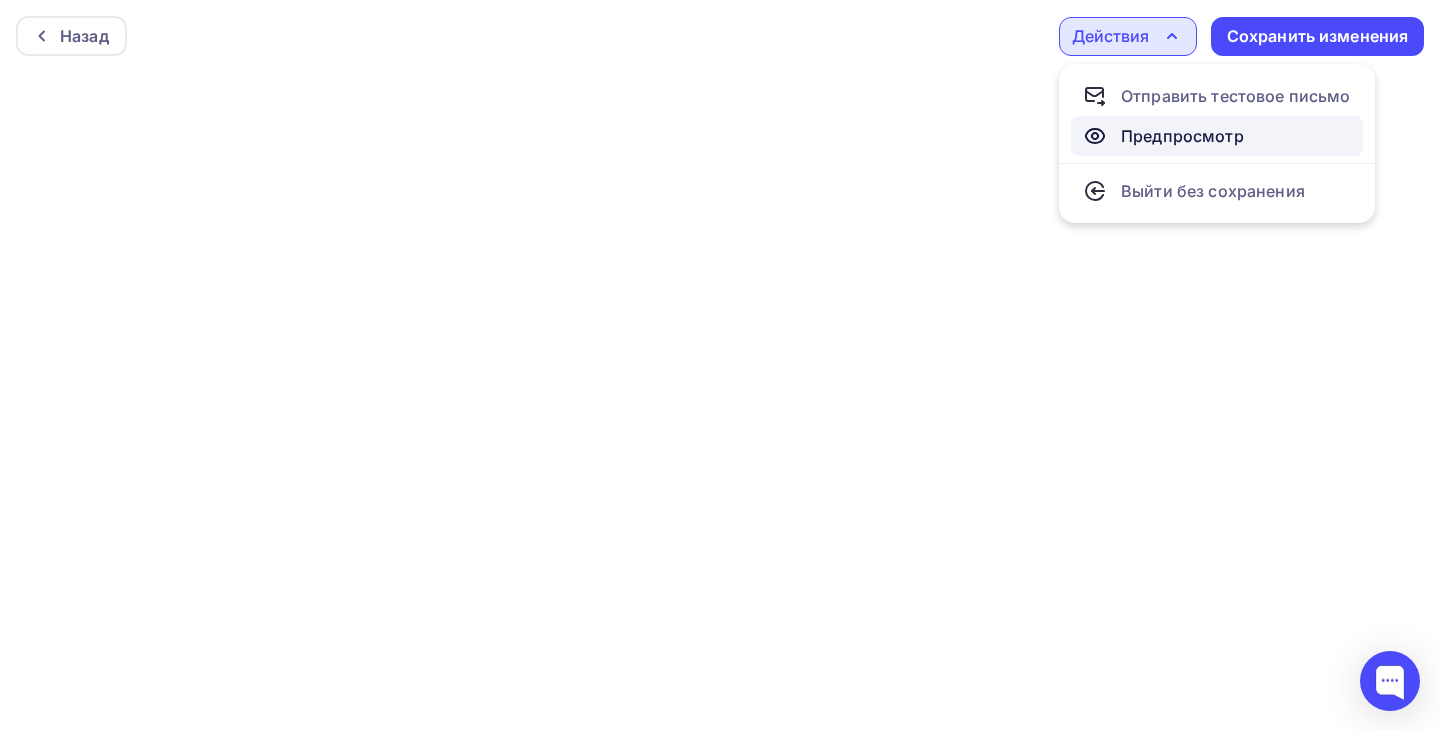 click on "Предпросмотр" at bounding box center [1182, 136] 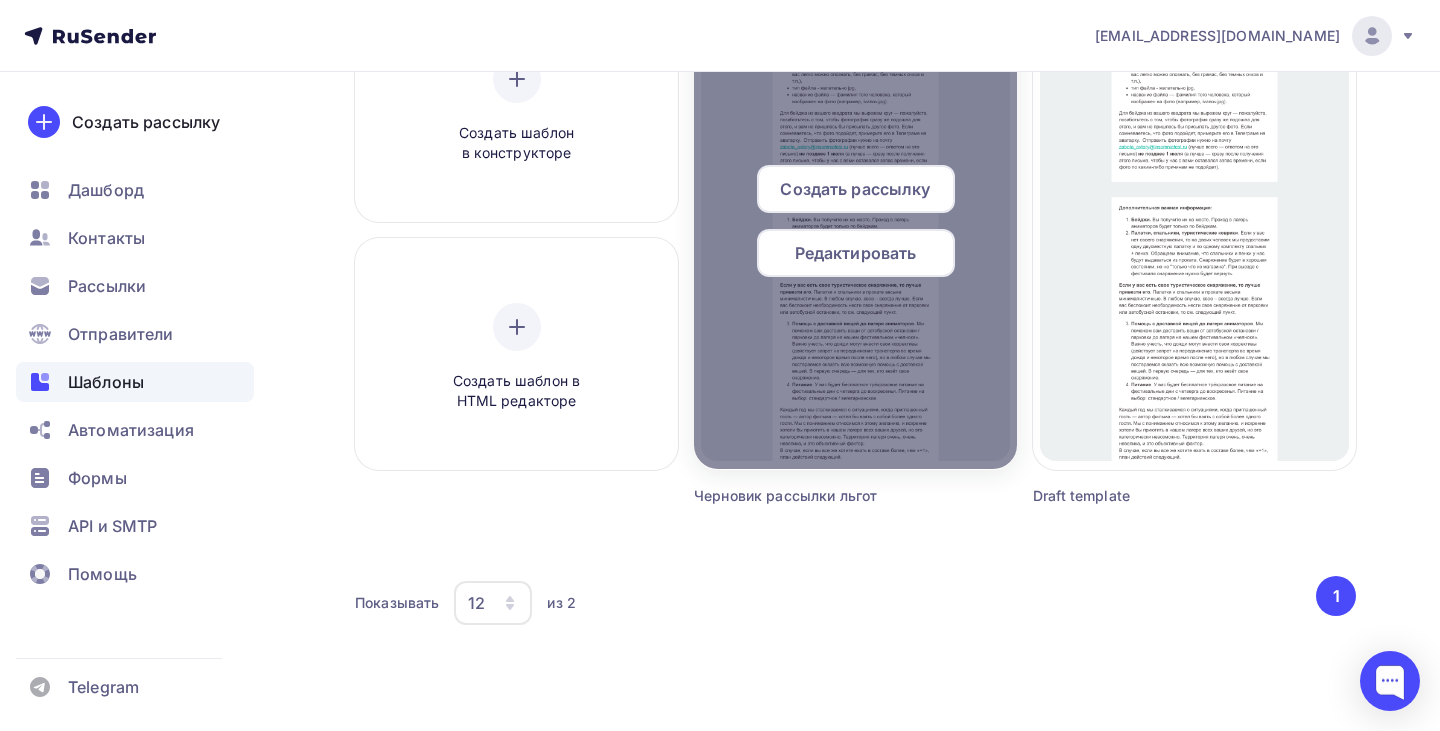 scroll, scrollTop: 159, scrollLeft: 0, axis: vertical 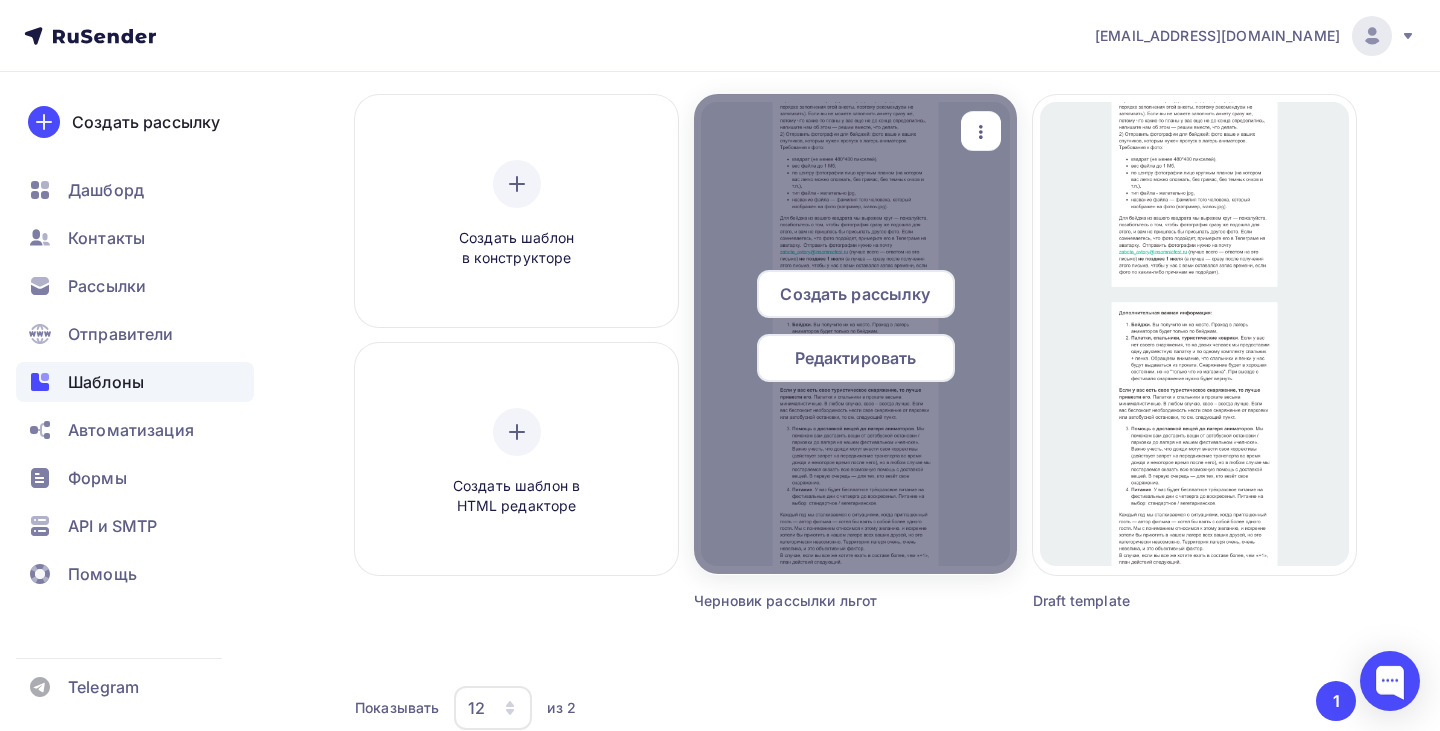 click on "Редактировать" at bounding box center (856, 358) 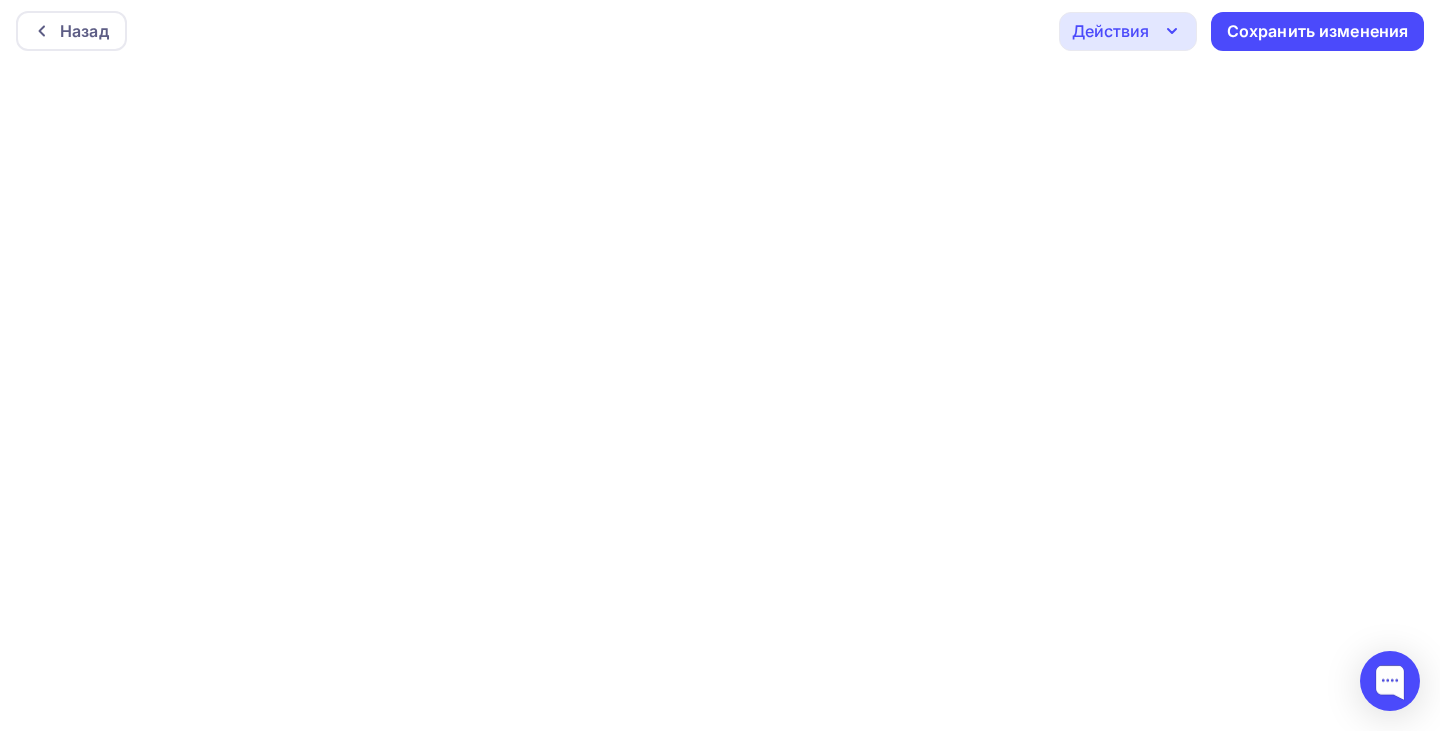 scroll, scrollTop: 0, scrollLeft: 0, axis: both 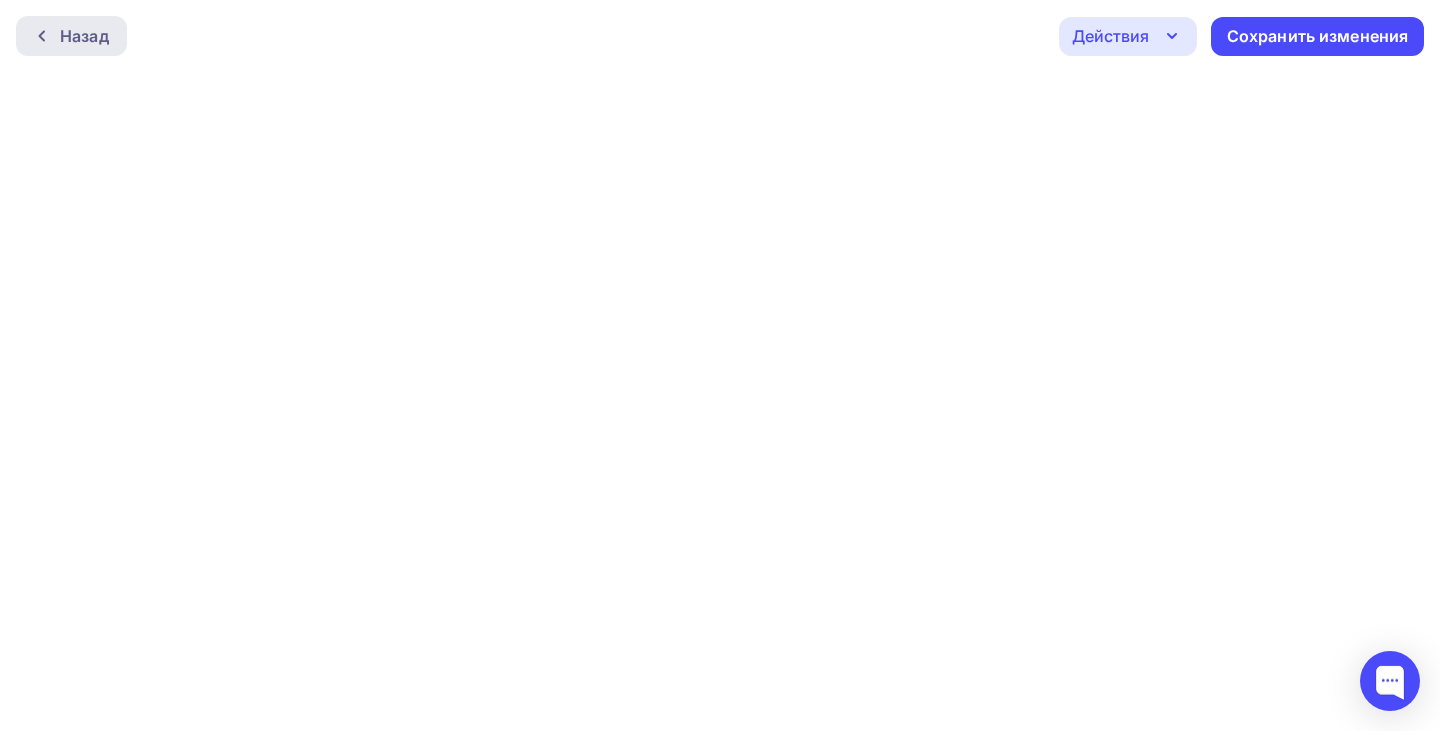click on "Назад" at bounding box center [71, 36] 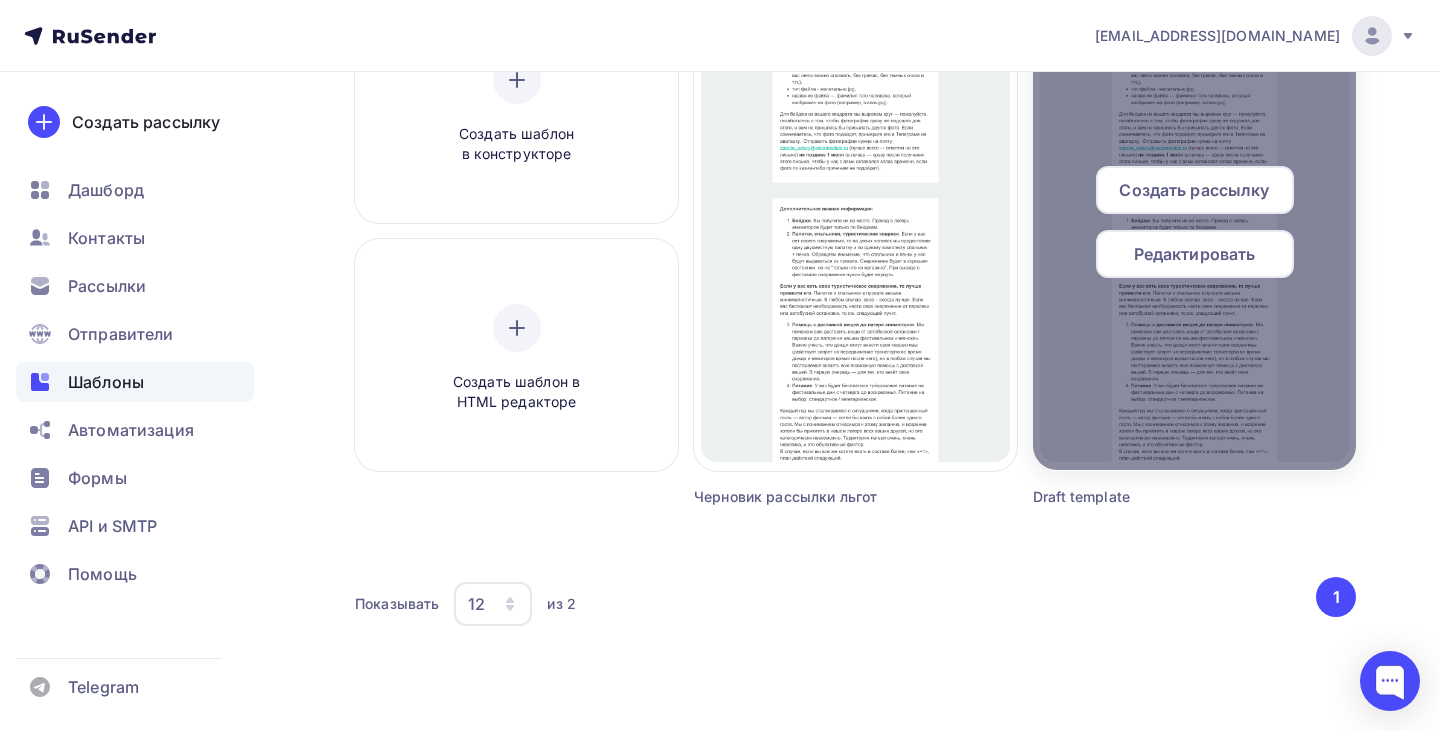scroll, scrollTop: 244, scrollLeft: 0, axis: vertical 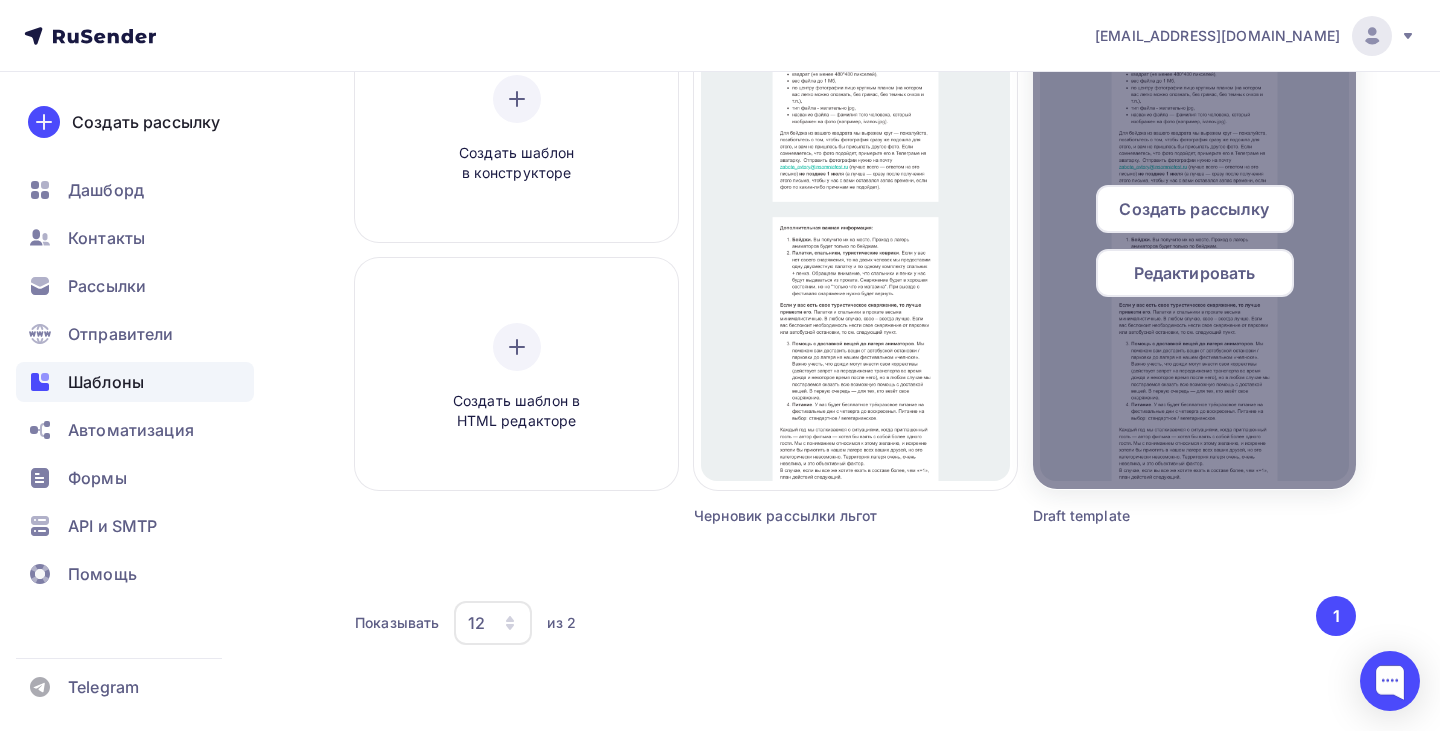 click on "Редактировать" at bounding box center (1195, 273) 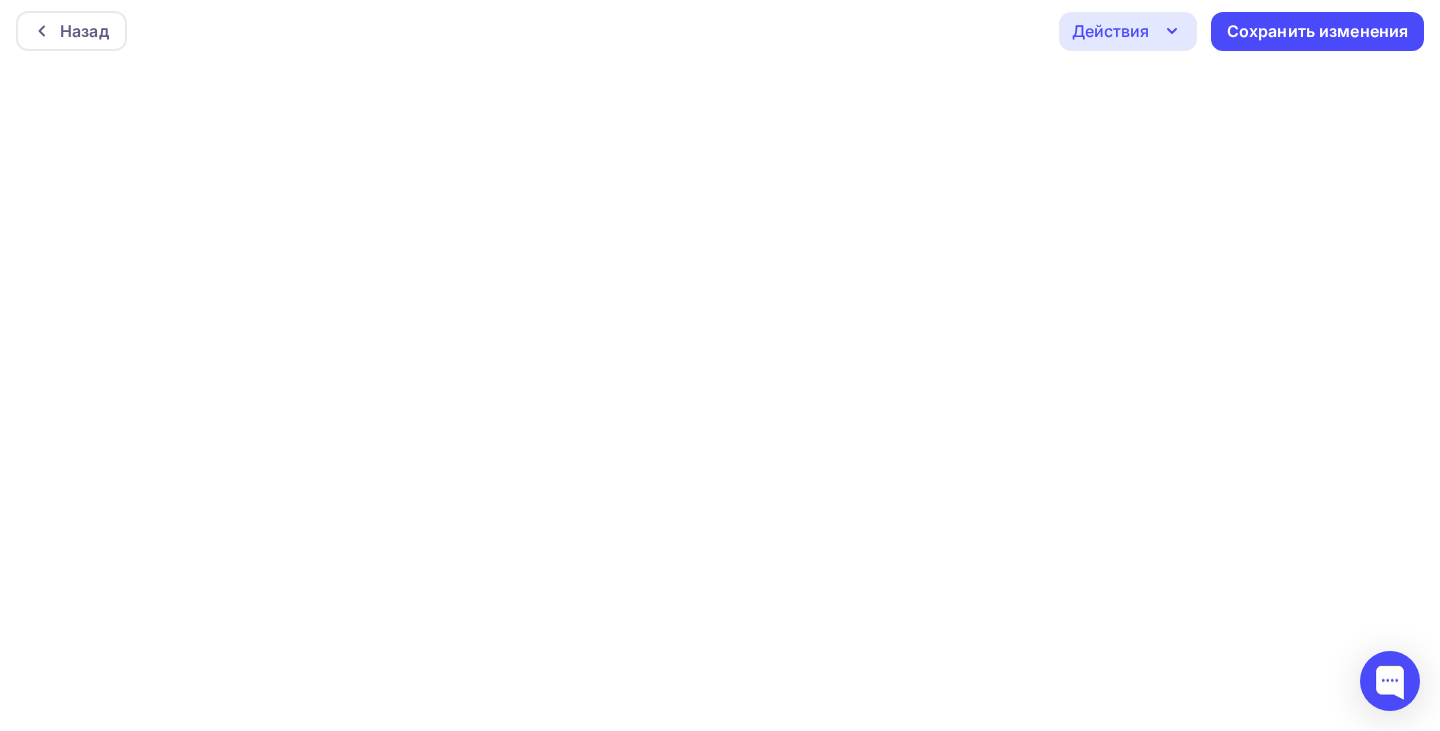 scroll, scrollTop: 0, scrollLeft: 0, axis: both 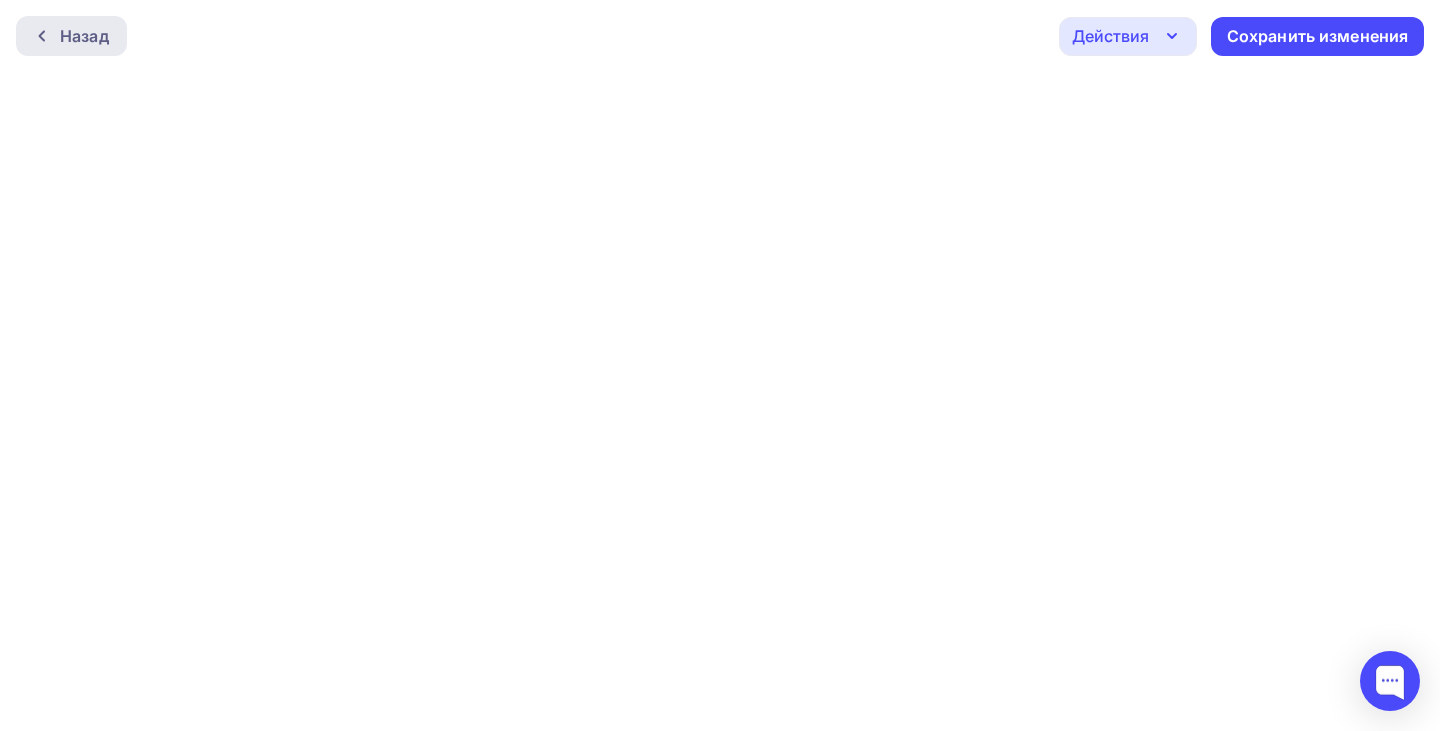 click on "Назад" at bounding box center (71, 36) 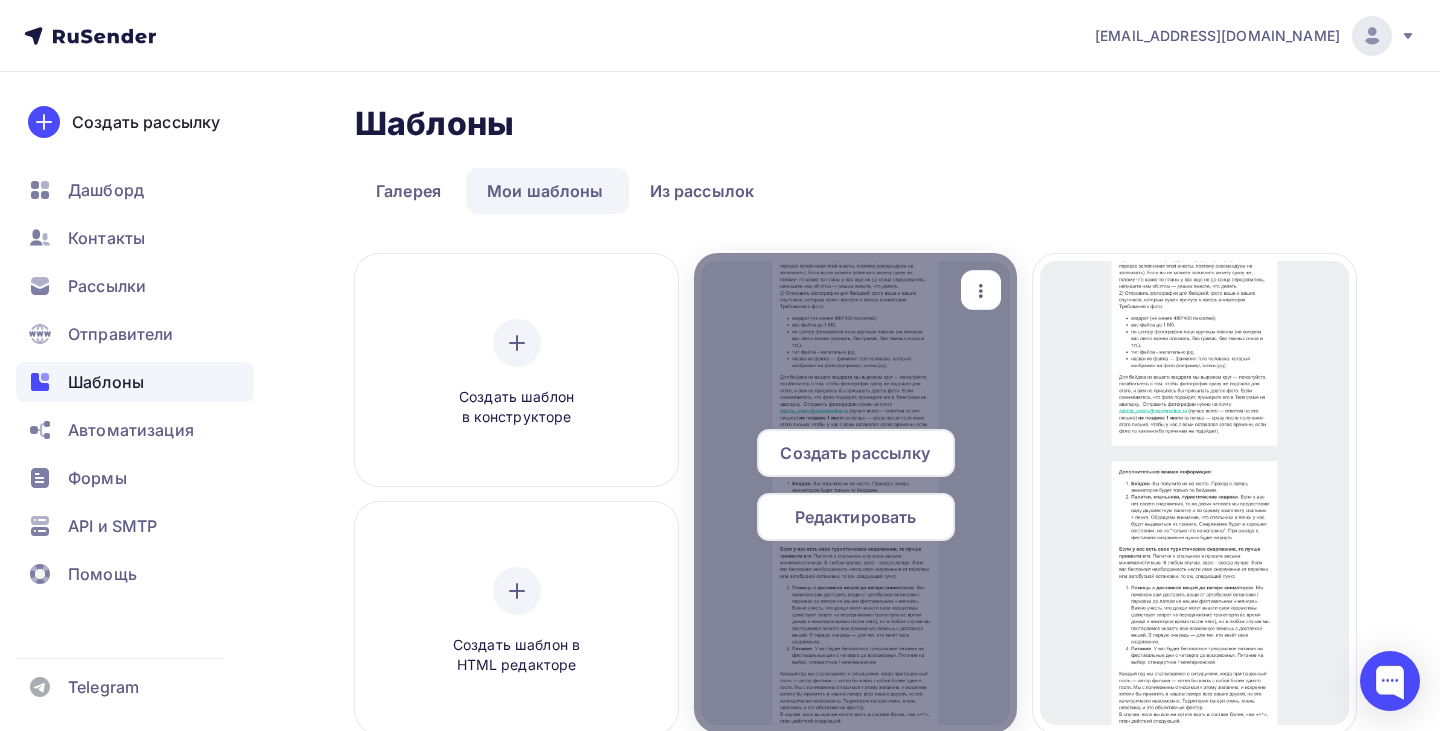click on "Редактировать" at bounding box center [856, 517] 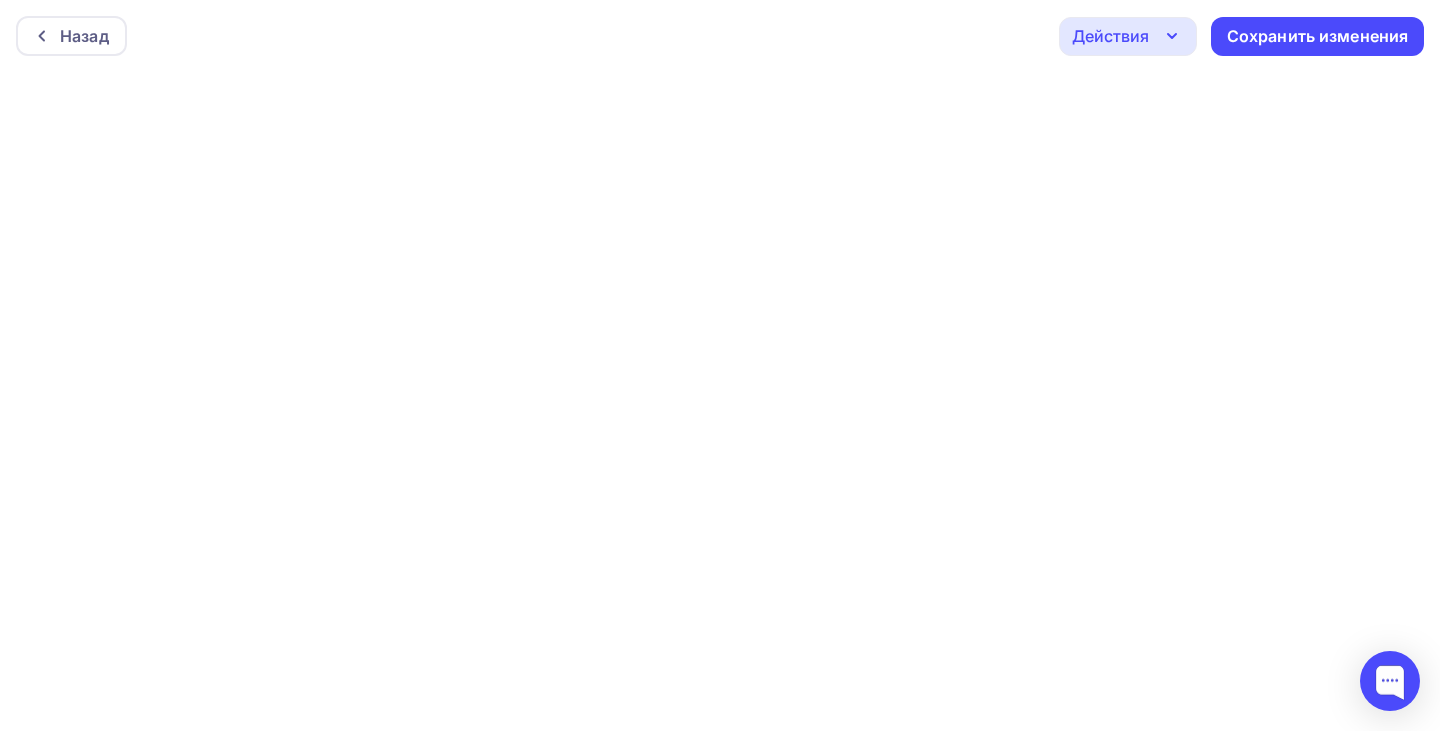 scroll, scrollTop: 5, scrollLeft: 0, axis: vertical 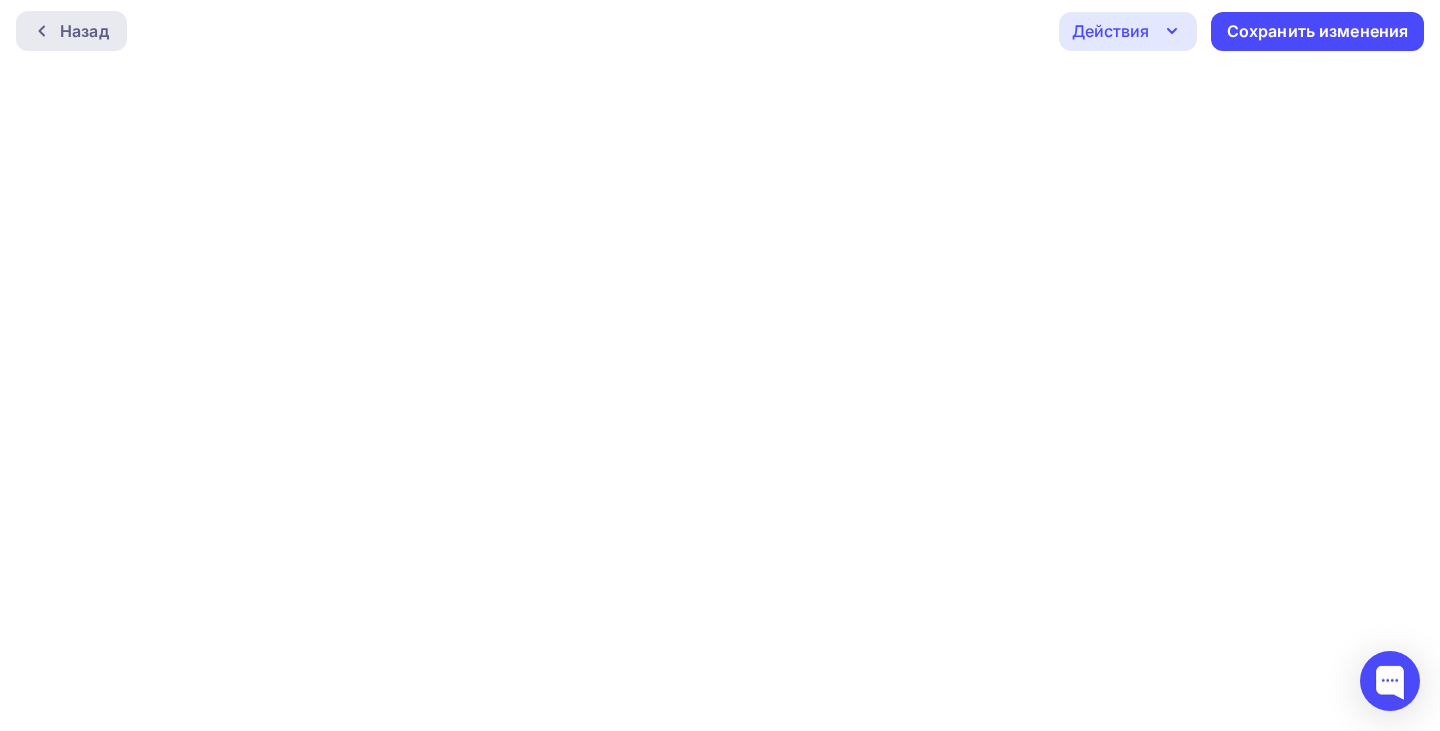 click on "Назад" at bounding box center (84, 31) 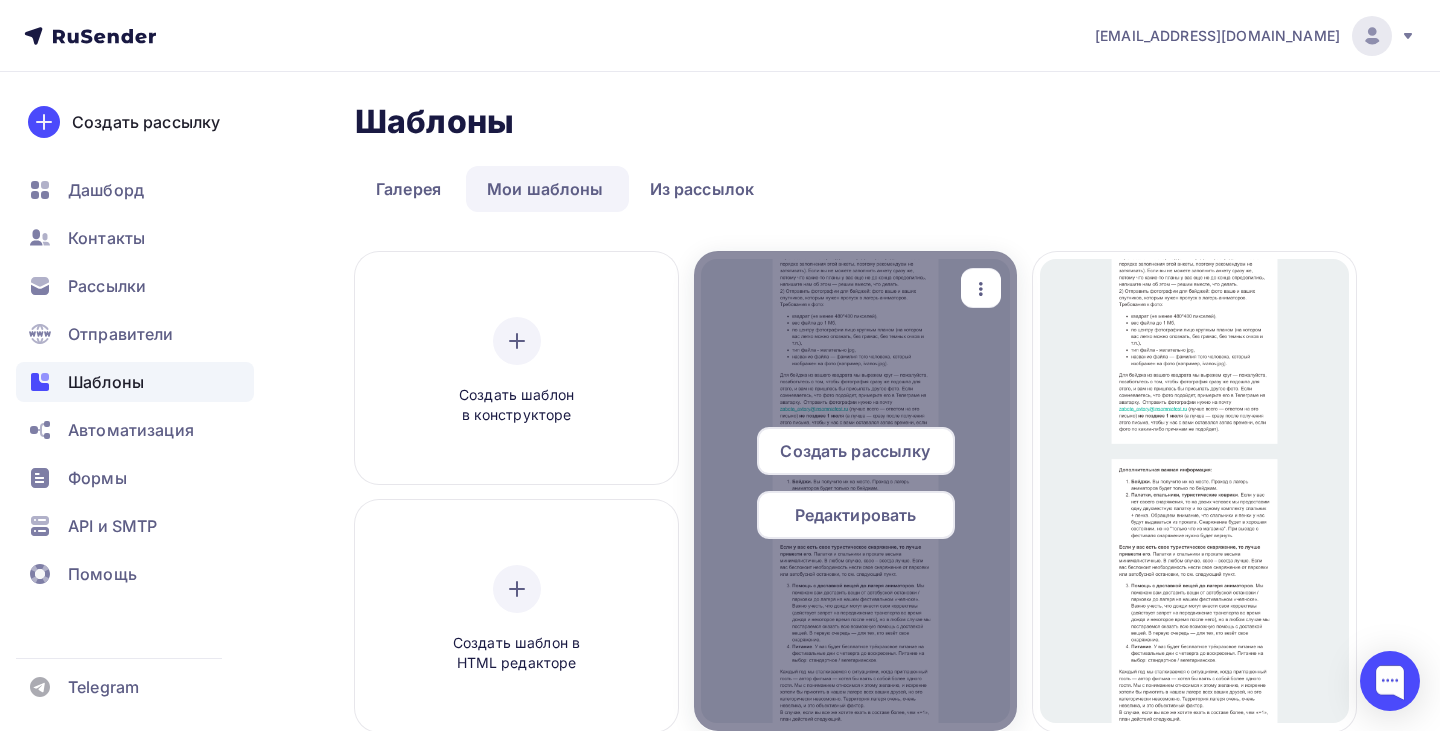 scroll, scrollTop: 147, scrollLeft: 0, axis: vertical 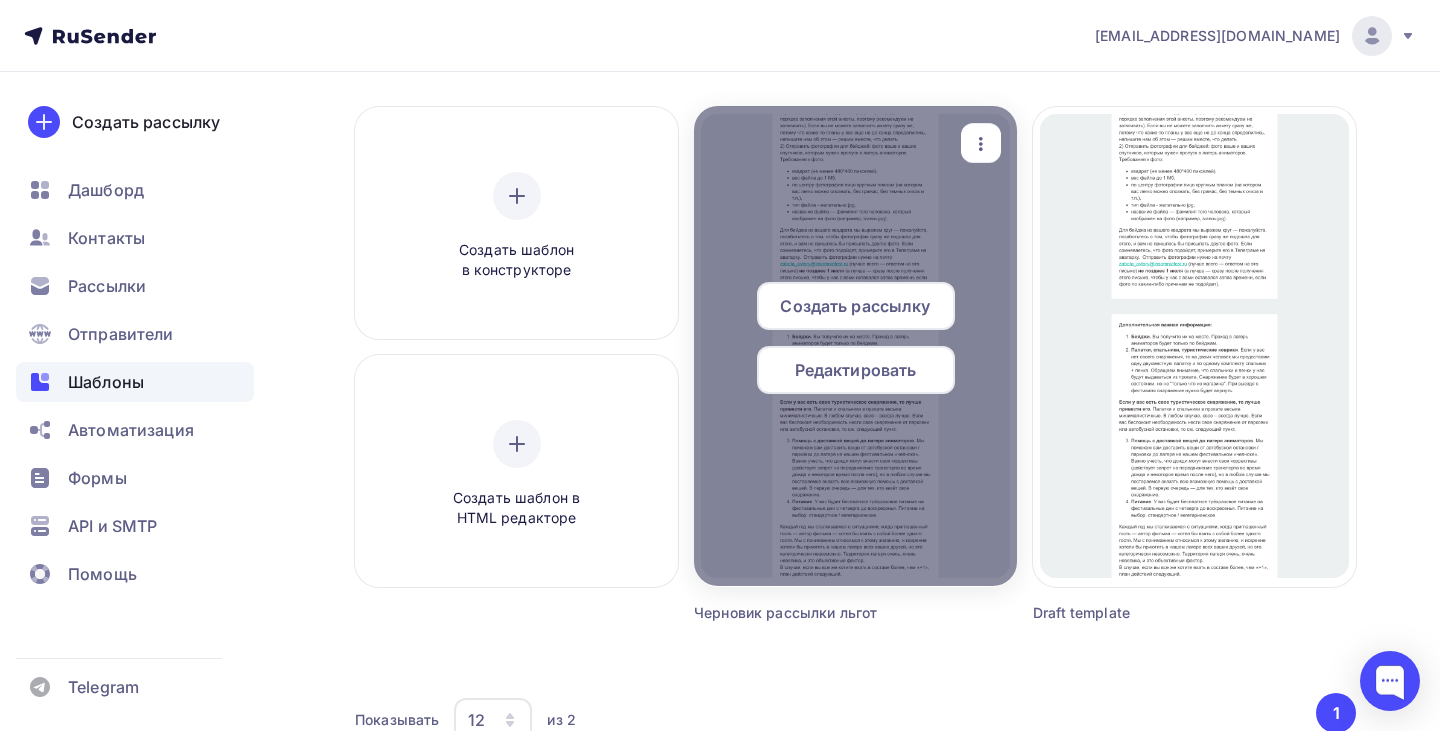 click on "Редактировать" at bounding box center (856, 370) 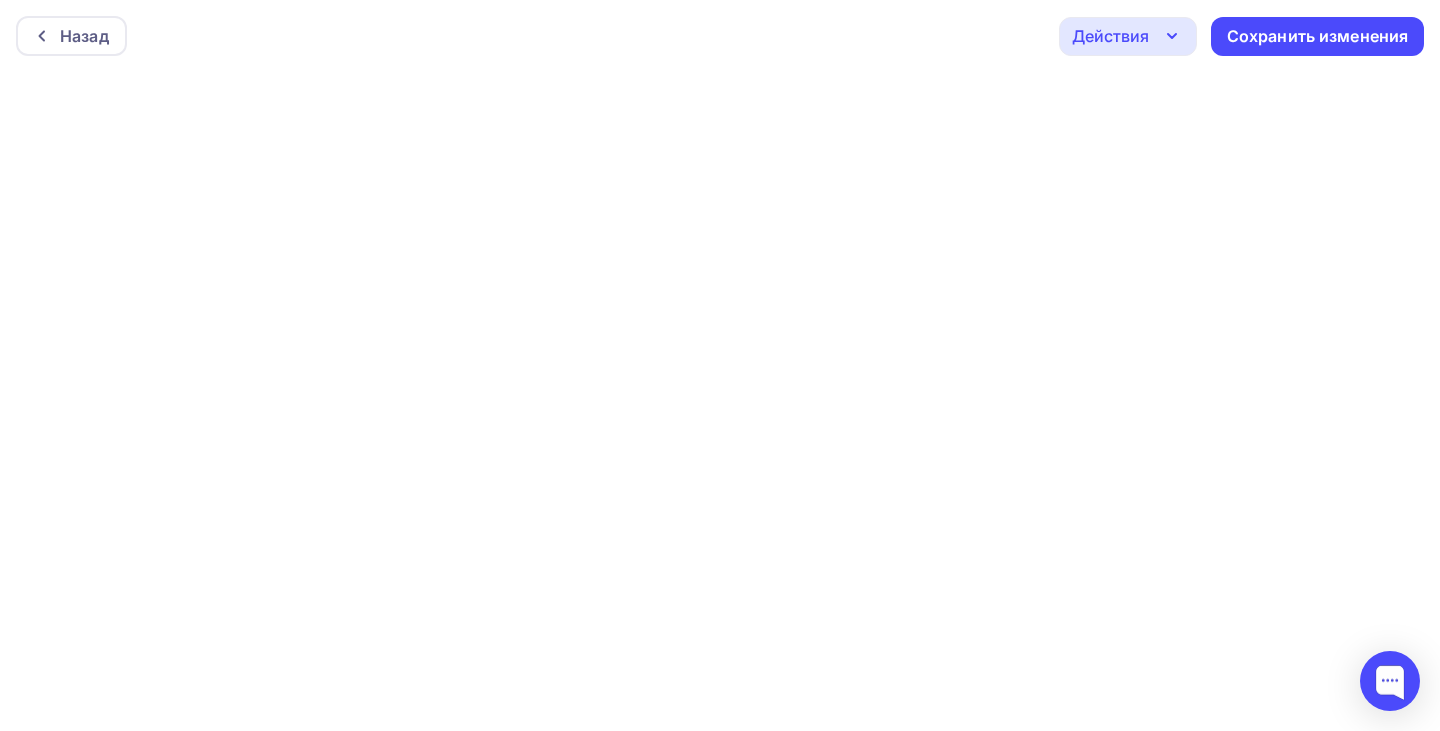 scroll, scrollTop: 5, scrollLeft: 0, axis: vertical 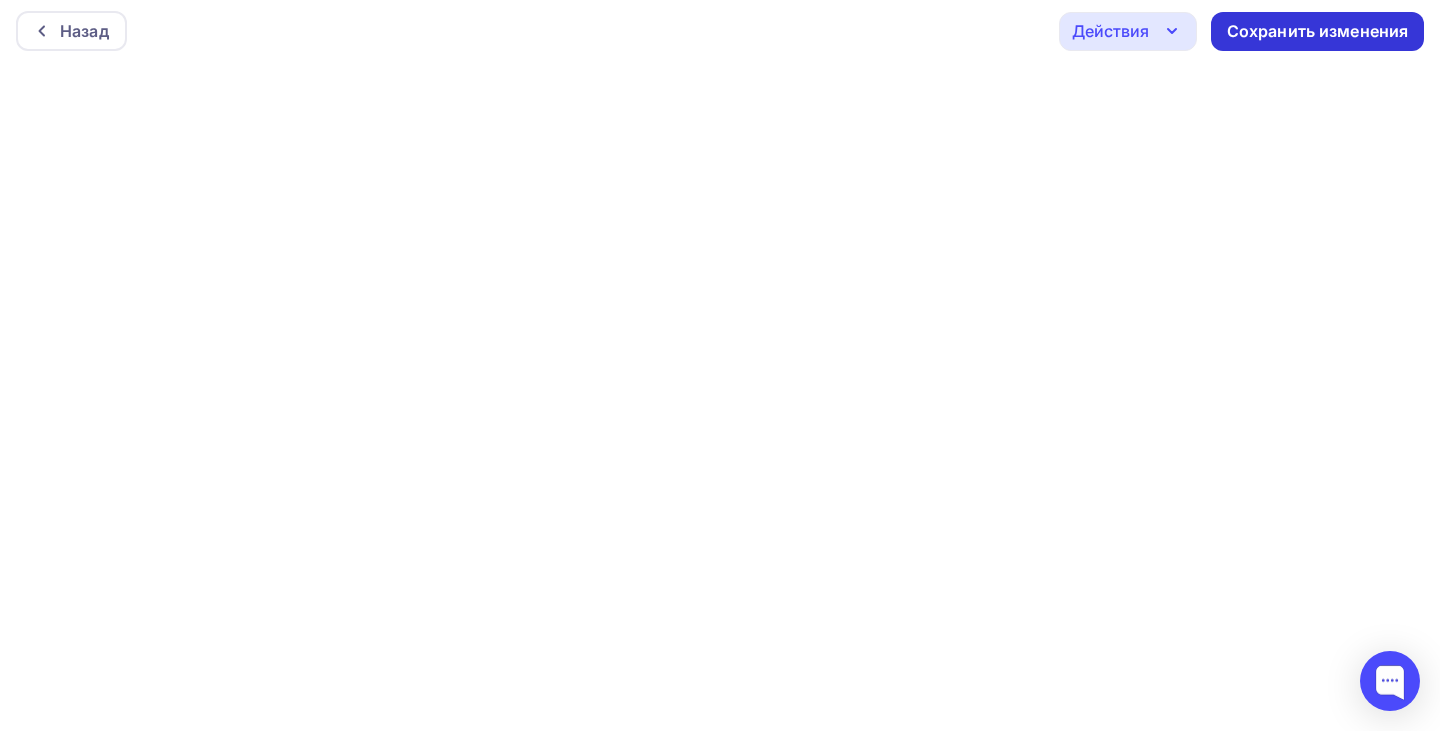 click on "Сохранить изменения" at bounding box center (1318, 31) 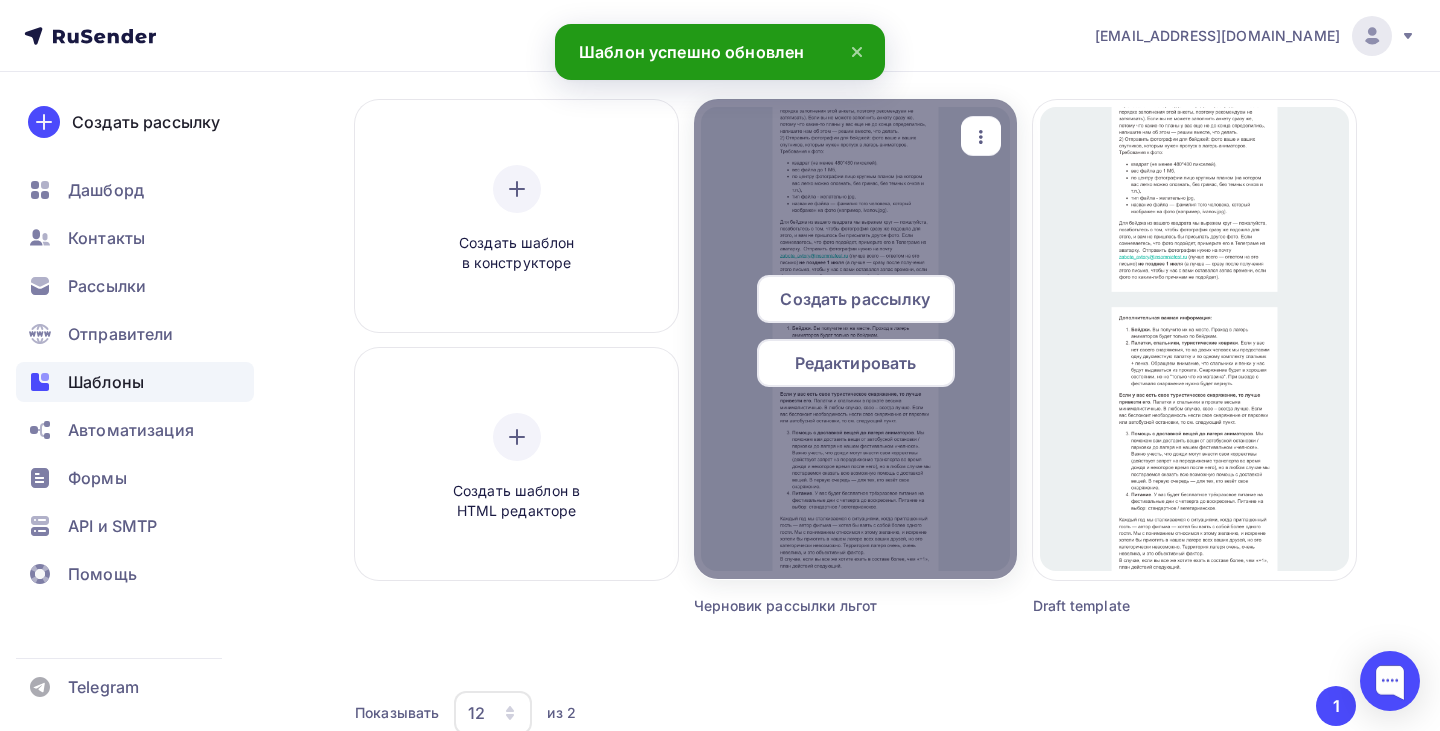 scroll, scrollTop: 156, scrollLeft: 0, axis: vertical 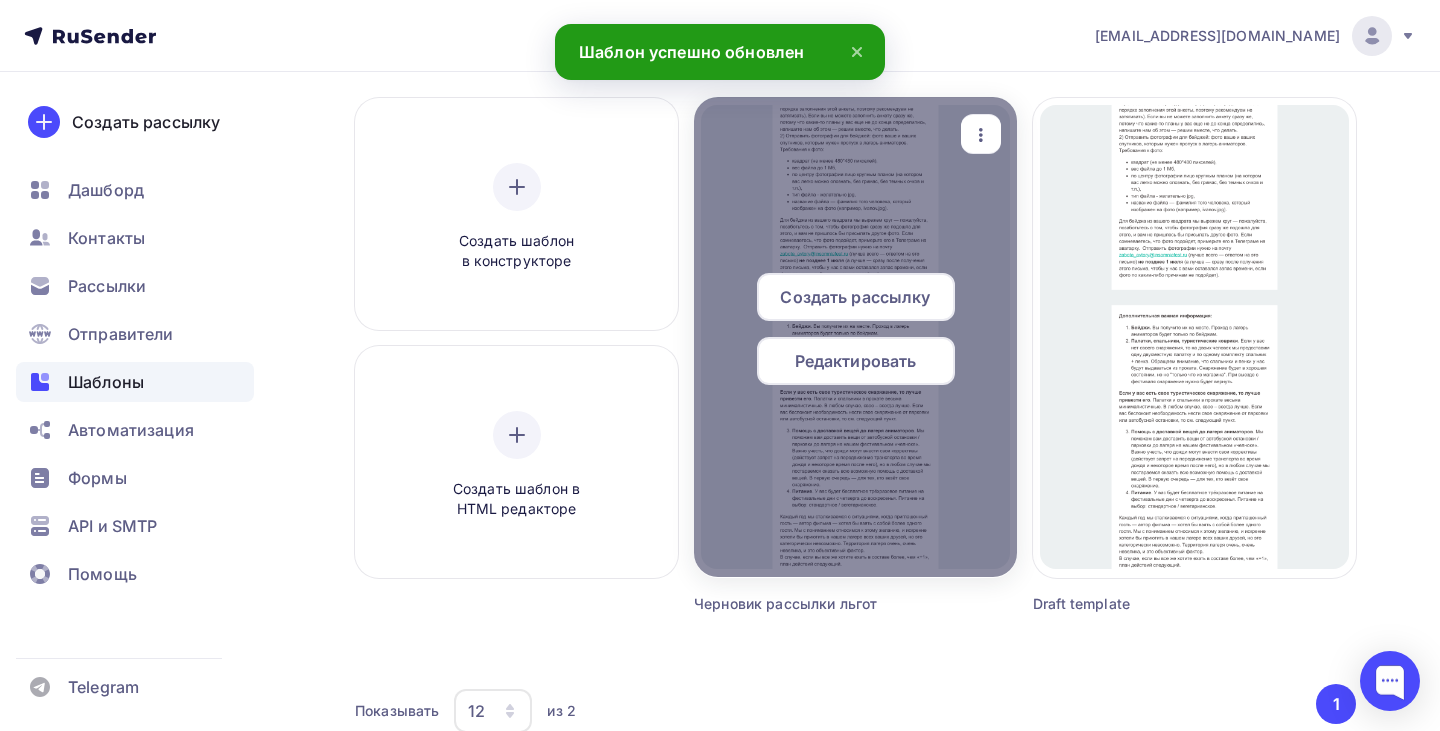 click on "Редактировать" at bounding box center [856, 361] 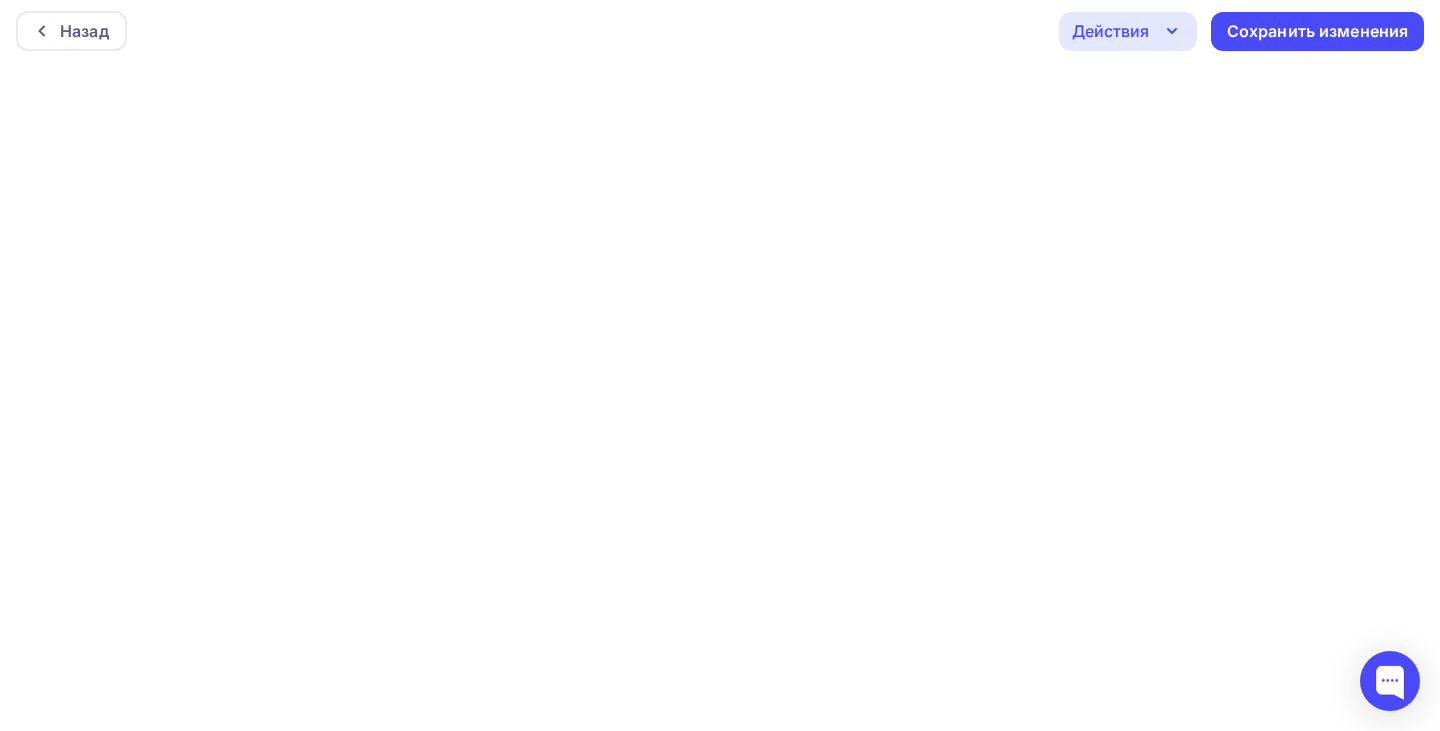 scroll, scrollTop: 0, scrollLeft: 0, axis: both 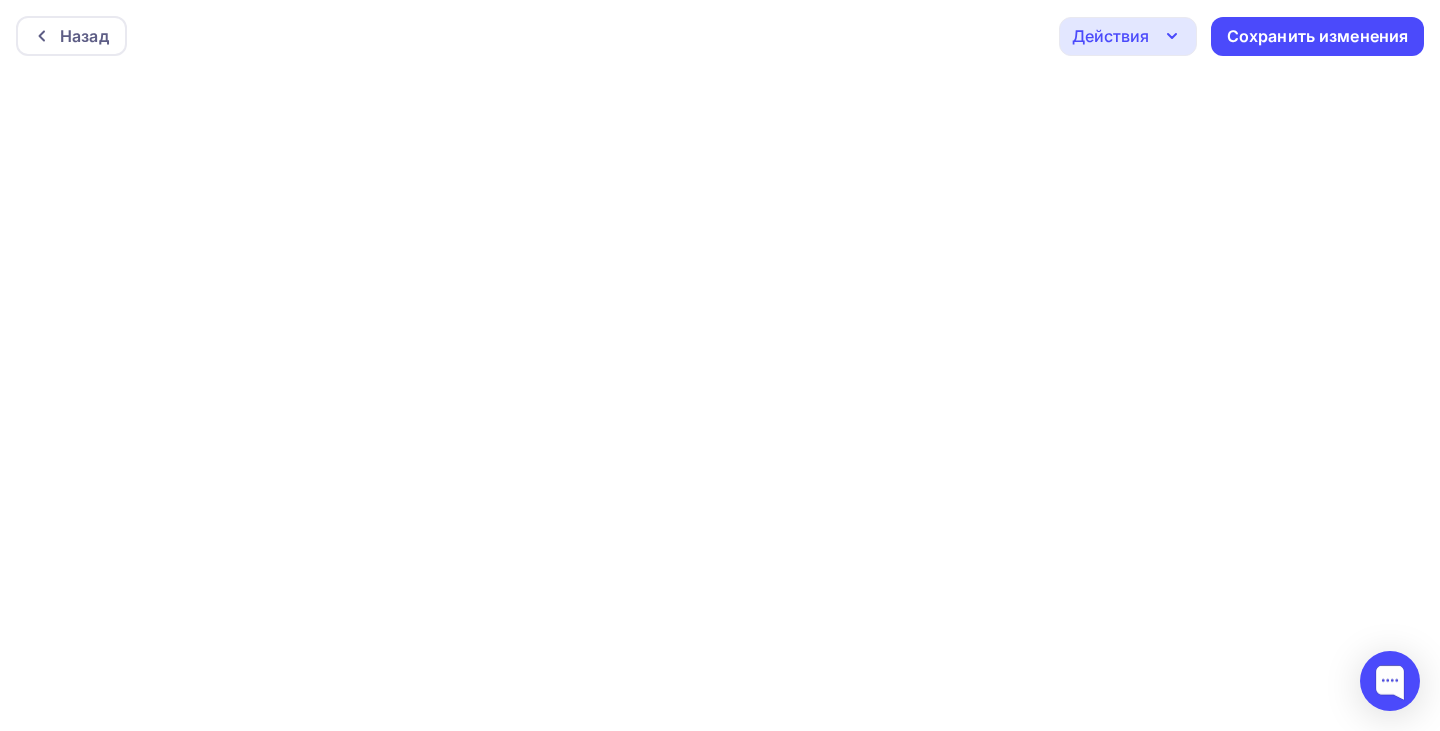 click 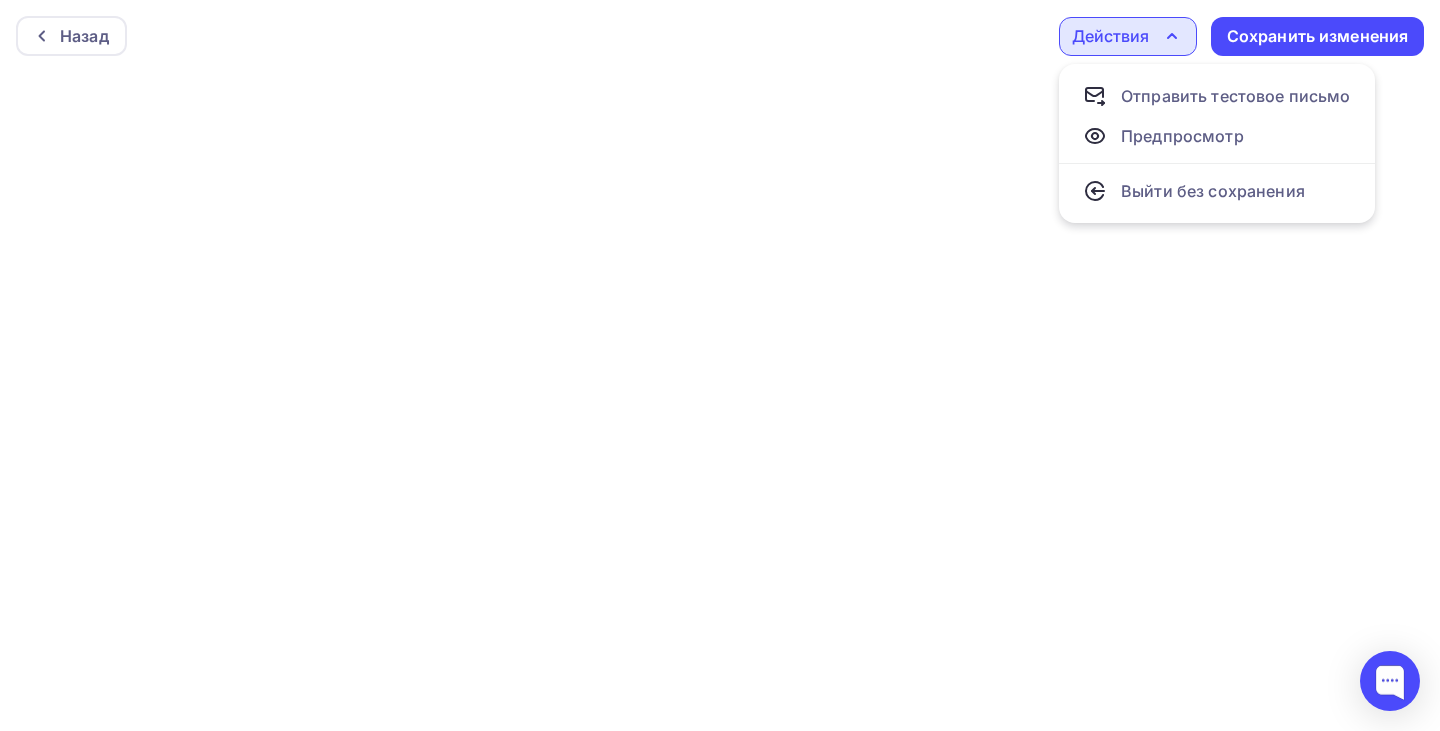 click 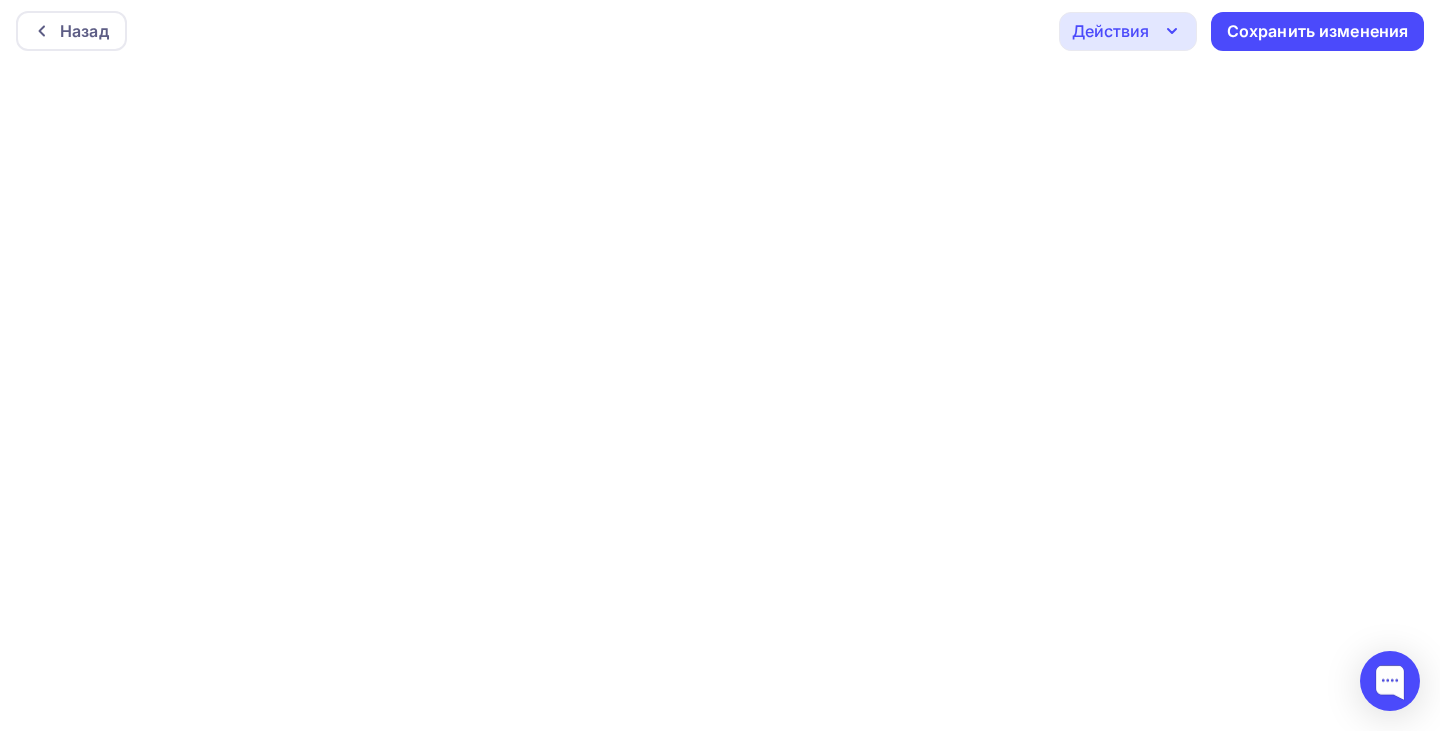 scroll, scrollTop: 0, scrollLeft: 0, axis: both 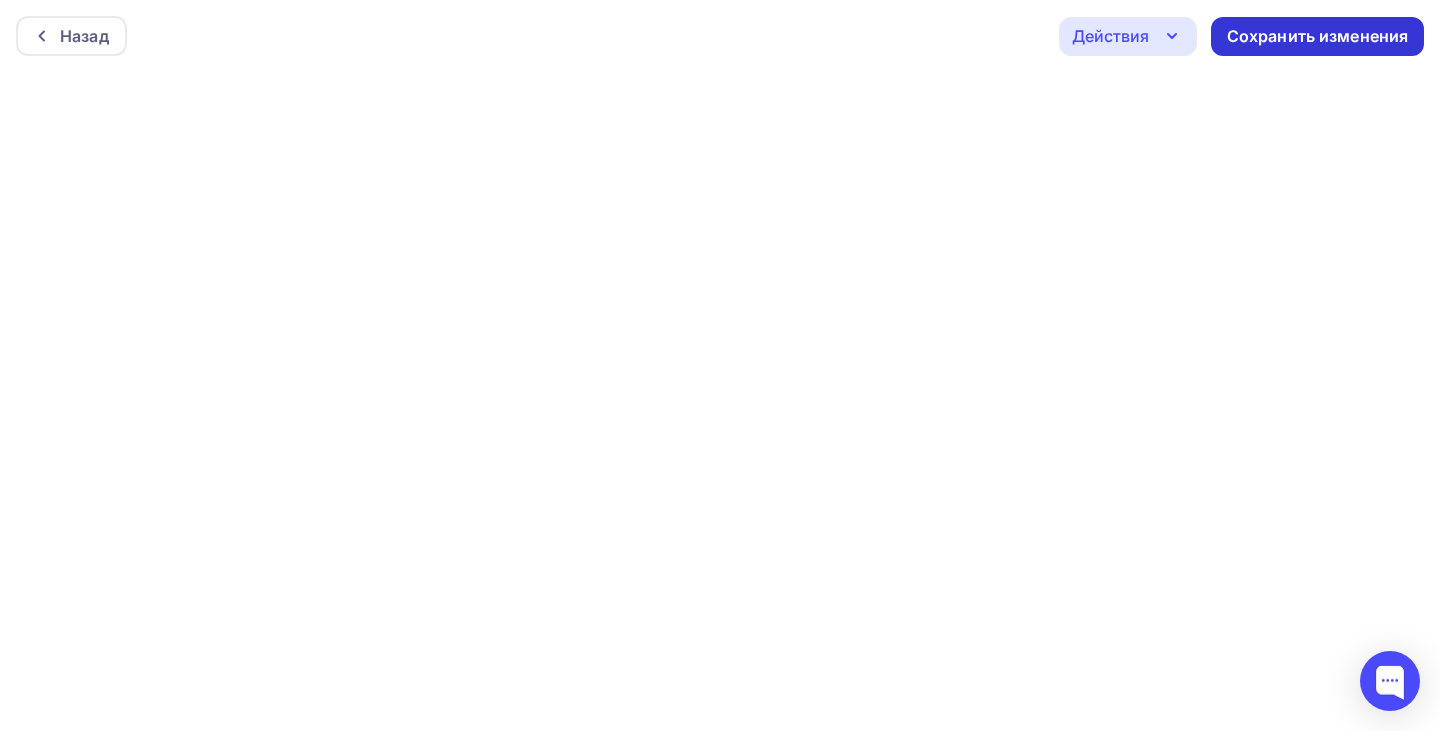 click on "Сохранить изменения" at bounding box center (1317, 36) 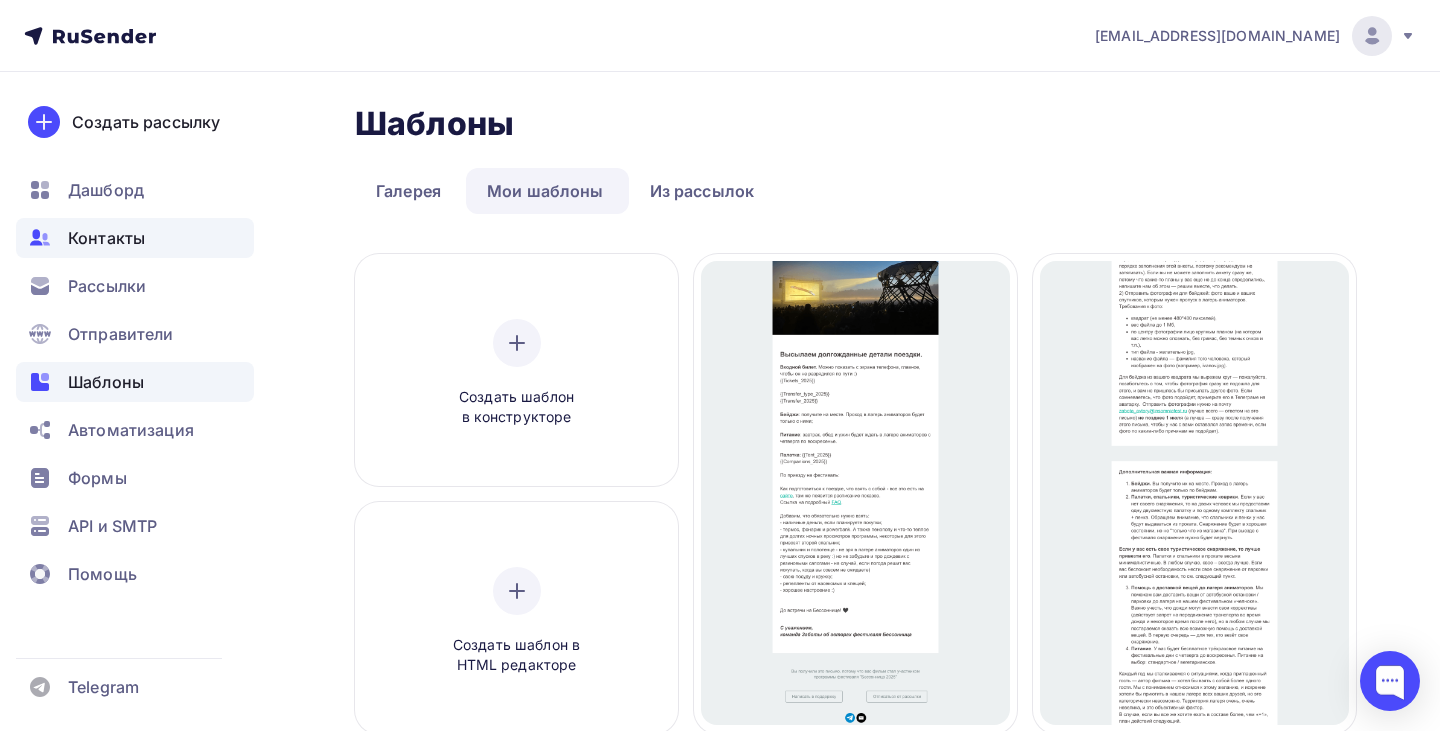 click on "Контакты" at bounding box center (106, 238) 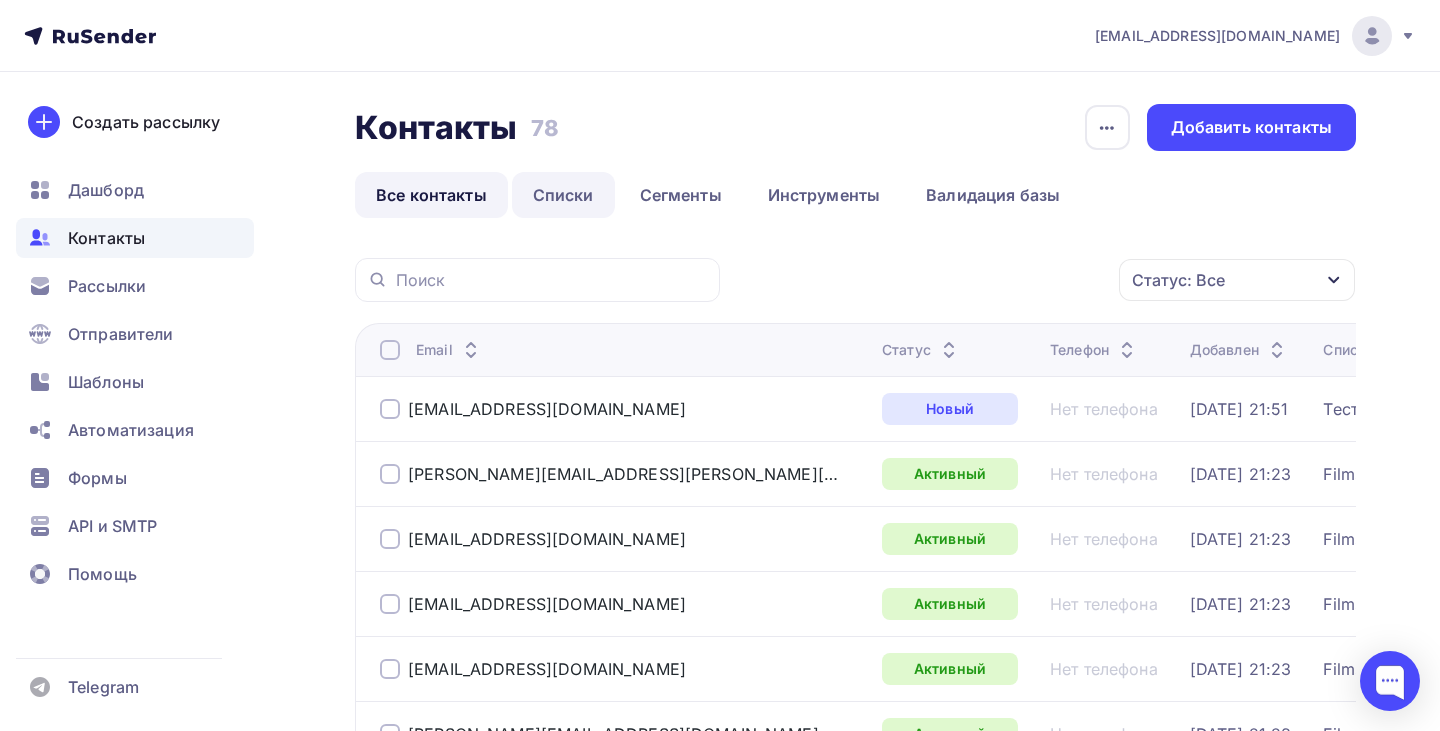 click on "Списки" at bounding box center (563, 195) 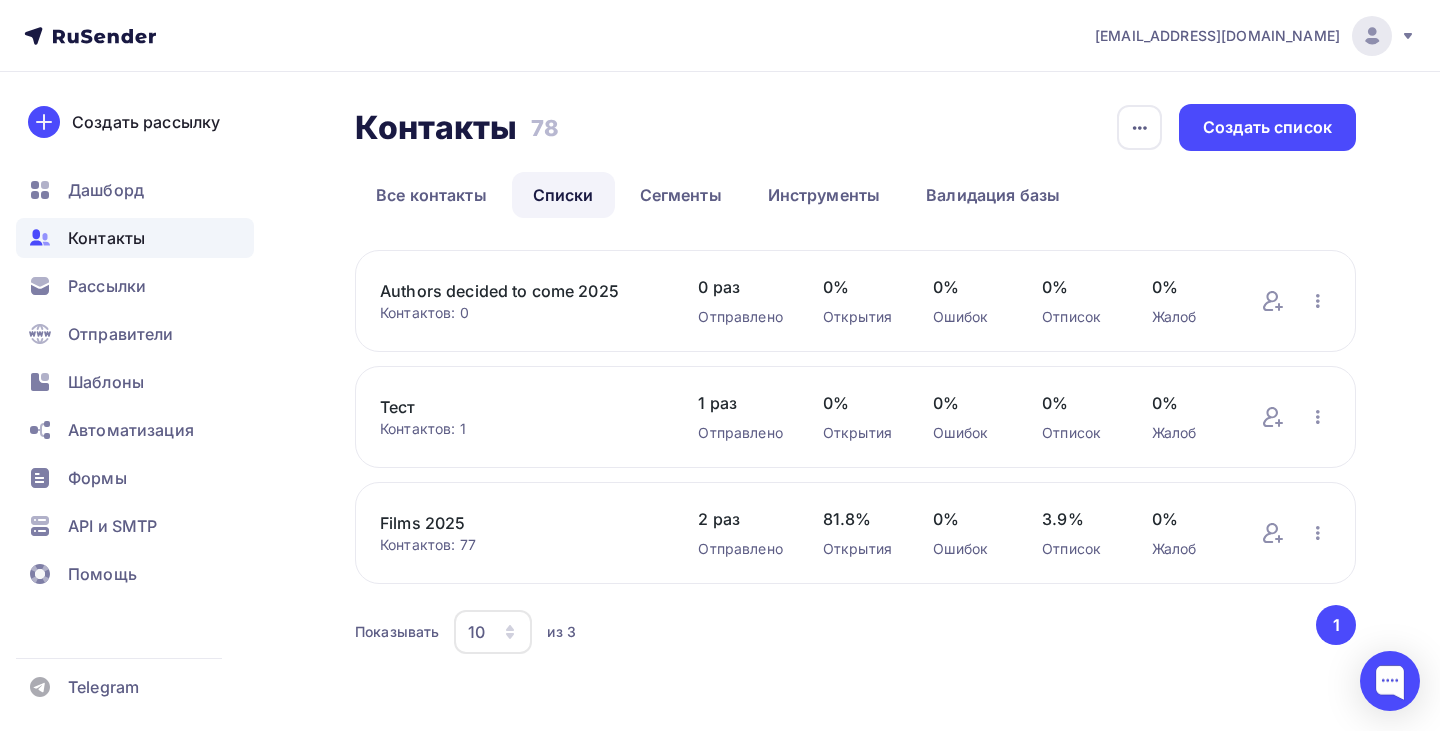 click on "Authors decided to come 2025" at bounding box center (519, 291) 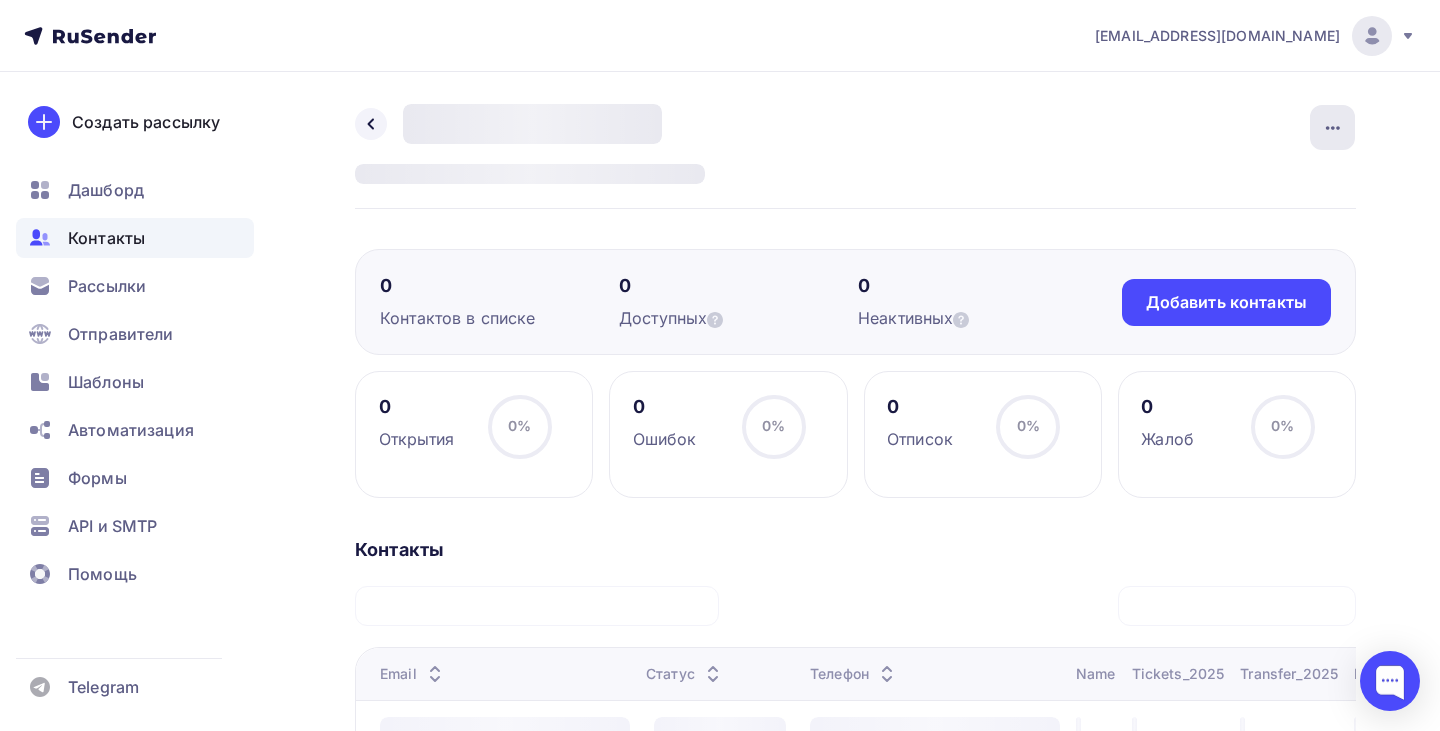 click at bounding box center (1332, 127) 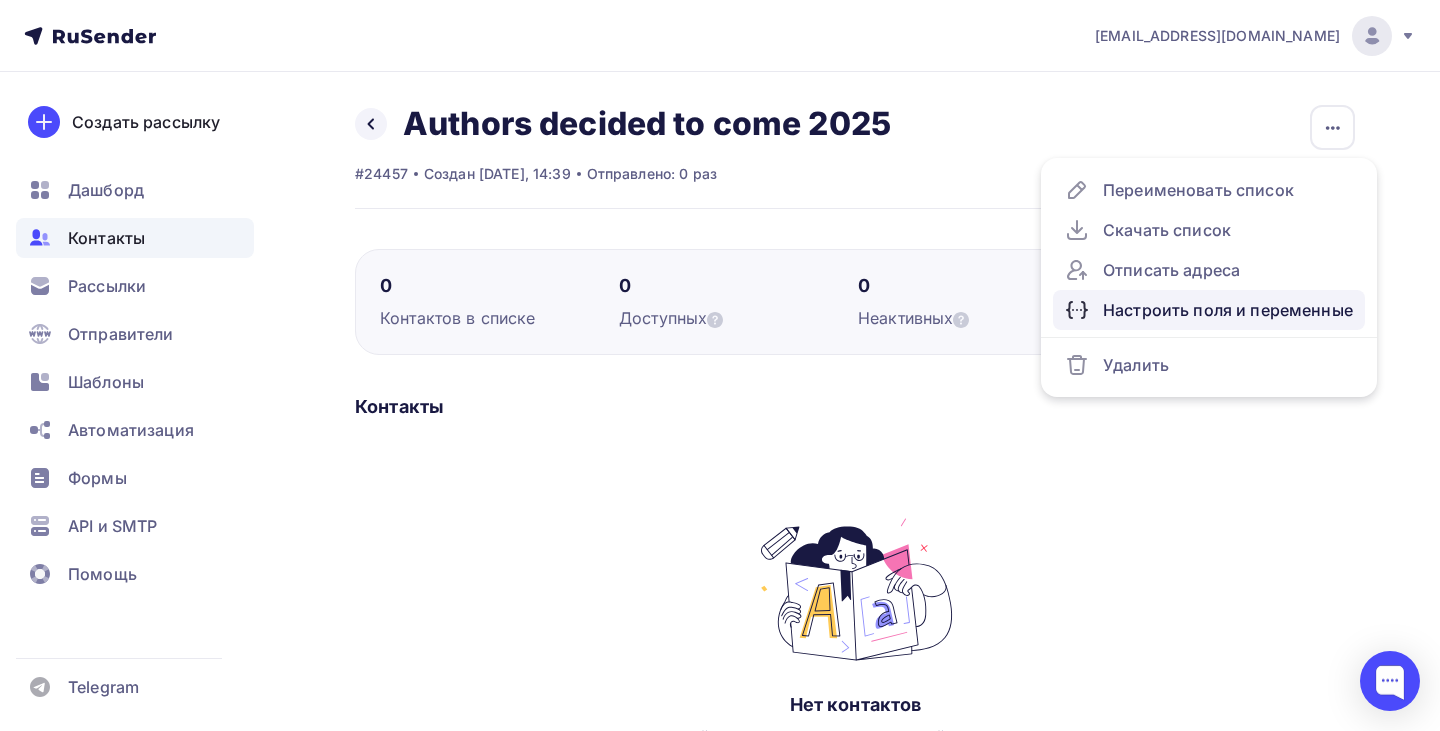 click on "Настроить поля и переменные" at bounding box center (1209, 310) 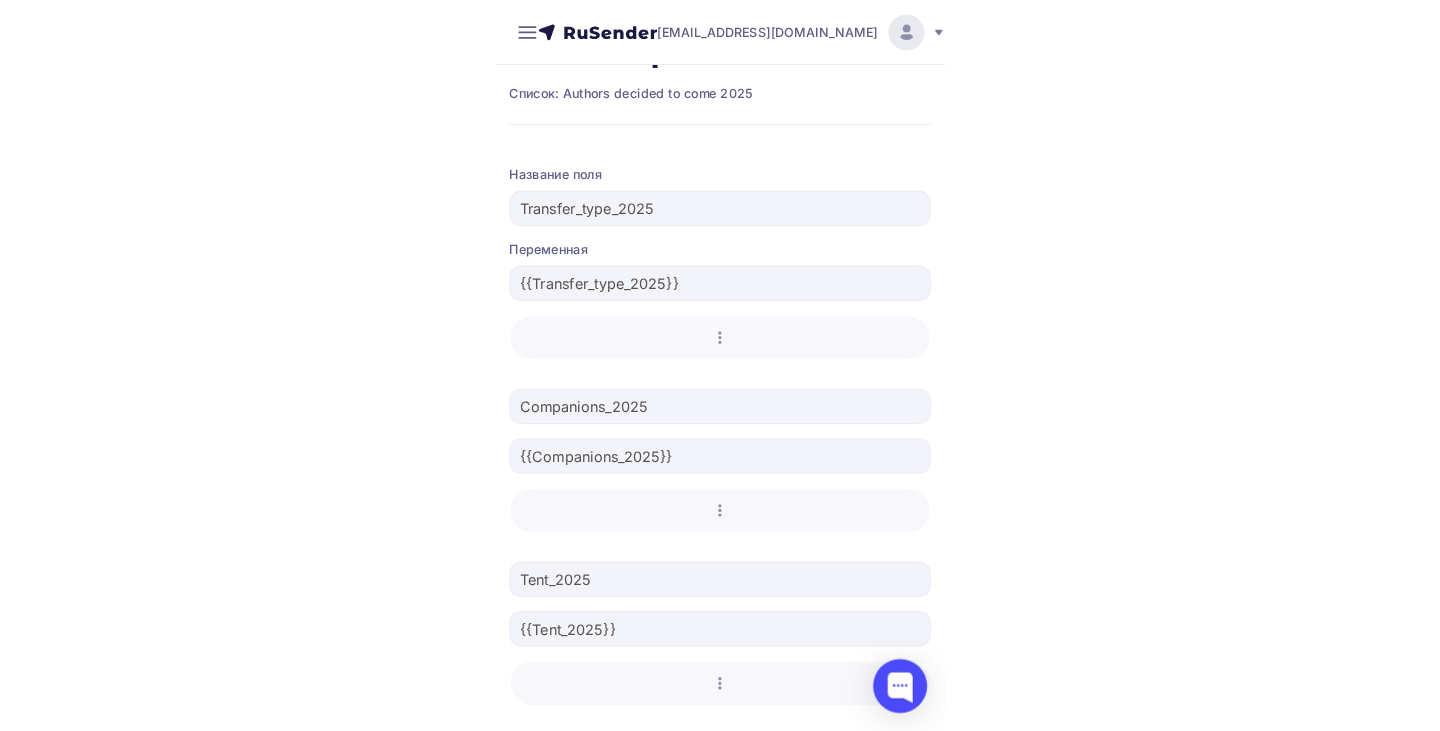 scroll, scrollTop: 0, scrollLeft: 0, axis: both 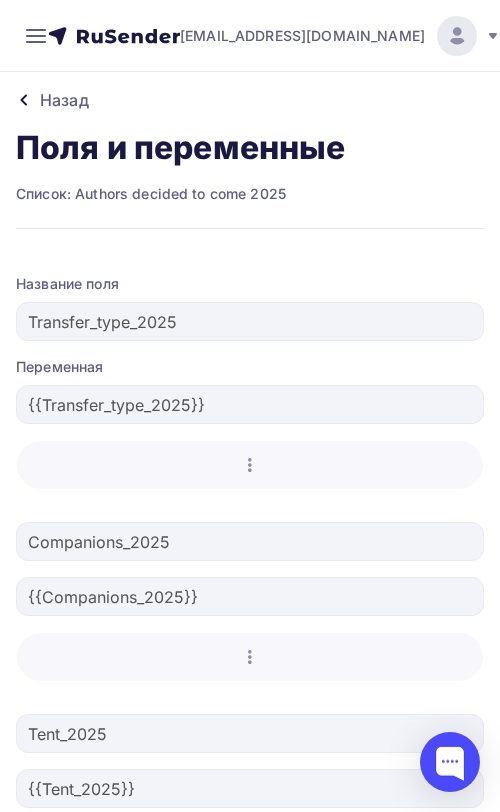 click on "1
Название поля    Transfer_type_2025
Переменная    {{Transfer_type_2025}}
Удалить" at bounding box center [250, 382] 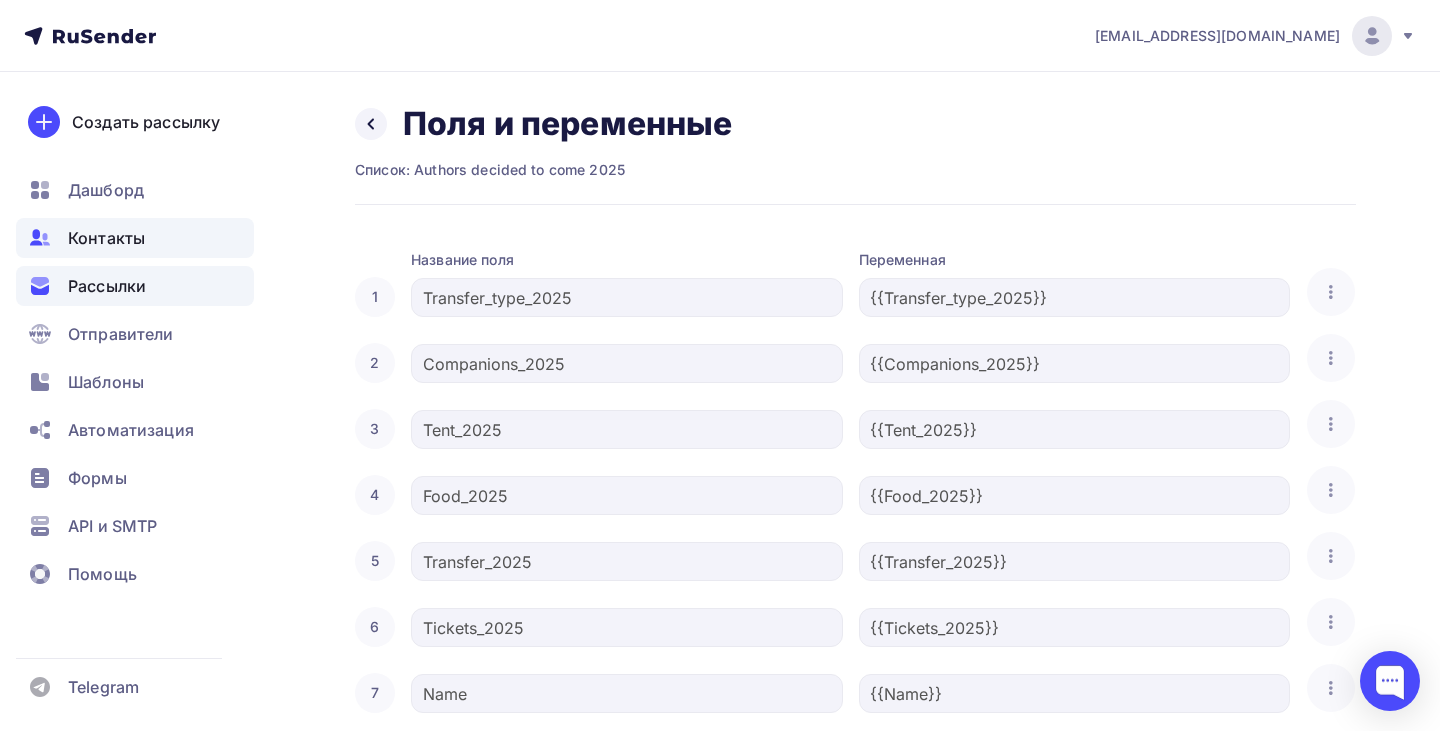 click on "Рассылки" at bounding box center (107, 286) 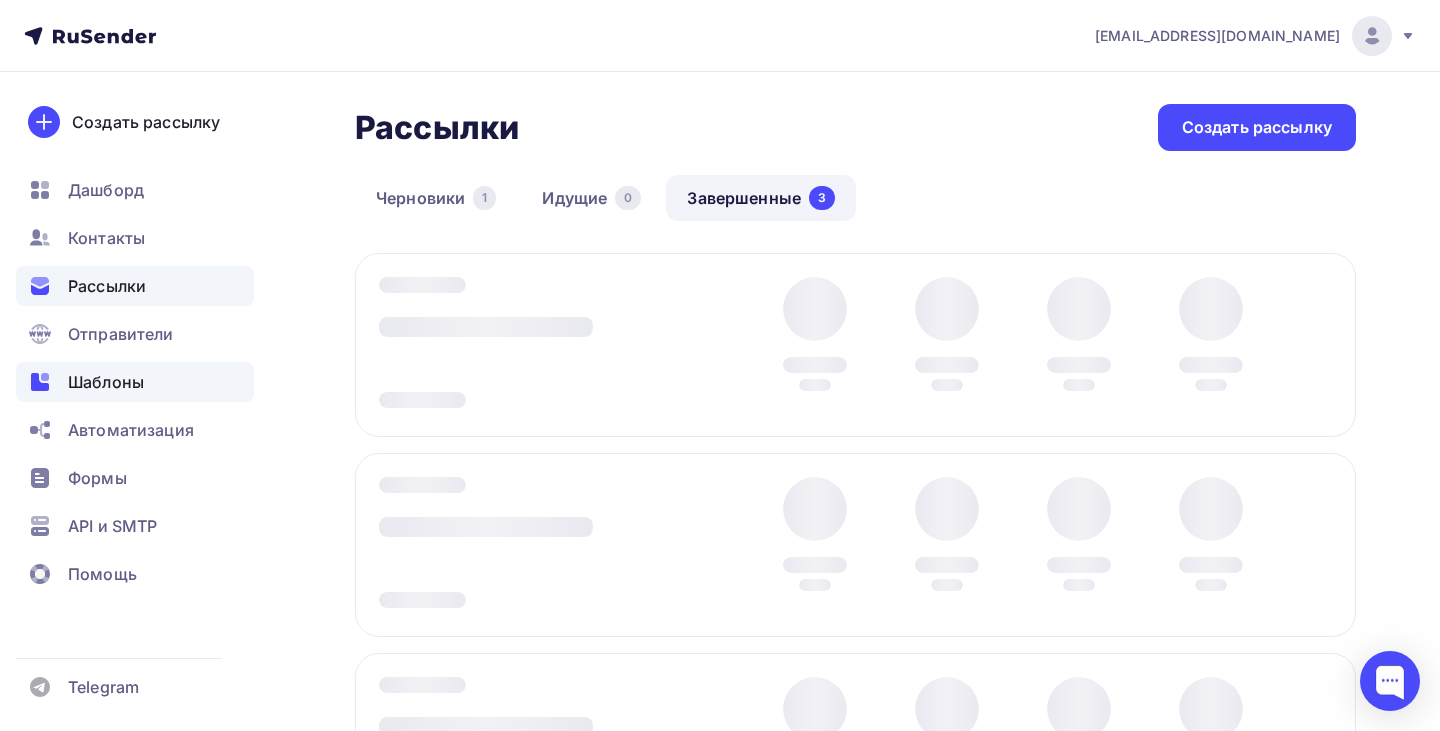 click on "Шаблоны" at bounding box center [106, 382] 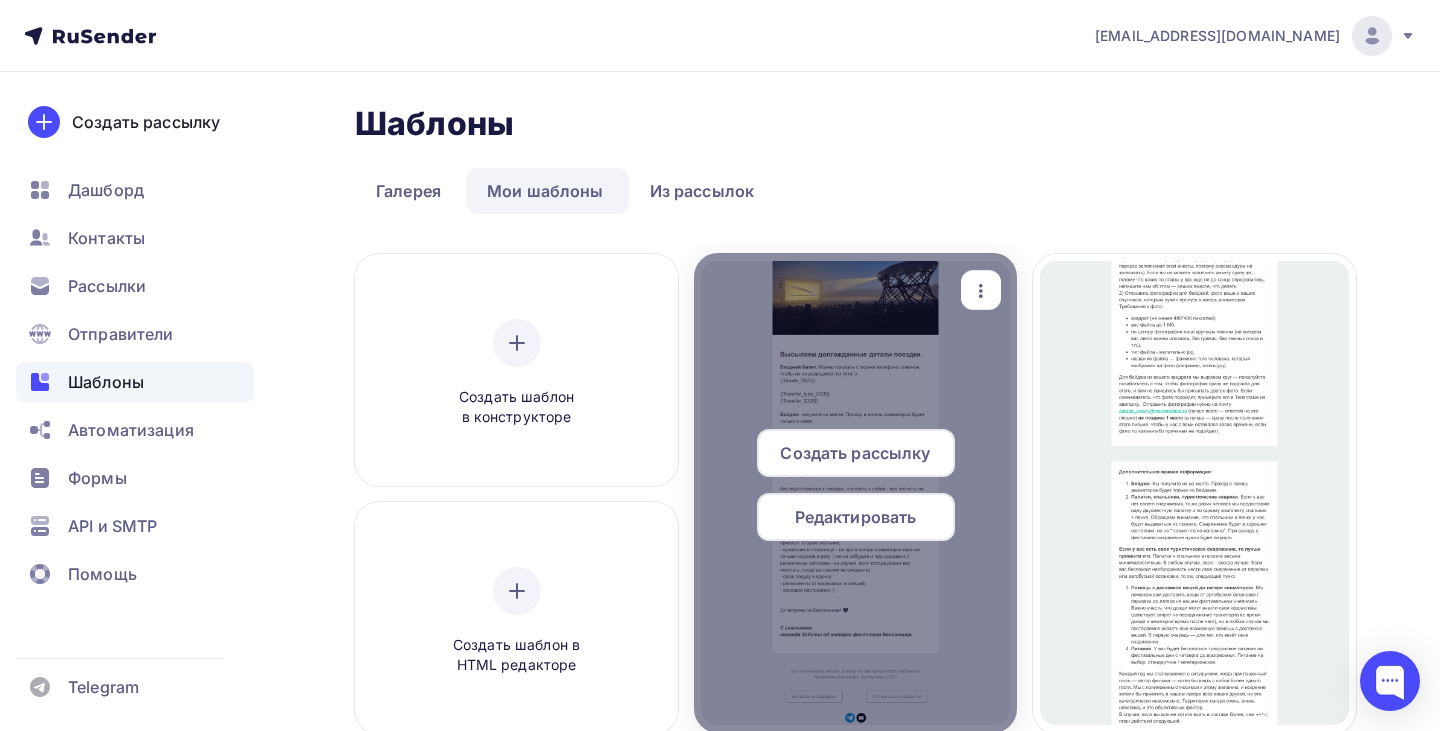 click at bounding box center (855, 493) 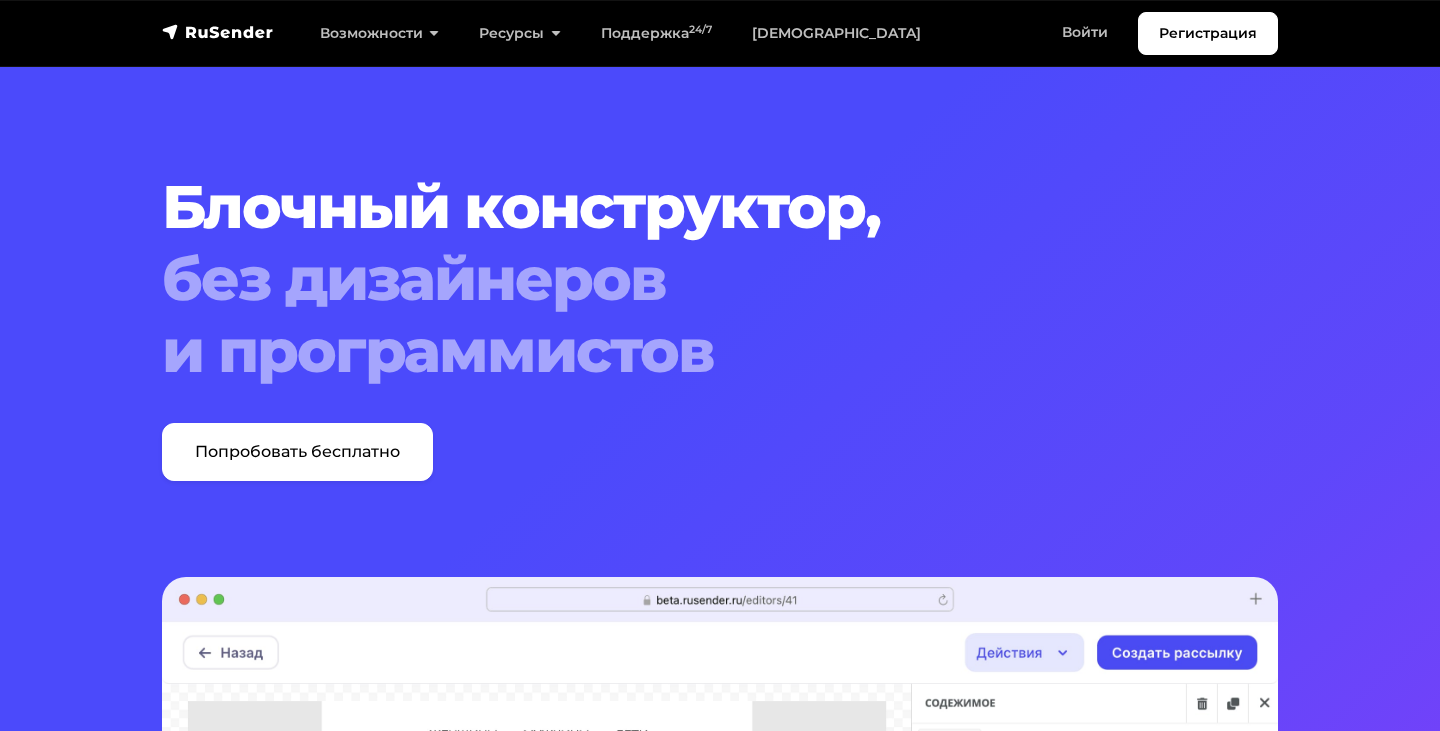 click at bounding box center [218, 32] 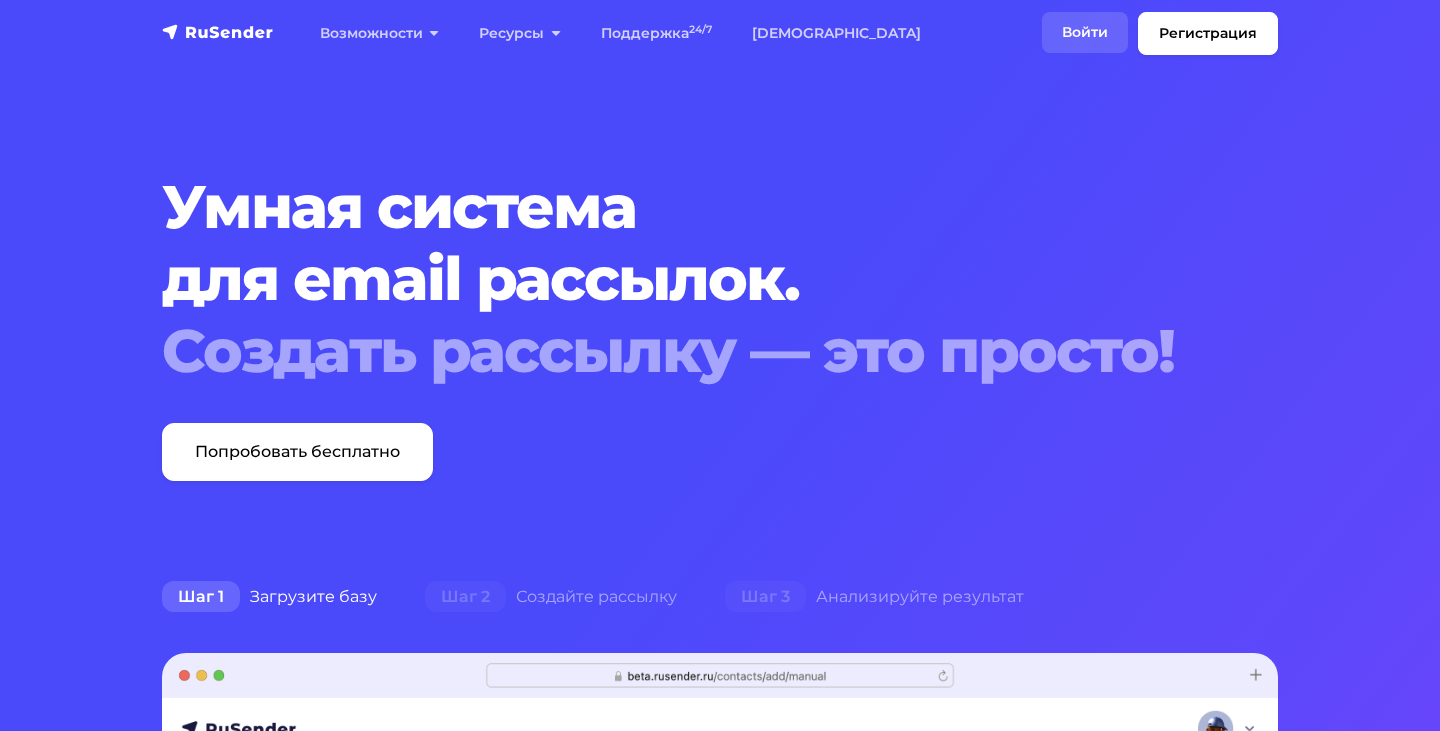 scroll, scrollTop: 0, scrollLeft: 0, axis: both 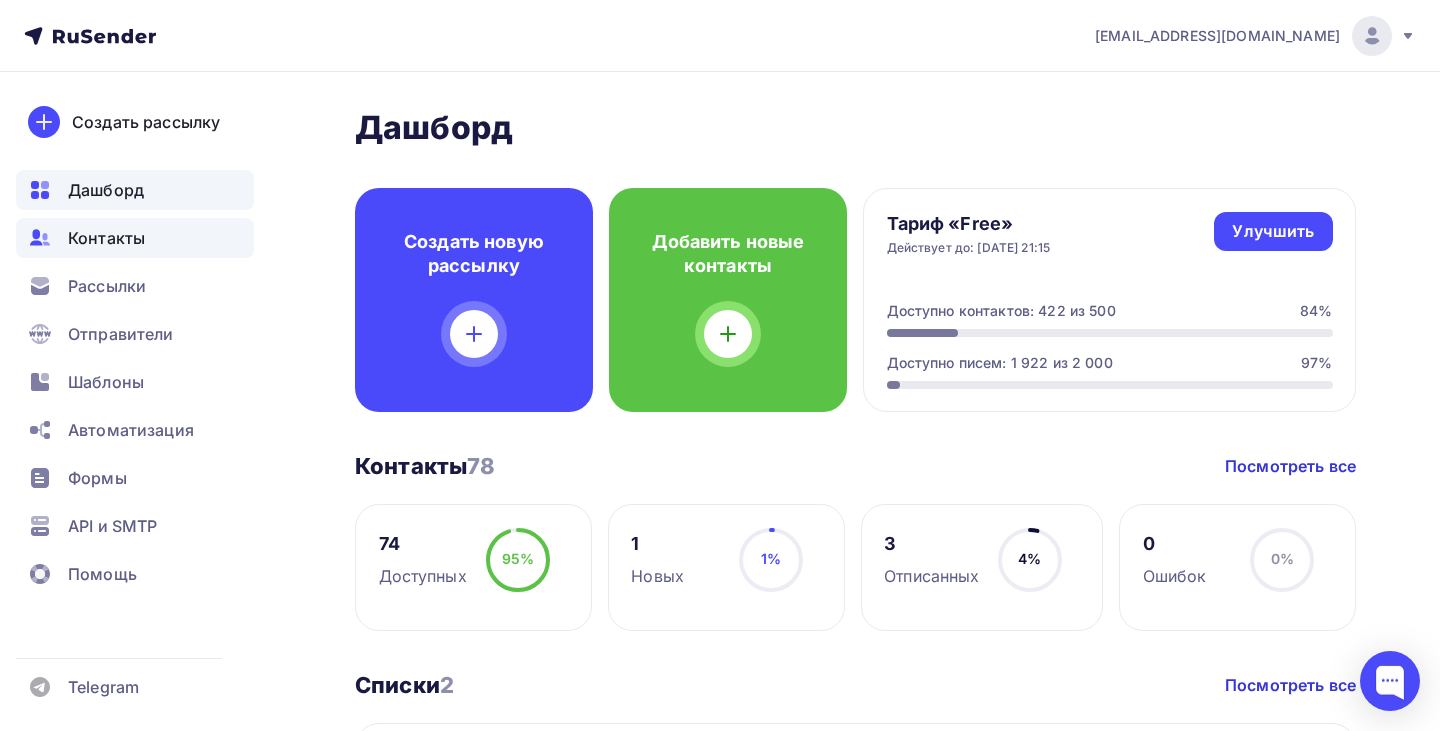 click on "Контакты" at bounding box center [106, 238] 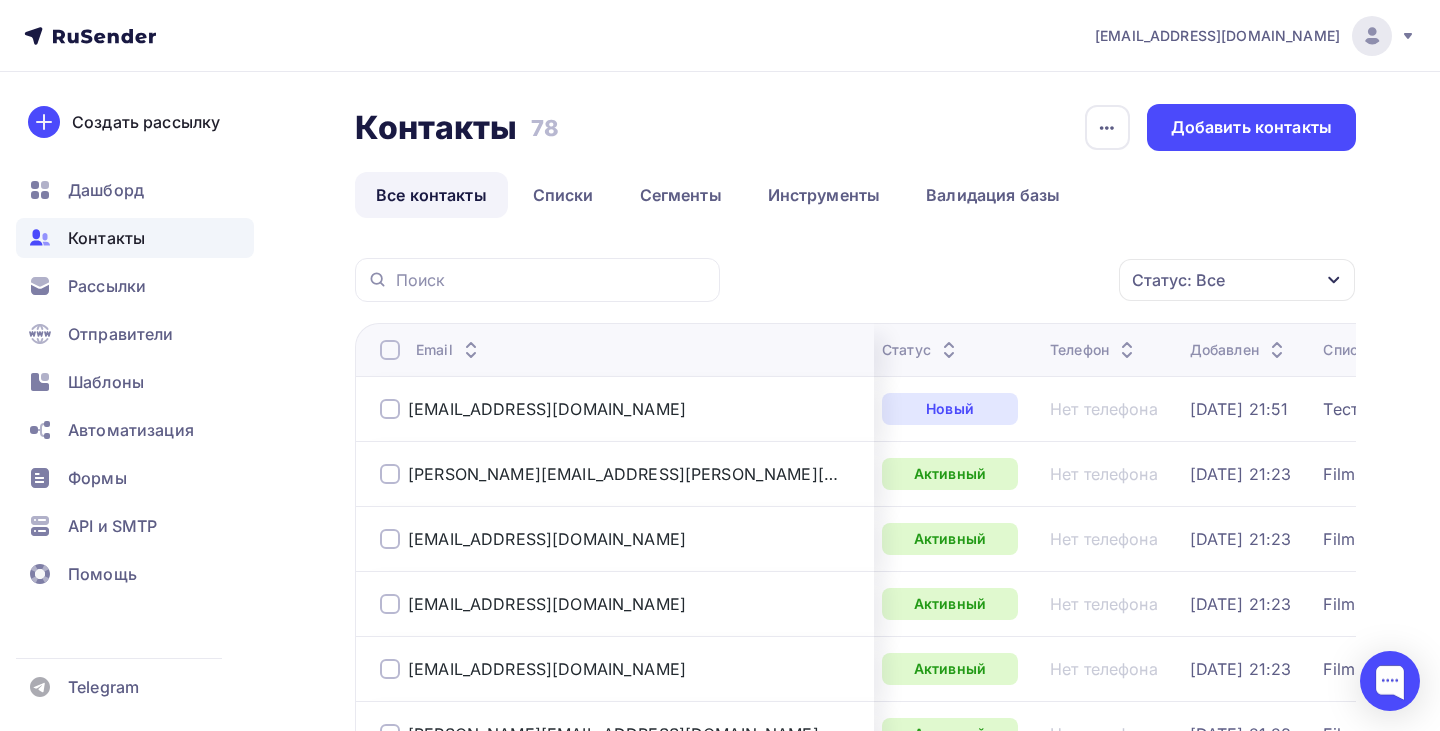 scroll, scrollTop: 0, scrollLeft: 47, axis: horizontal 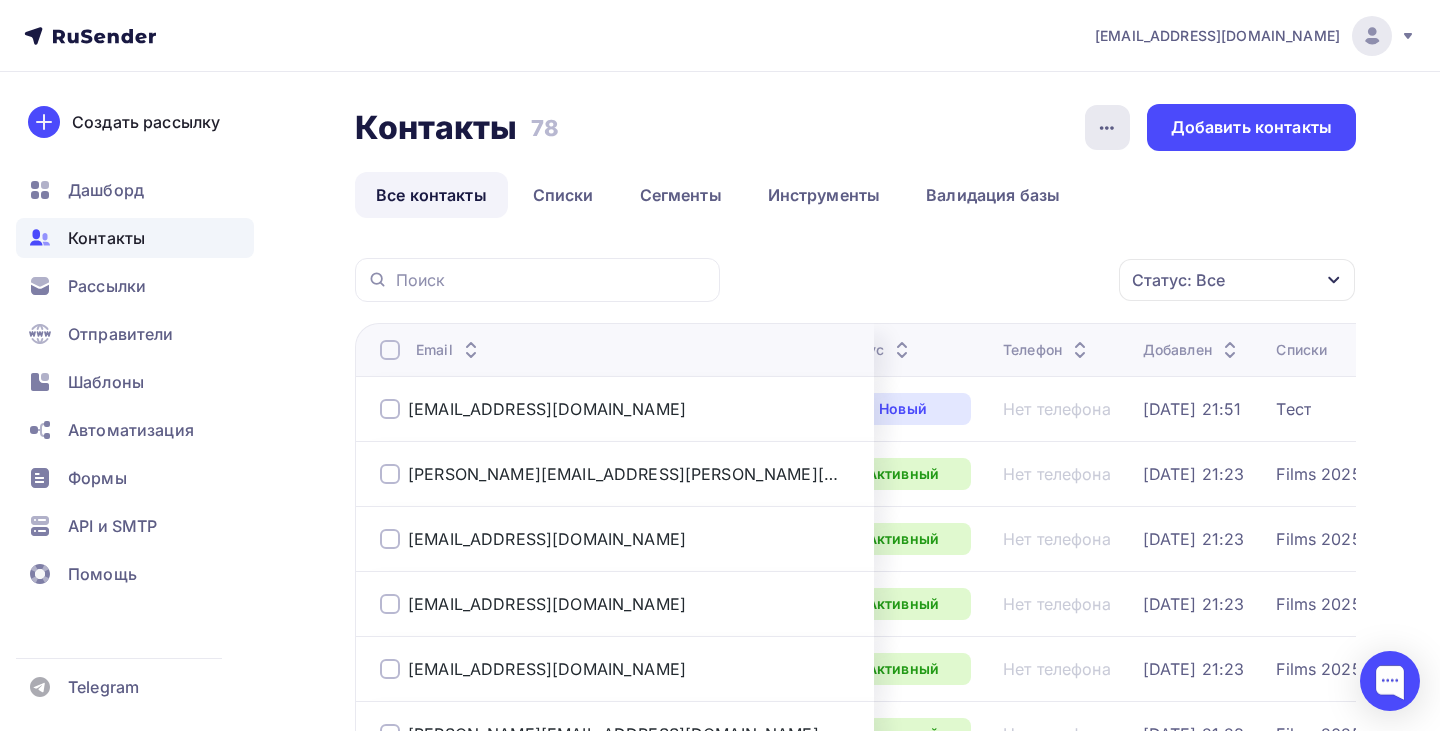 click 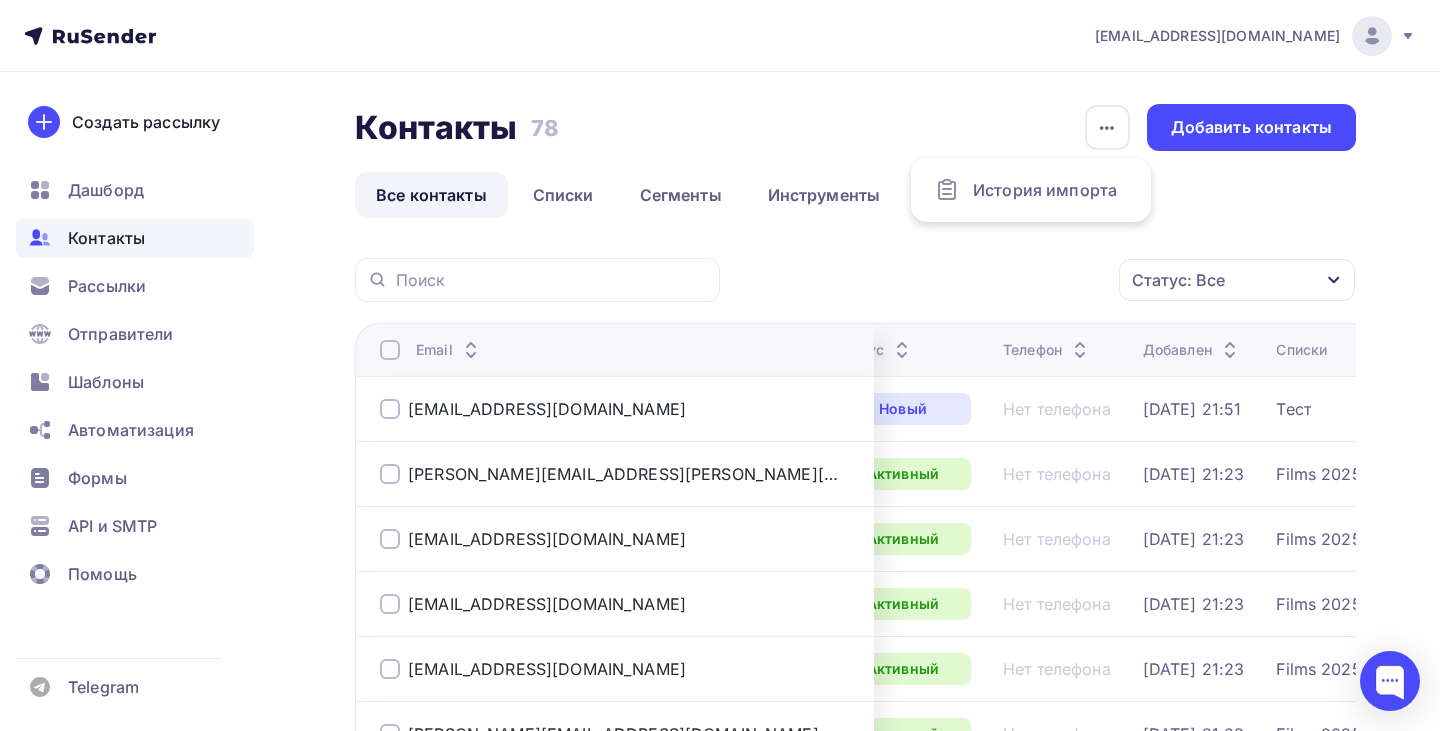 click on "Контакты   Контакты
78
78
История импорта
Добавить контакты
Все контакты
Списки
Сегменты
Инструменты
Валидация базы
Все контакты
Списки
Сегменты
Инструменты
Валидация базы
Статус: Все
Статус
Новый
Активный
Не существует
Переполнен
Недоступен
Отписан
Жалоба" at bounding box center (855, 1927) 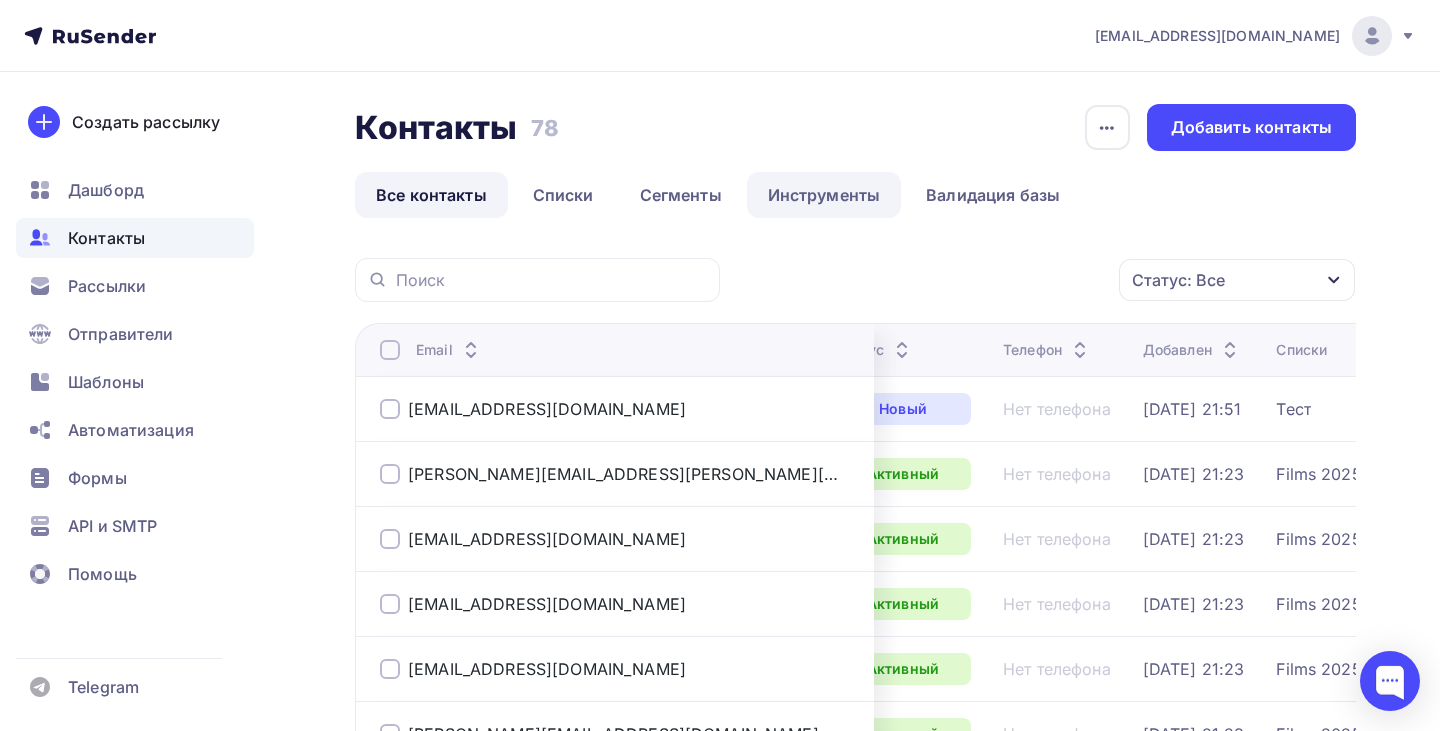 click on "Инструменты" at bounding box center (824, 195) 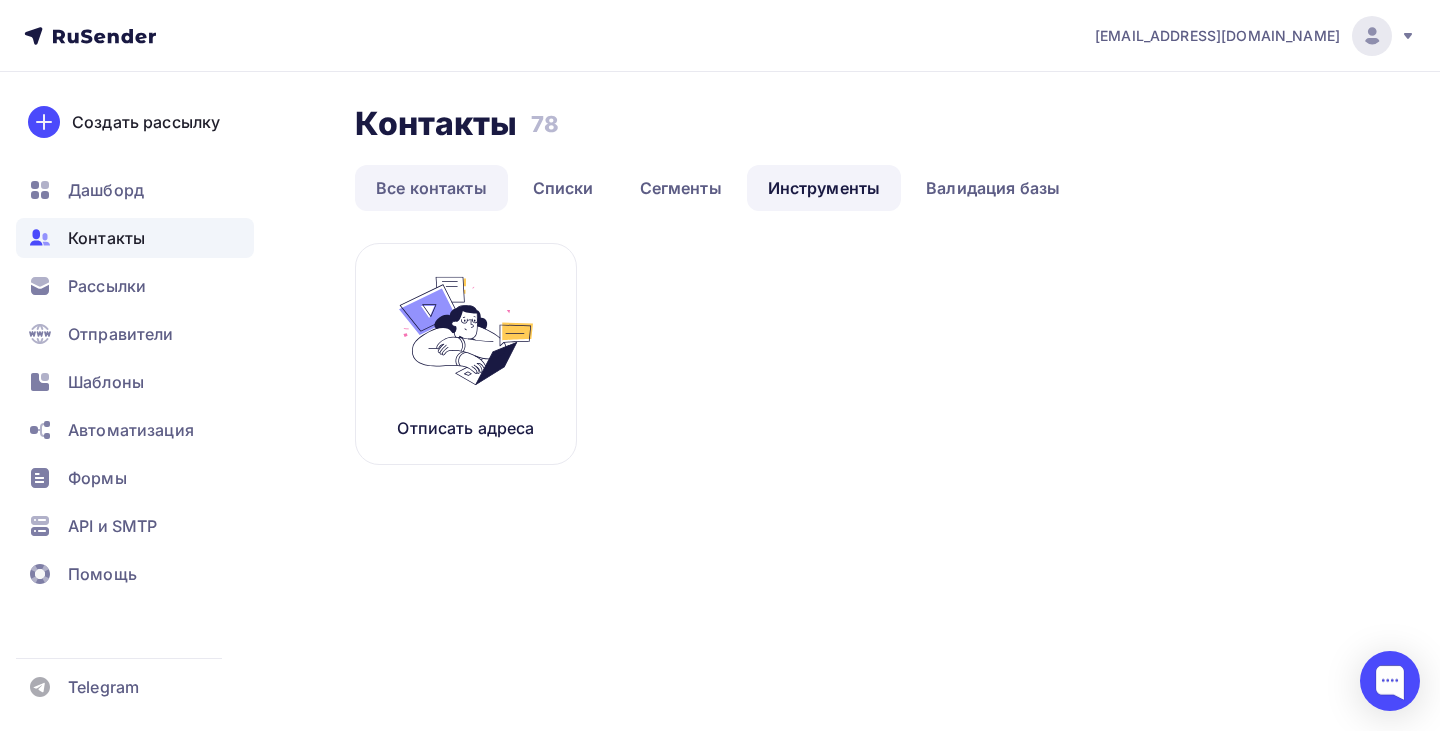 click on "Все контакты" at bounding box center [431, 188] 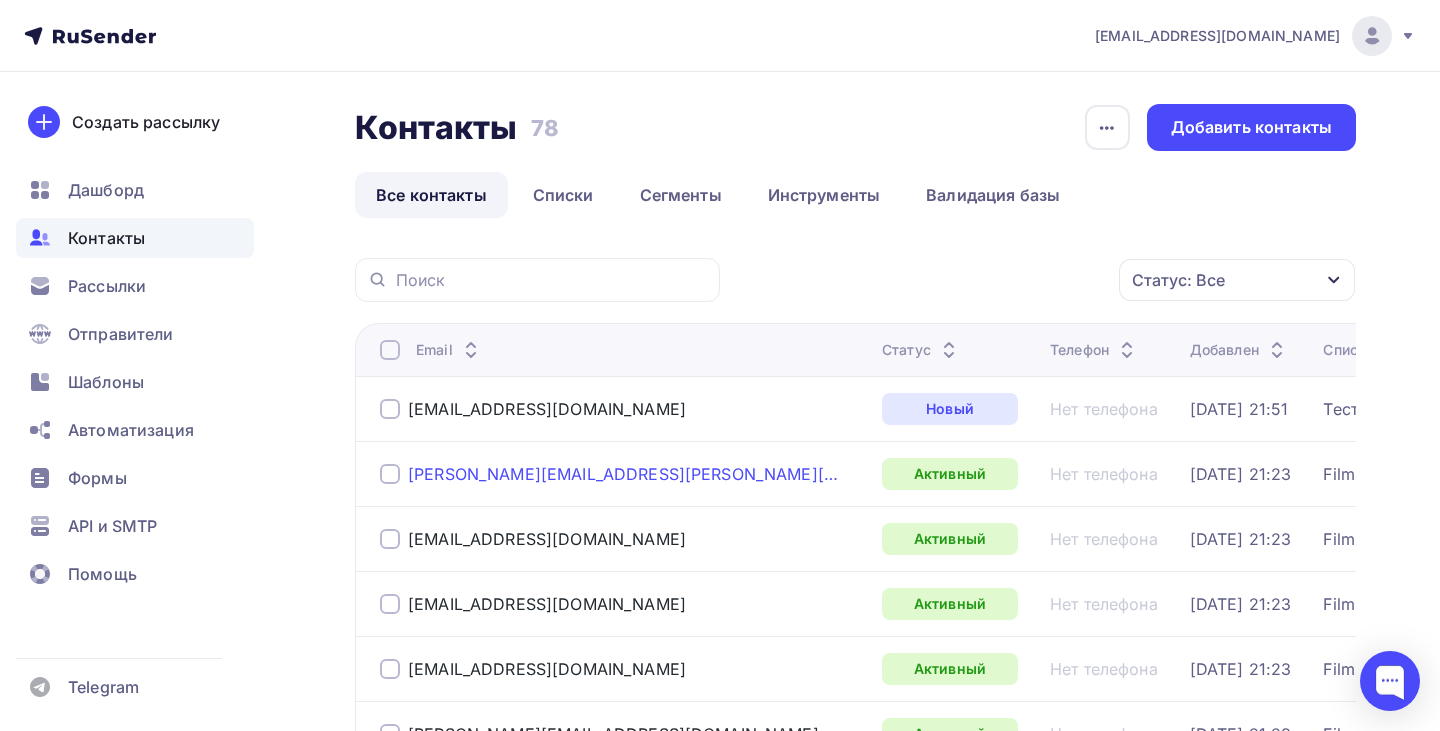 click on "[PERSON_NAME][EMAIL_ADDRESS][PERSON_NAME][DOMAIN_NAME]" at bounding box center (623, 474) 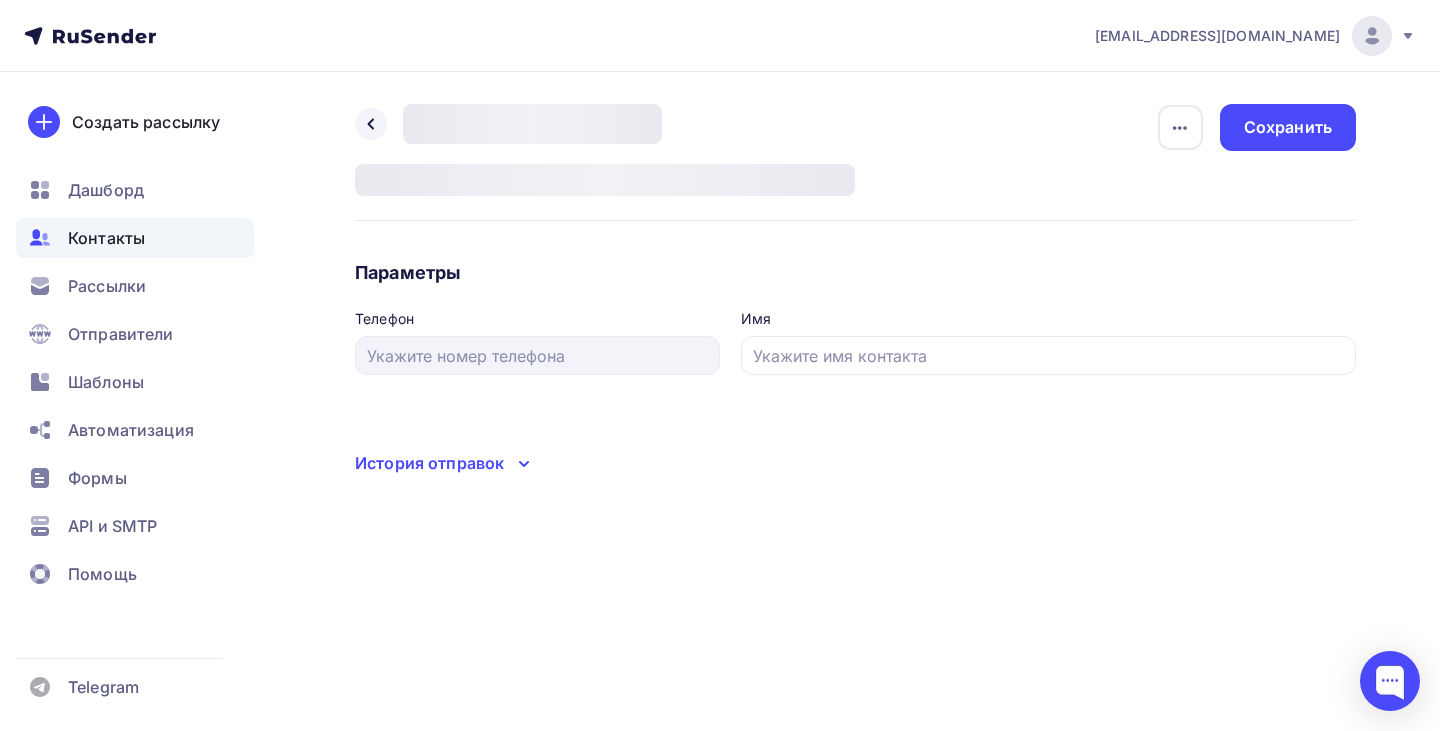 type on "Create!" 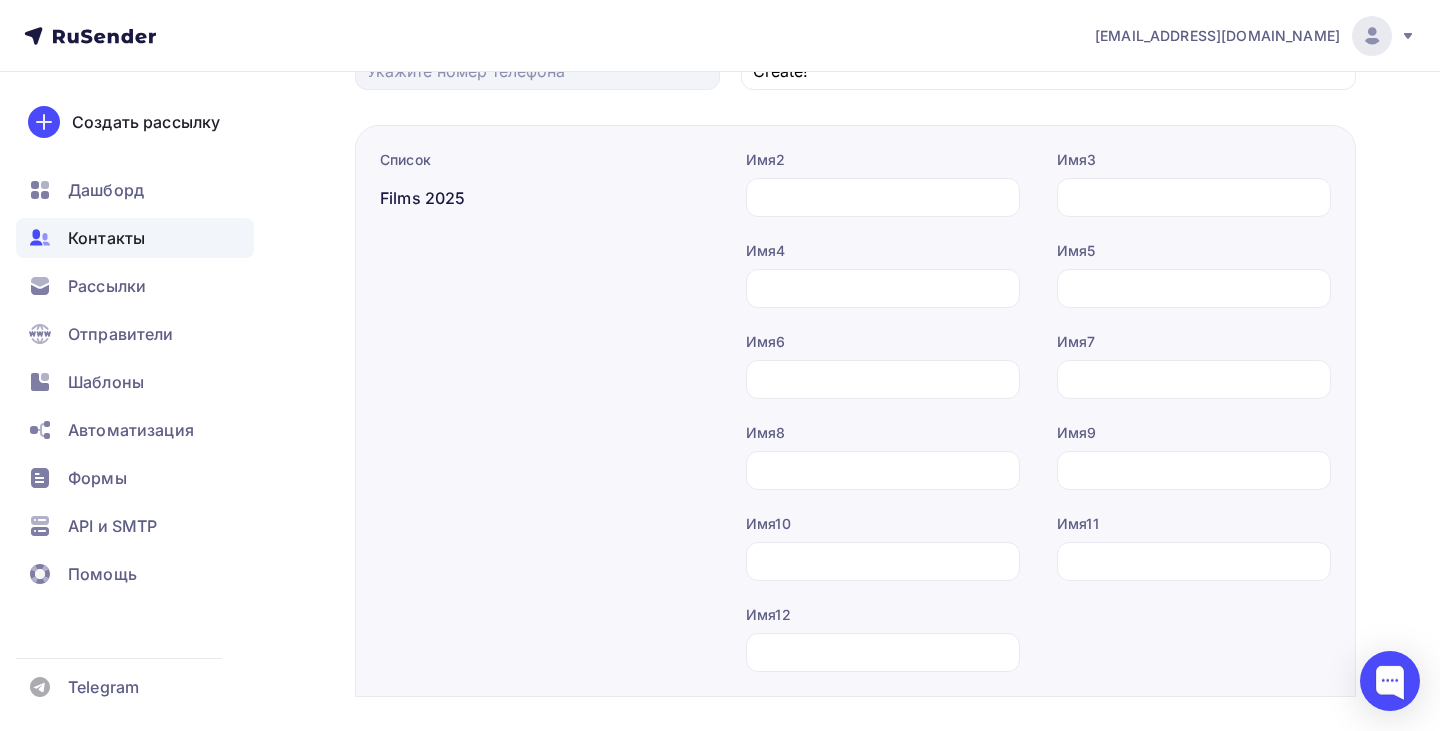 scroll, scrollTop: 333, scrollLeft: 0, axis: vertical 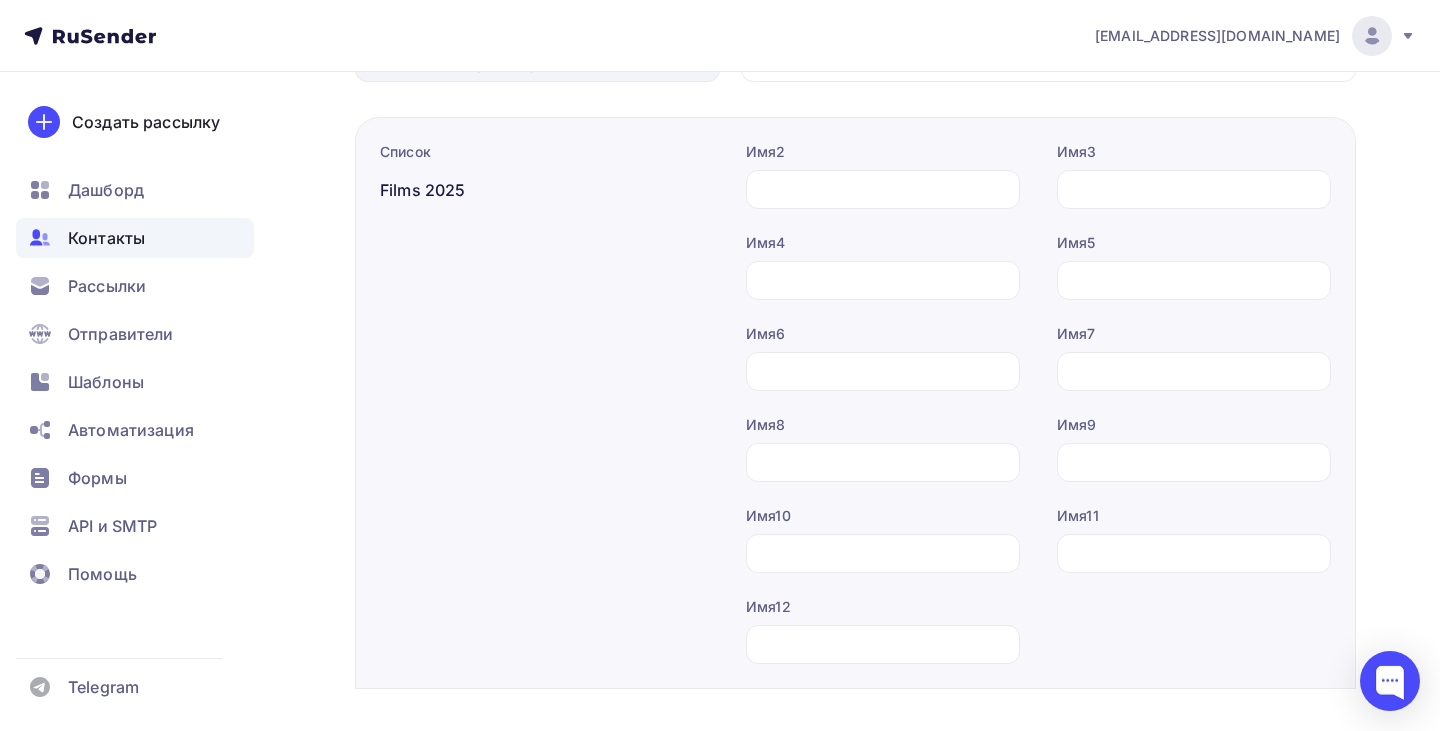 click on "Имя8" at bounding box center (883, 425) 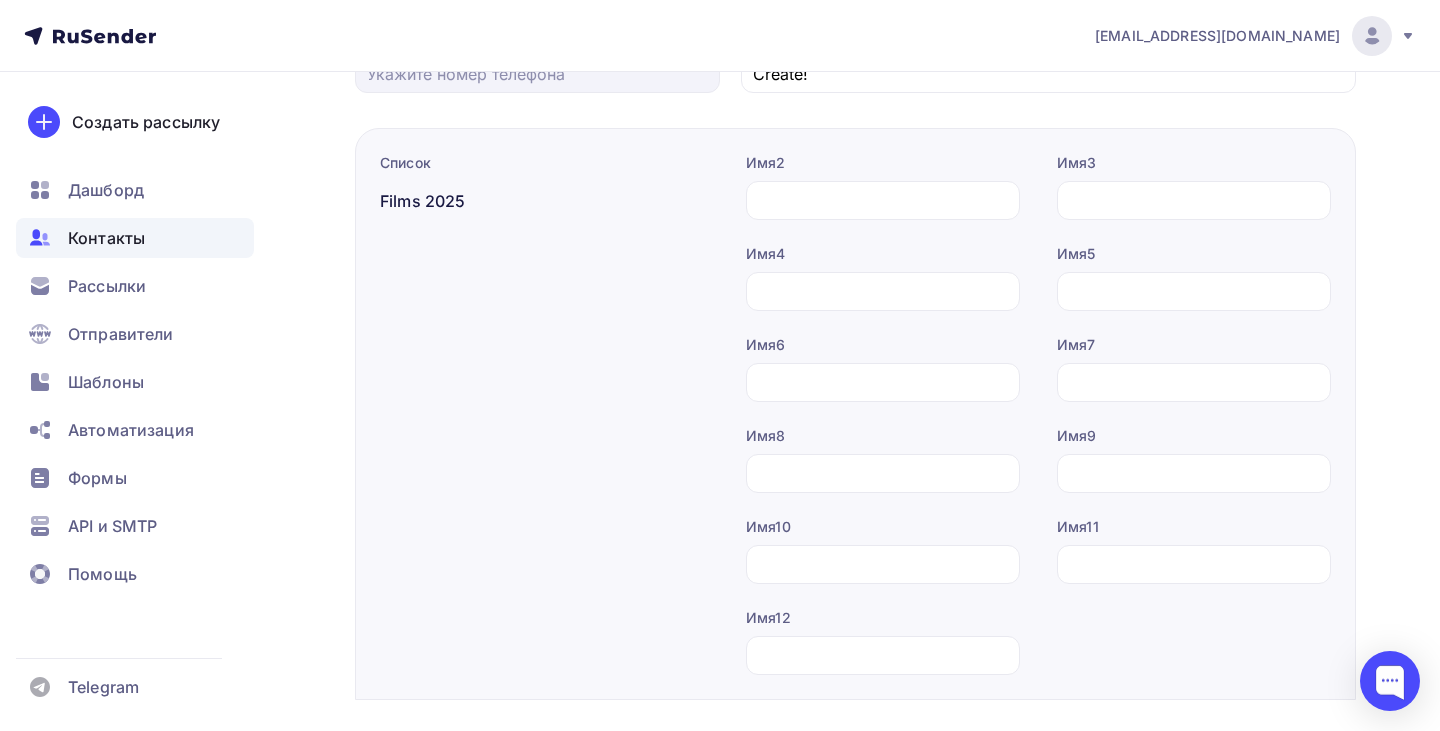 scroll, scrollTop: 126, scrollLeft: 0, axis: vertical 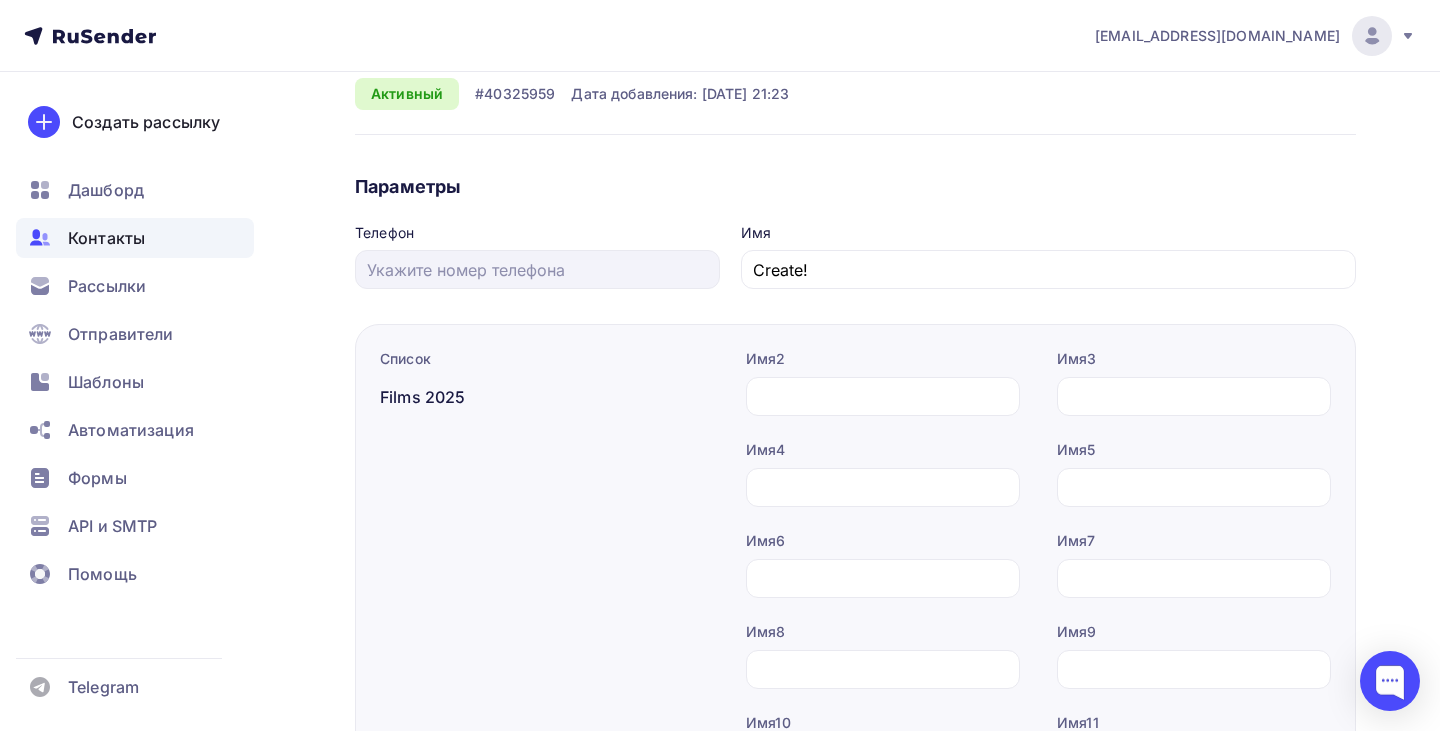 click on "Контакты" at bounding box center [106, 238] 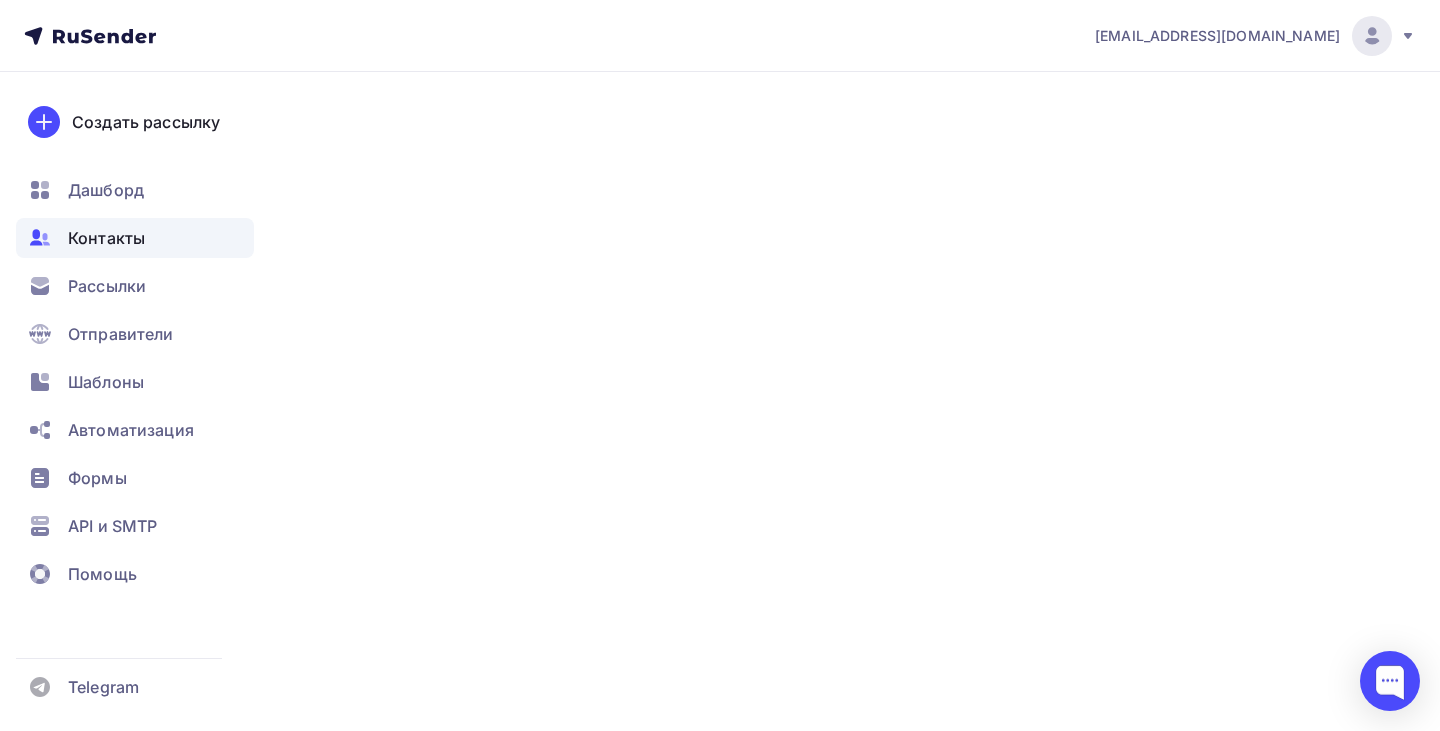 scroll, scrollTop: 0, scrollLeft: 0, axis: both 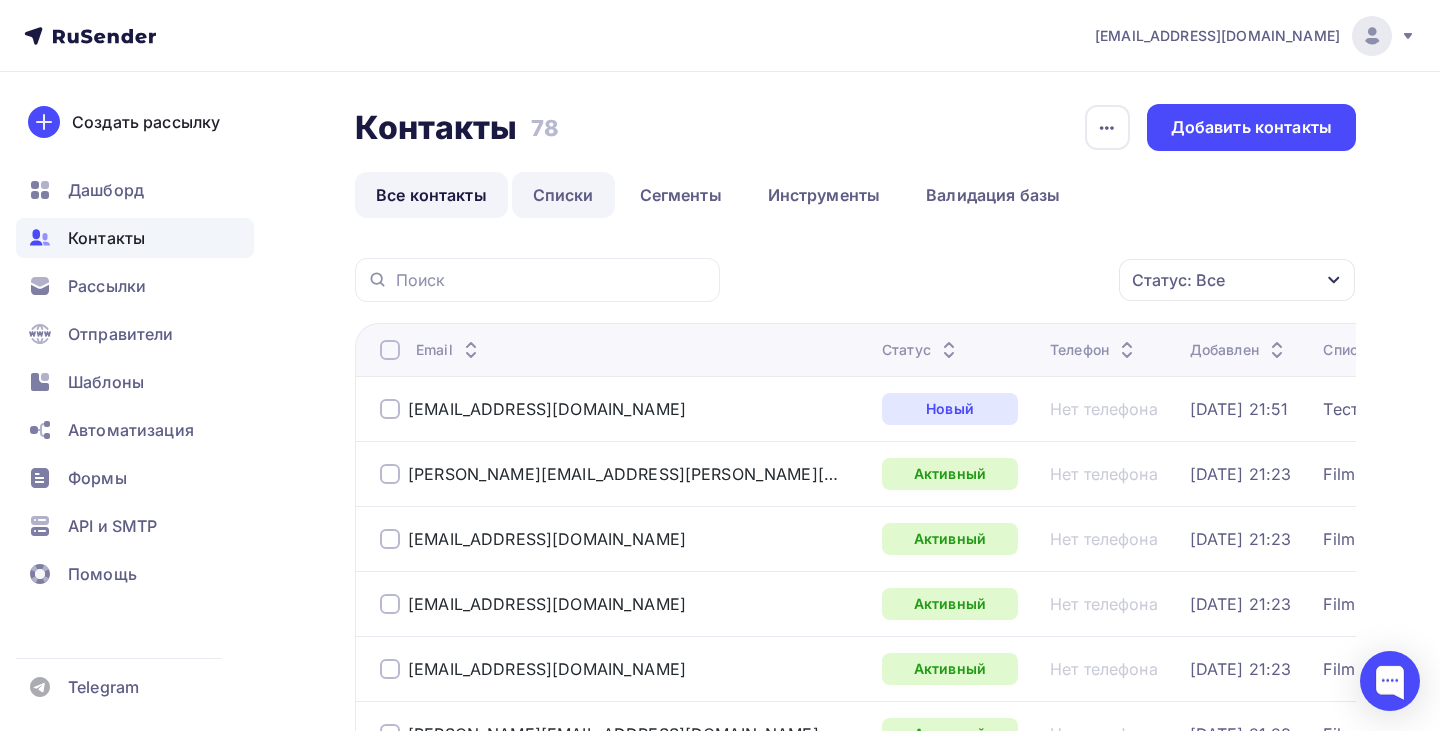 click on "Списки" at bounding box center [563, 195] 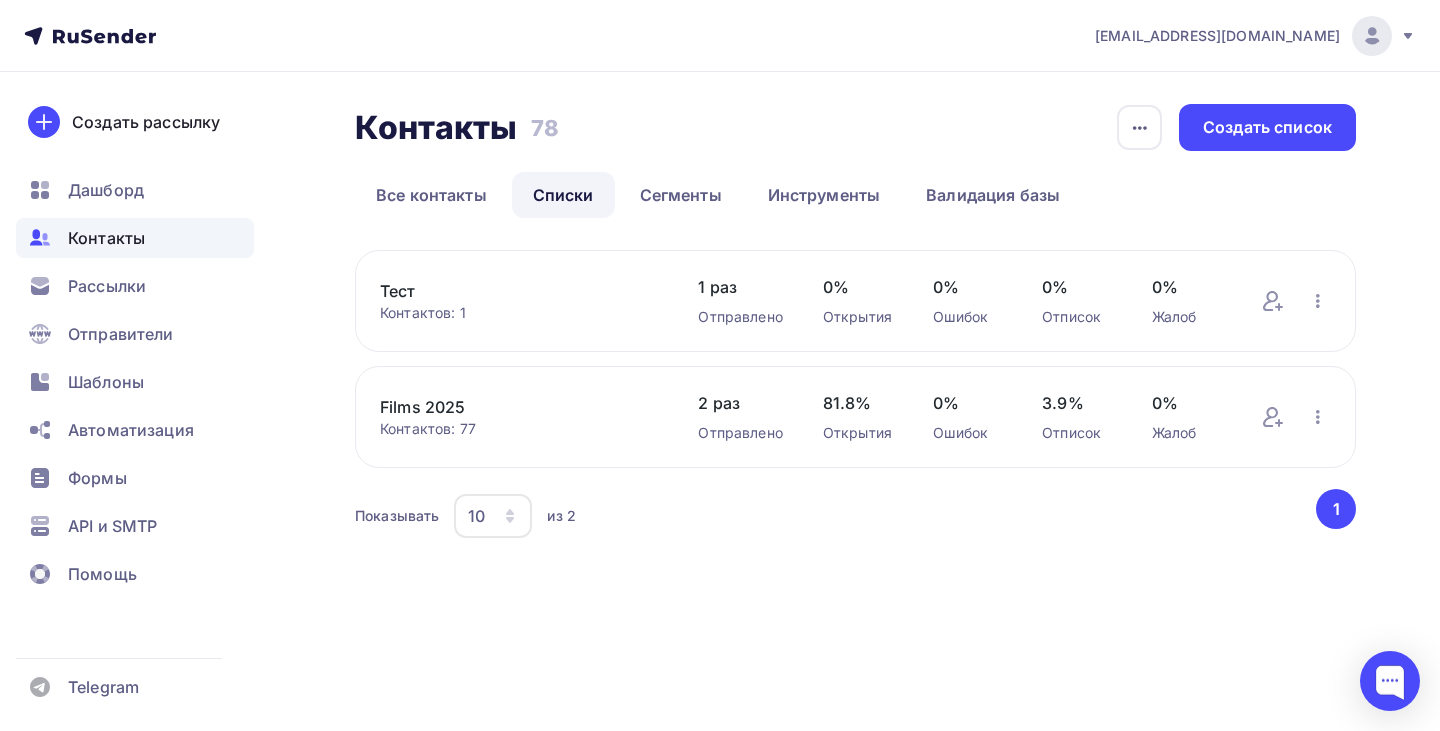 click on "Films 2025" at bounding box center [519, 407] 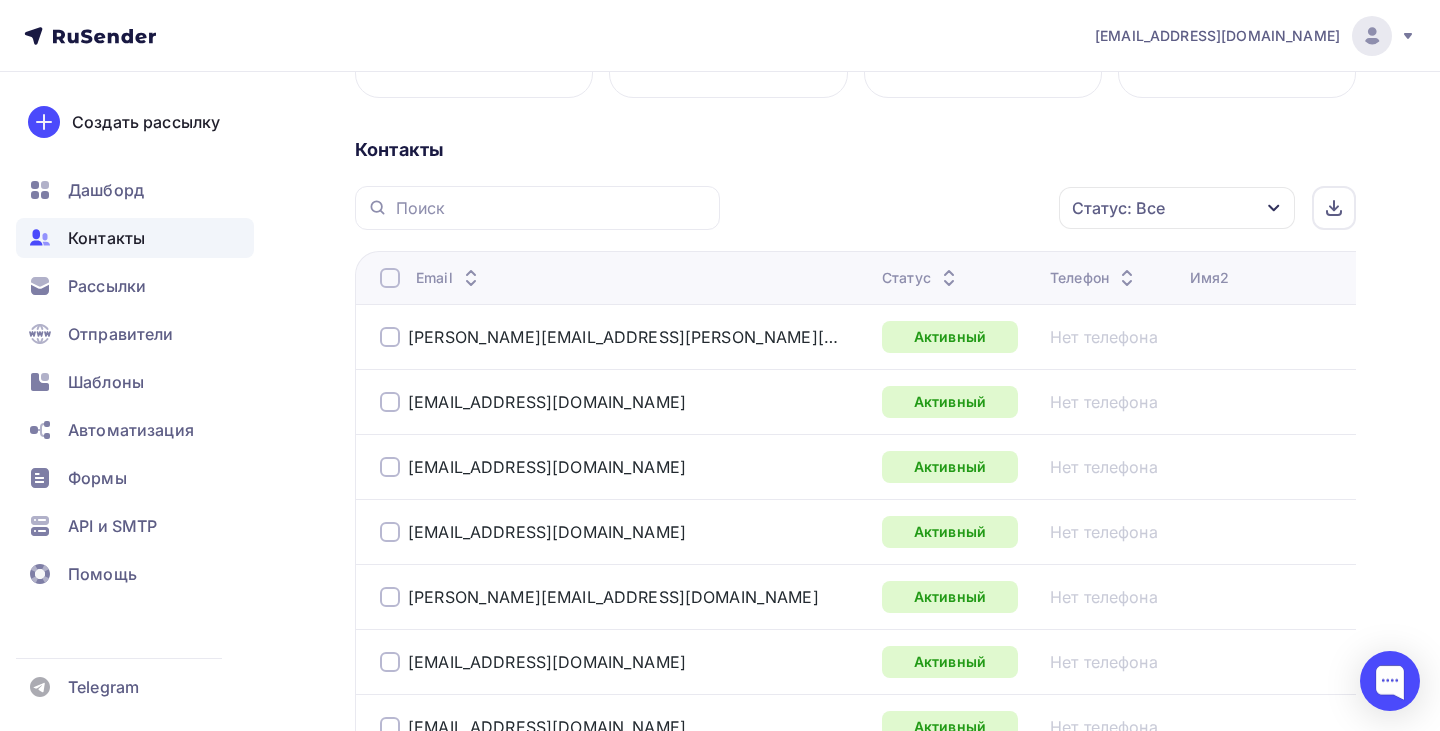 scroll, scrollTop: 244, scrollLeft: 0, axis: vertical 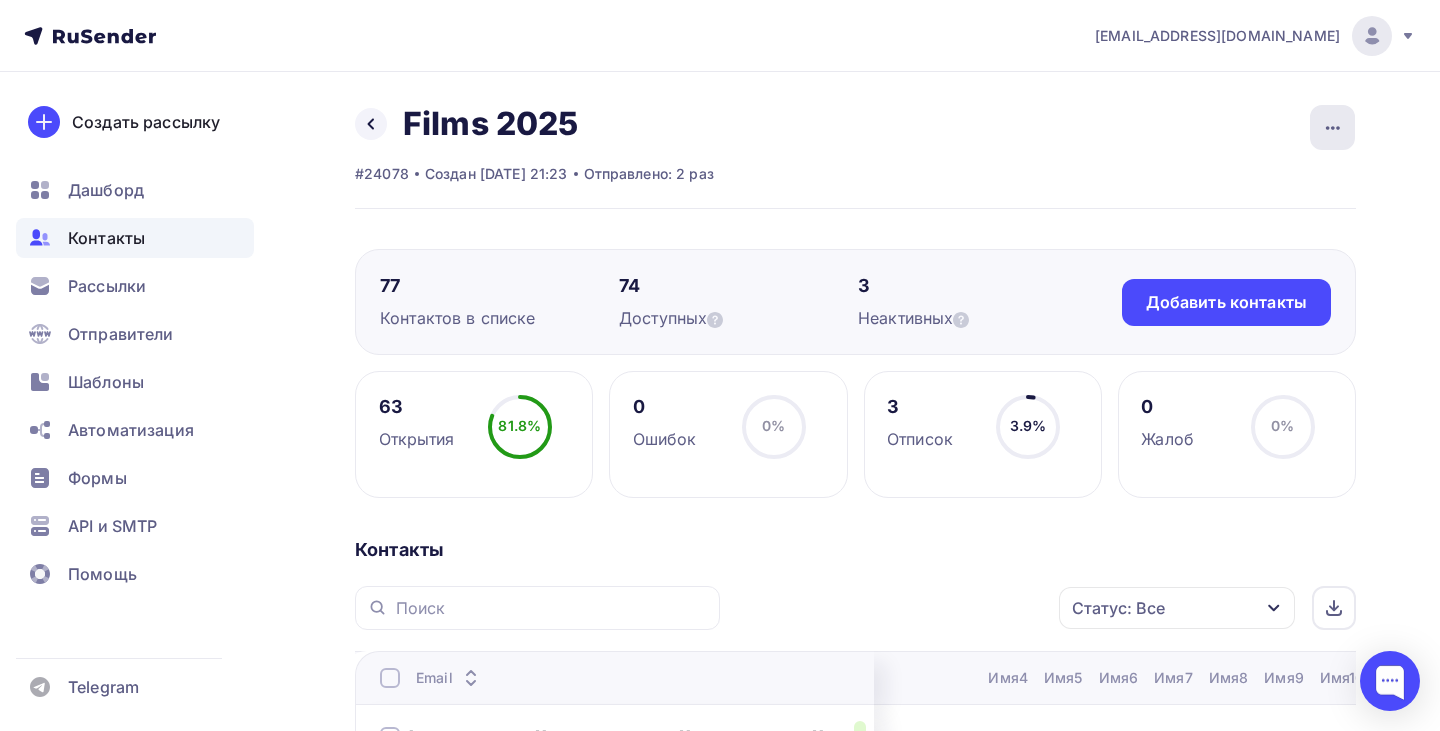 click 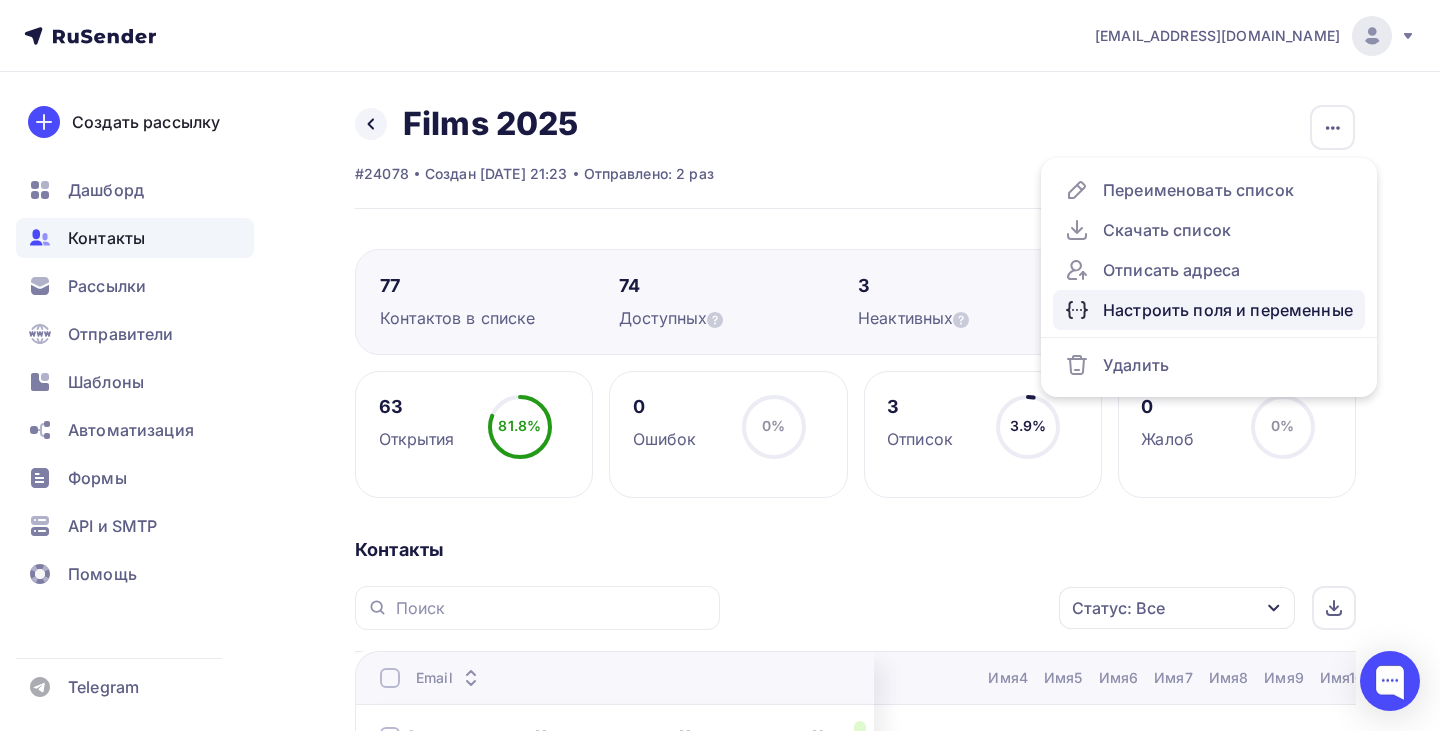 click on "Настроить поля и переменные" at bounding box center [1209, 310] 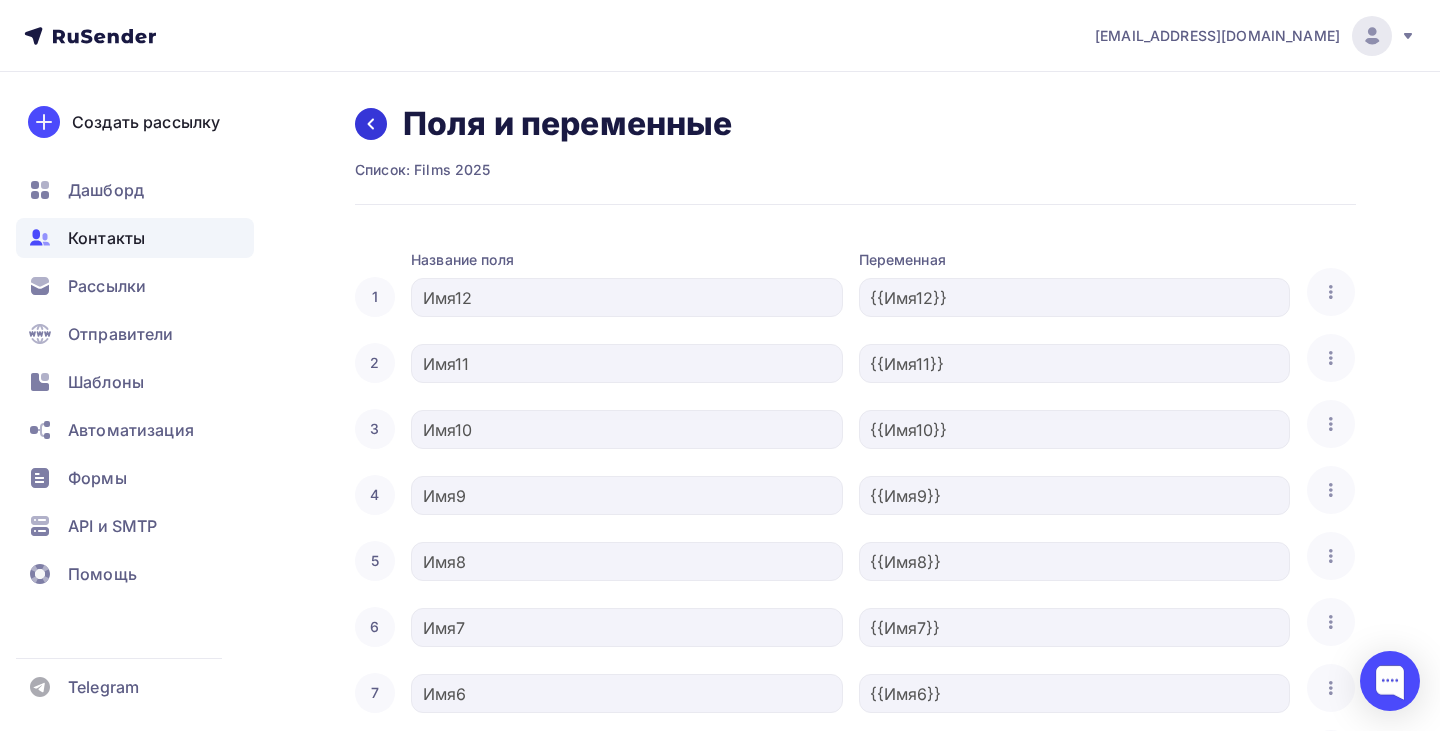 click at bounding box center (371, 124) 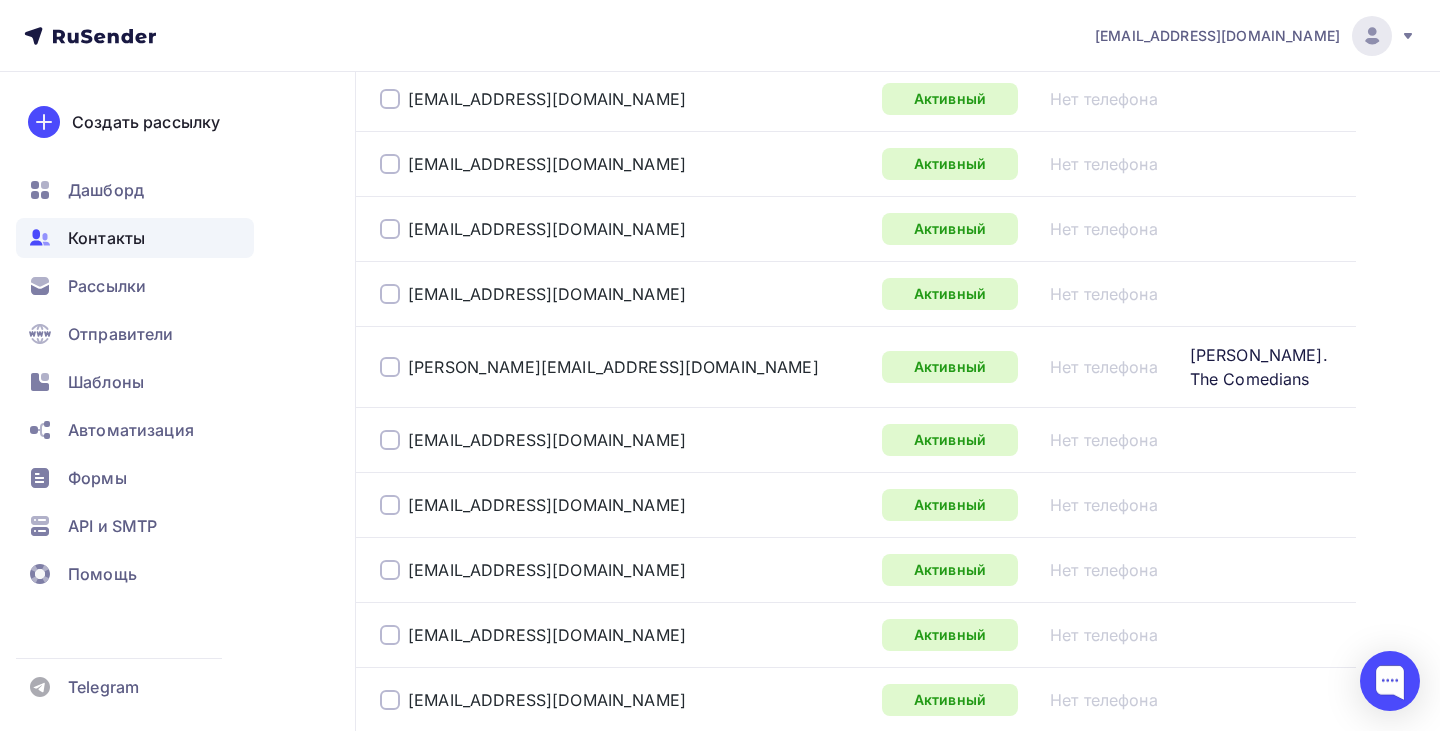 scroll, scrollTop: 1000, scrollLeft: 0, axis: vertical 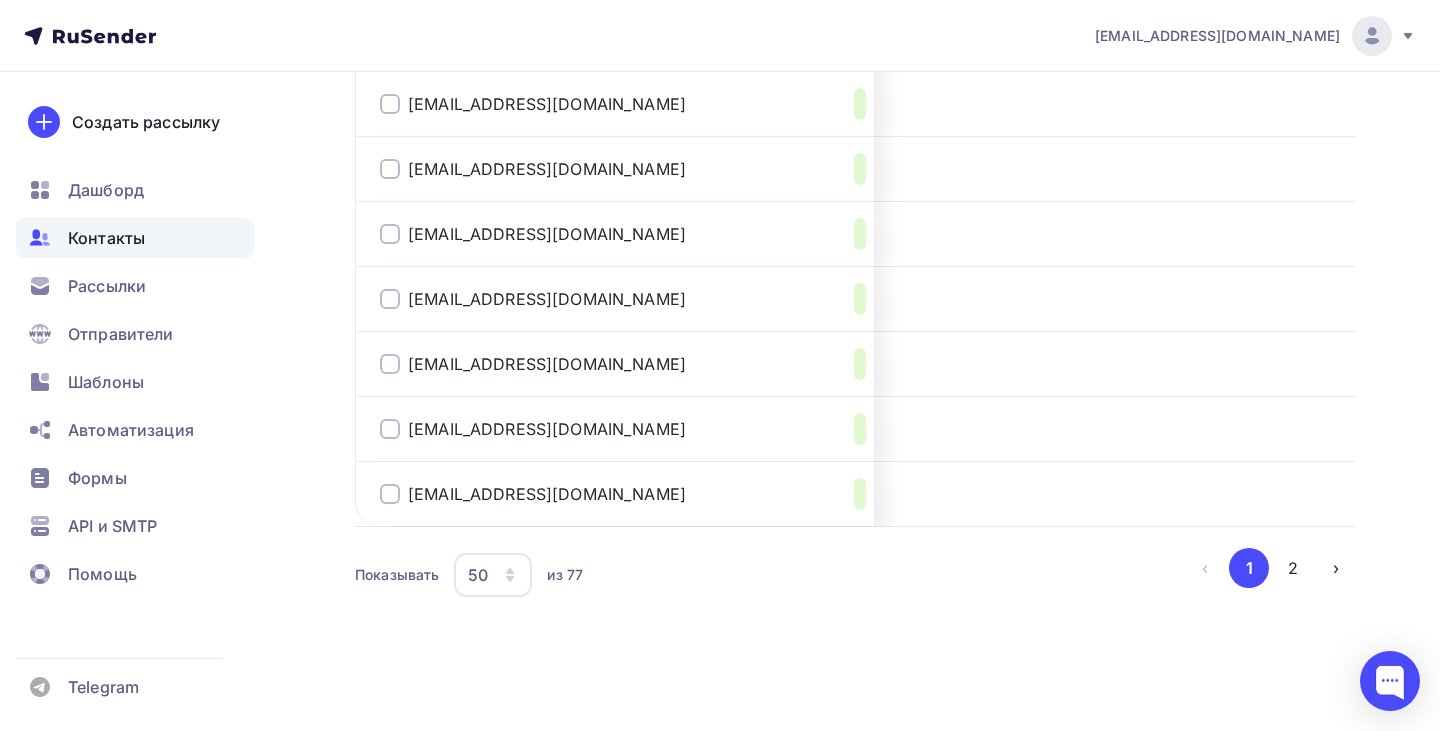 click on "50" at bounding box center [493, 575] 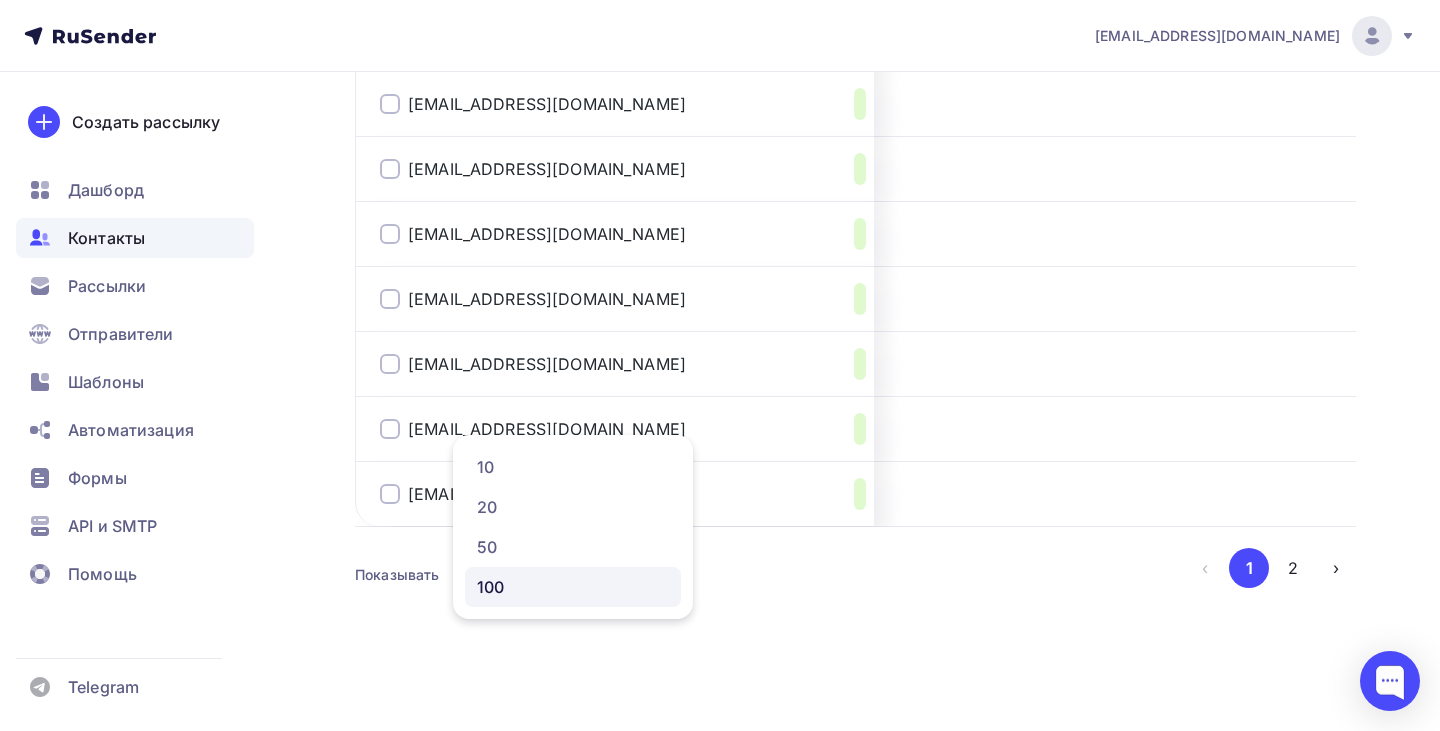 click on "100" at bounding box center [573, 587] 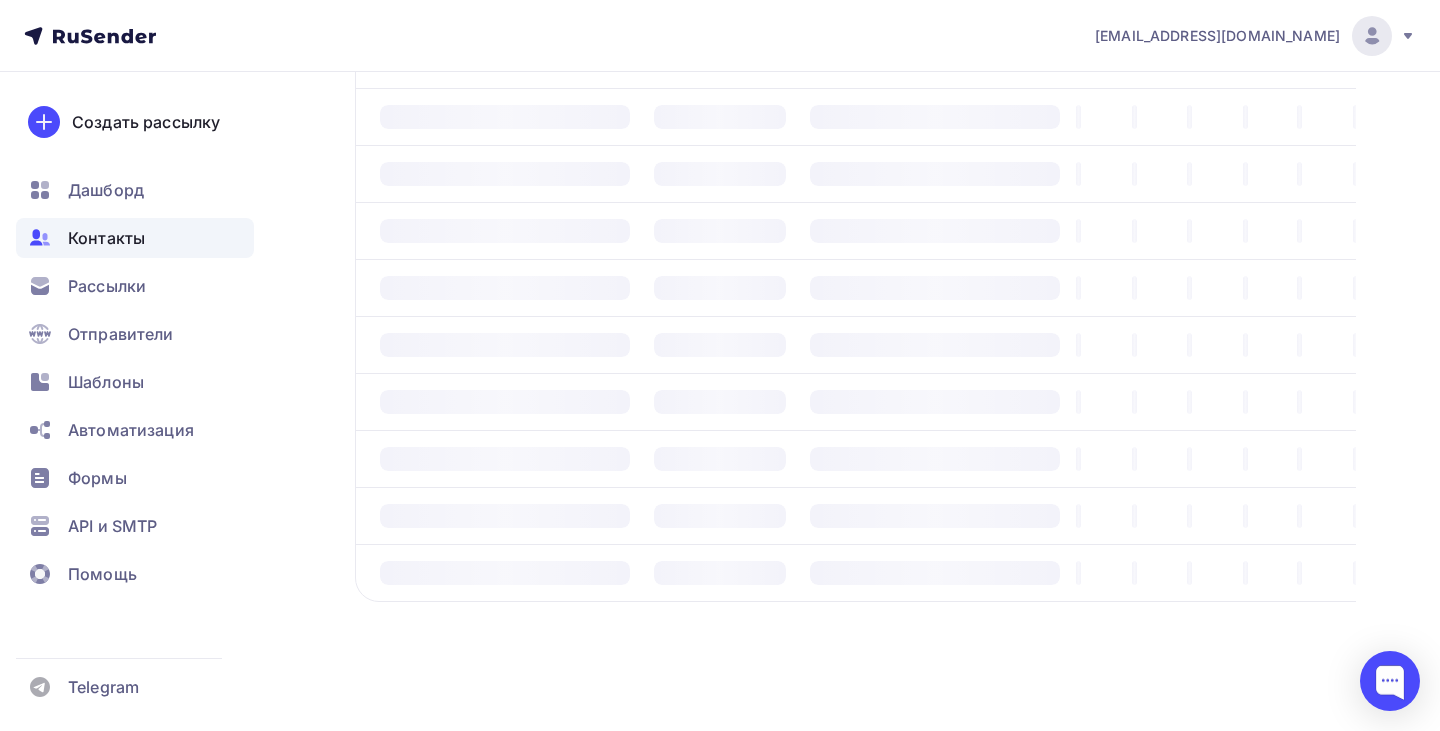 scroll, scrollTop: 487, scrollLeft: 0, axis: vertical 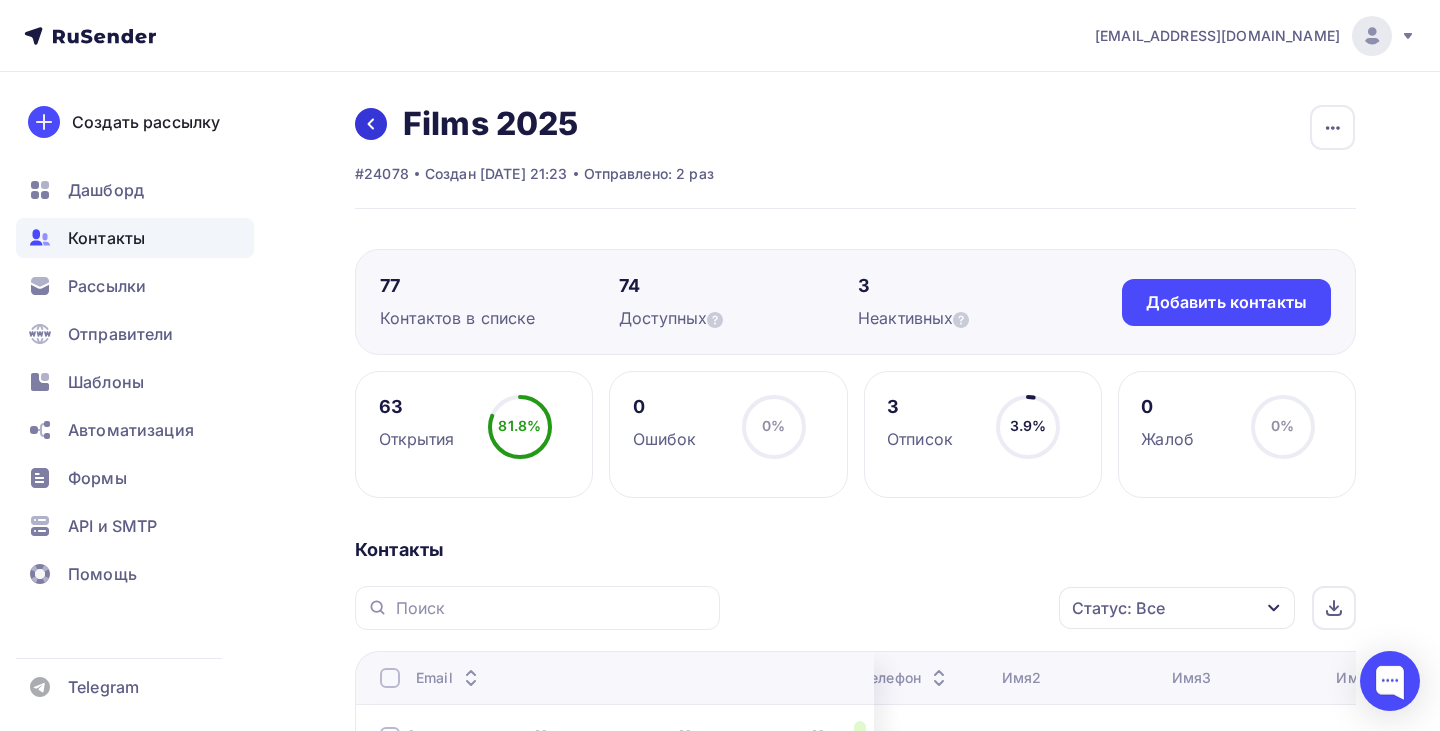 click at bounding box center [371, 124] 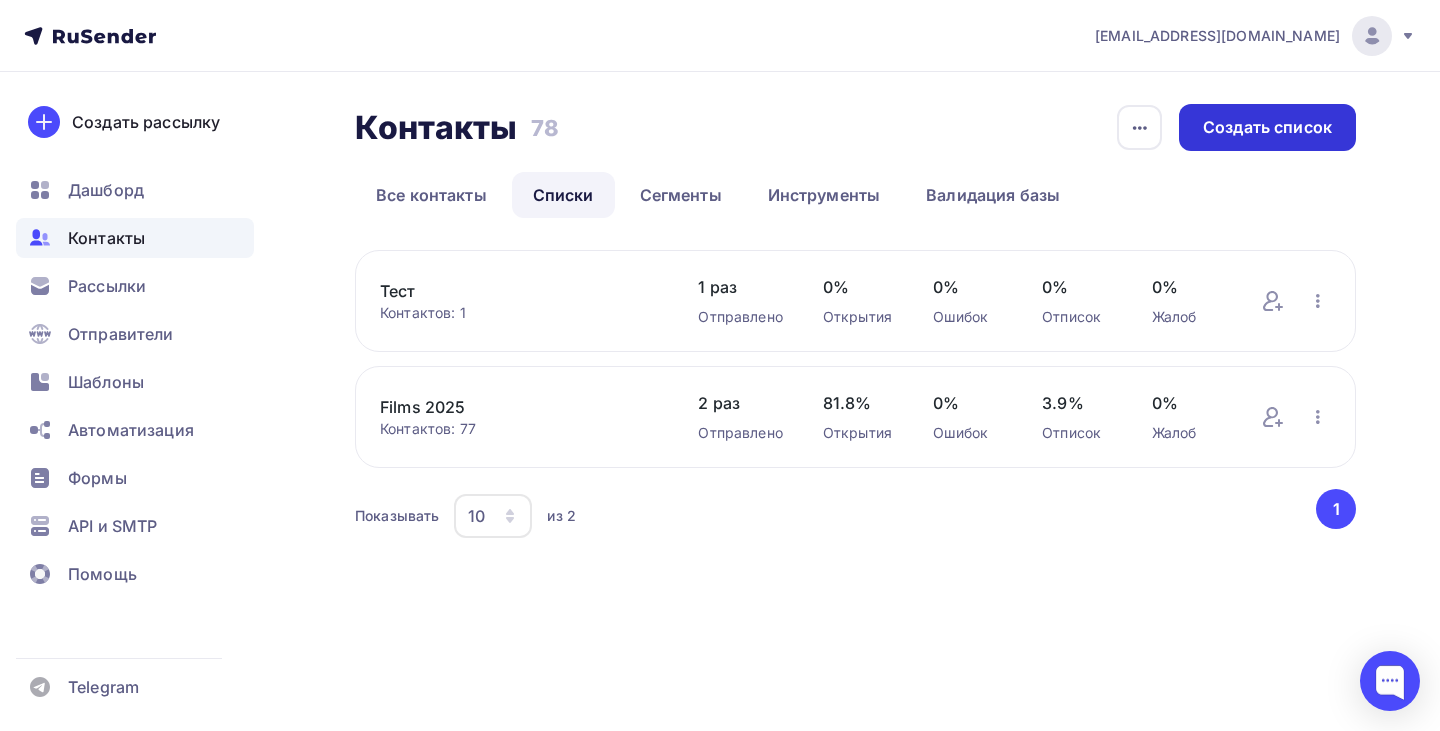 click on "Создать список" at bounding box center [1267, 127] 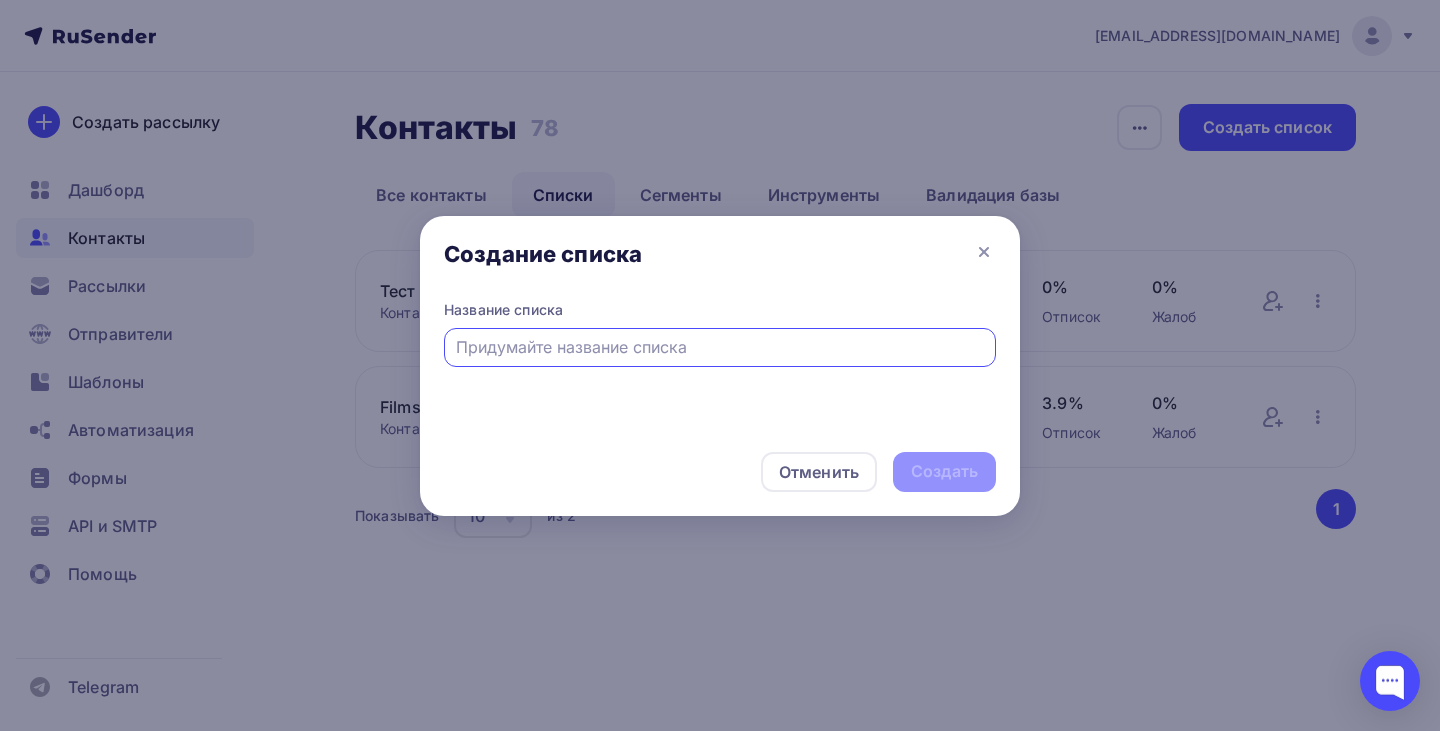 click at bounding box center (720, 347) 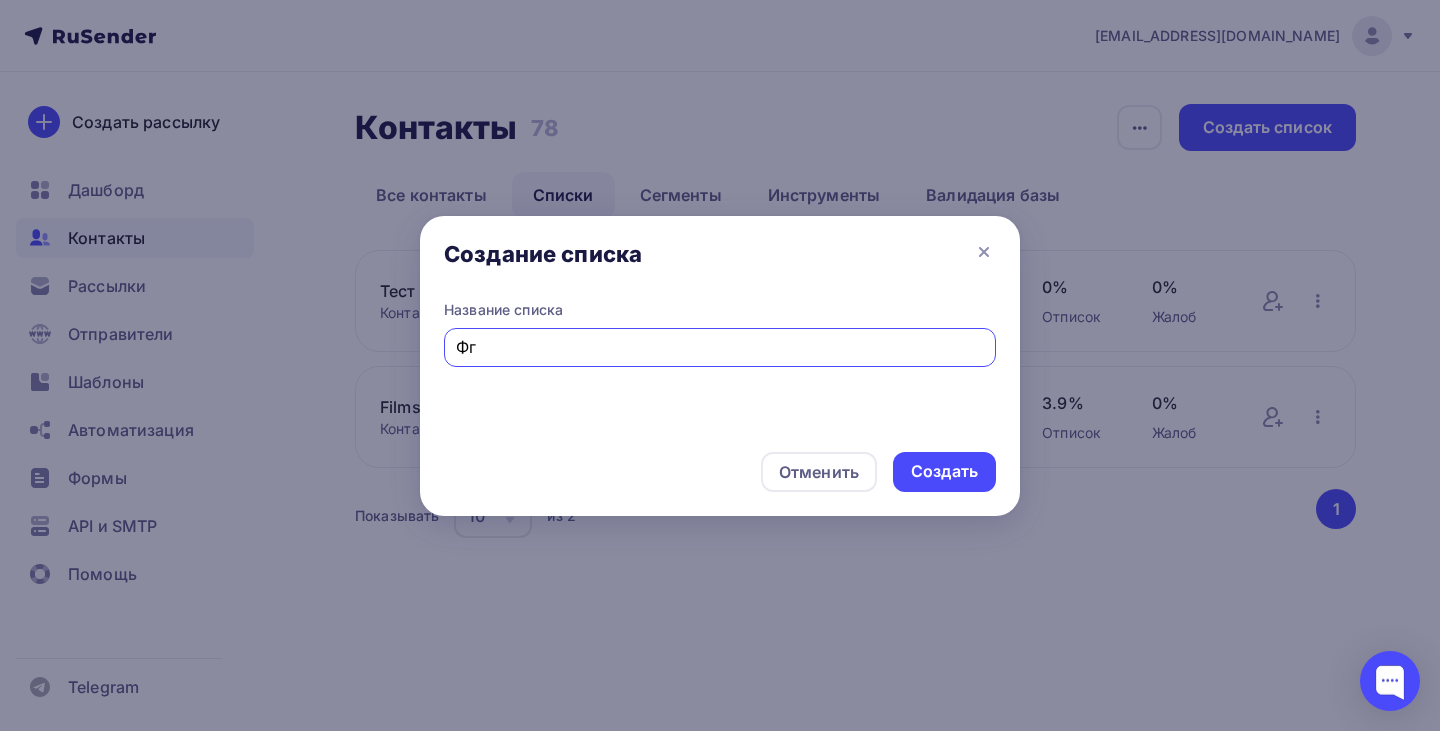 type on "Ф" 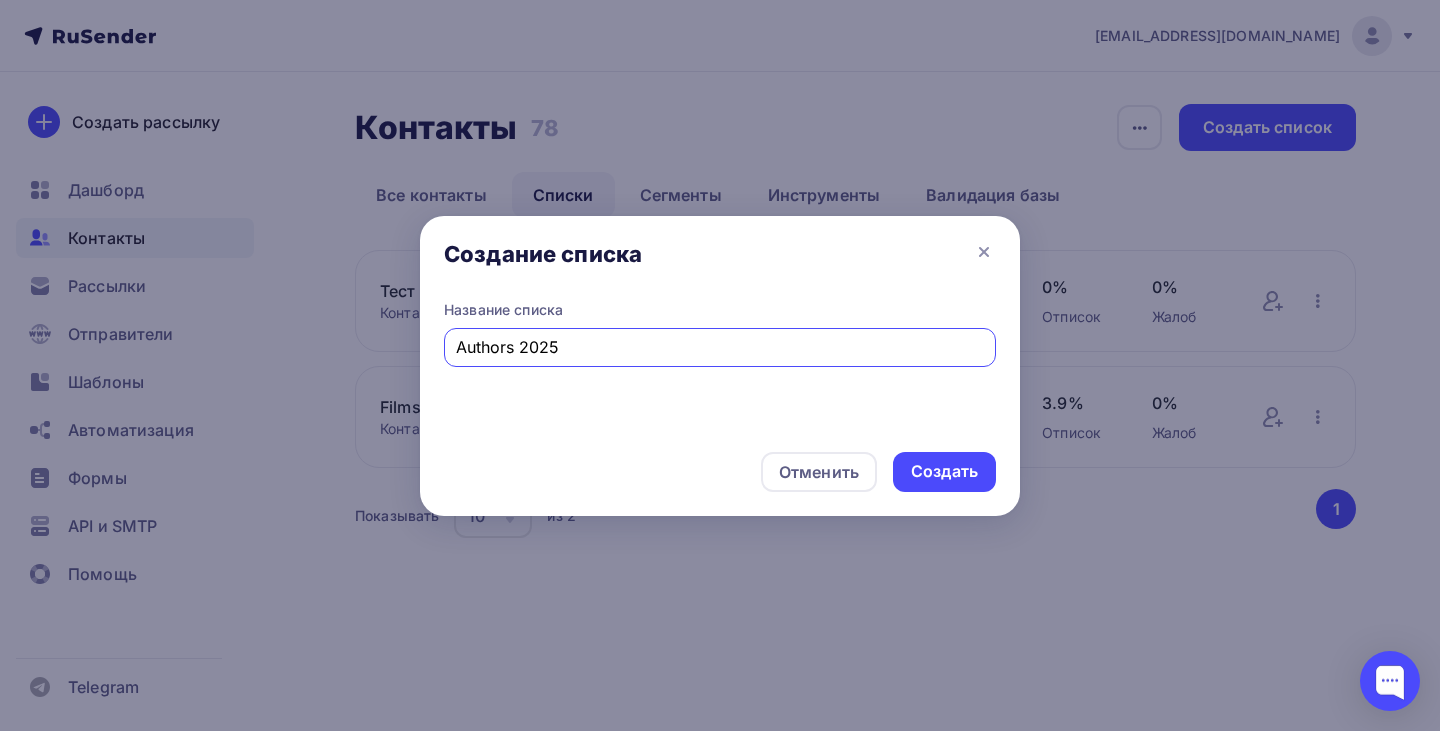 click on "Authors 2025" at bounding box center [720, 347] 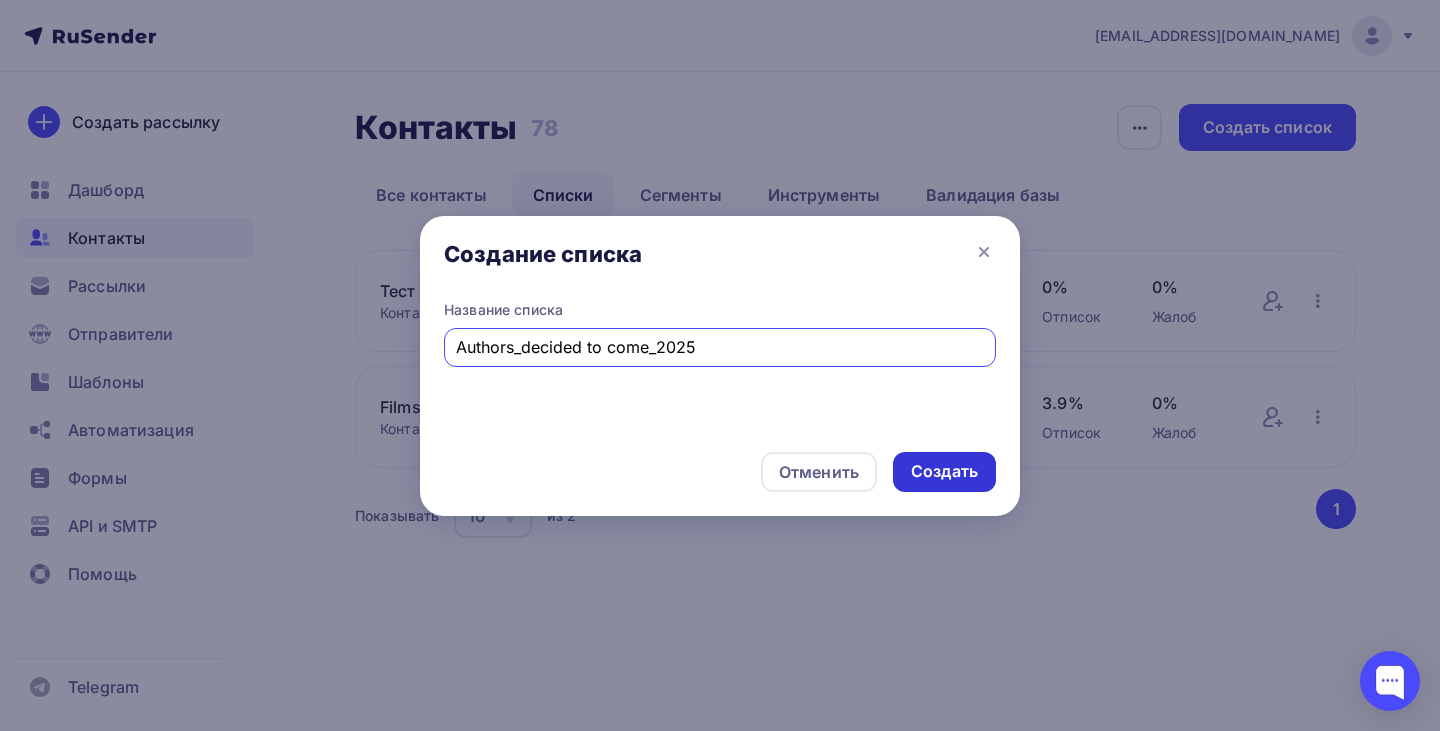 type on "Authors_decided to come_2025" 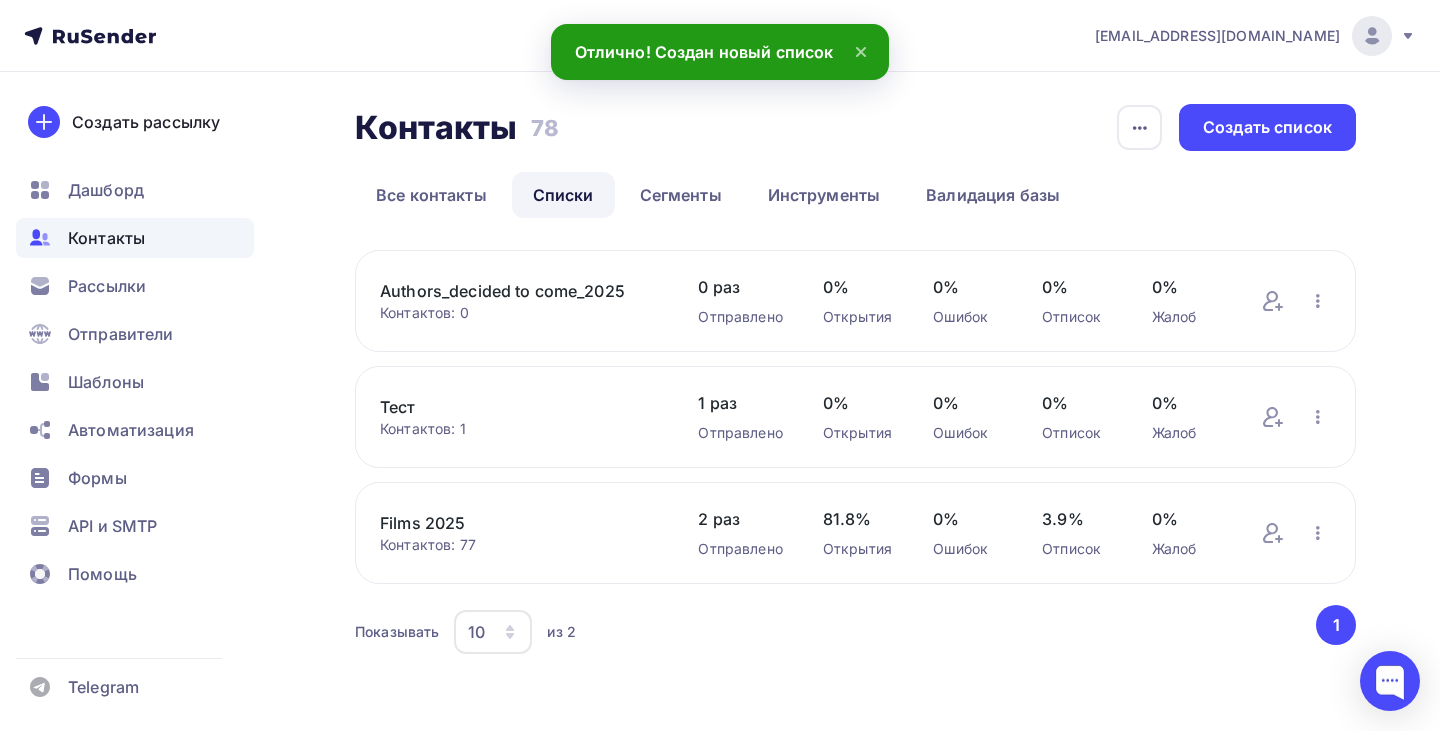 click on "Authors_decided to come_2025
Контактов: 0
Добавить контакты
Переименовать список
Скачать список
Отписать адреса
Удалить
0 раз    Отправлено    0%    Открытия    0%    Ошибок    0%    Отписок    0%    Жалоб
Добавить контакты
Переименовать список
Скачать список
Отписать адреса
Удалить" at bounding box center (855, 301) 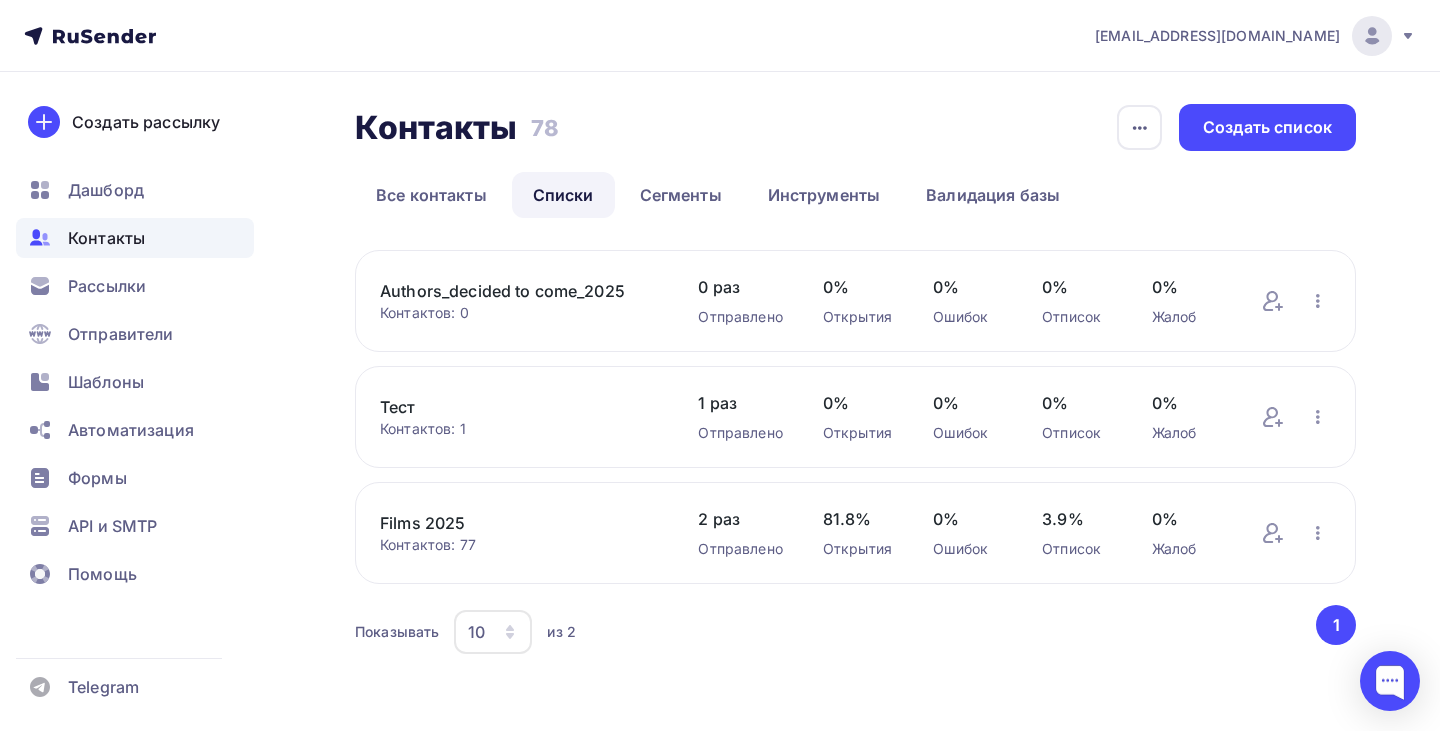 click on "Authors_decided to come_2025" at bounding box center [519, 291] 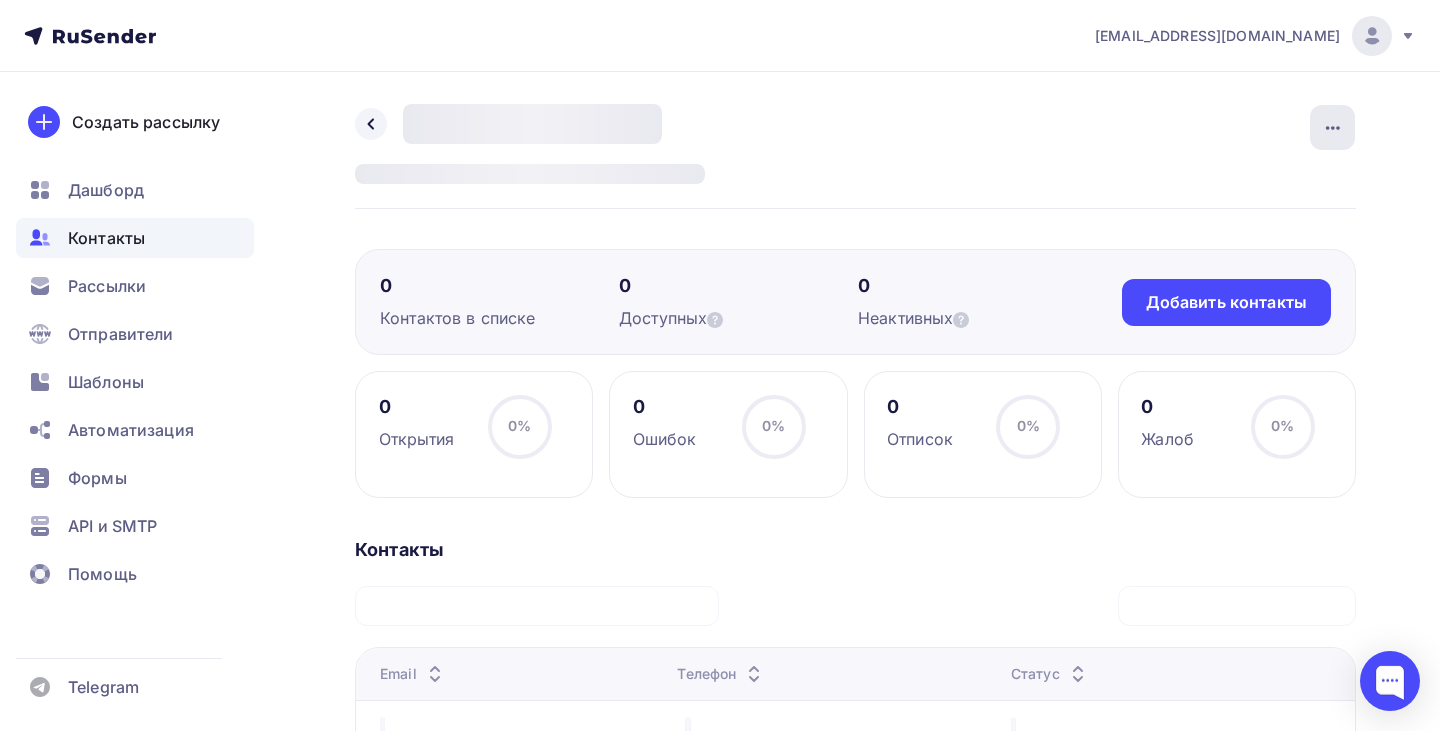 click 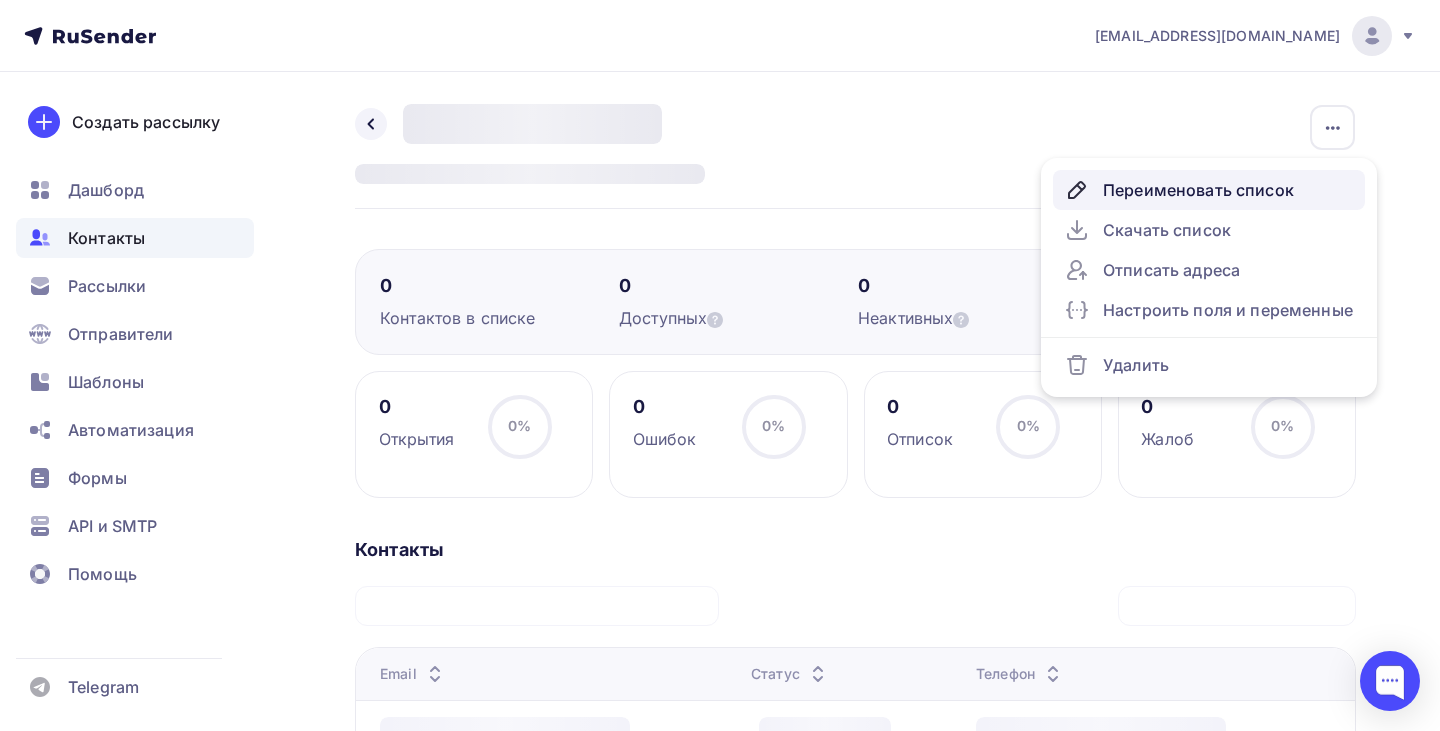 click on "Переименовать список" at bounding box center [1209, 190] 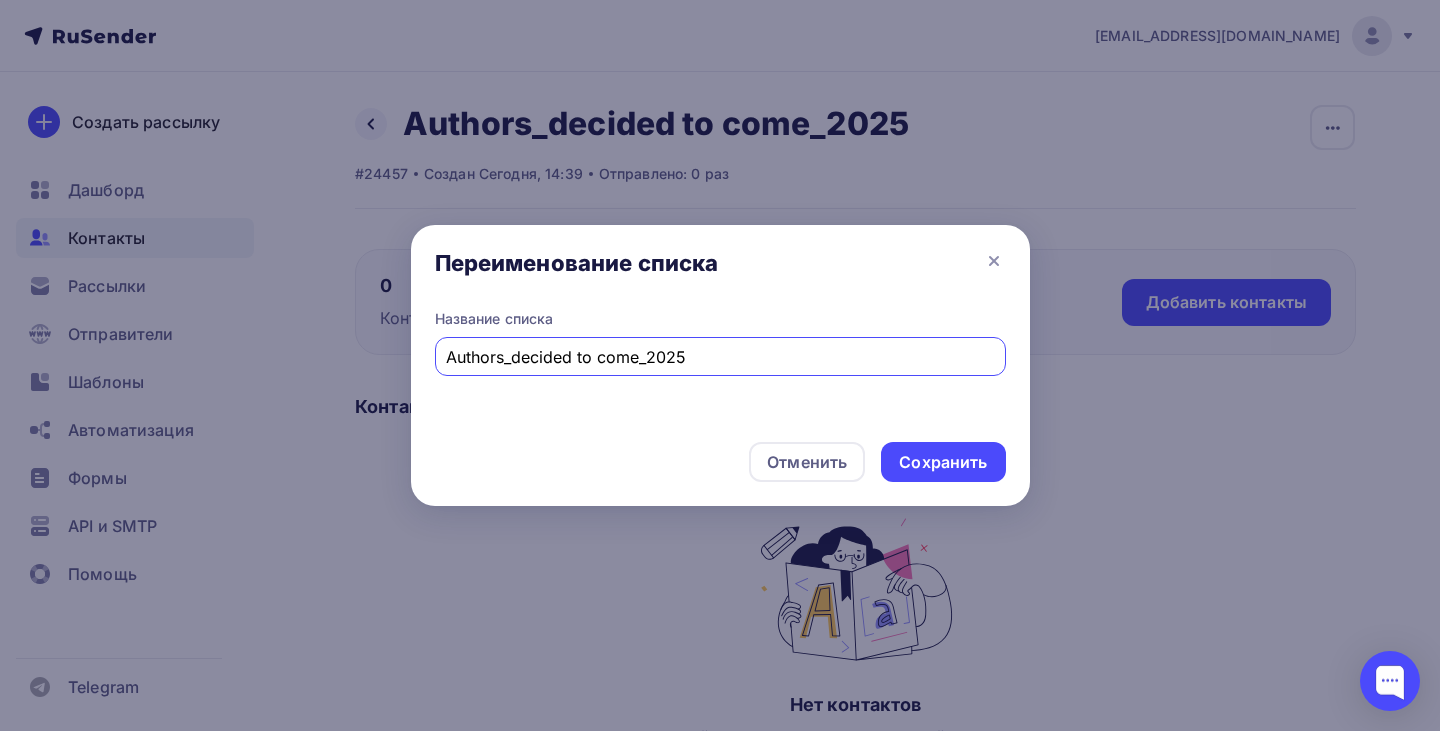 click on "Authors_decided to come_2025" at bounding box center [720, 357] 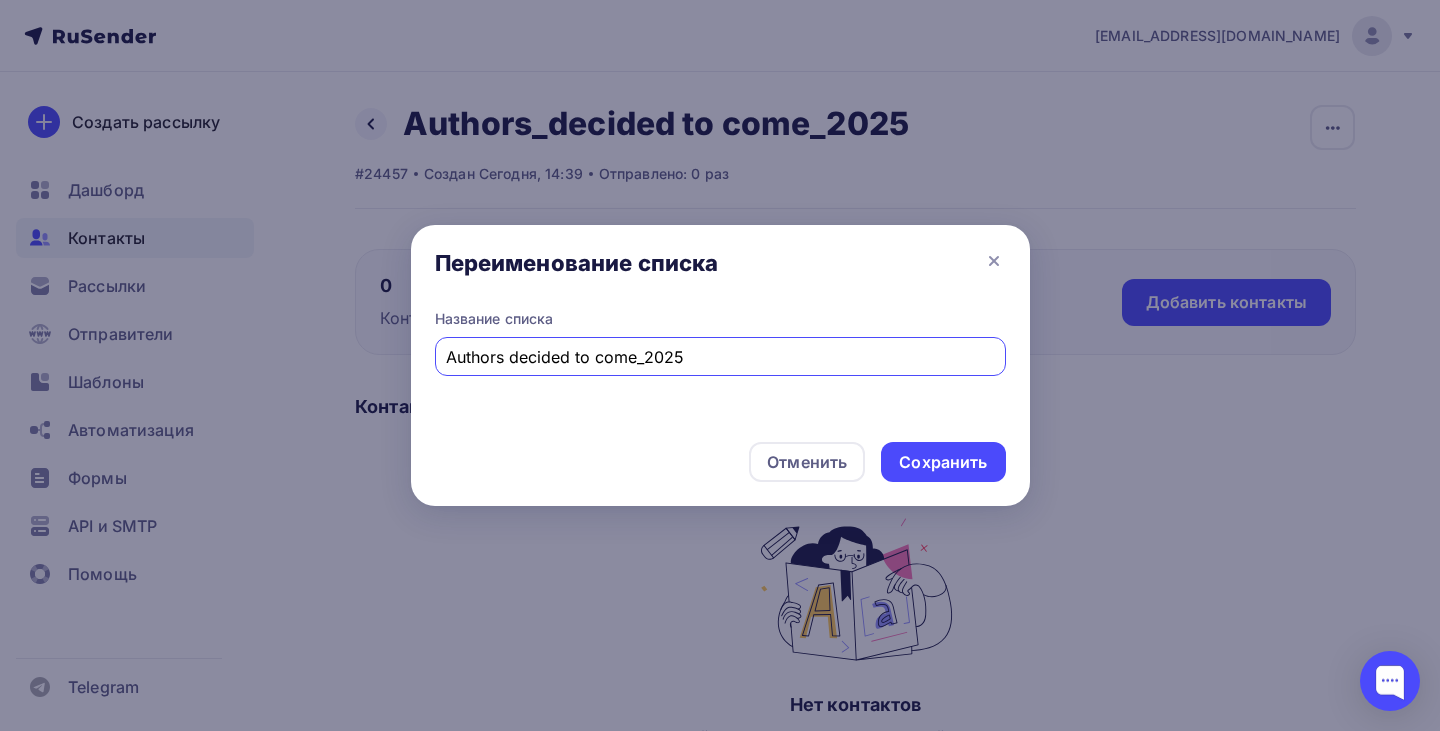 click on "Authors decided to come_2025" at bounding box center (720, 357) 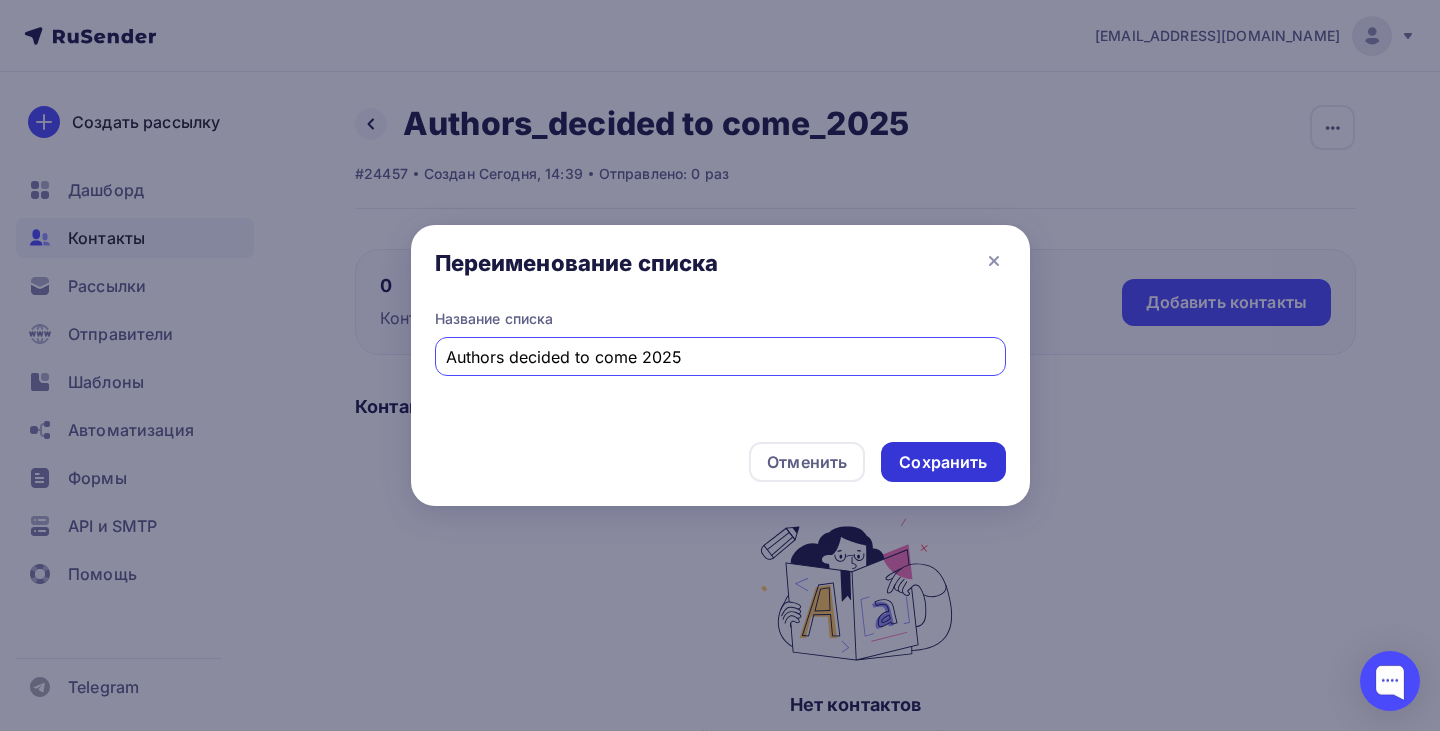 type on "Authors decided to come 2025" 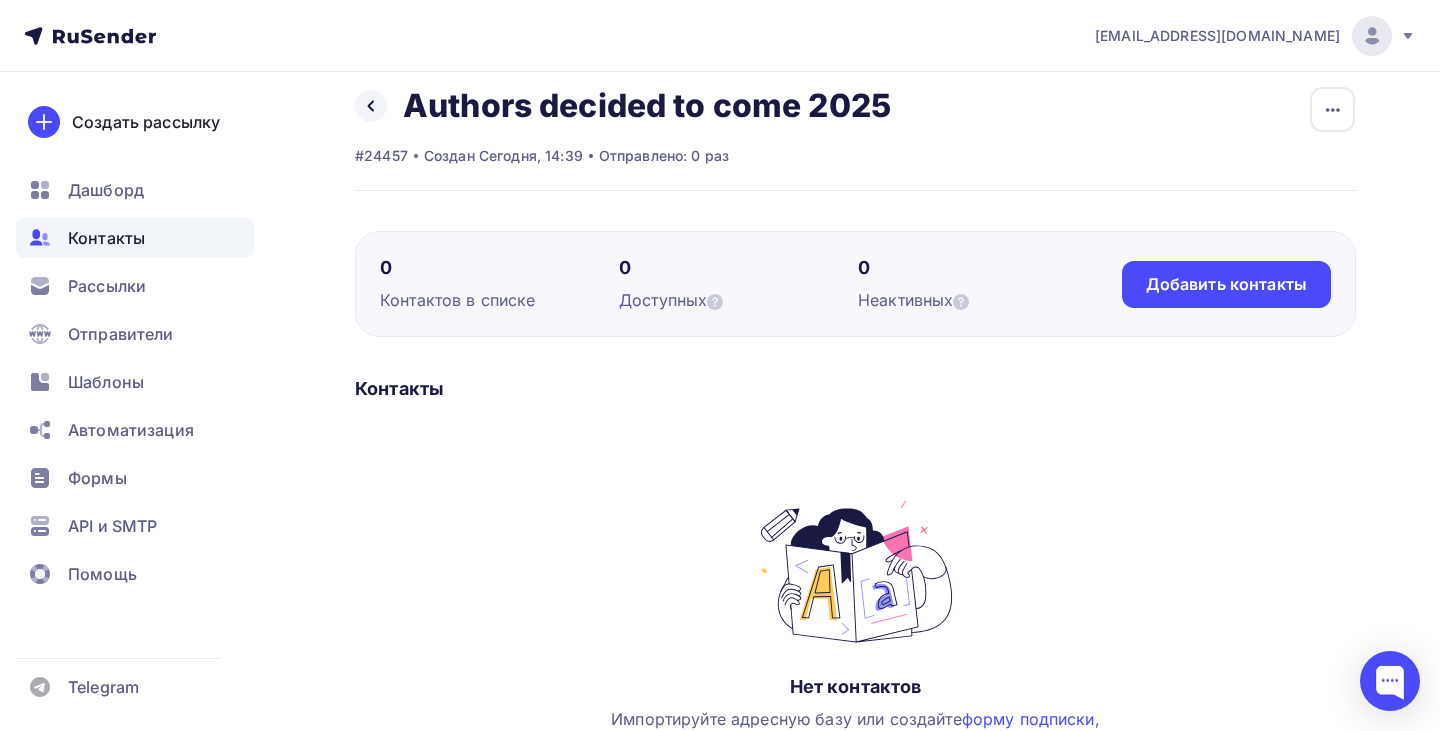 scroll, scrollTop: 19, scrollLeft: 0, axis: vertical 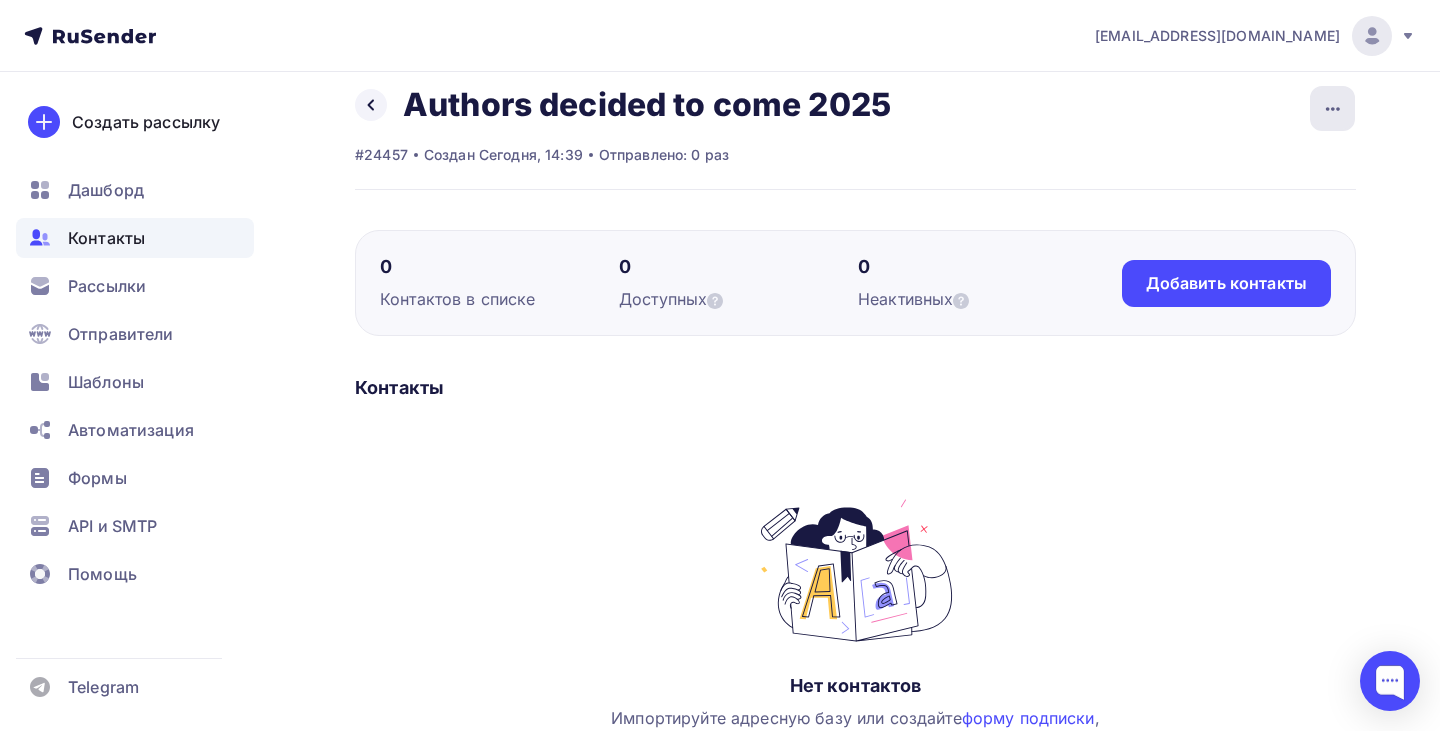 click at bounding box center [1332, 108] 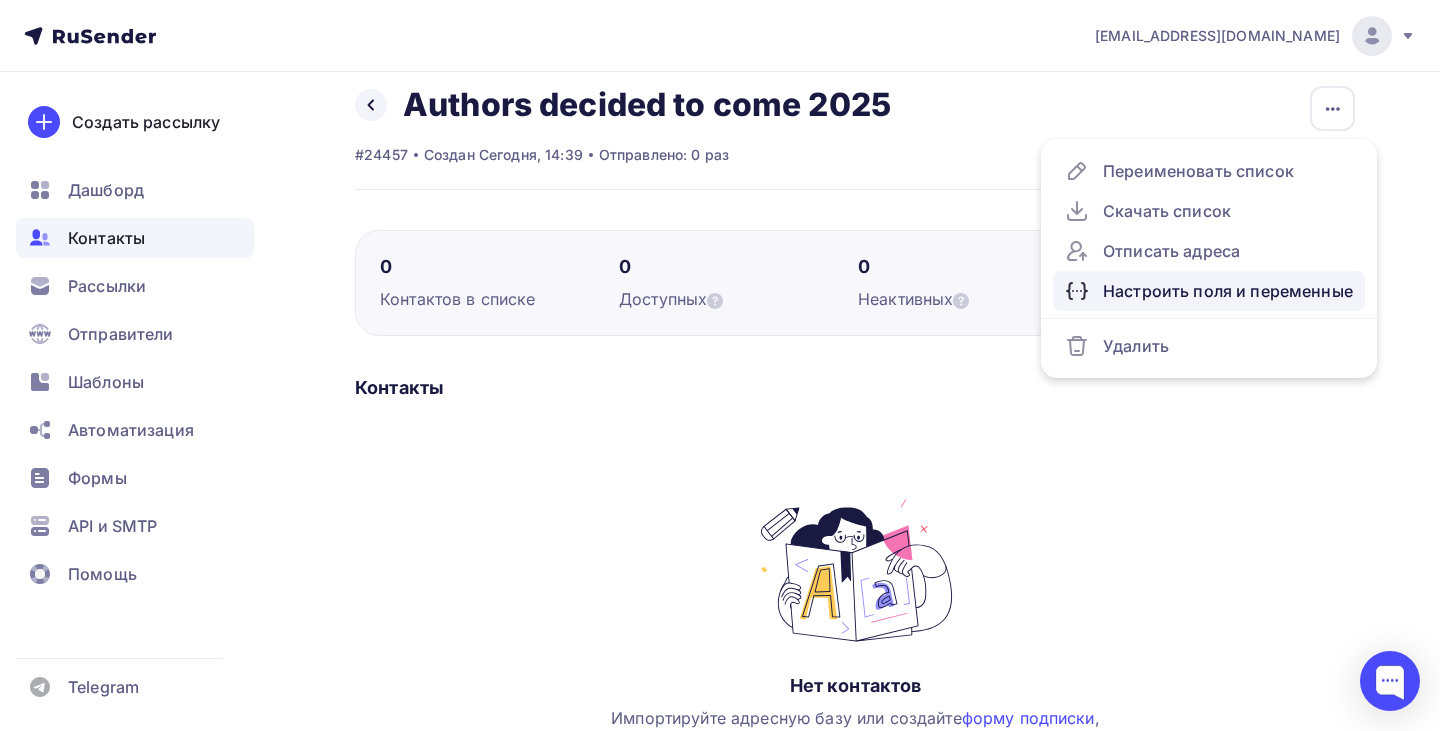 click on "Настроить поля и переменные" at bounding box center (1209, 291) 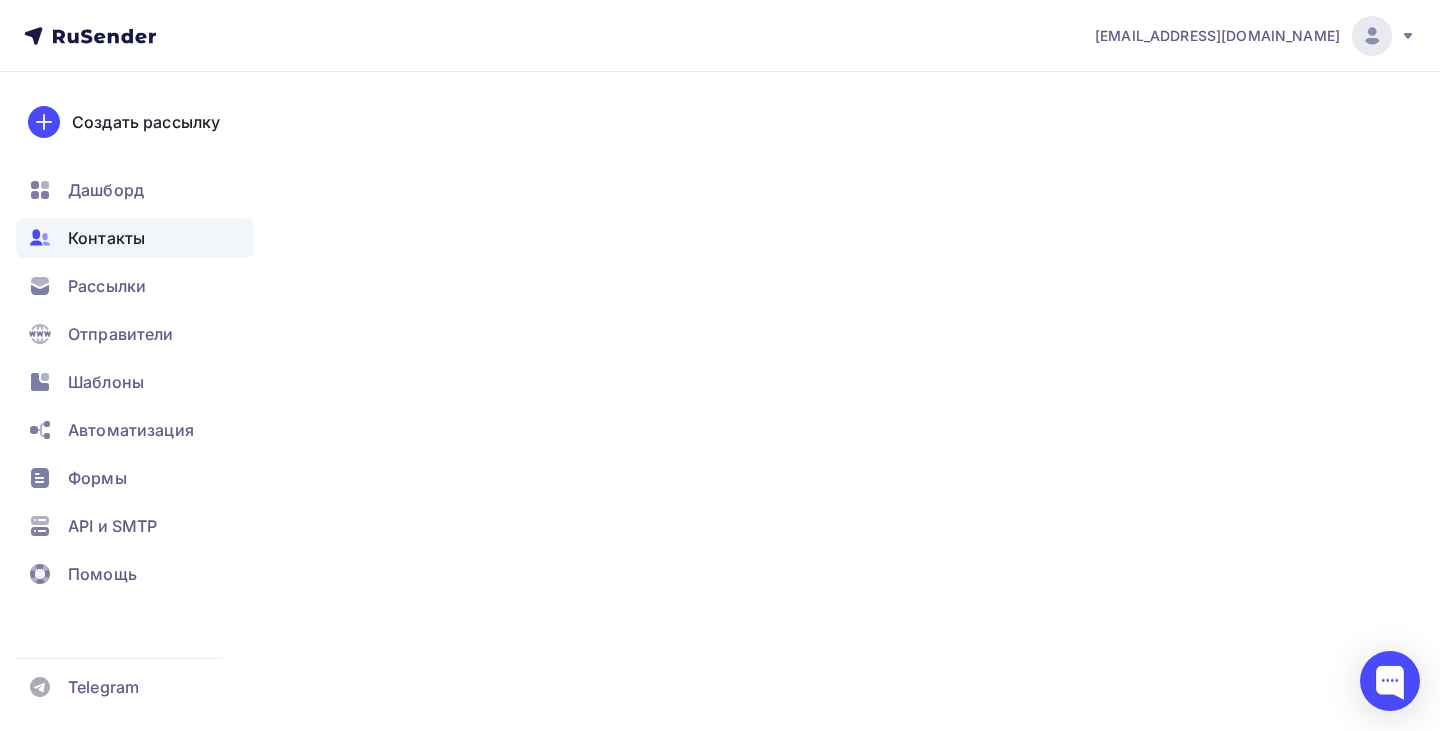 scroll, scrollTop: 0, scrollLeft: 0, axis: both 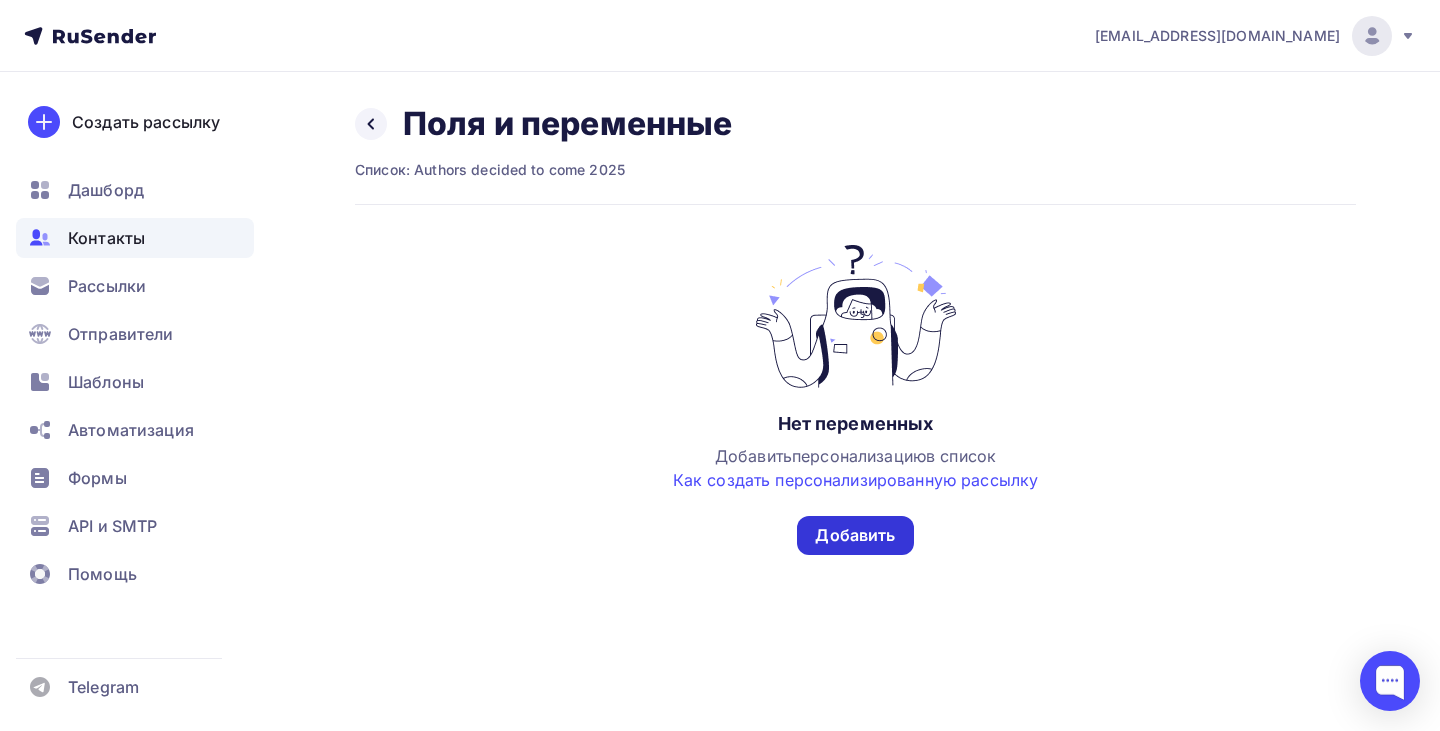 click on "Добавить" at bounding box center [855, 535] 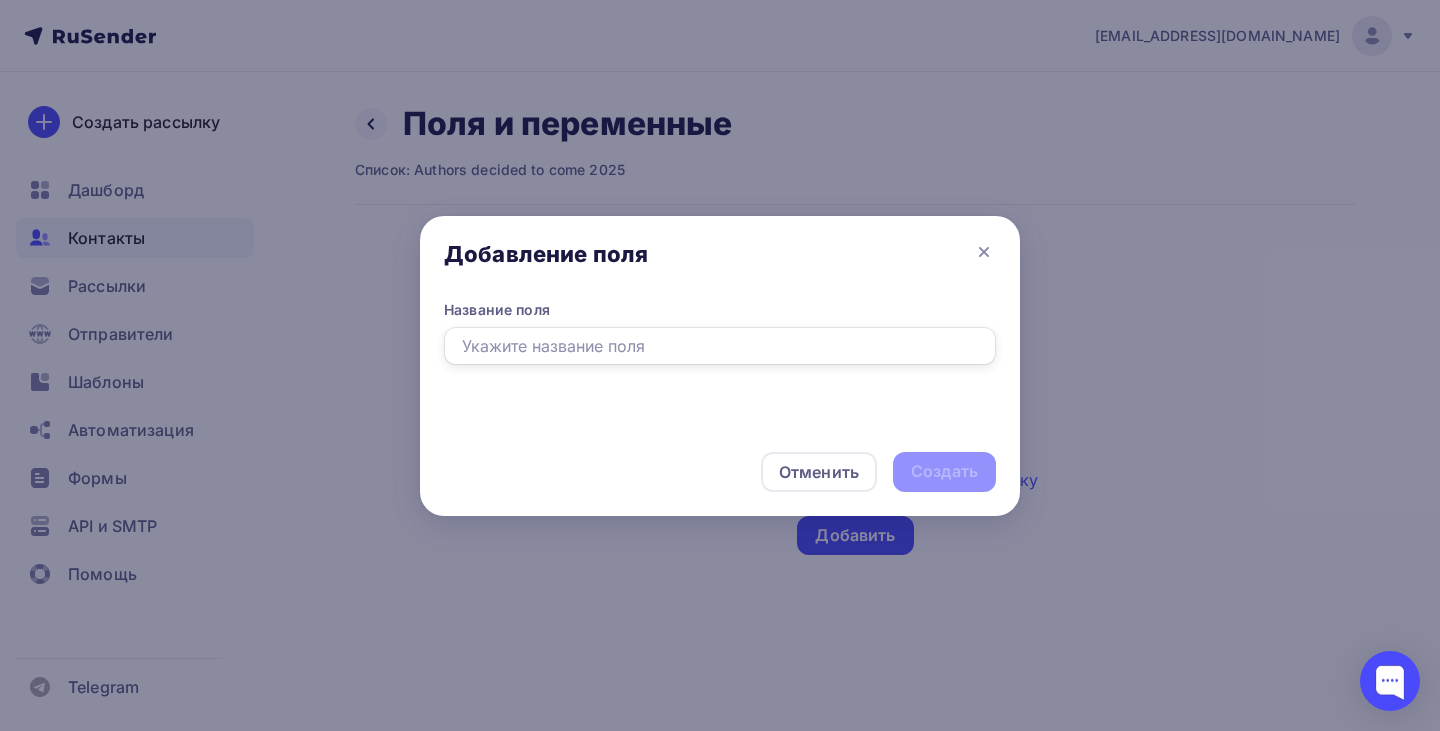 click at bounding box center (720, 346) 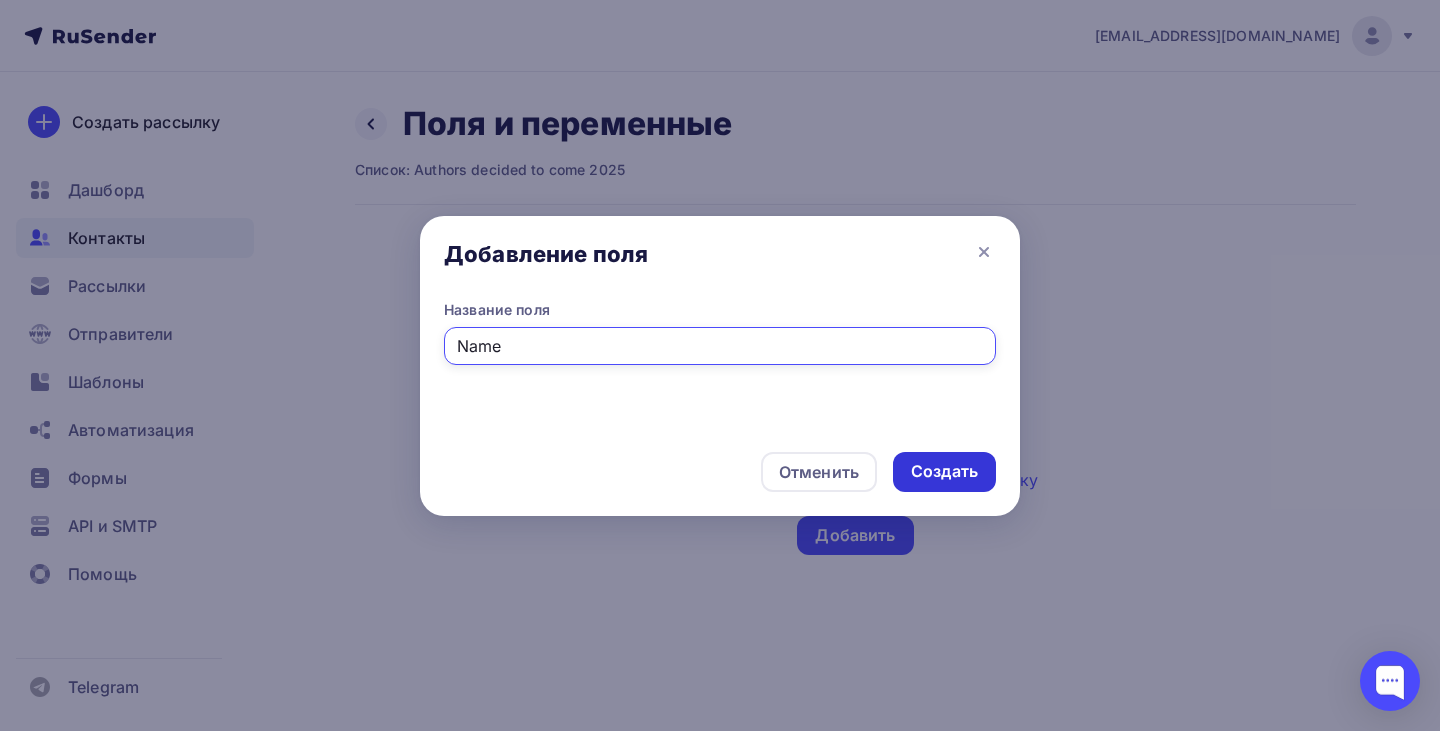 type on "Name" 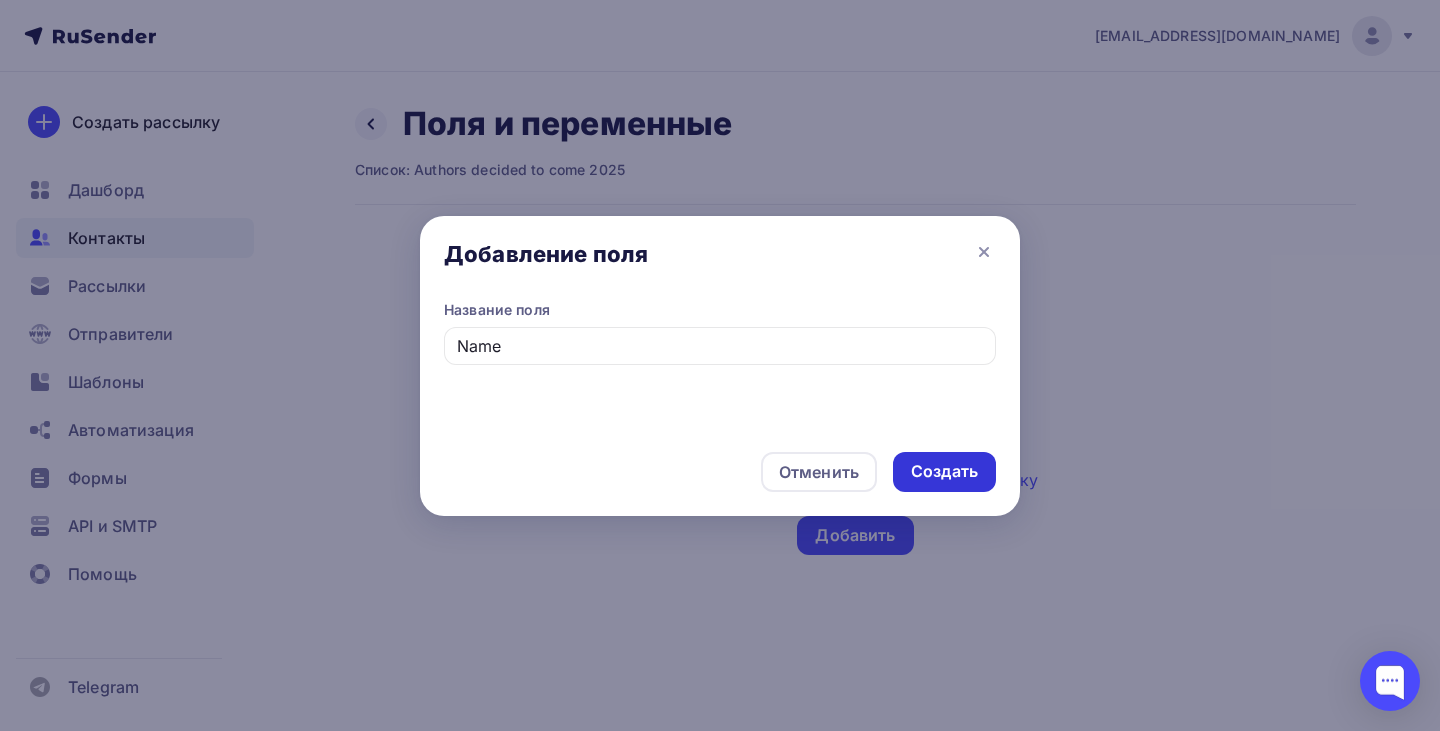 click on "Создать" at bounding box center (944, 472) 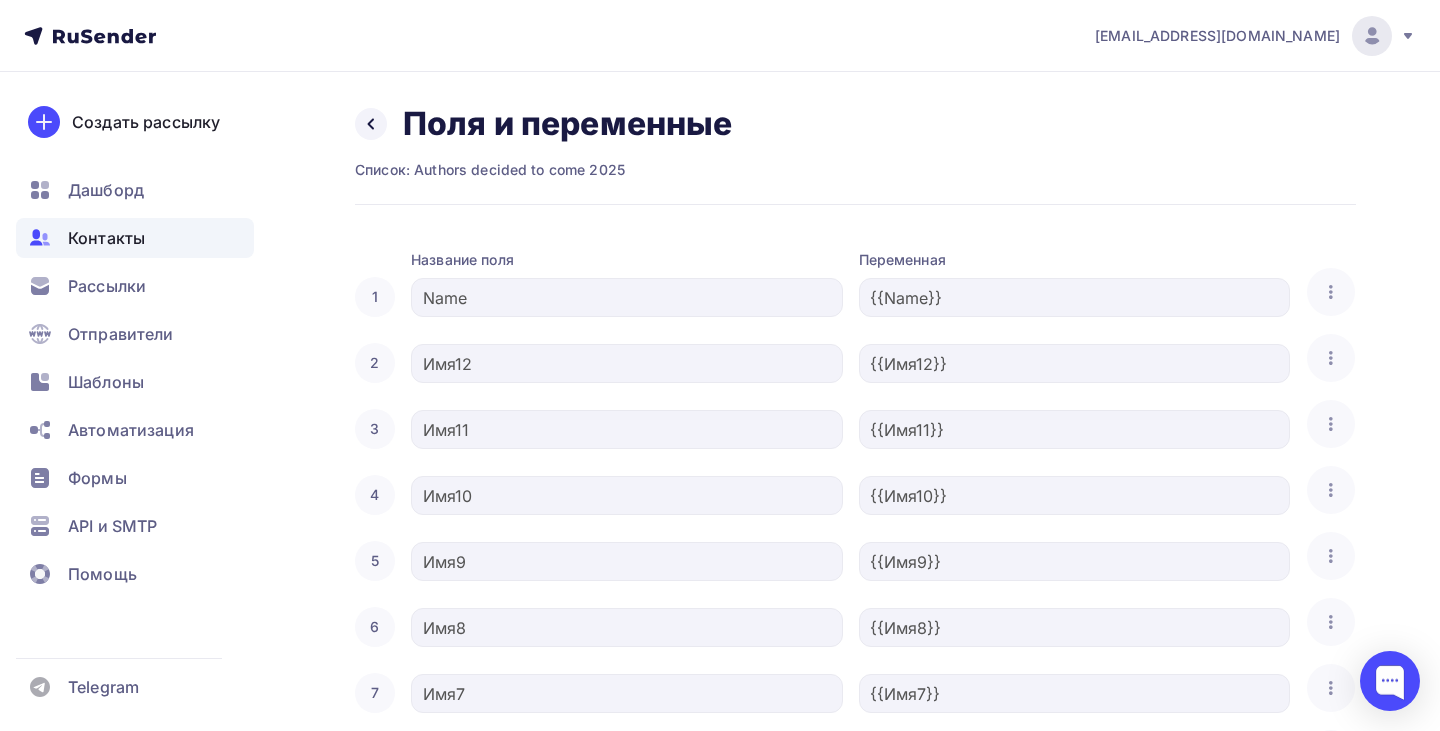 click on "2     Имя12           {{Имя12}}
Удалить" at bounding box center (855, 358) 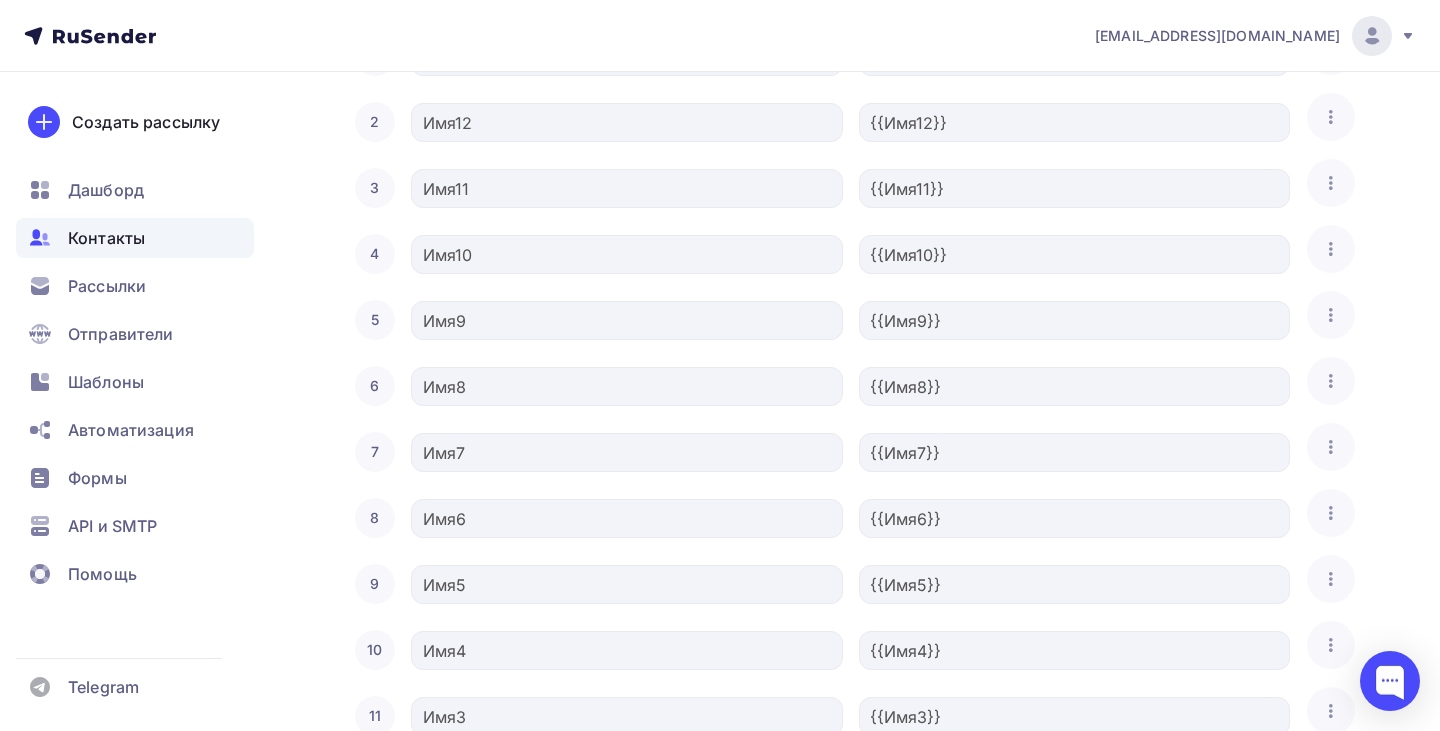 scroll, scrollTop: 465, scrollLeft: 0, axis: vertical 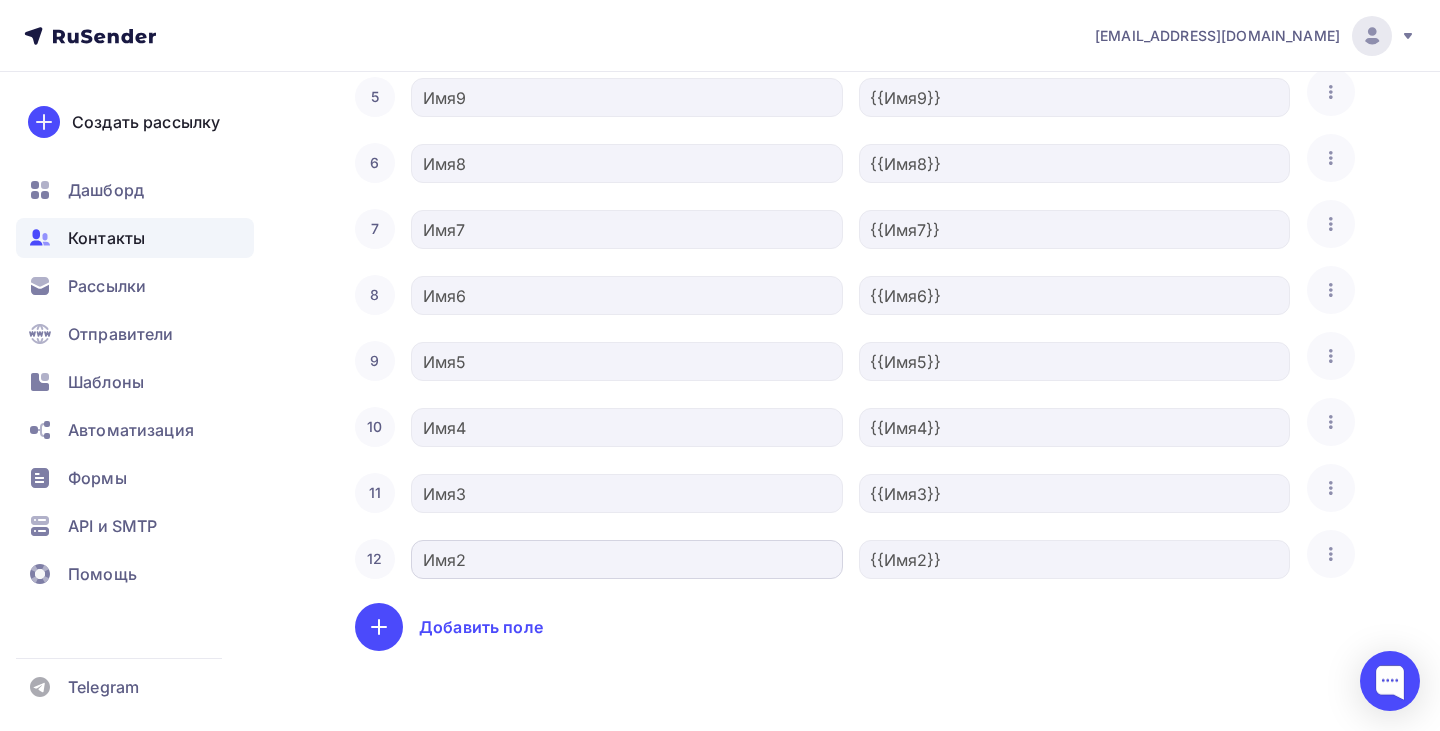 click on "Имя2" at bounding box center [627, 559] 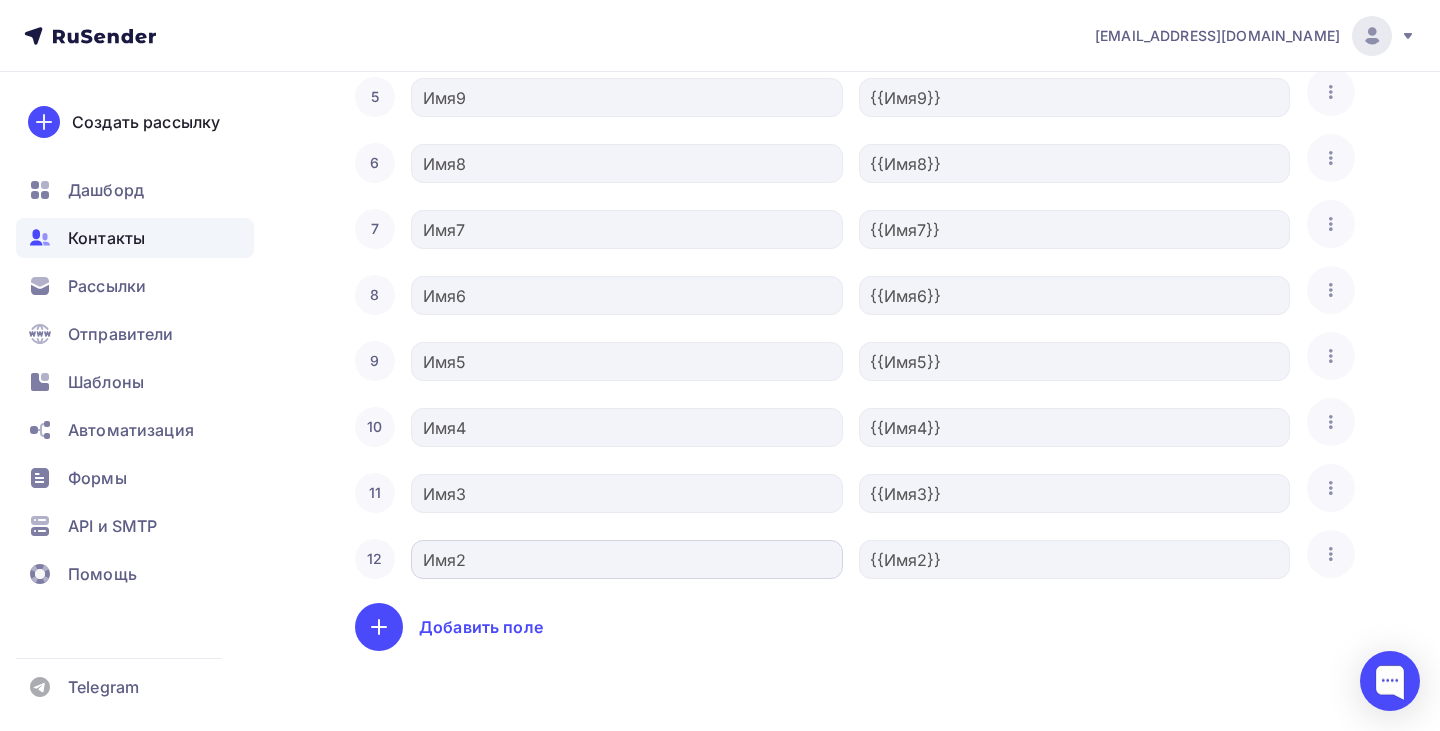 click on "Имя2" at bounding box center (627, 559) 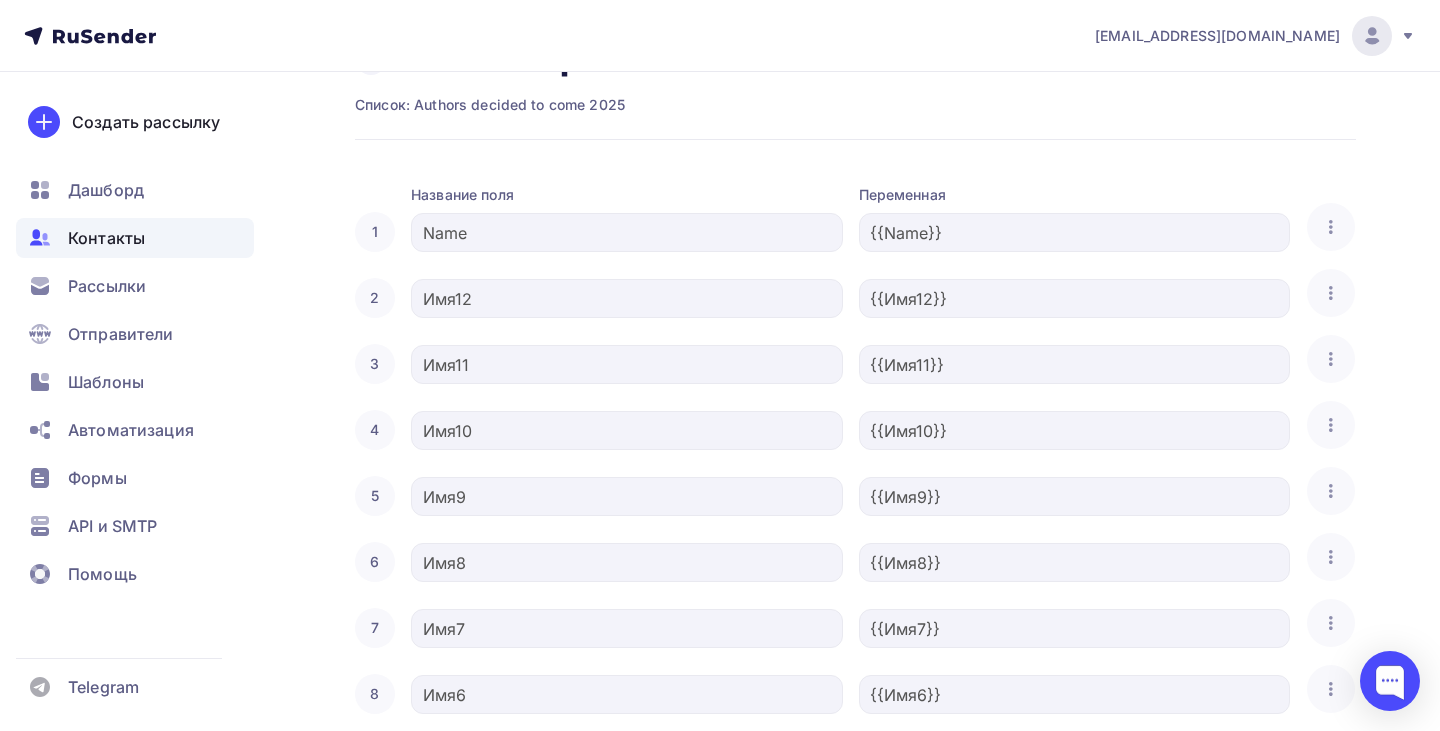 scroll, scrollTop: 0, scrollLeft: 0, axis: both 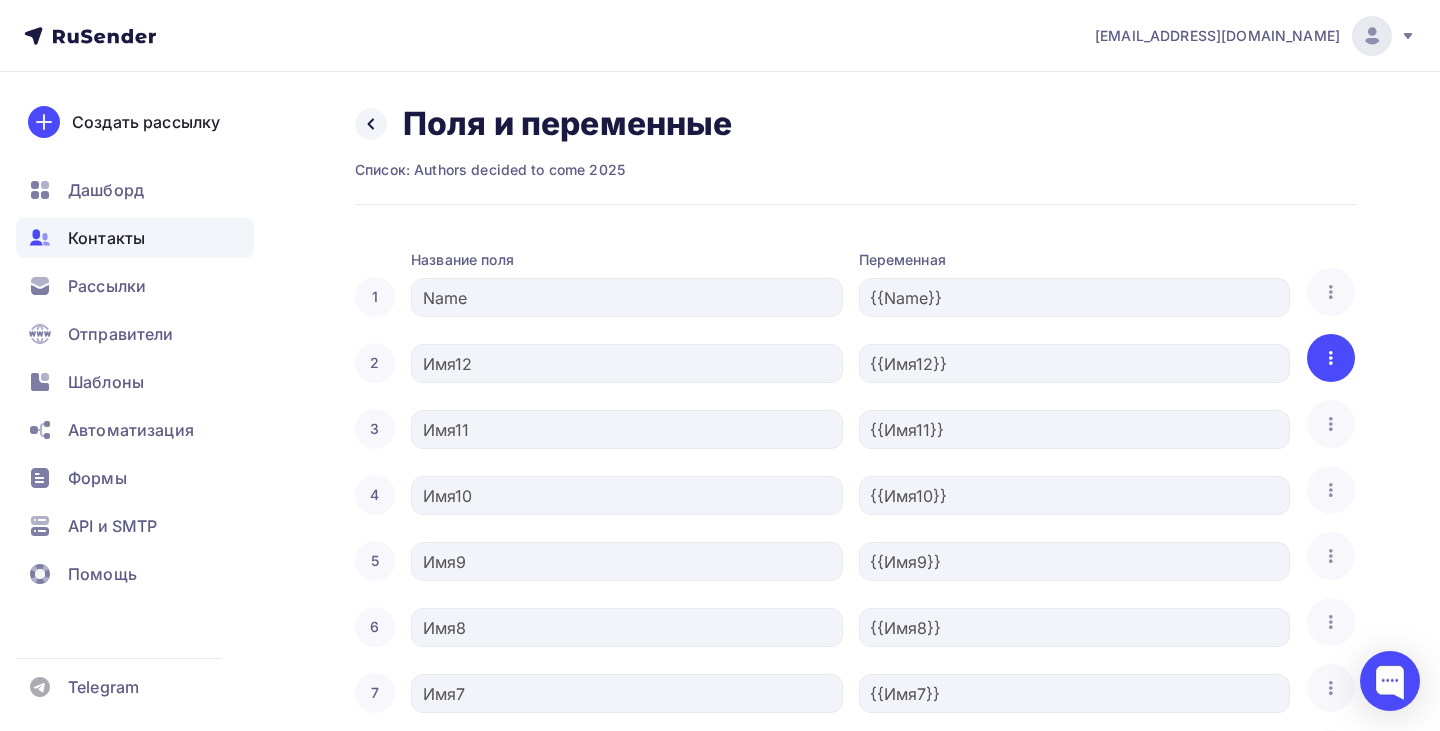 click 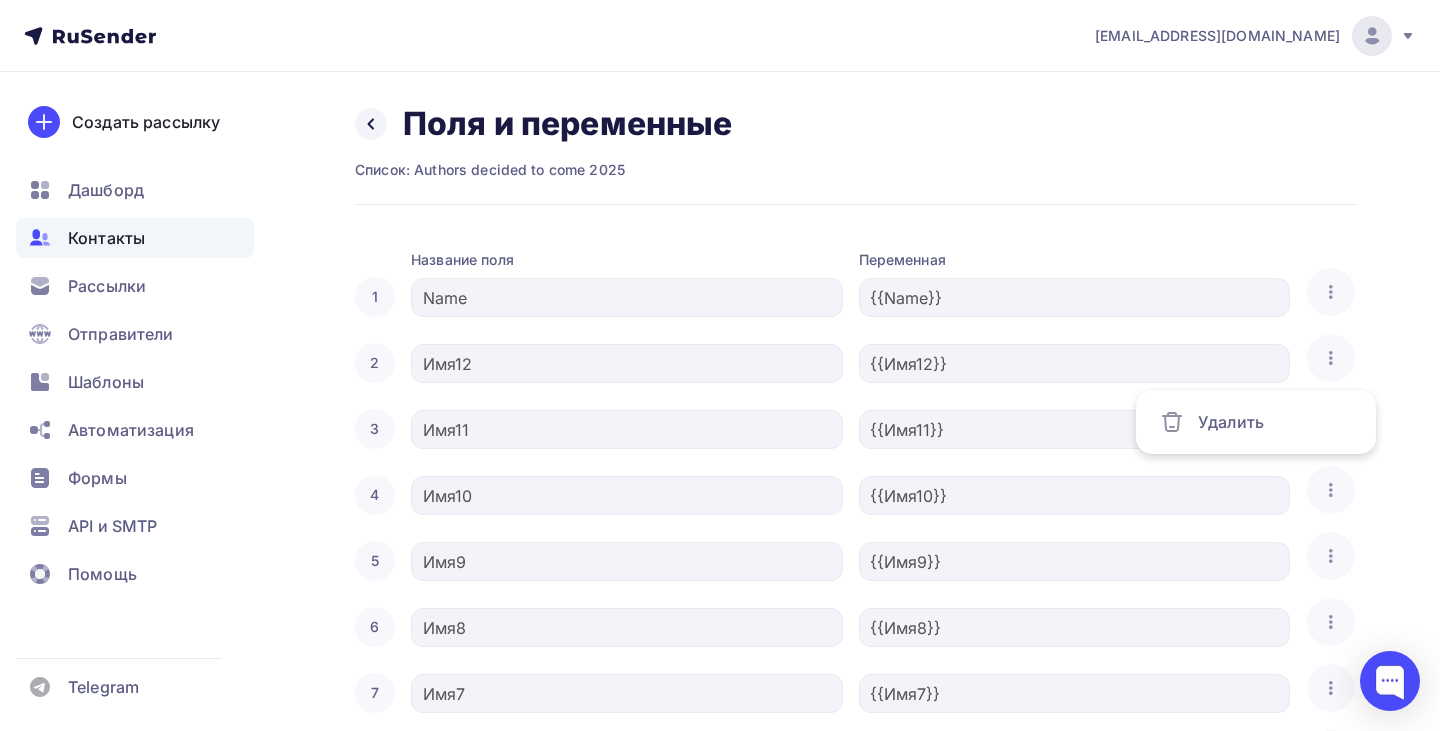 click on "1
Название поля    Name
Переменная    {{Name}}
Удалить
2     Имя12           {{Имя12}}
Удалить
3     Имя11           {{Имя11}}
Удалить
4     Имя10           {{Имя10}}
Удалить
5     Имя9           {{Имя9}}
Удалить
6     Имя8           {{Имя8}}
Удалить
7     Имя7           {{Имя7}}
Удалить
8     Имя6           {{Имя6}}
Удалить
9     Имя5           {{Имя5}}
Удалить
10     Имя4           {{Имя4}}                       11     Имя3" at bounding box center [855, 646] 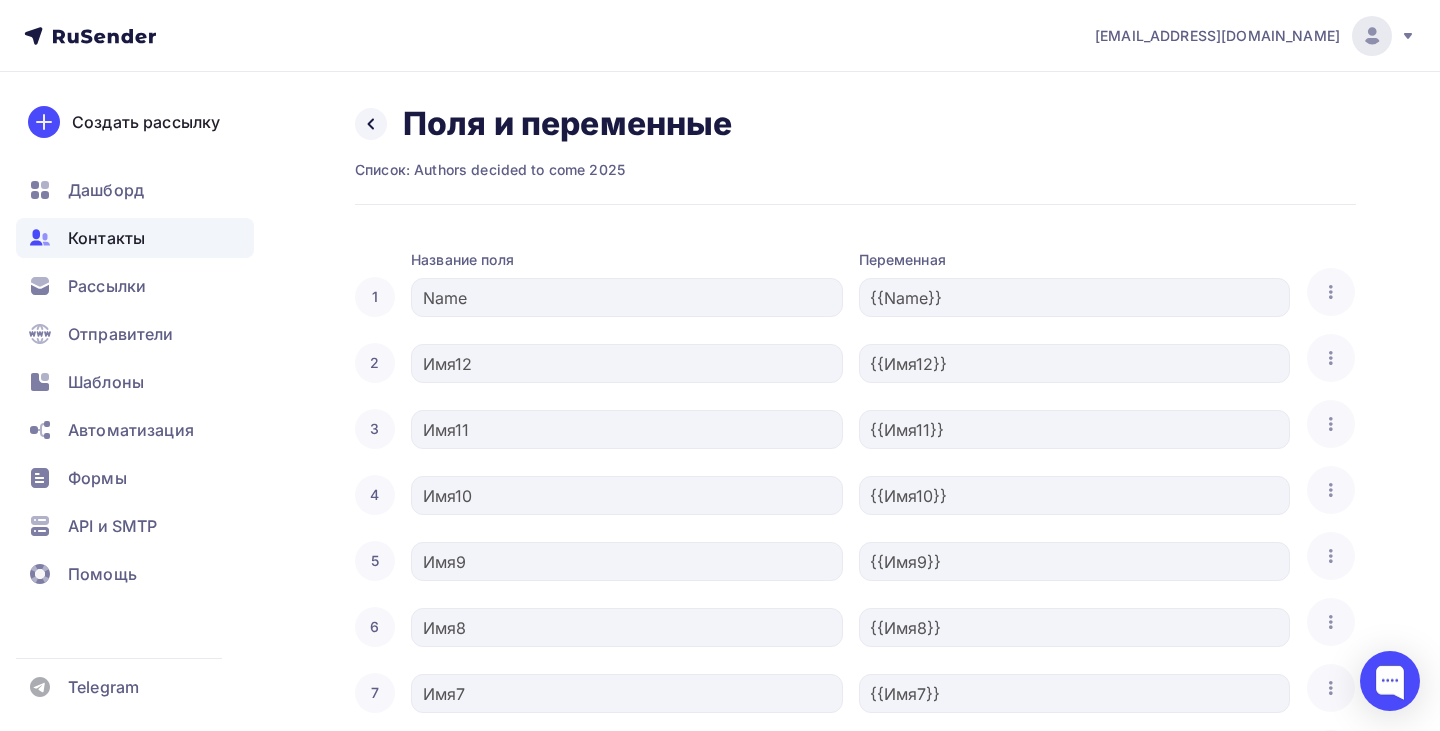 click on "2     Имя12           {{Имя12}}
Удалить" at bounding box center (855, 358) 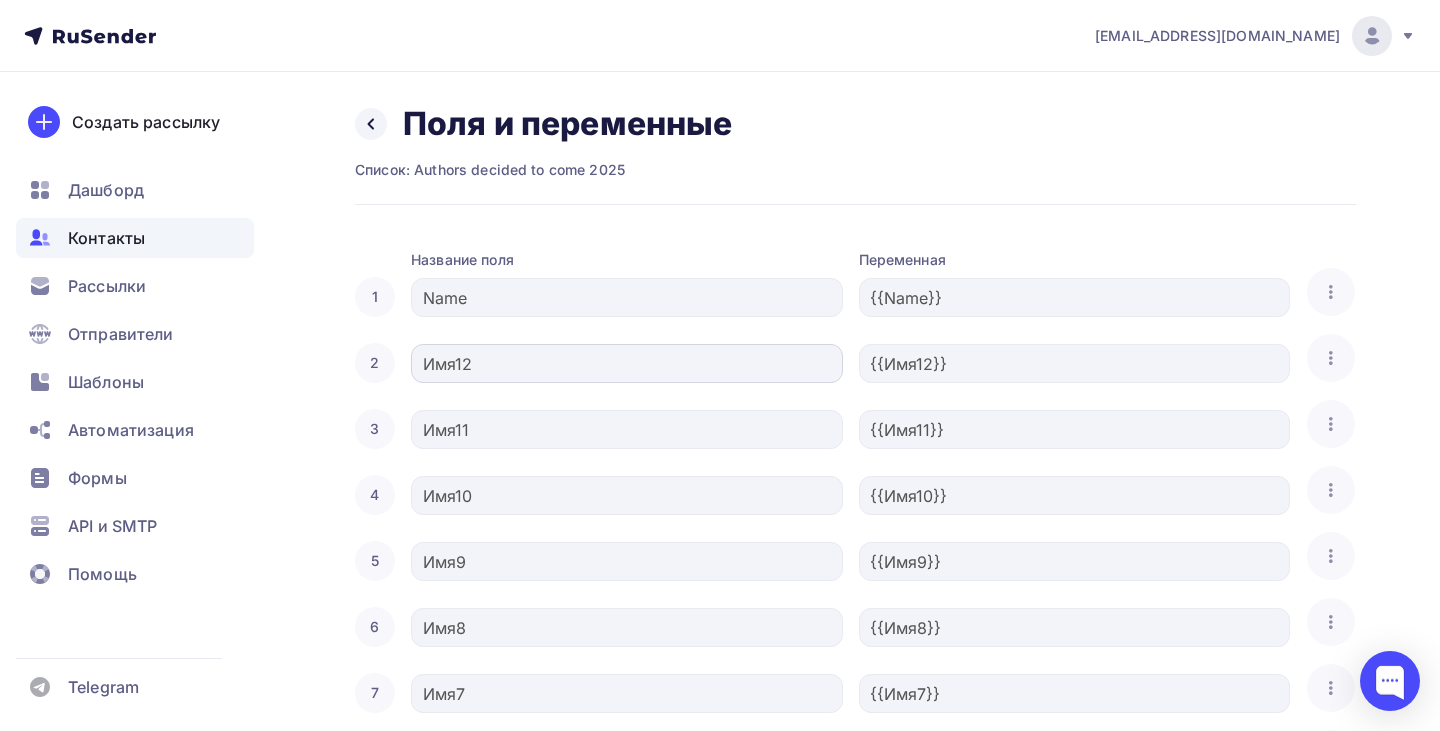 click on "Имя12" at bounding box center (627, 363) 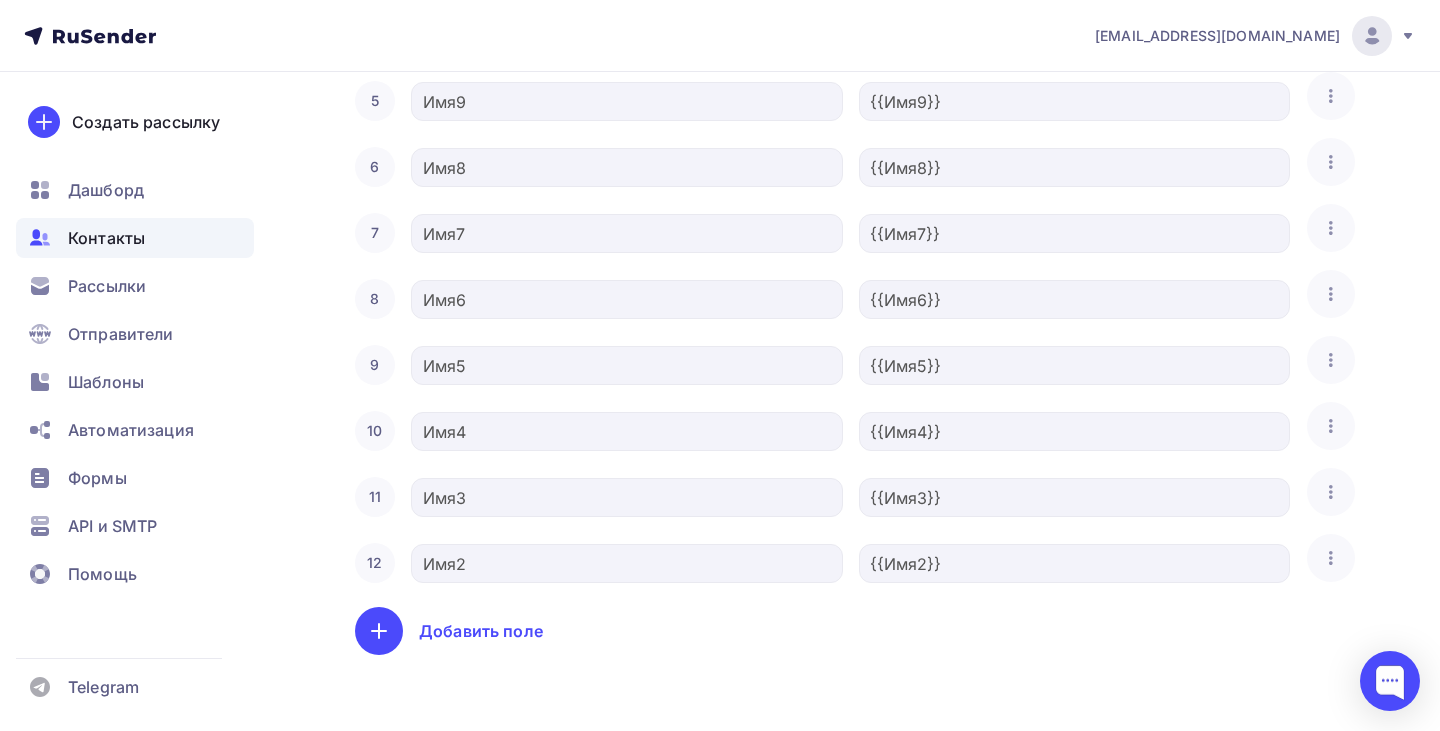 scroll, scrollTop: 465, scrollLeft: 0, axis: vertical 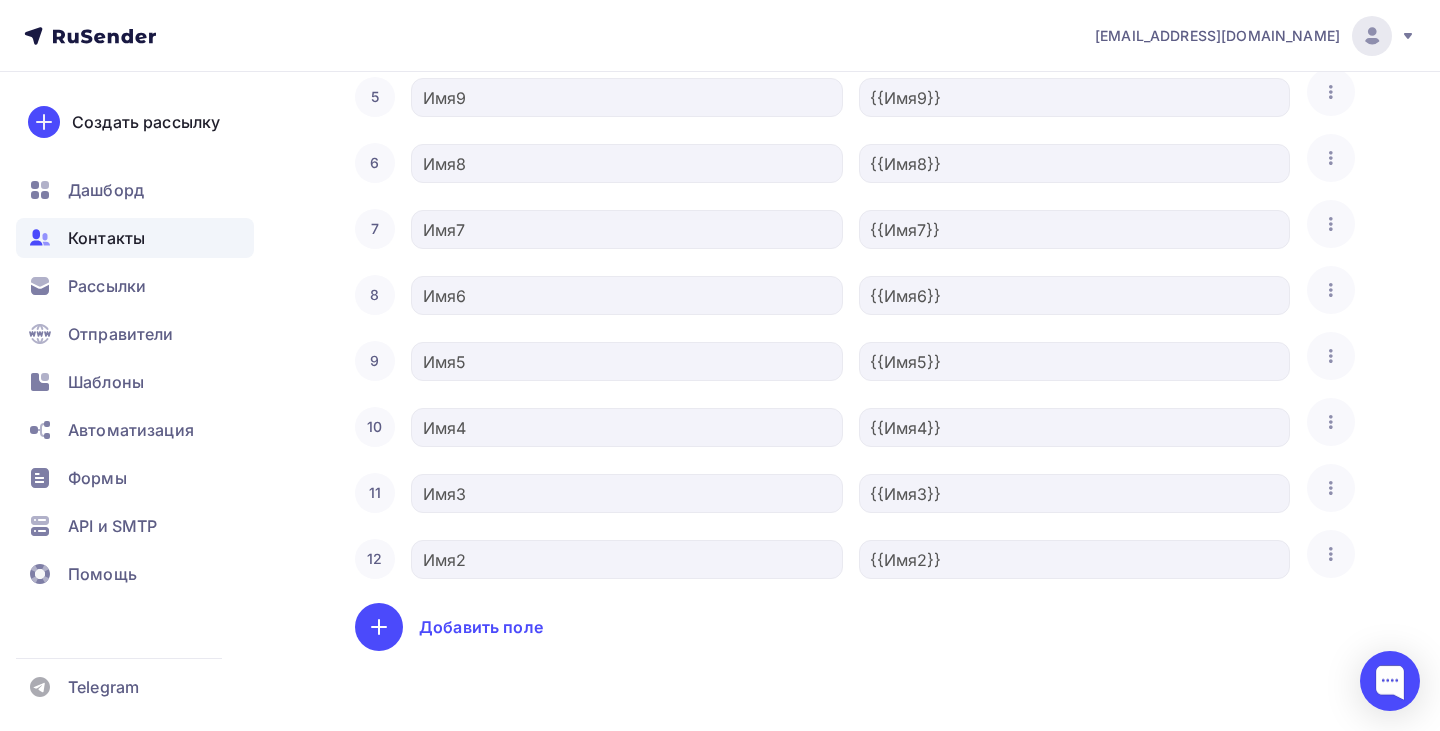 click on "Добавить поле" at bounding box center [481, 627] 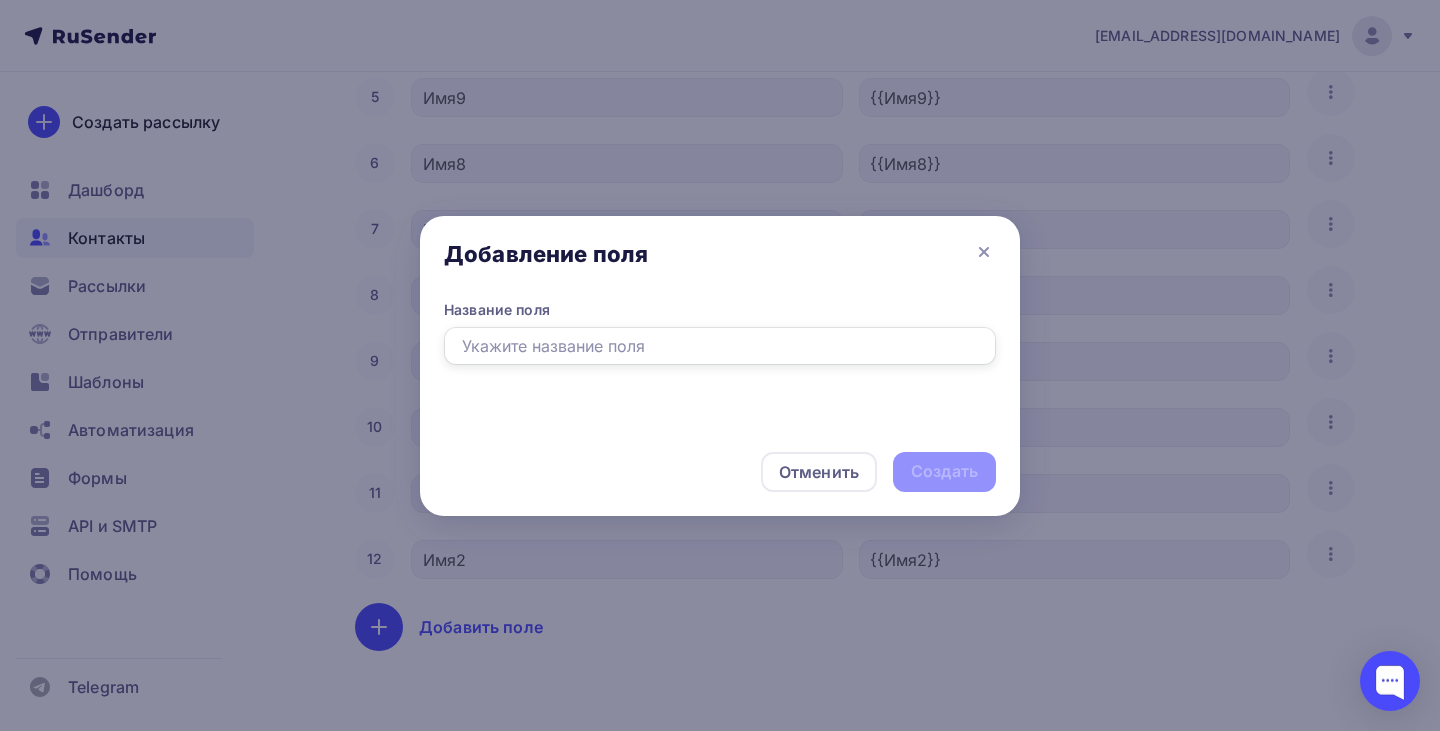 click at bounding box center (720, 346) 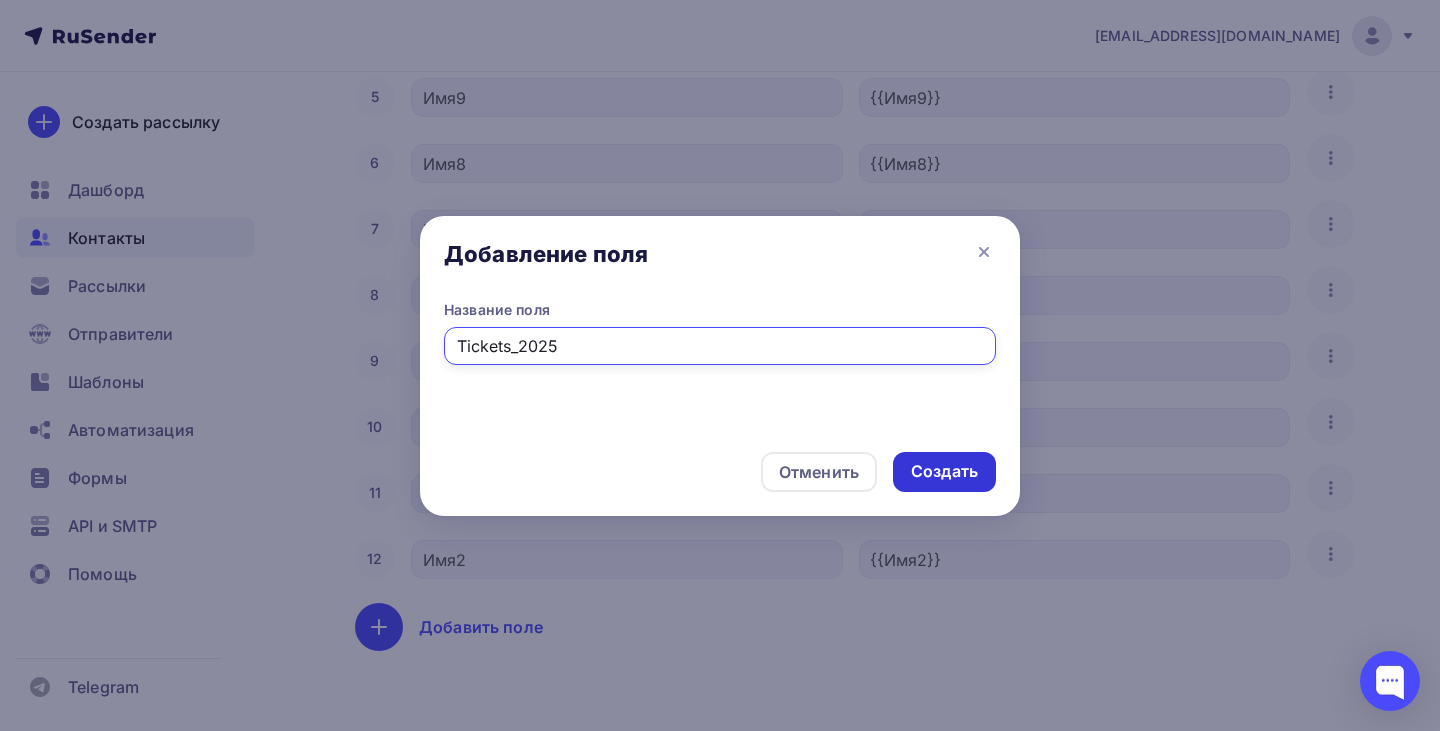 type on "Tickets_2025" 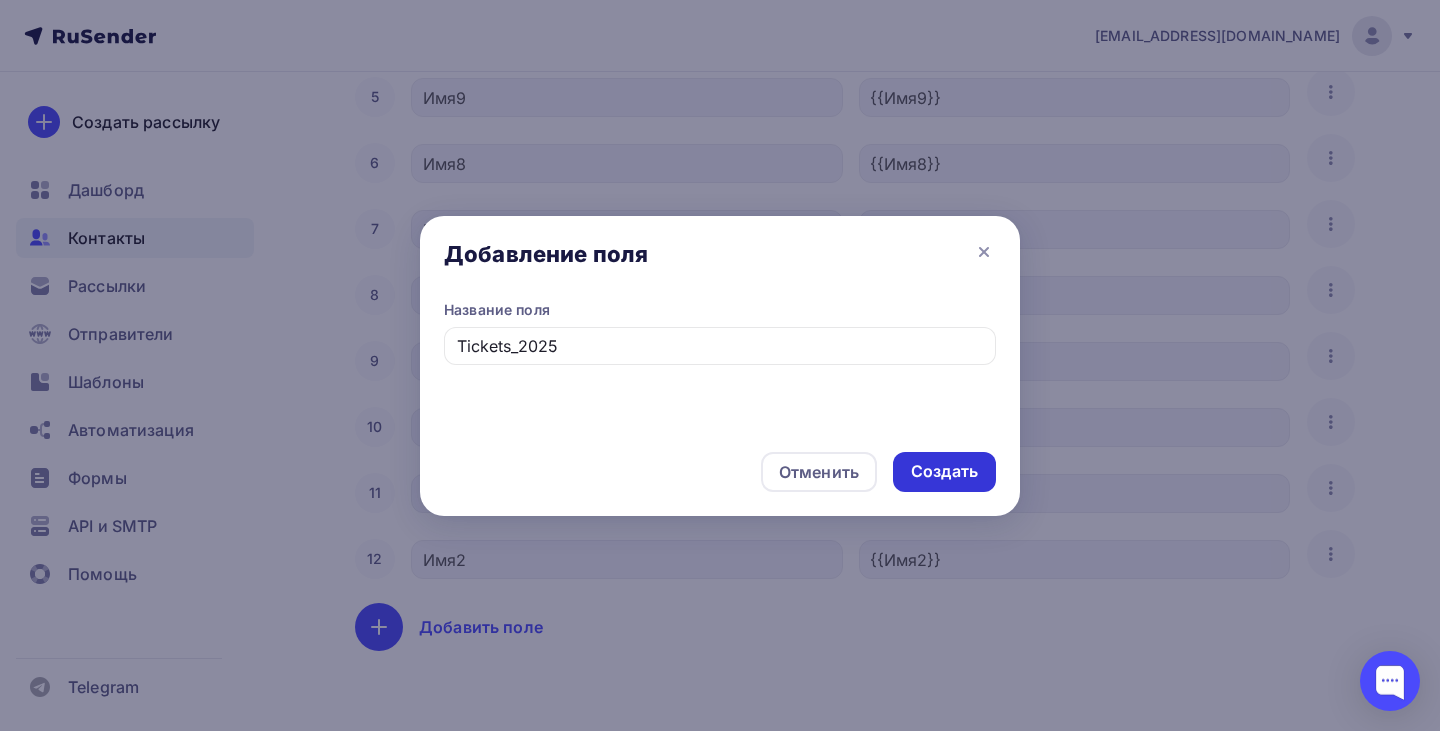 click on "Создать" at bounding box center (944, 471) 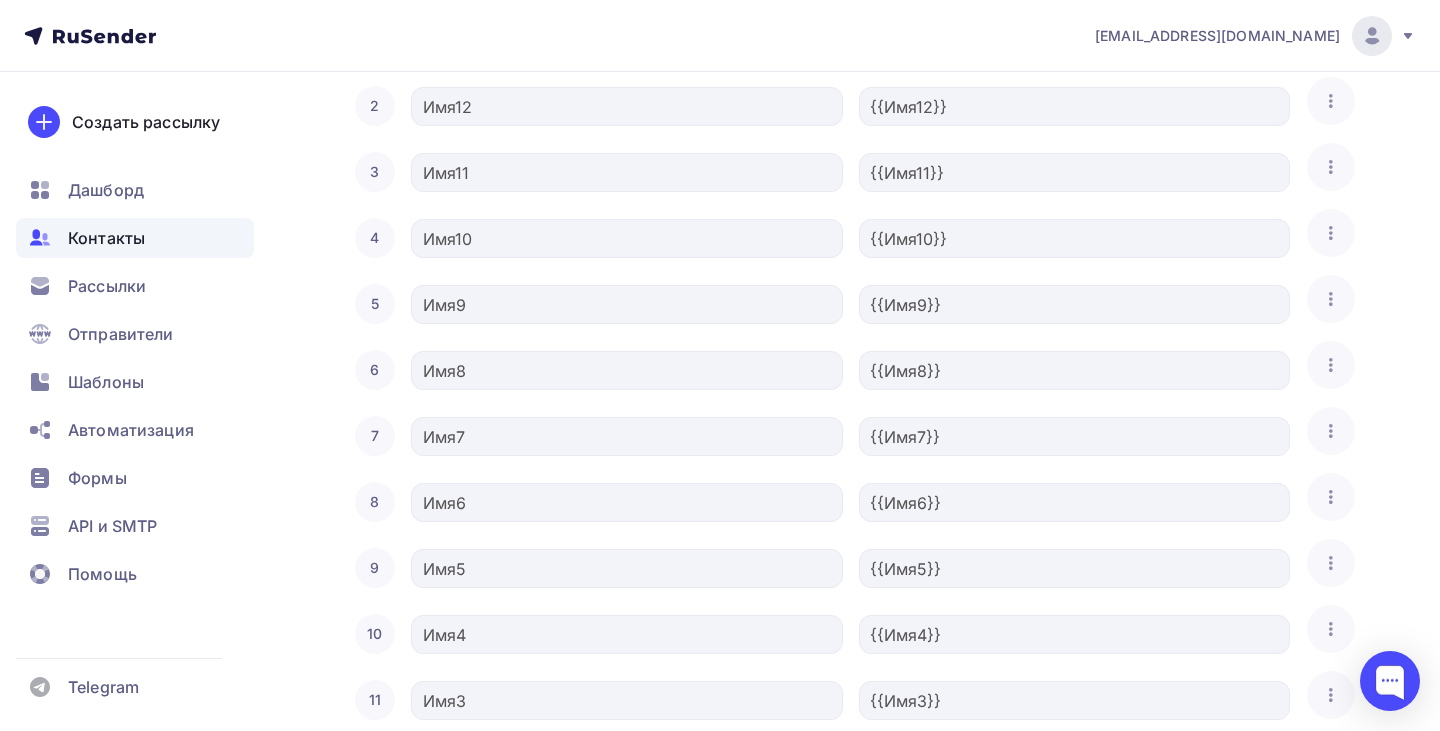 scroll, scrollTop: 0, scrollLeft: 0, axis: both 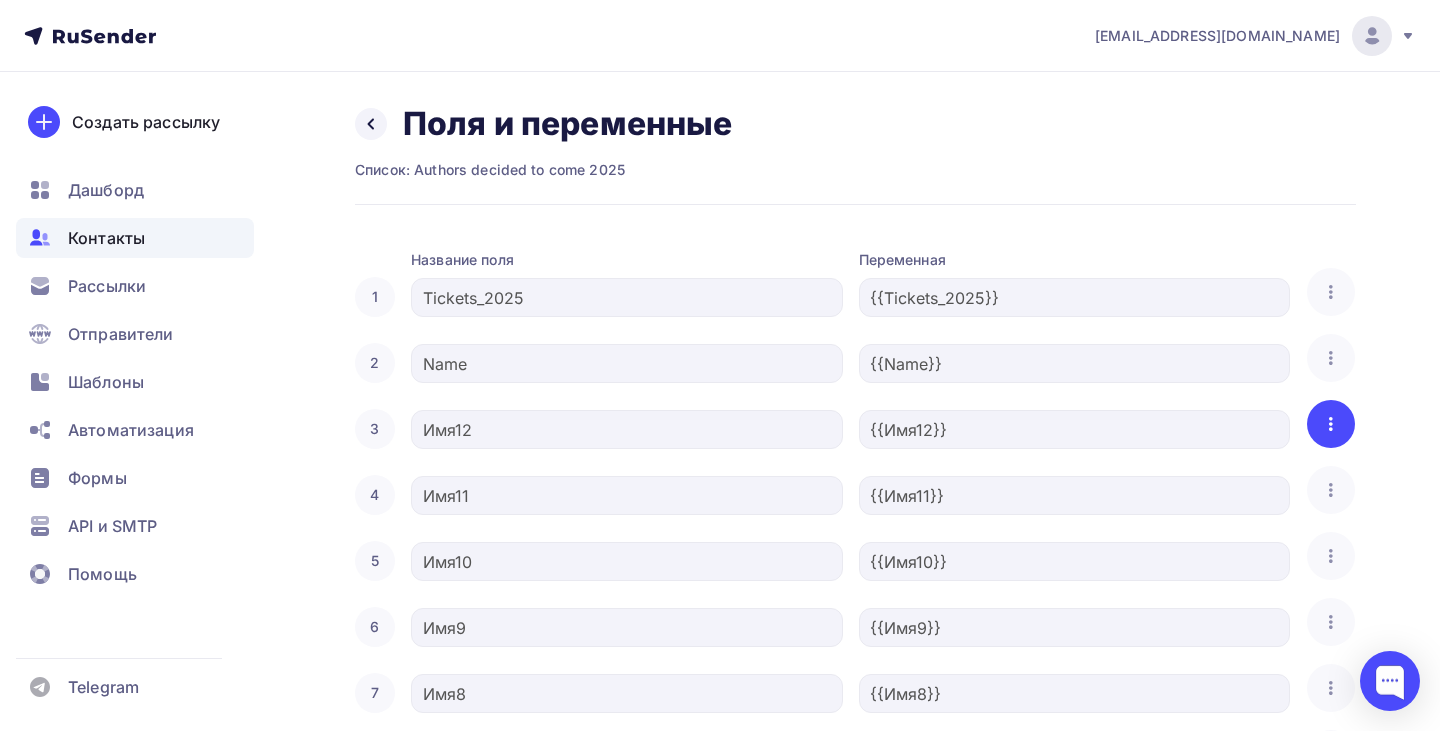click at bounding box center [1331, 424] 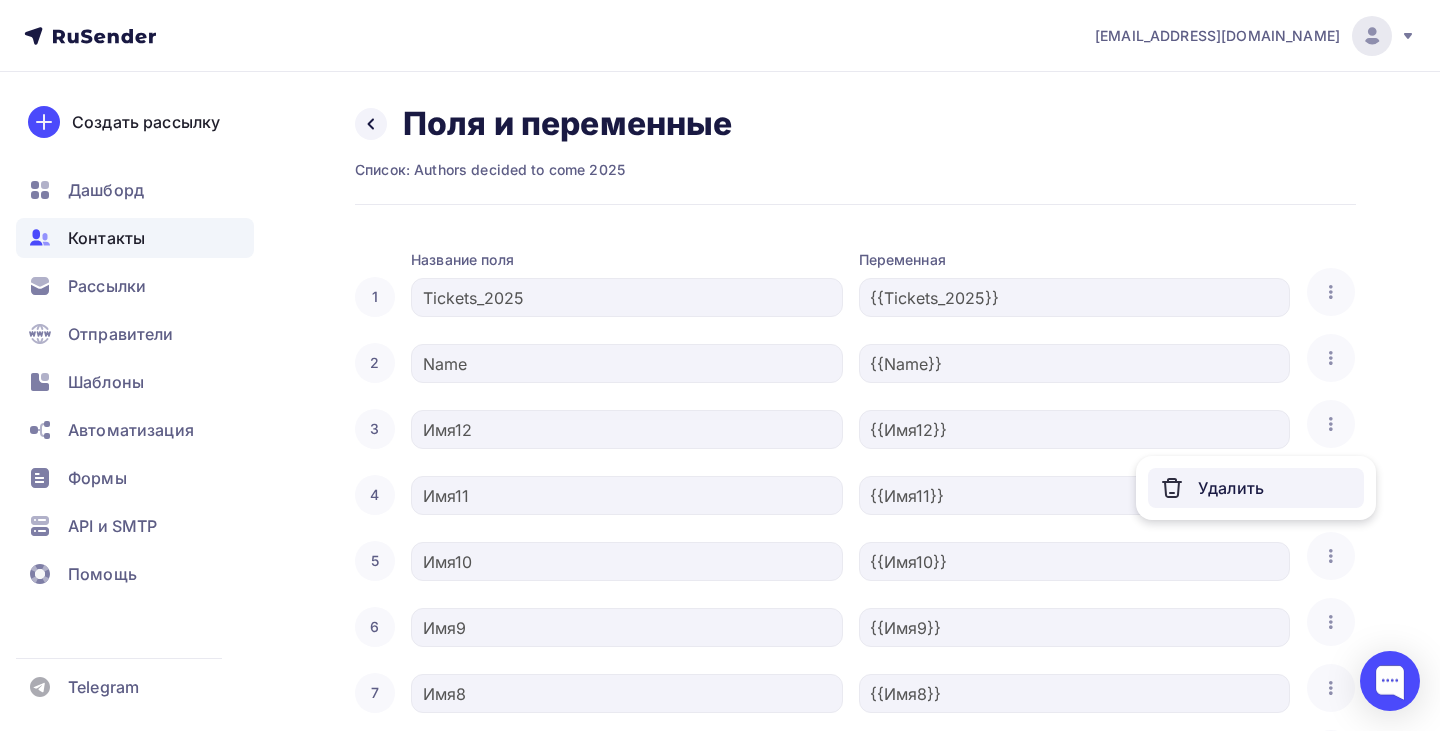 click on "Удалить" at bounding box center [1256, 488] 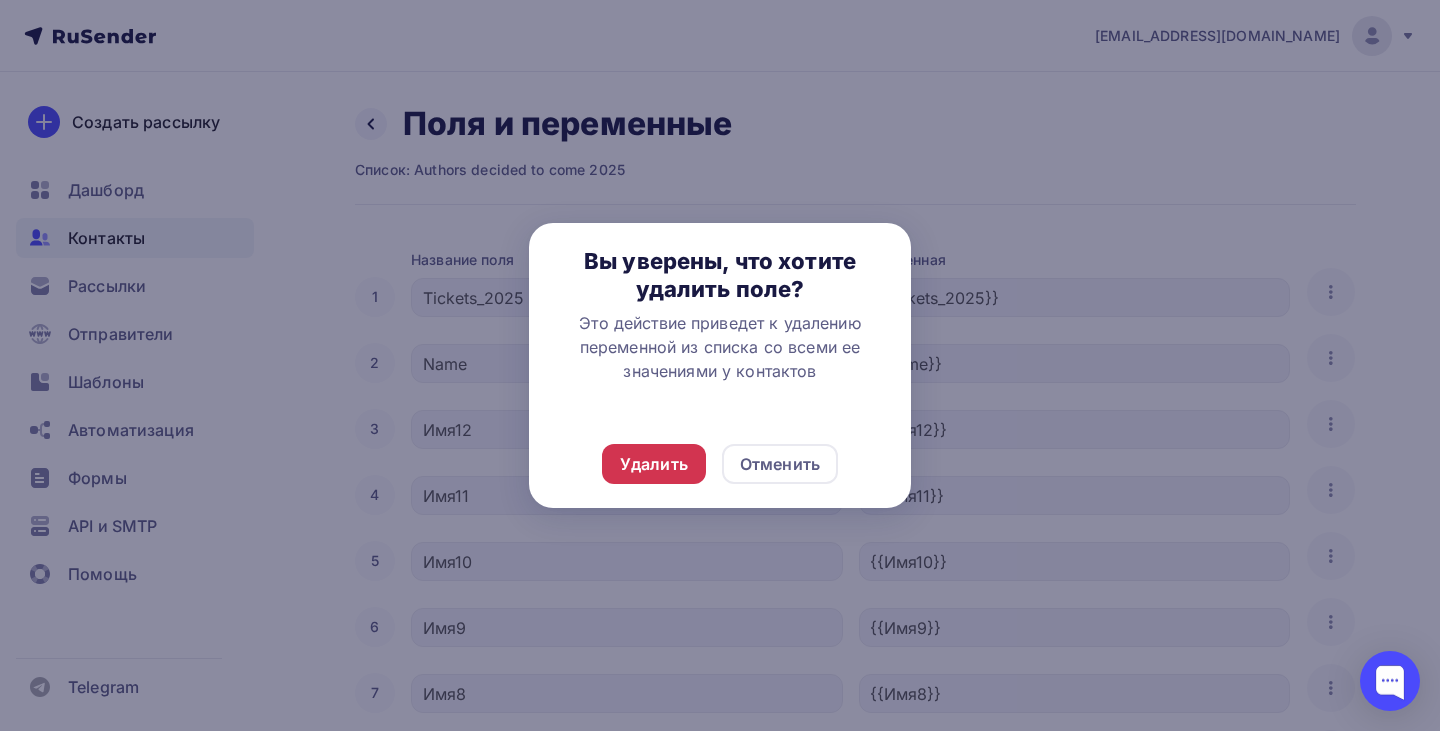 click on "Удалить" at bounding box center (654, 464) 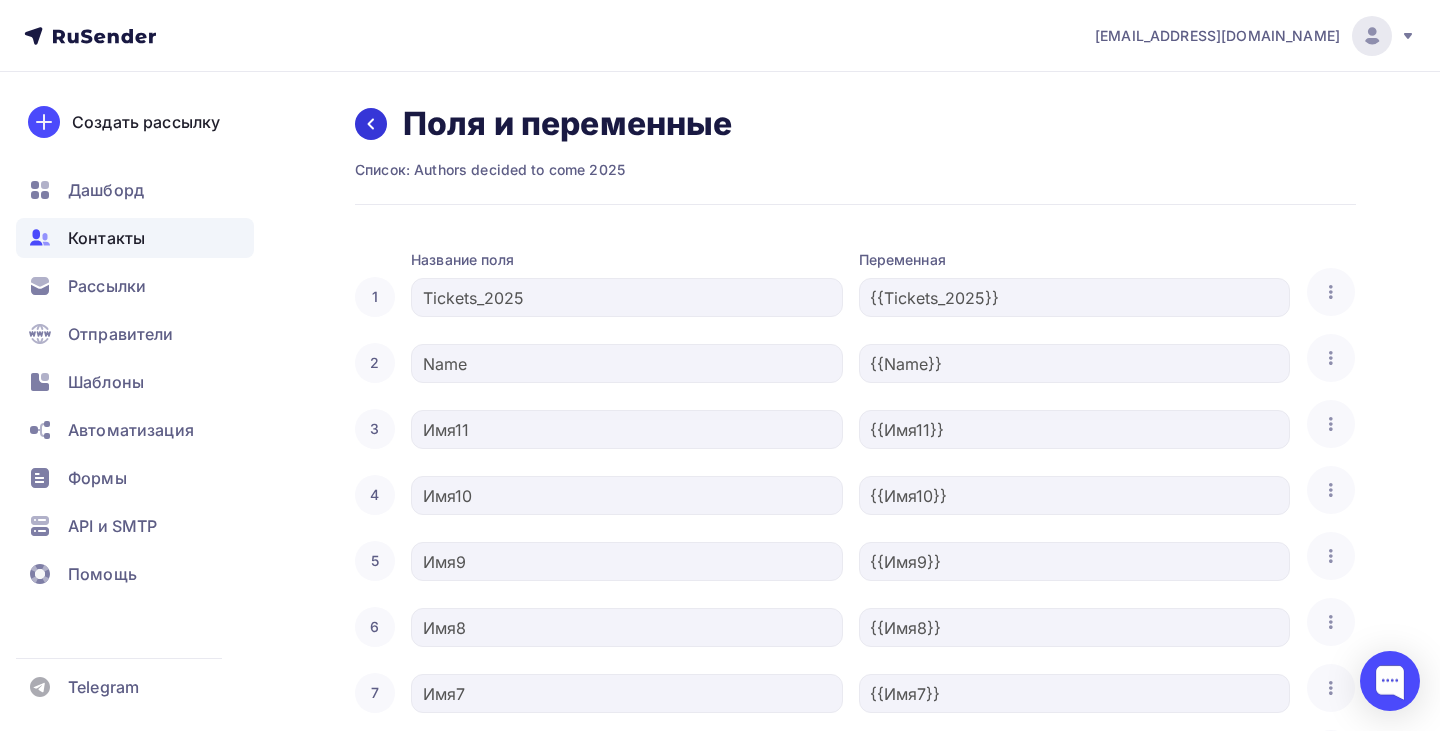 click at bounding box center (371, 124) 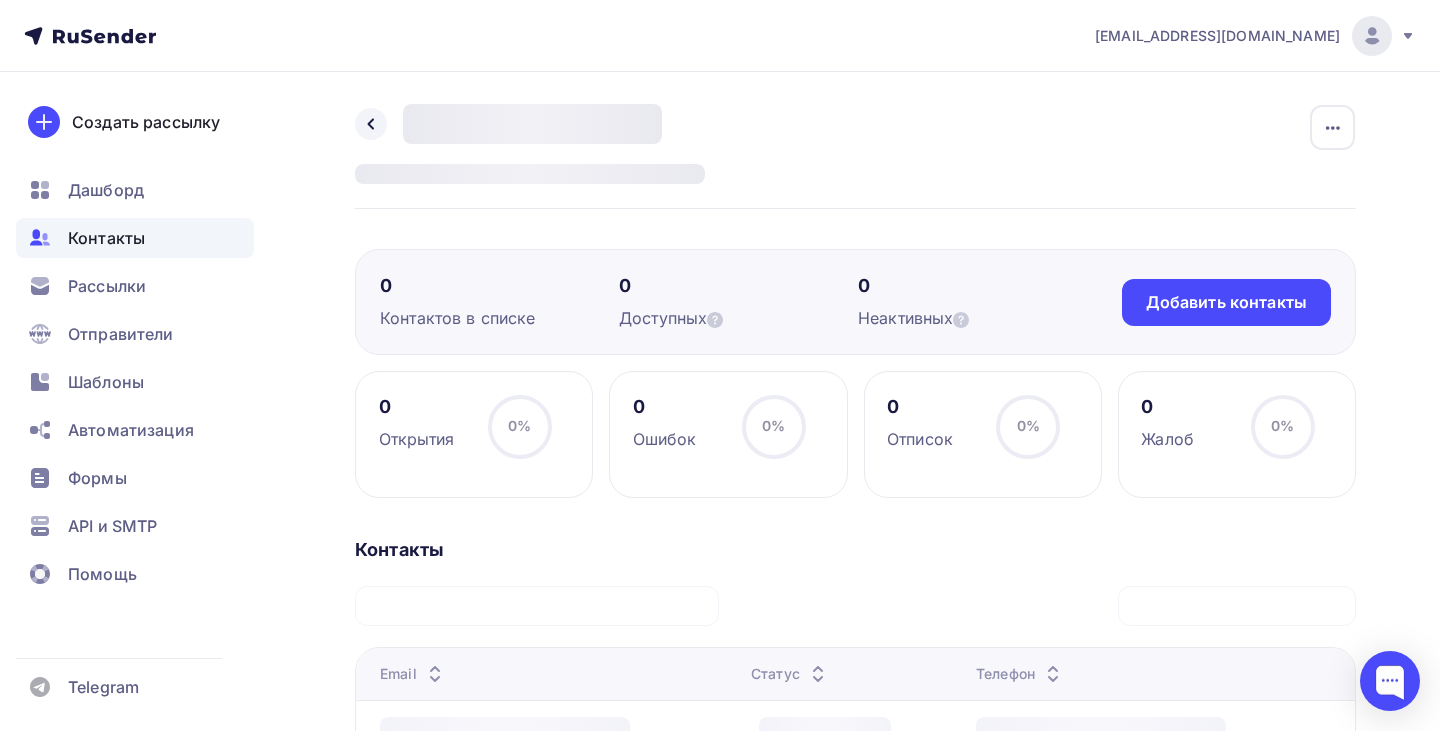 scroll, scrollTop: 19, scrollLeft: 0, axis: vertical 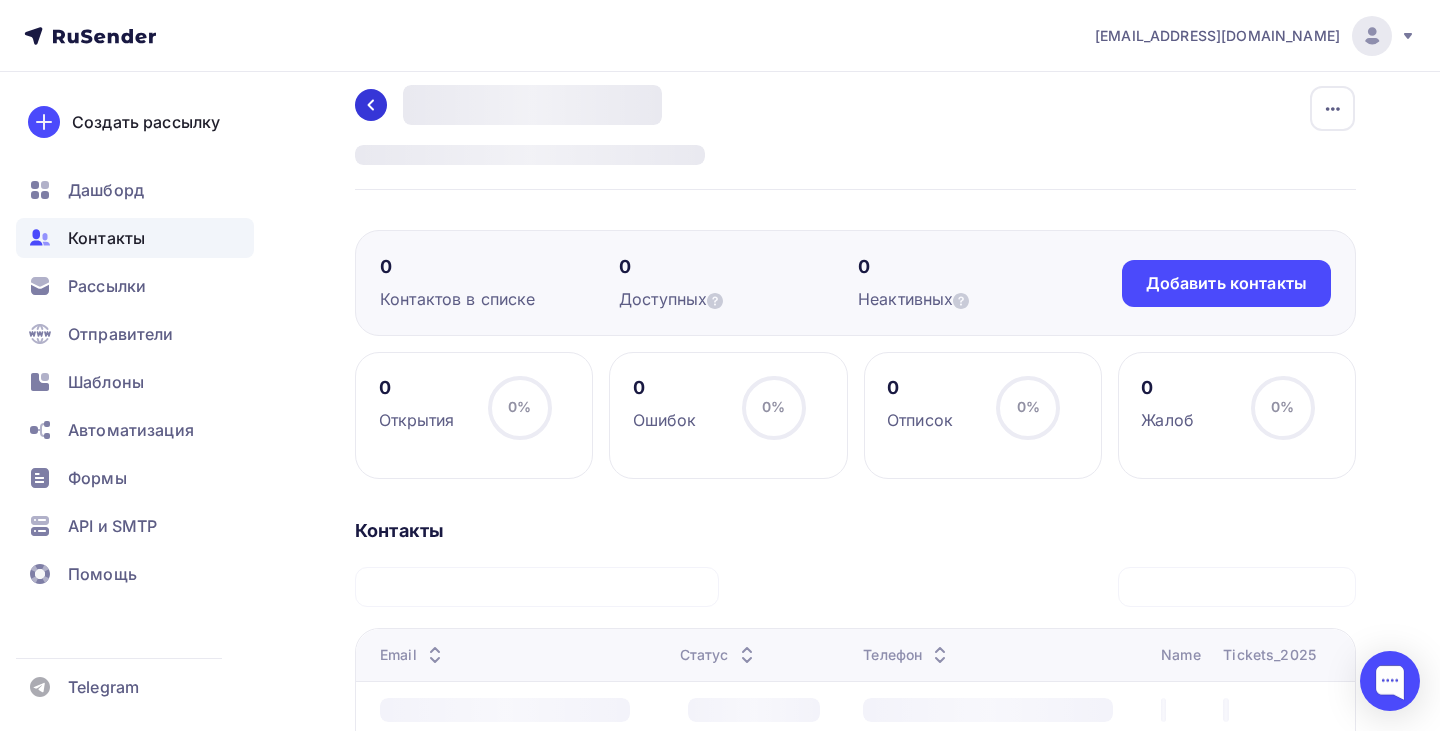 click 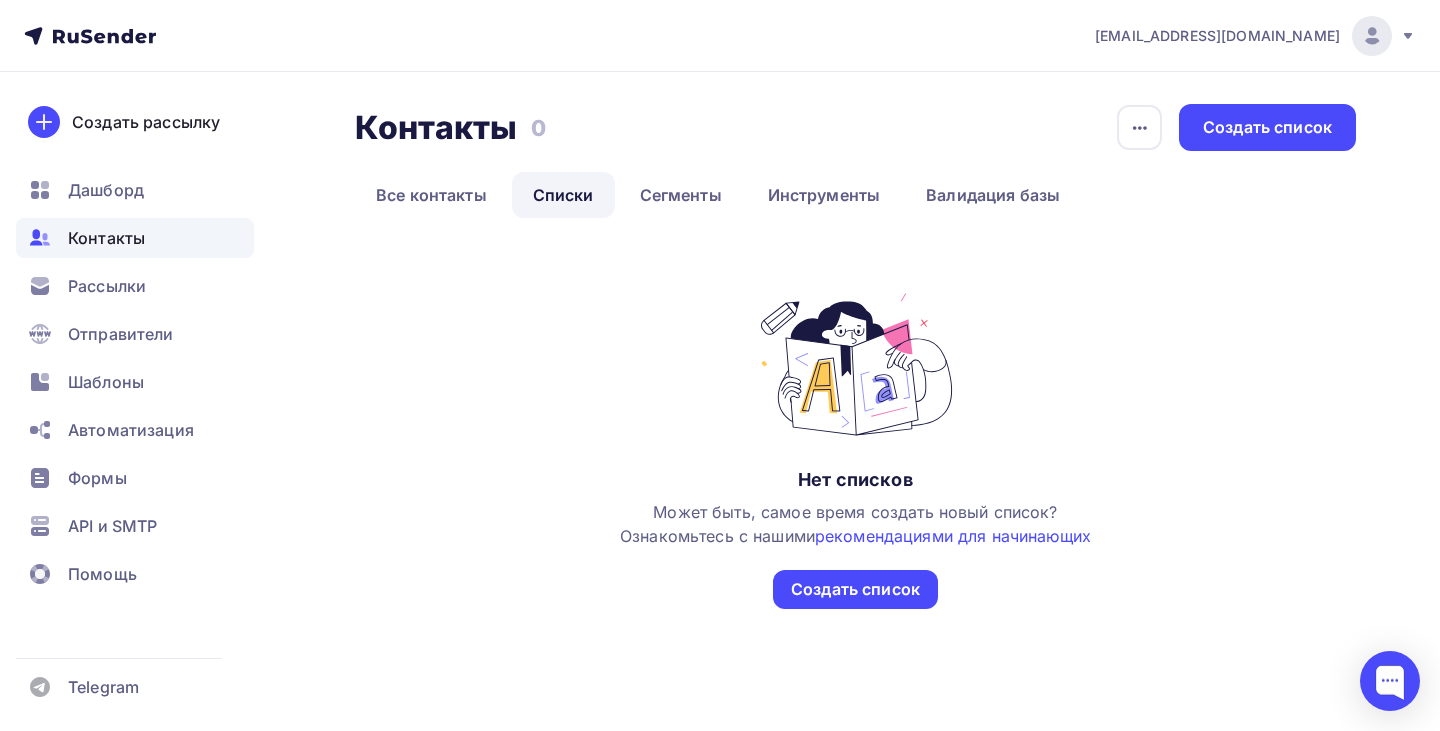 scroll, scrollTop: 0, scrollLeft: 0, axis: both 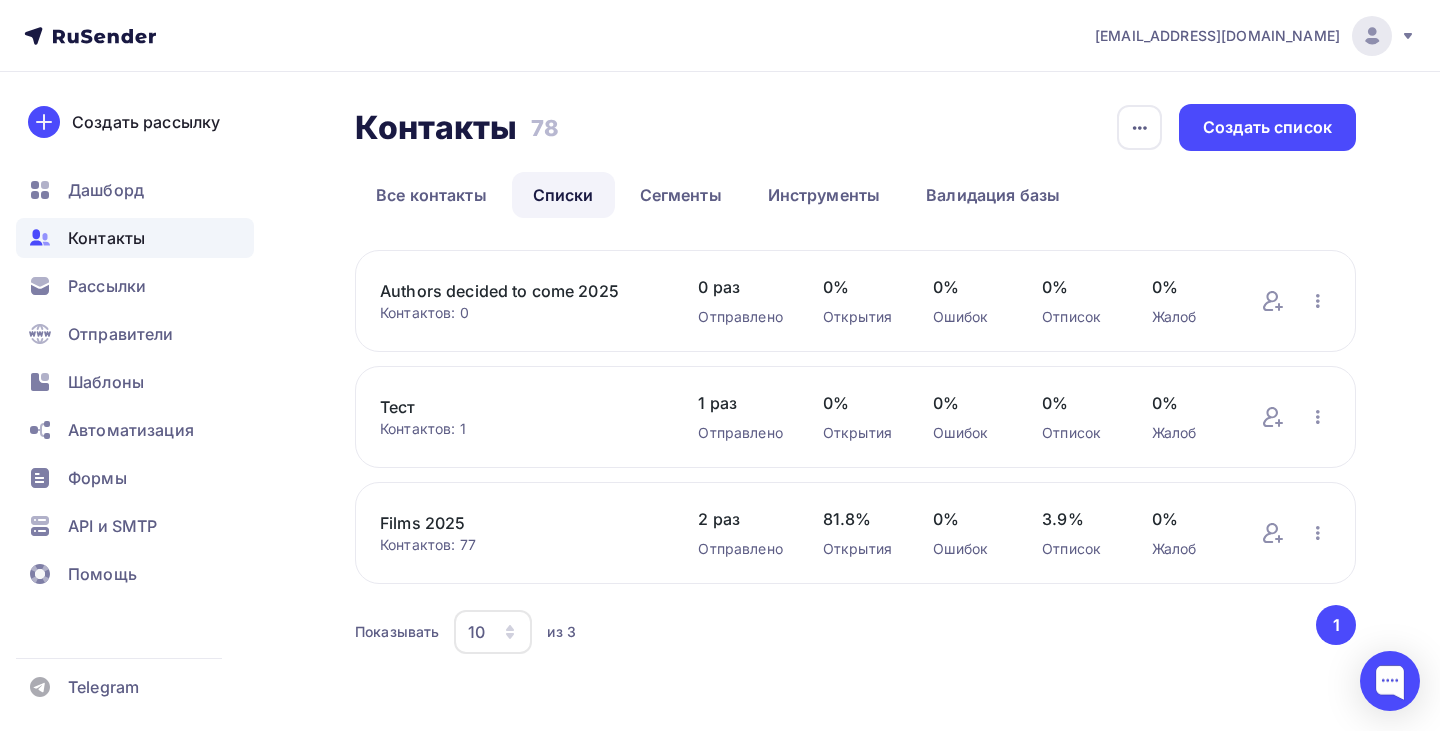 click on "Films 2025" at bounding box center (519, 523) 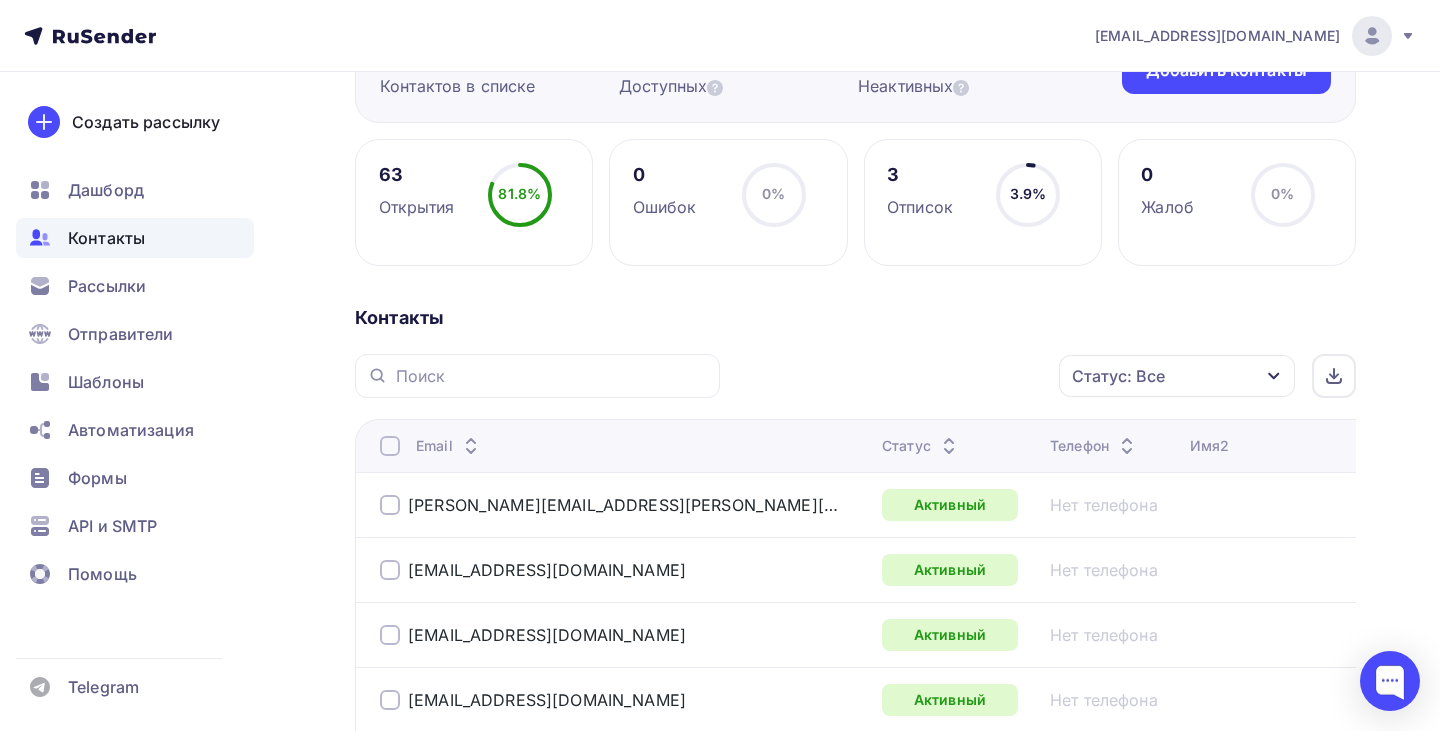 scroll, scrollTop: 262, scrollLeft: 0, axis: vertical 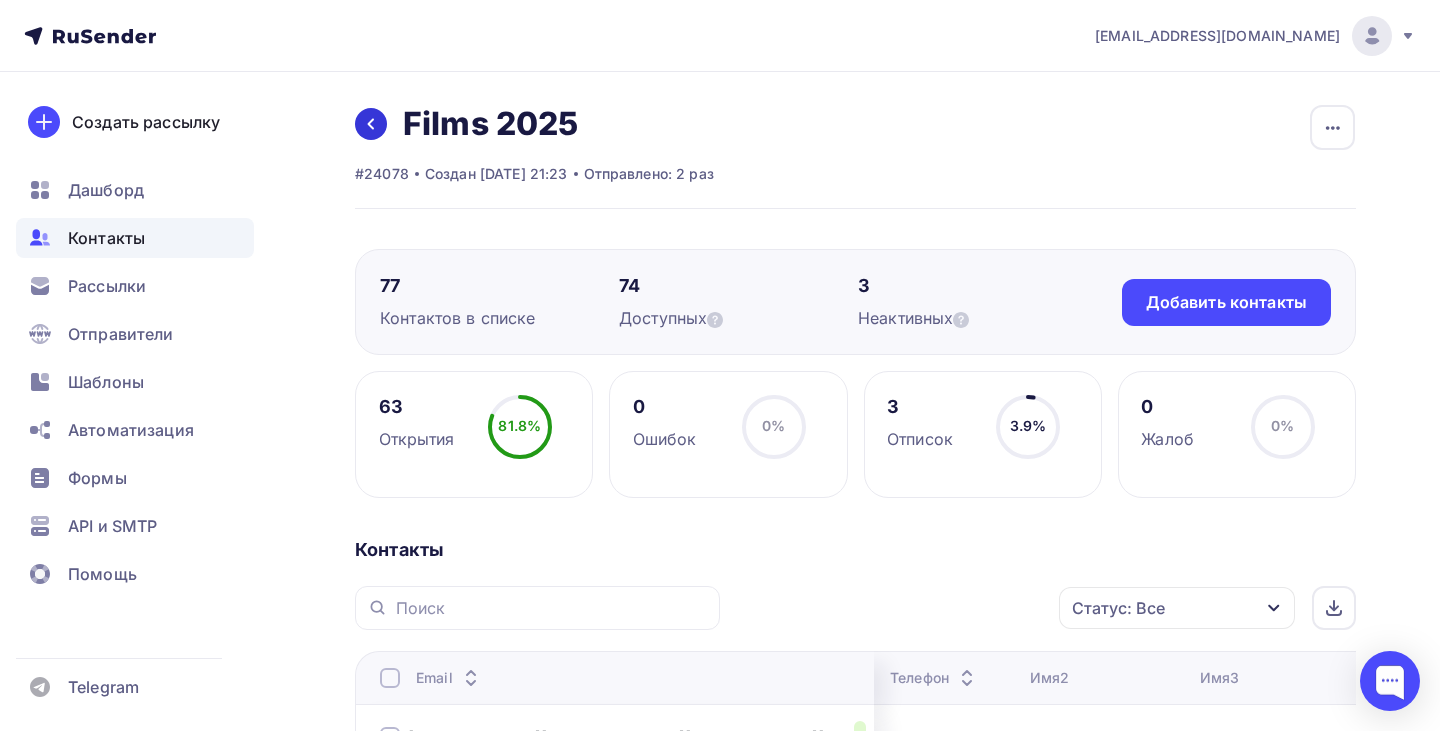 click 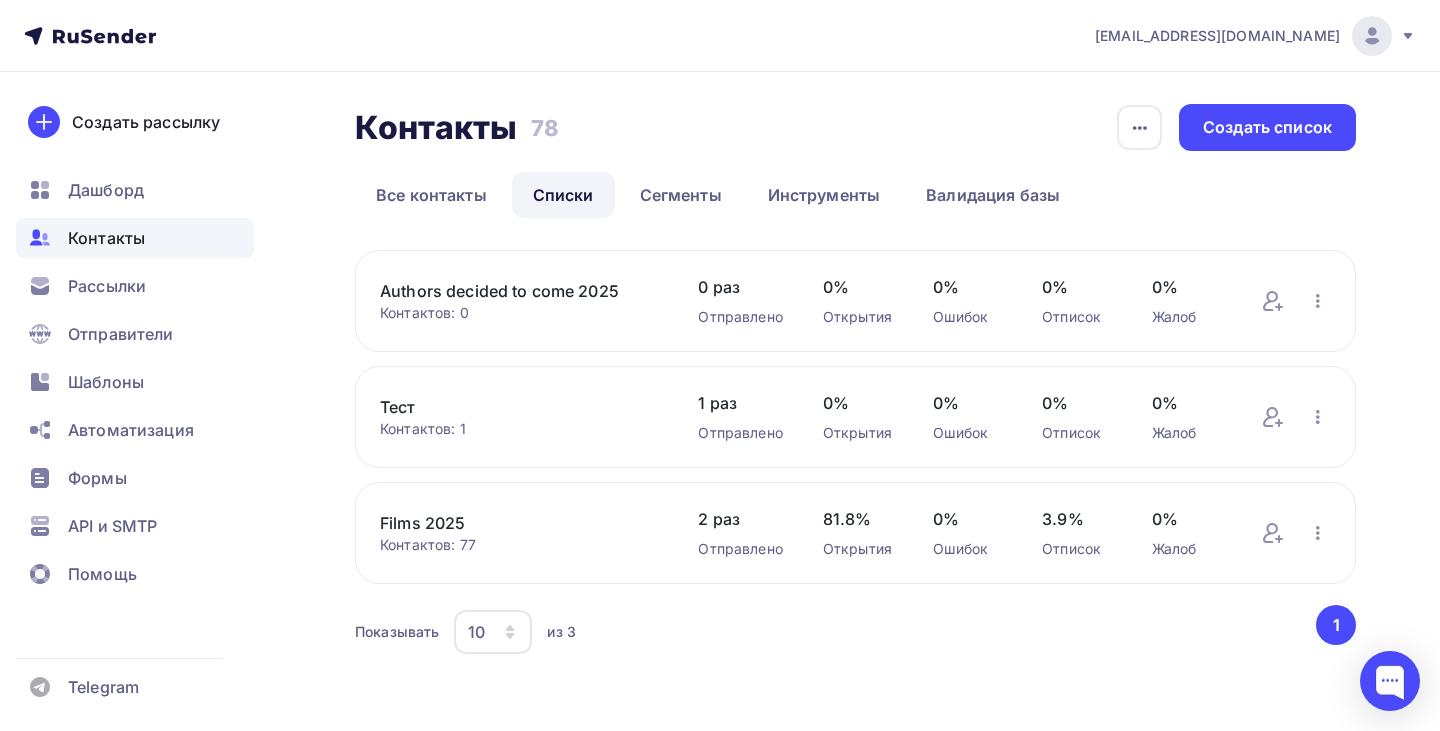 click on "Authors decided to come 2025" at bounding box center [519, 291] 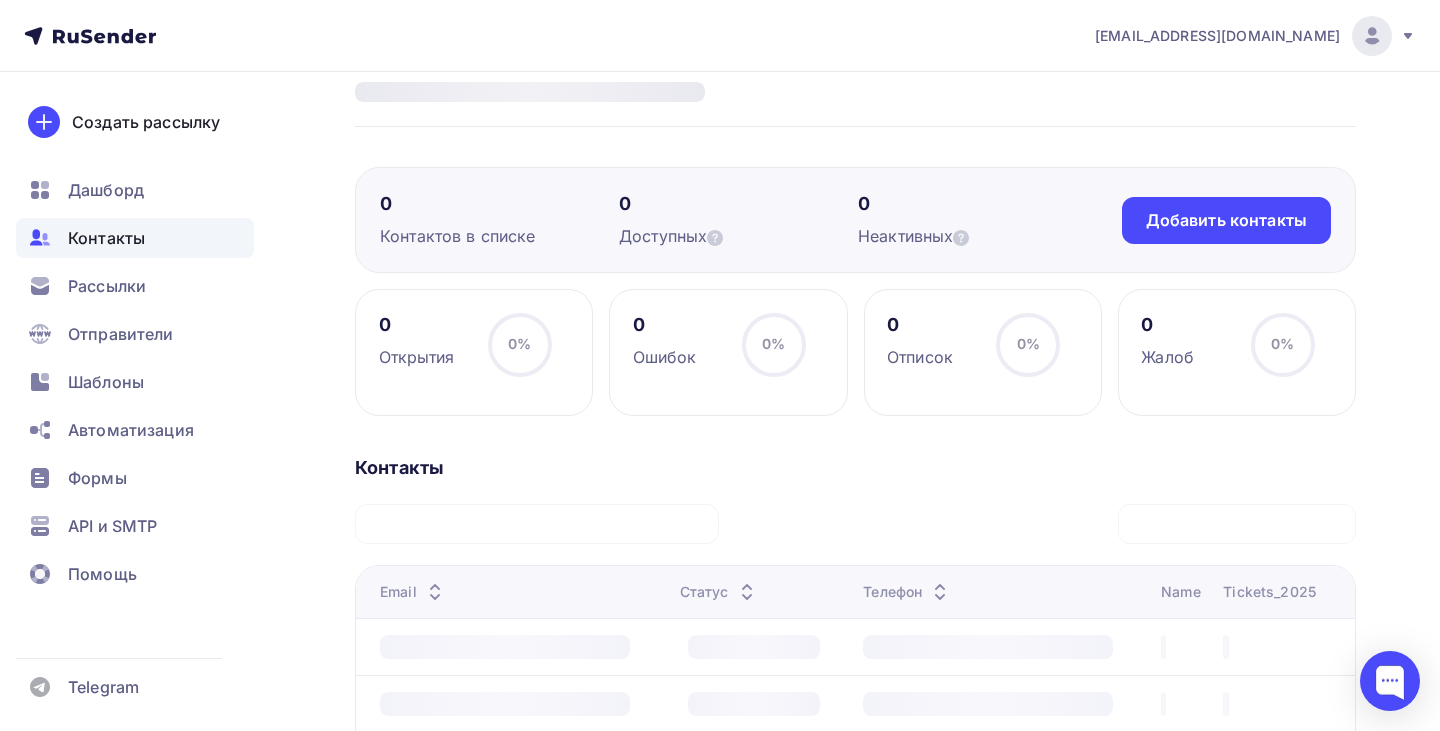 scroll, scrollTop: 151, scrollLeft: 0, axis: vertical 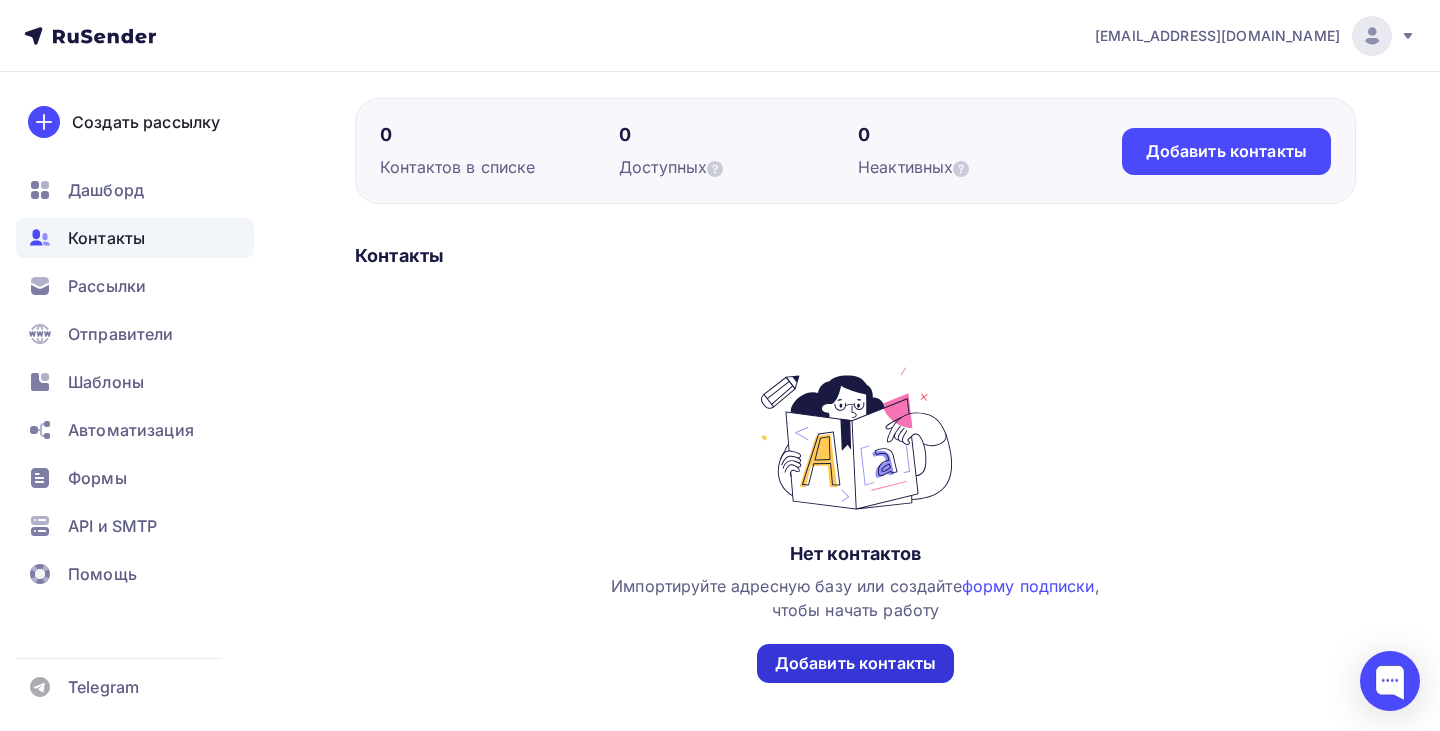 click on "Добавить контакты" at bounding box center (855, 663) 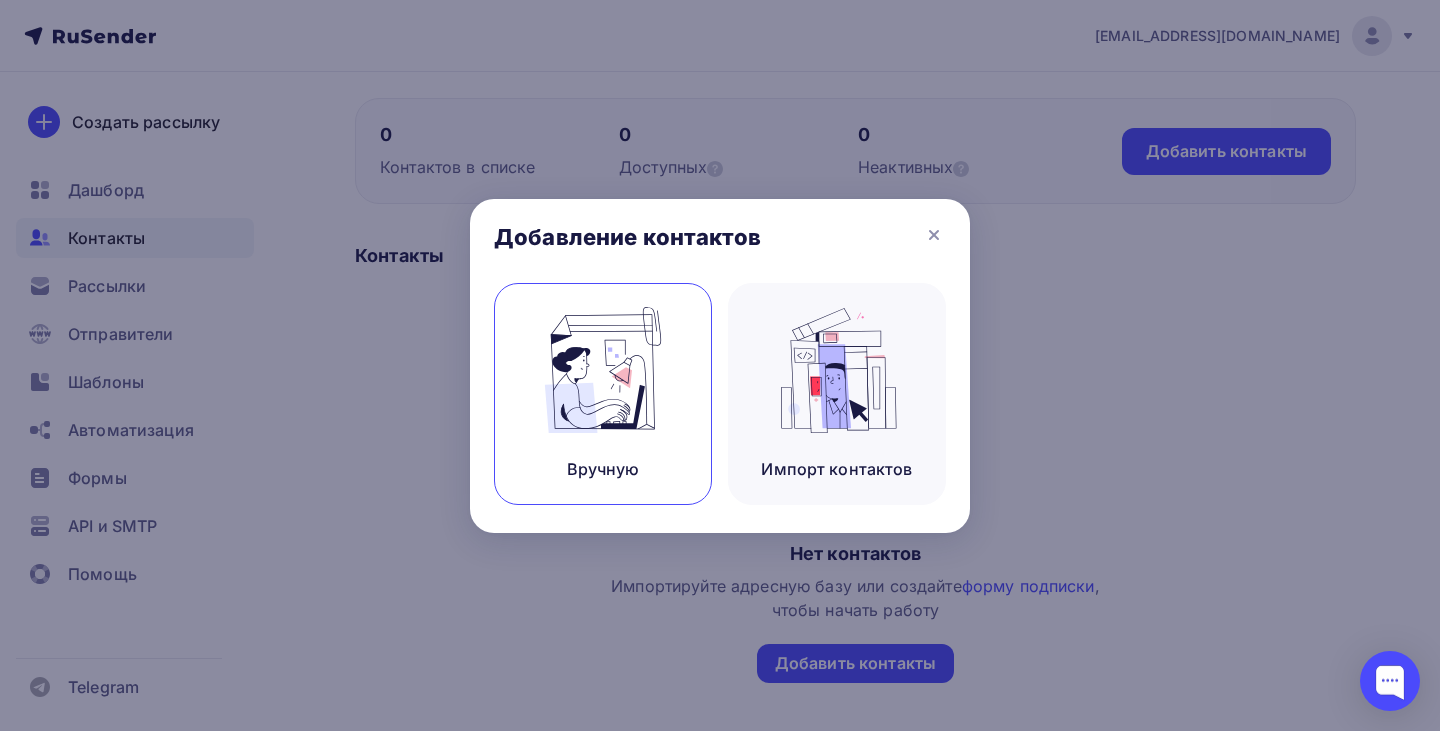 click at bounding box center (603, 370) 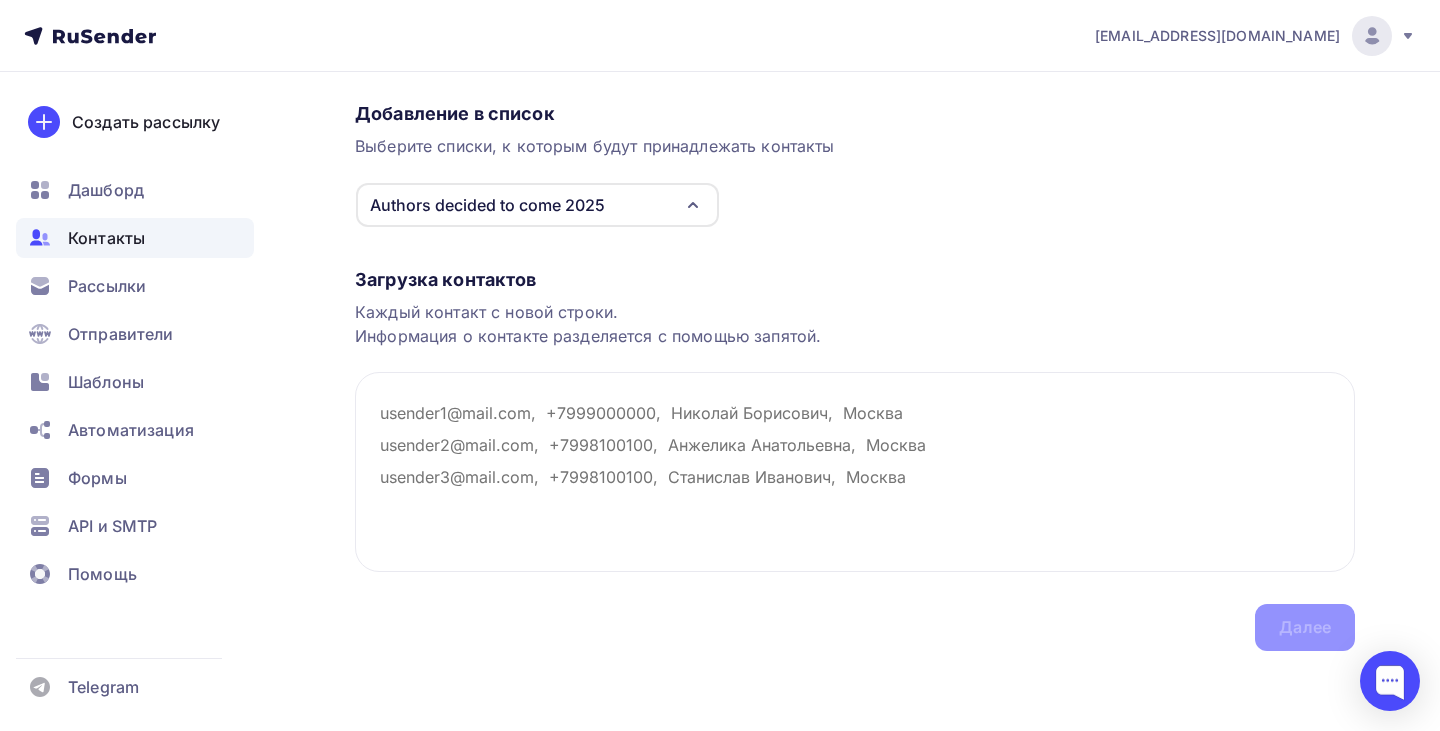 scroll, scrollTop: 0, scrollLeft: 0, axis: both 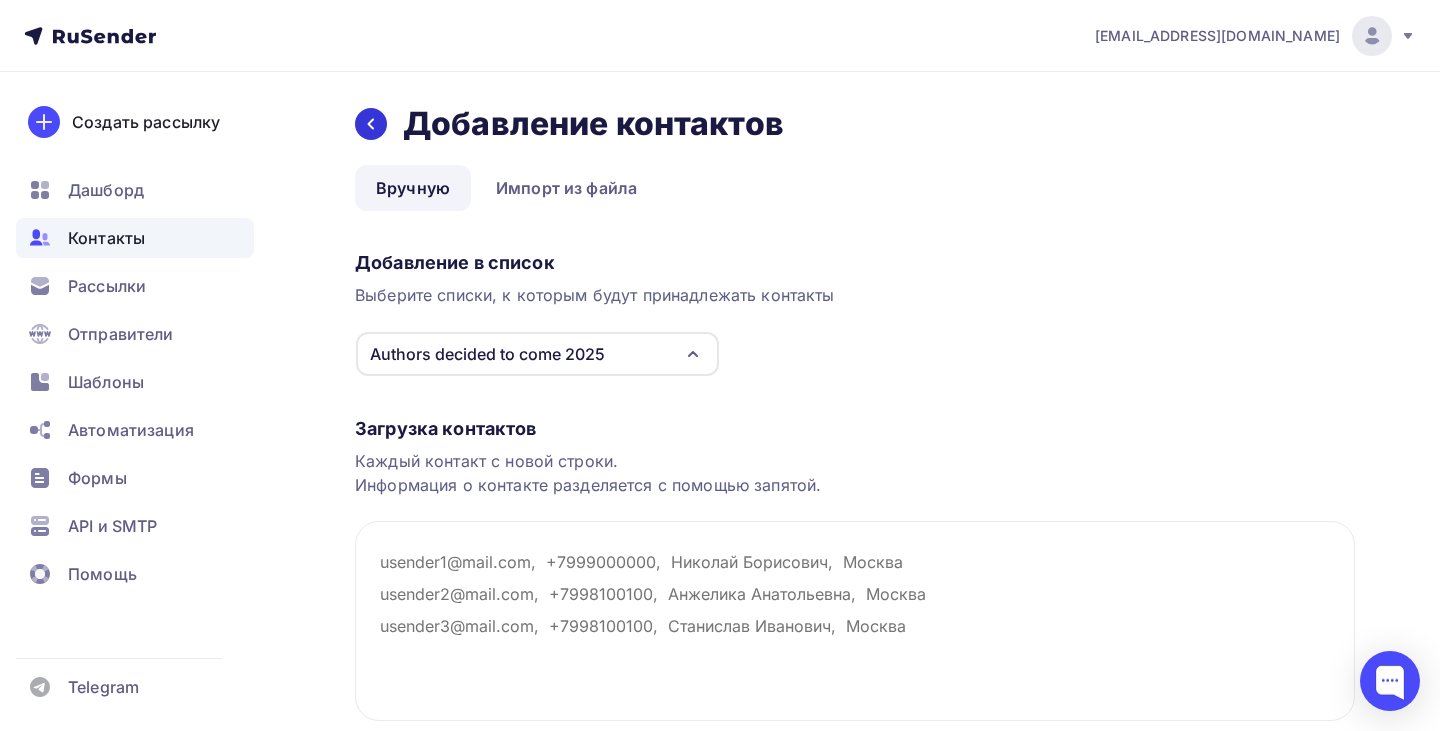 click 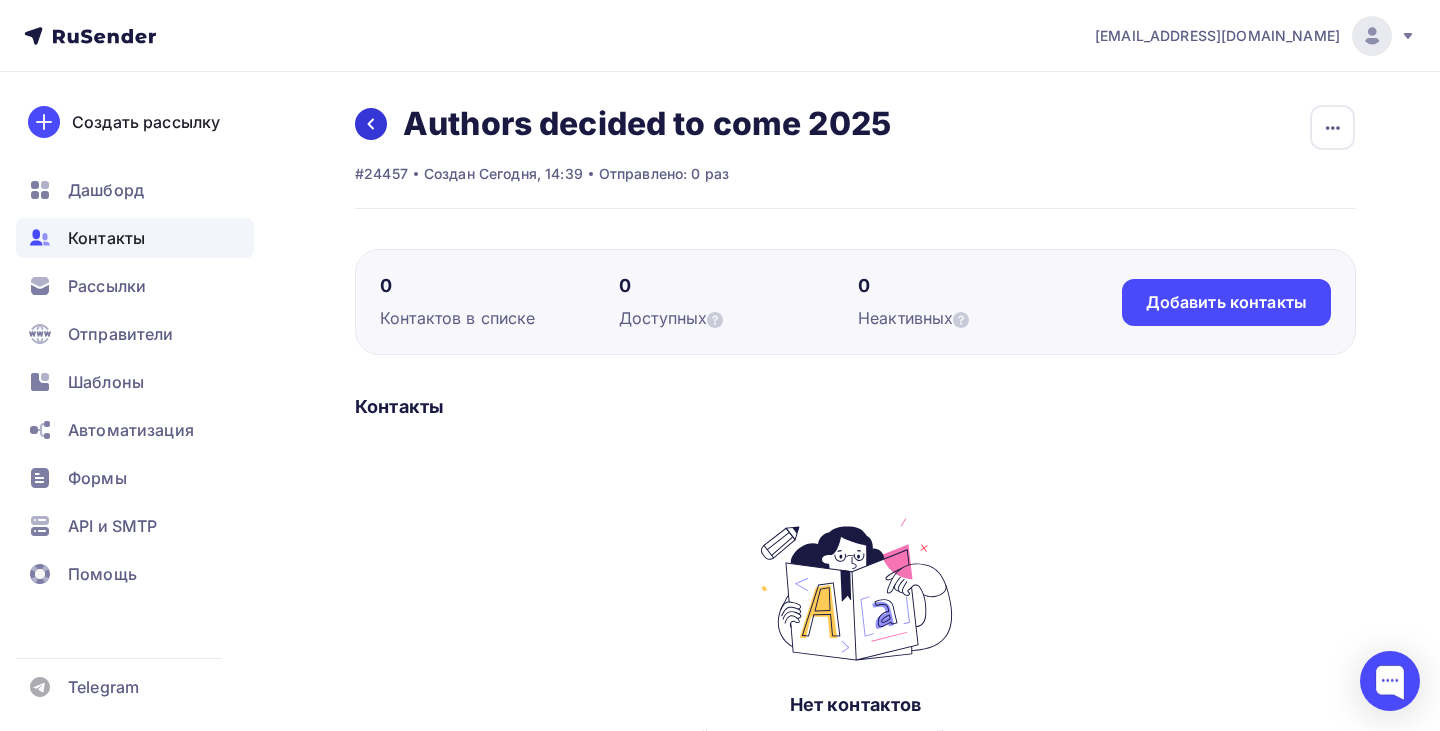 click 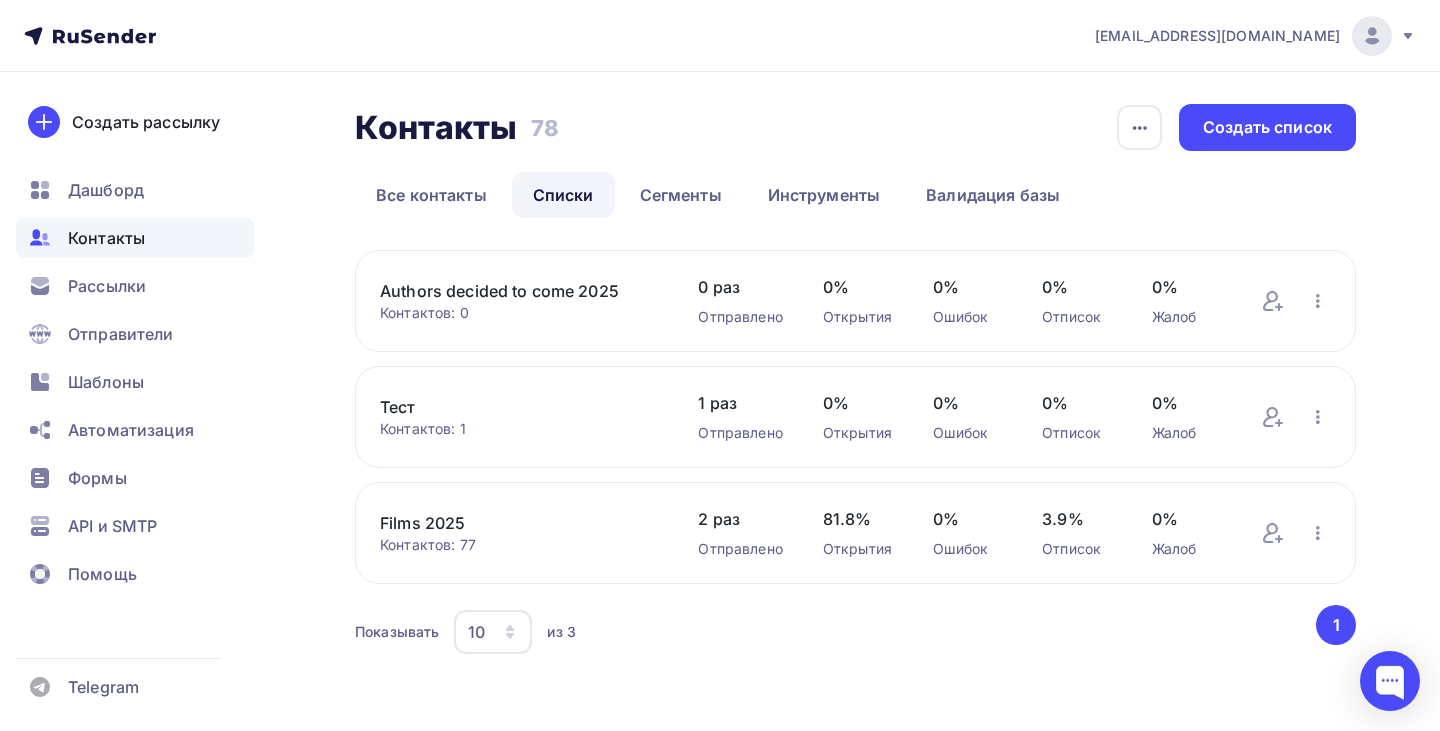 click on "Authors decided to come 2025" at bounding box center (519, 291) 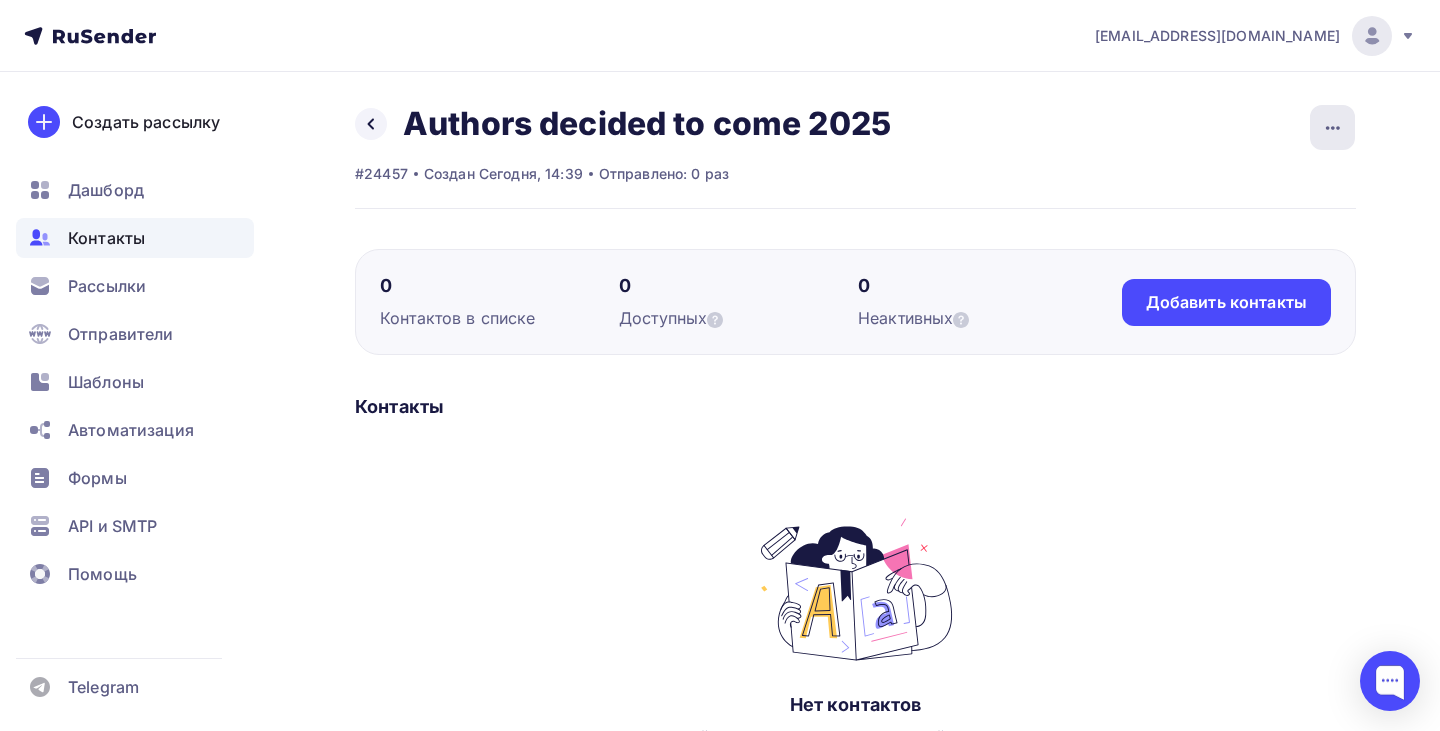 click 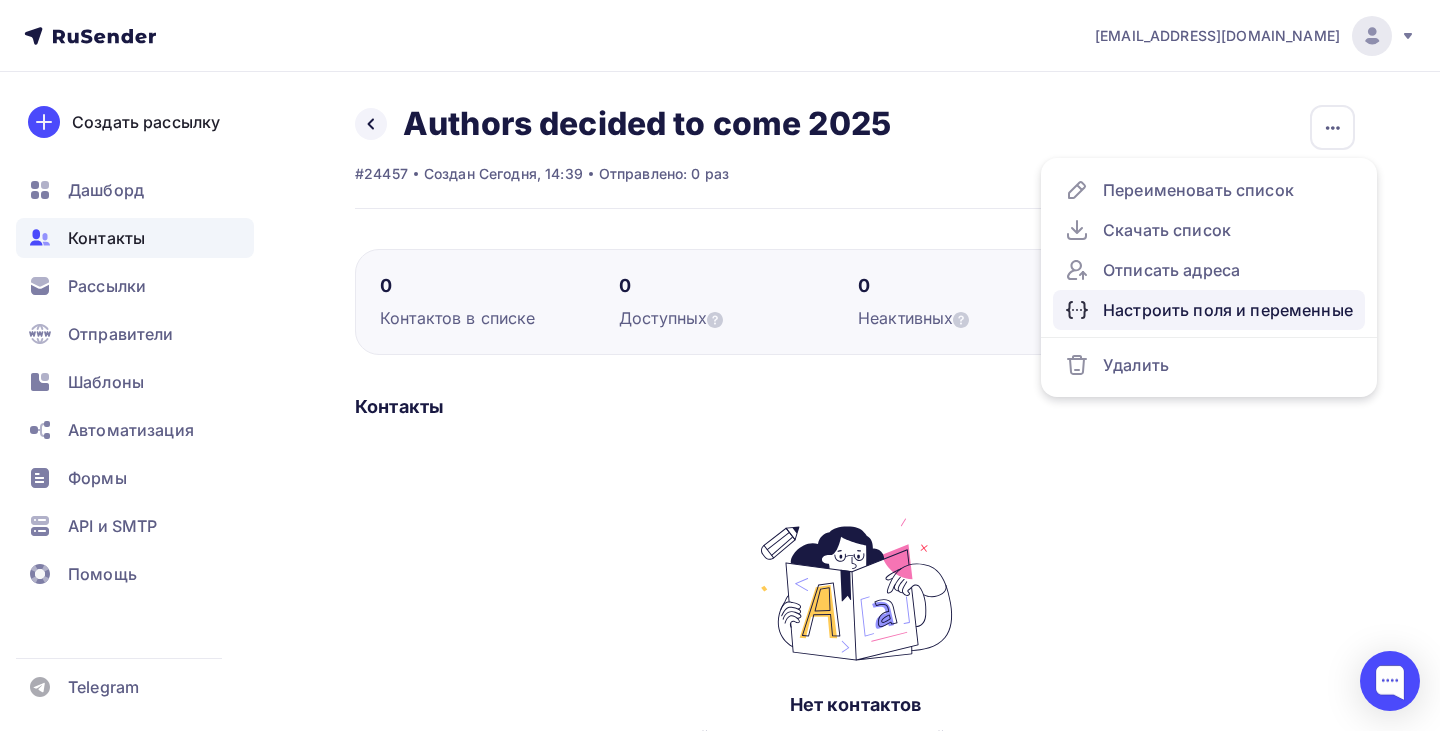 click on "Настроить поля и переменные" at bounding box center (1209, 310) 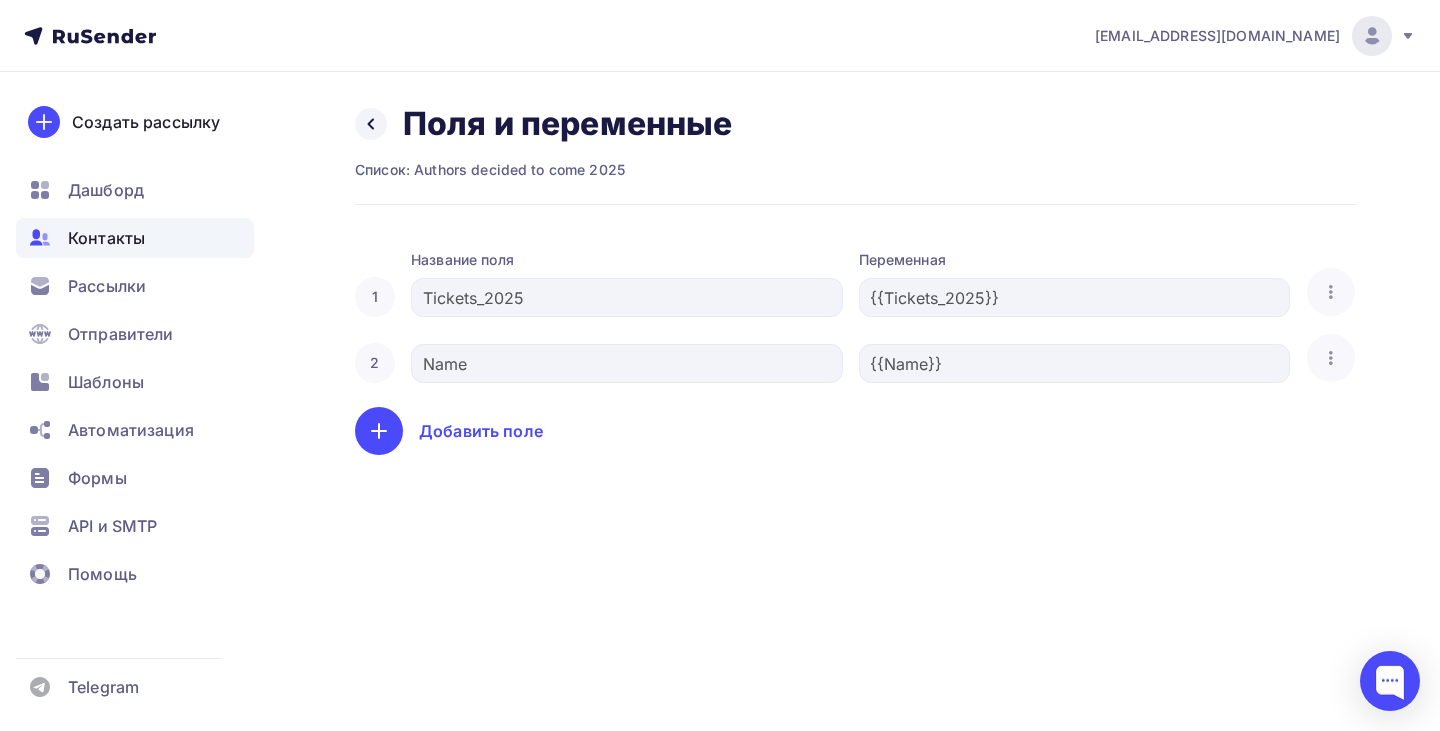 click on "Добавить поле" at bounding box center (449, 431) 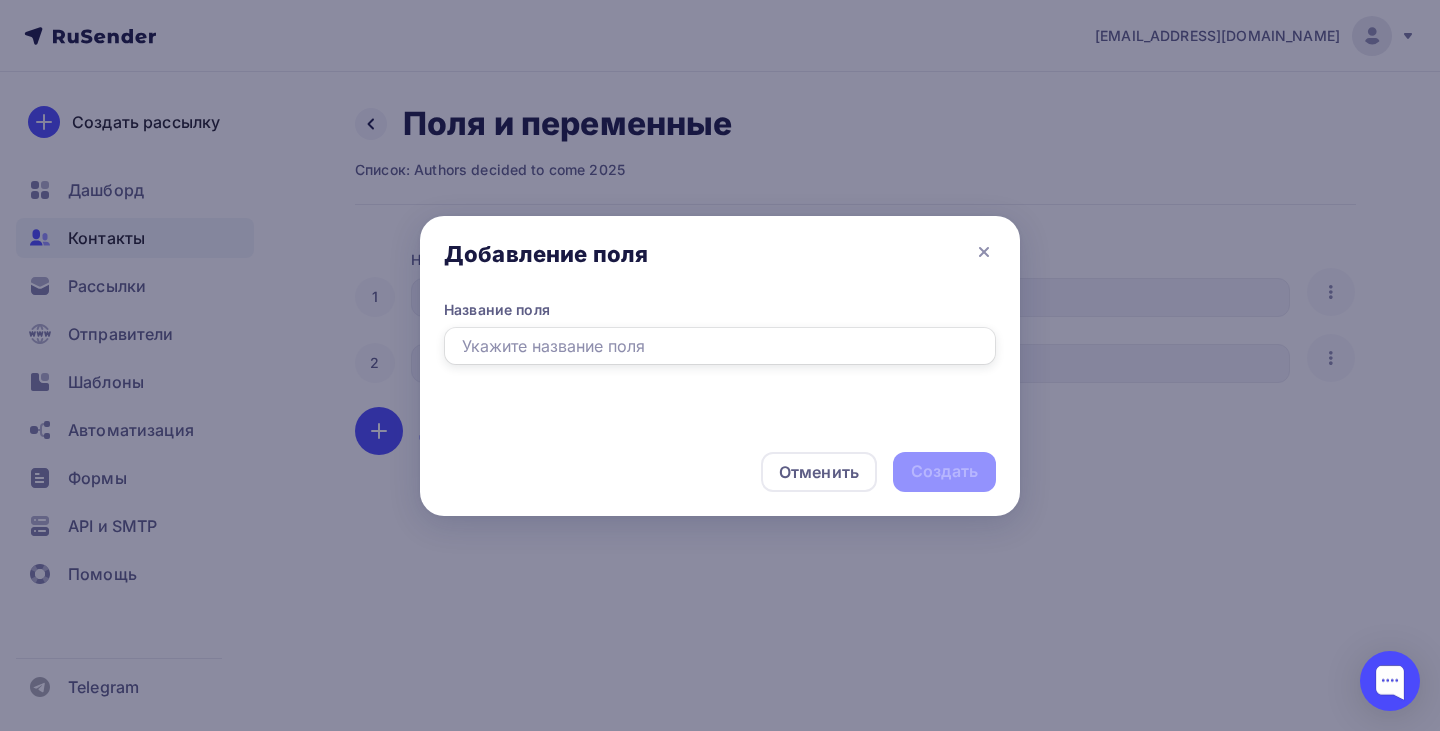 click at bounding box center [720, 346] 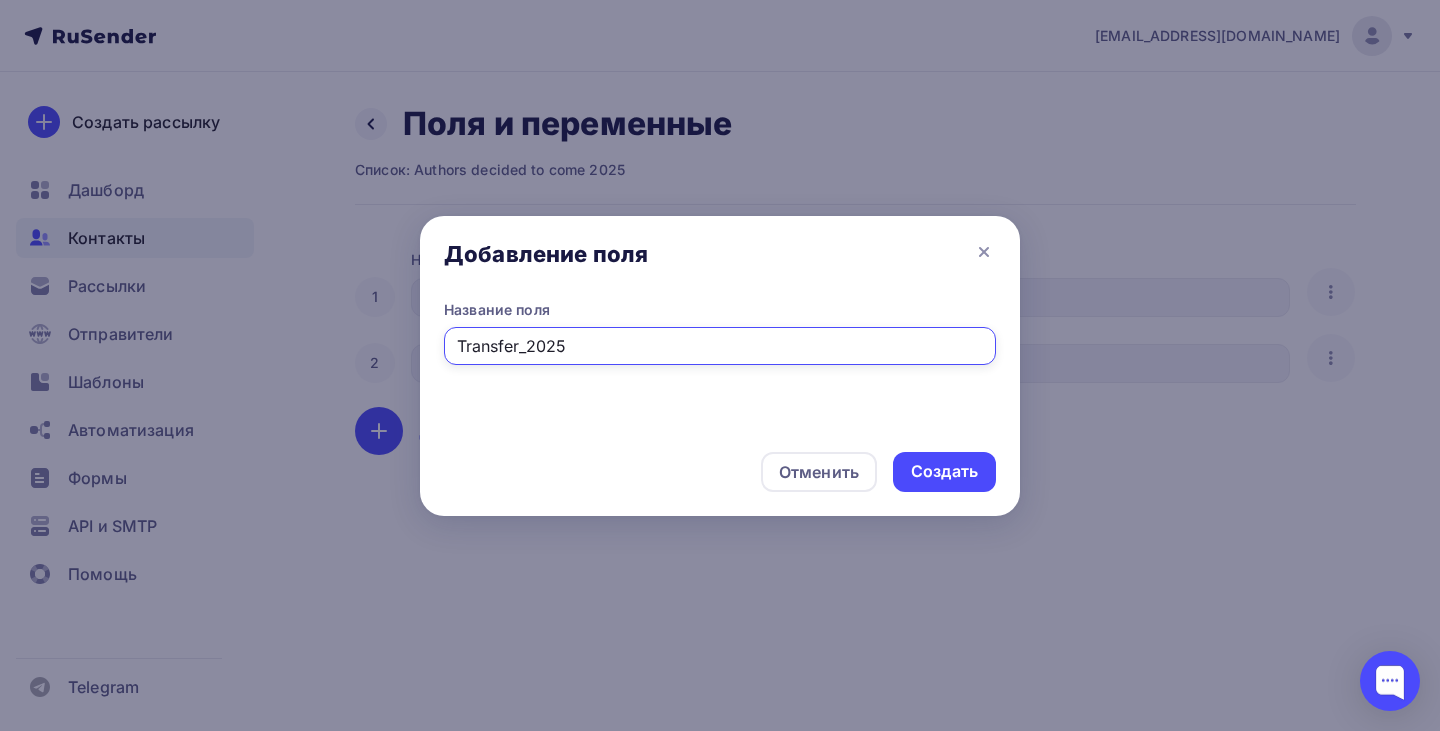 type on "Transfer_2025" 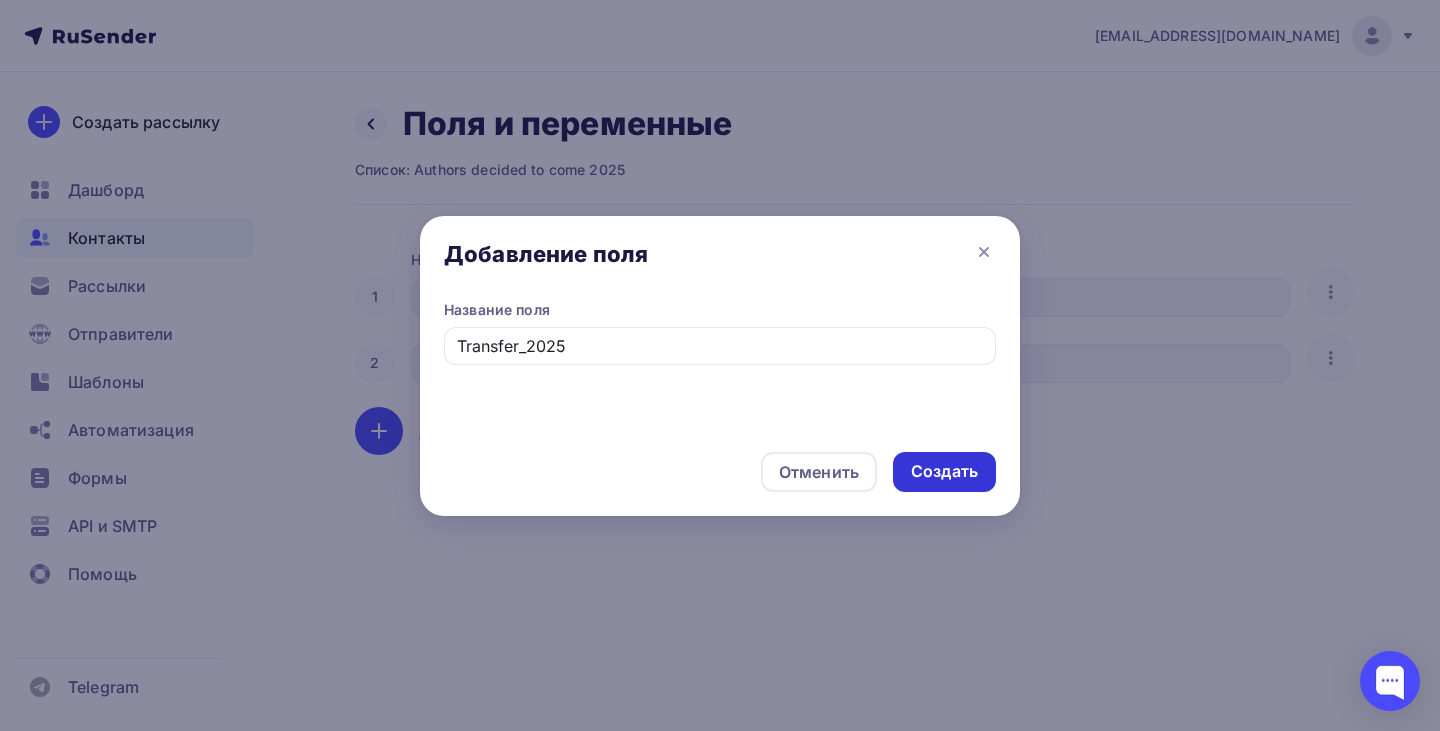click on "Создать" at bounding box center [944, 471] 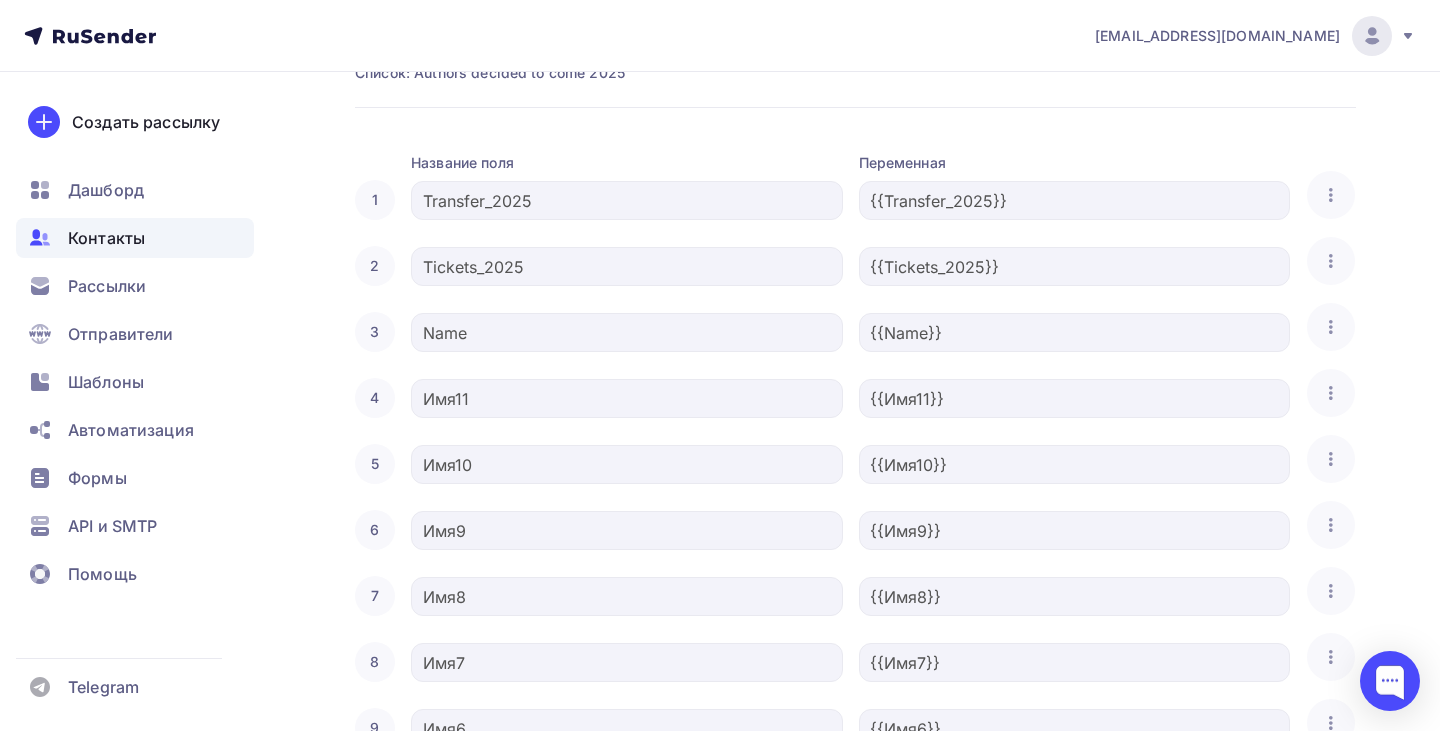 scroll, scrollTop: 99, scrollLeft: 0, axis: vertical 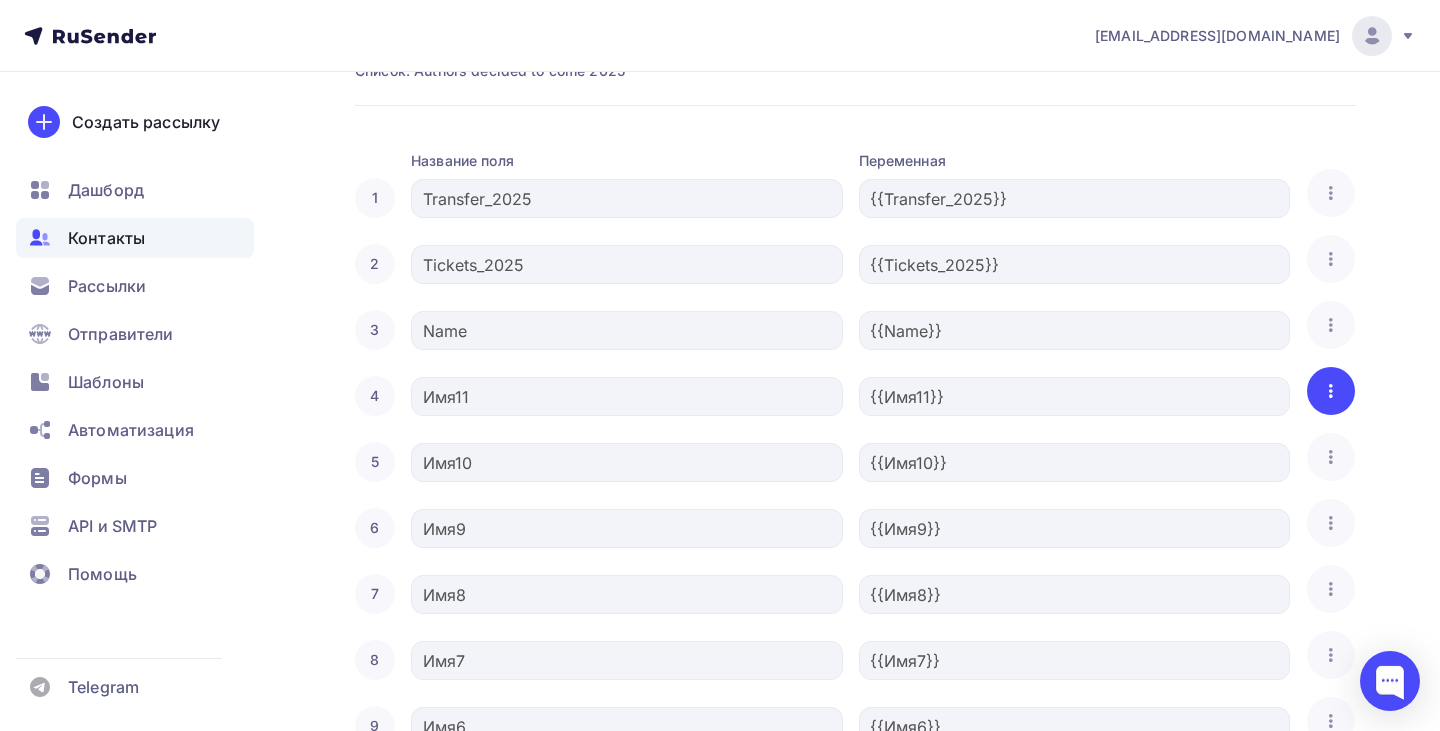 click 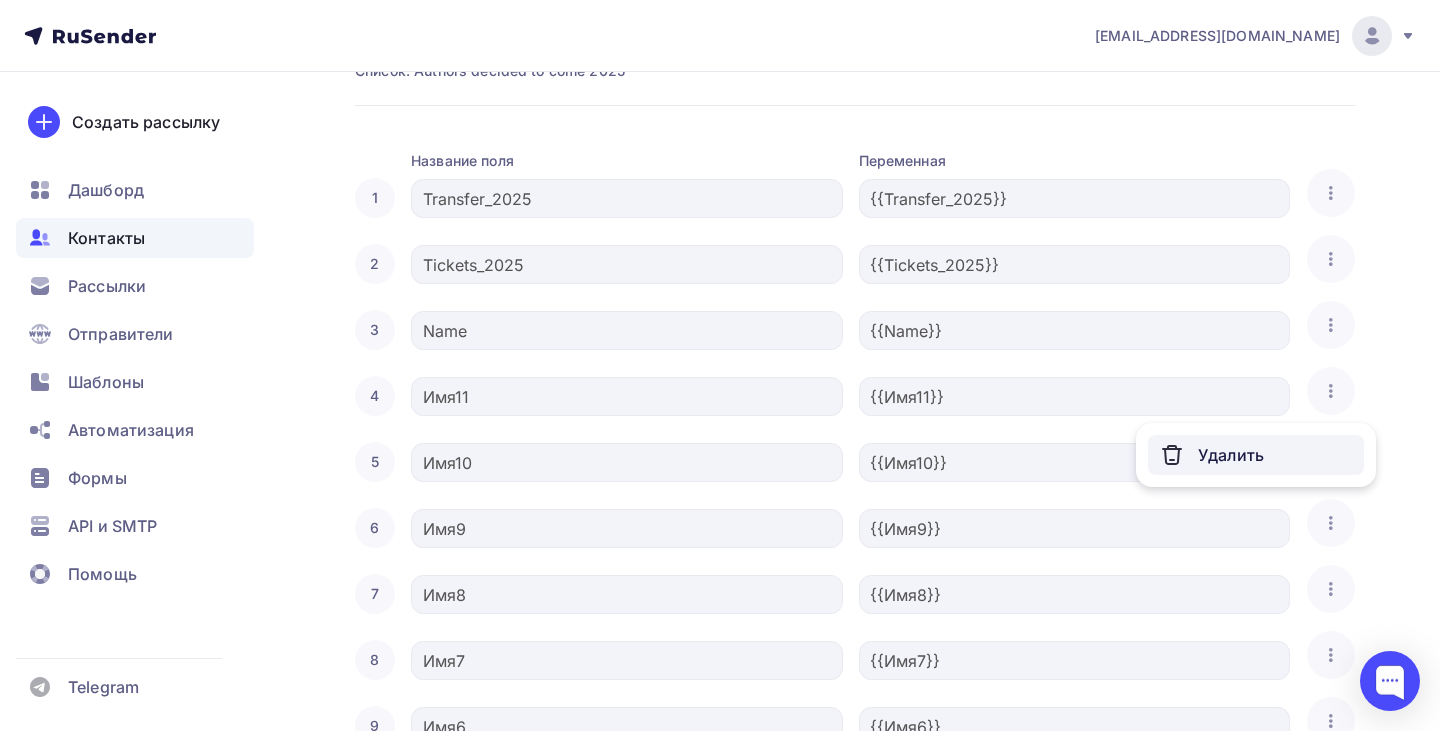 click on "Удалить" at bounding box center [1256, 455] 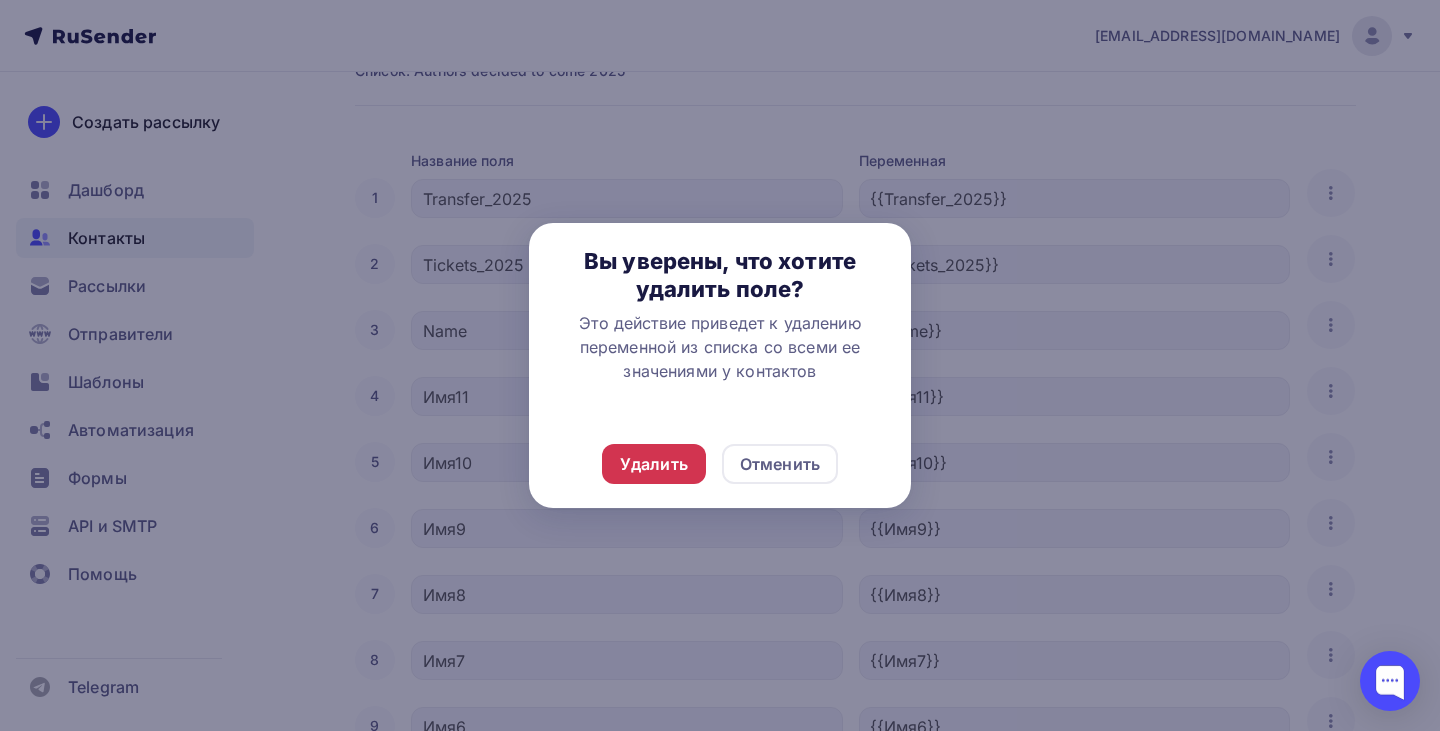 click on "Удалить" at bounding box center (654, 464) 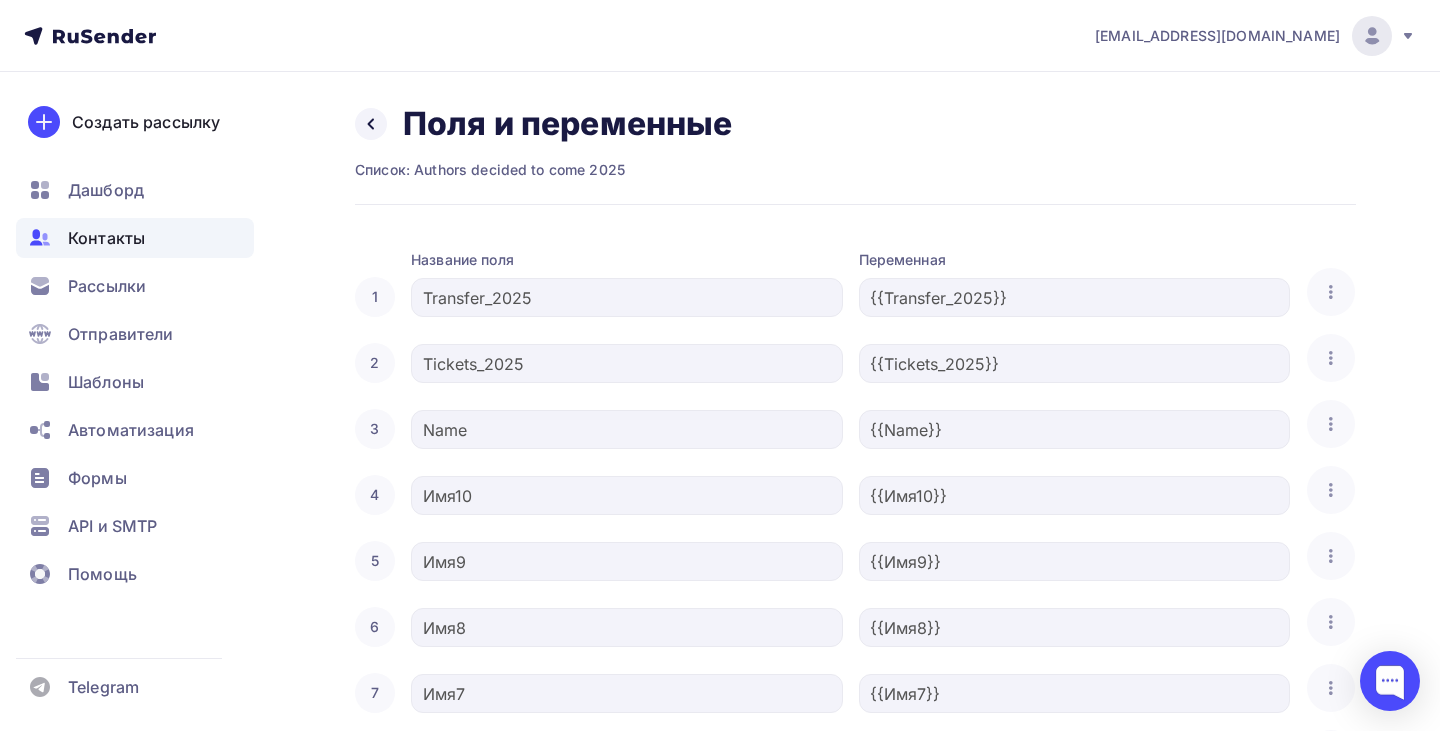 scroll, scrollTop: 465, scrollLeft: 0, axis: vertical 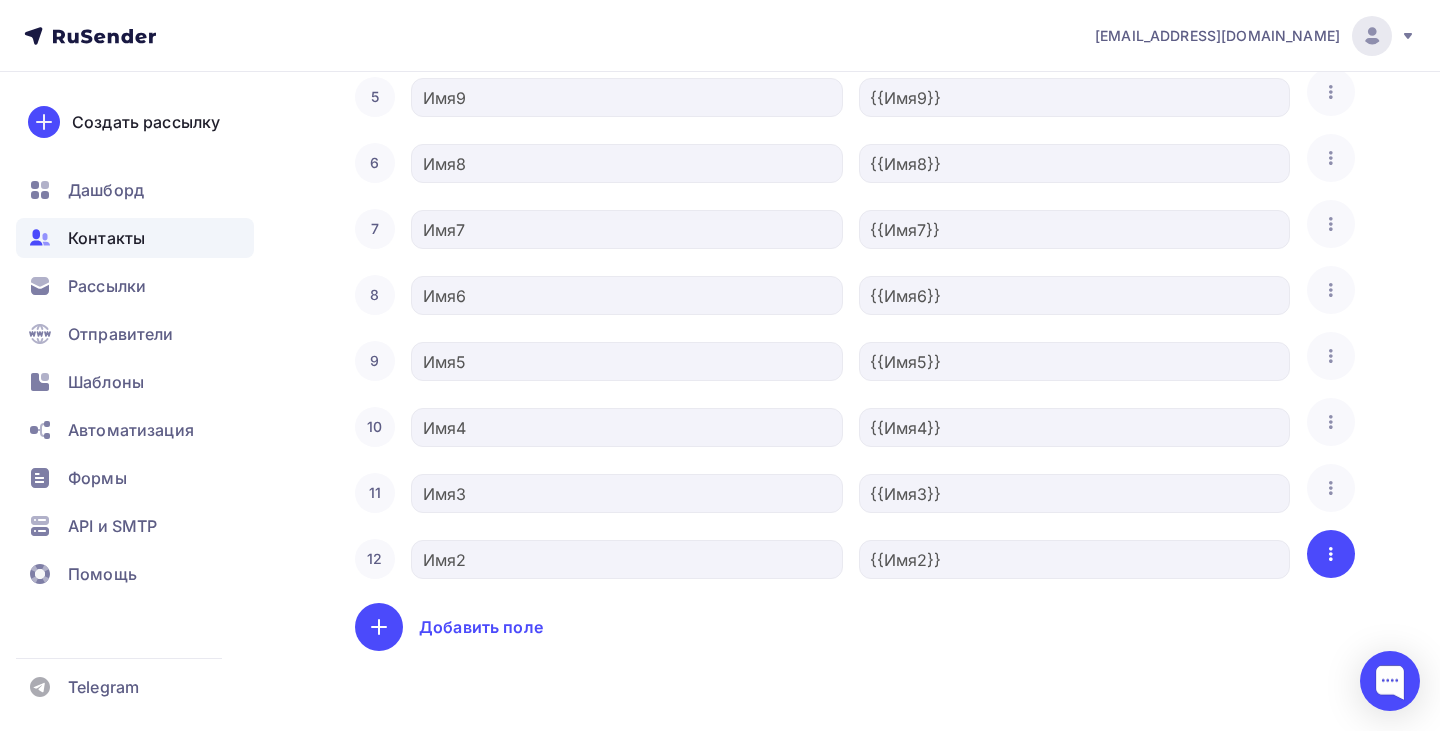 click 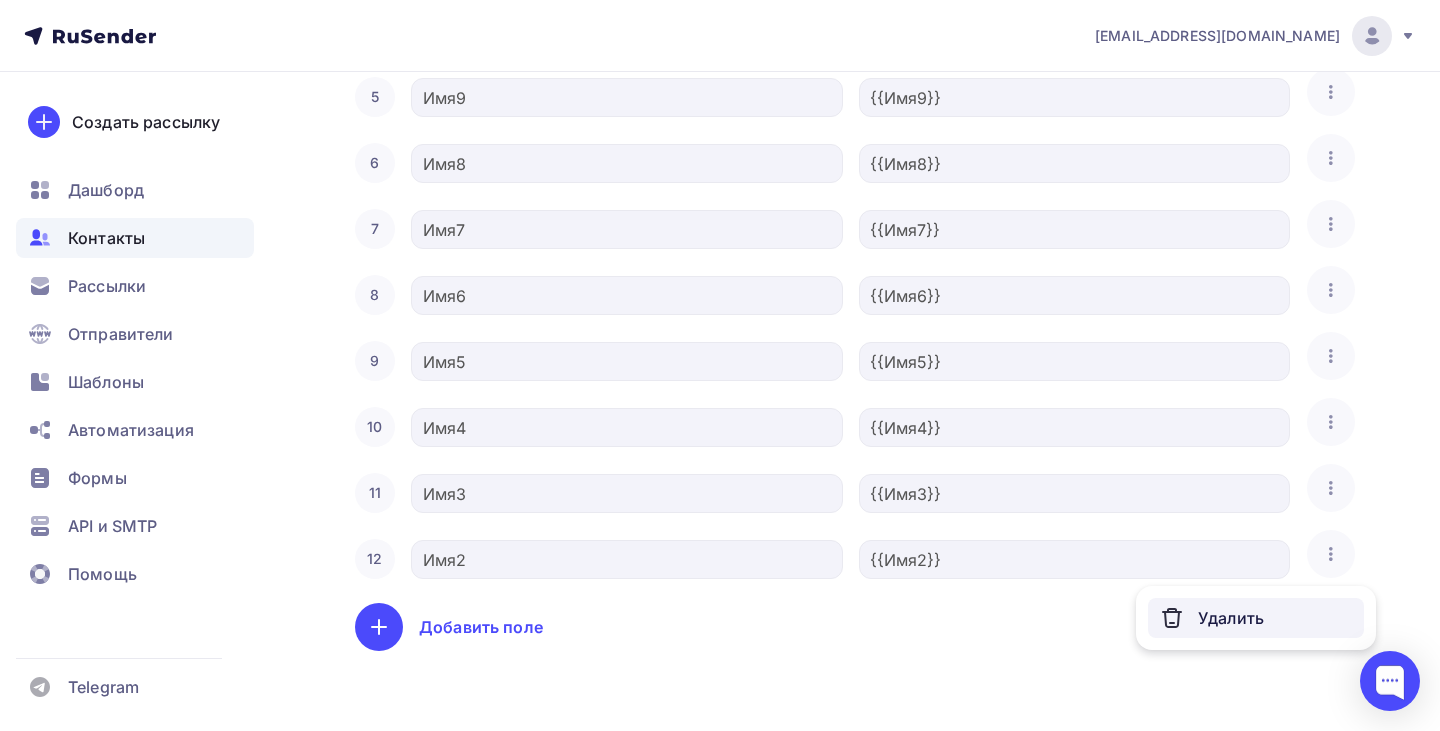 click on "Удалить" at bounding box center (1256, 618) 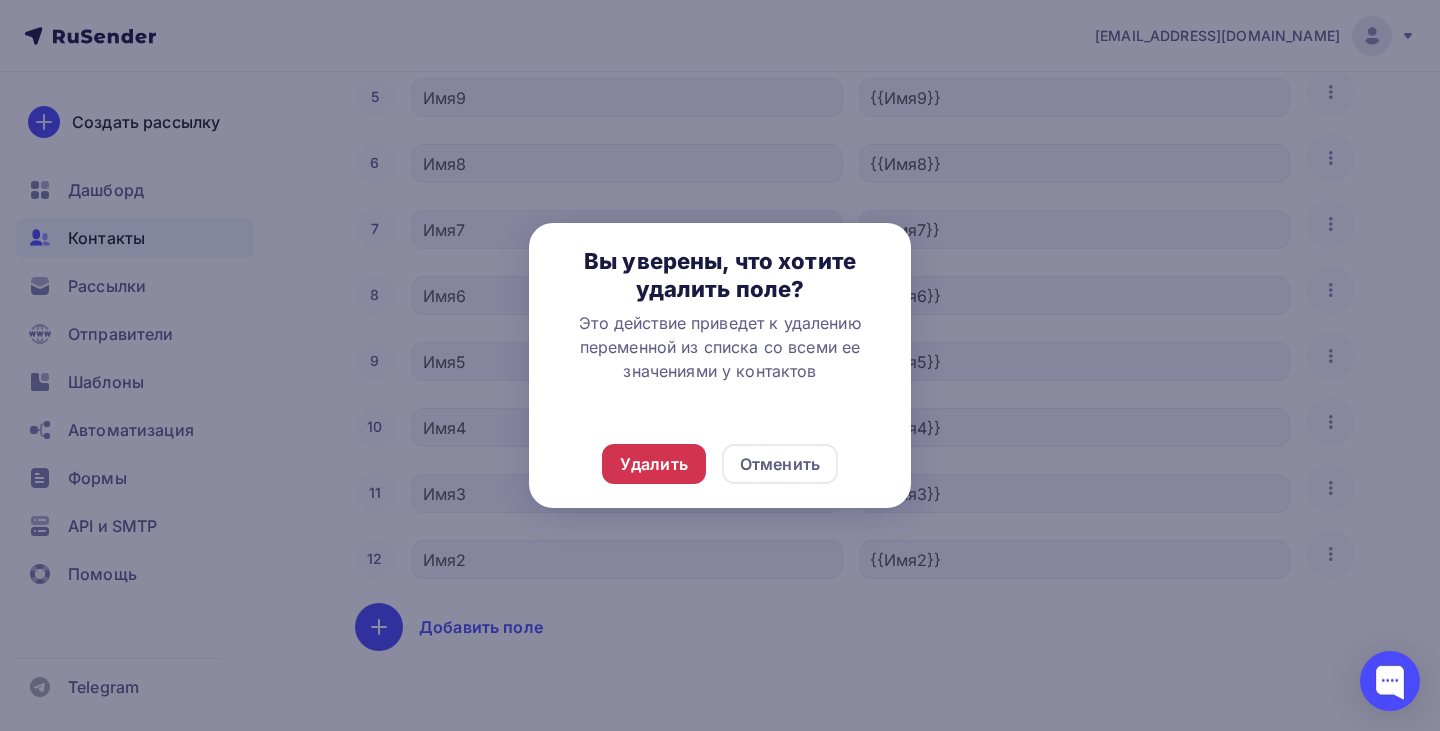 click on "Удалить" at bounding box center (654, 464) 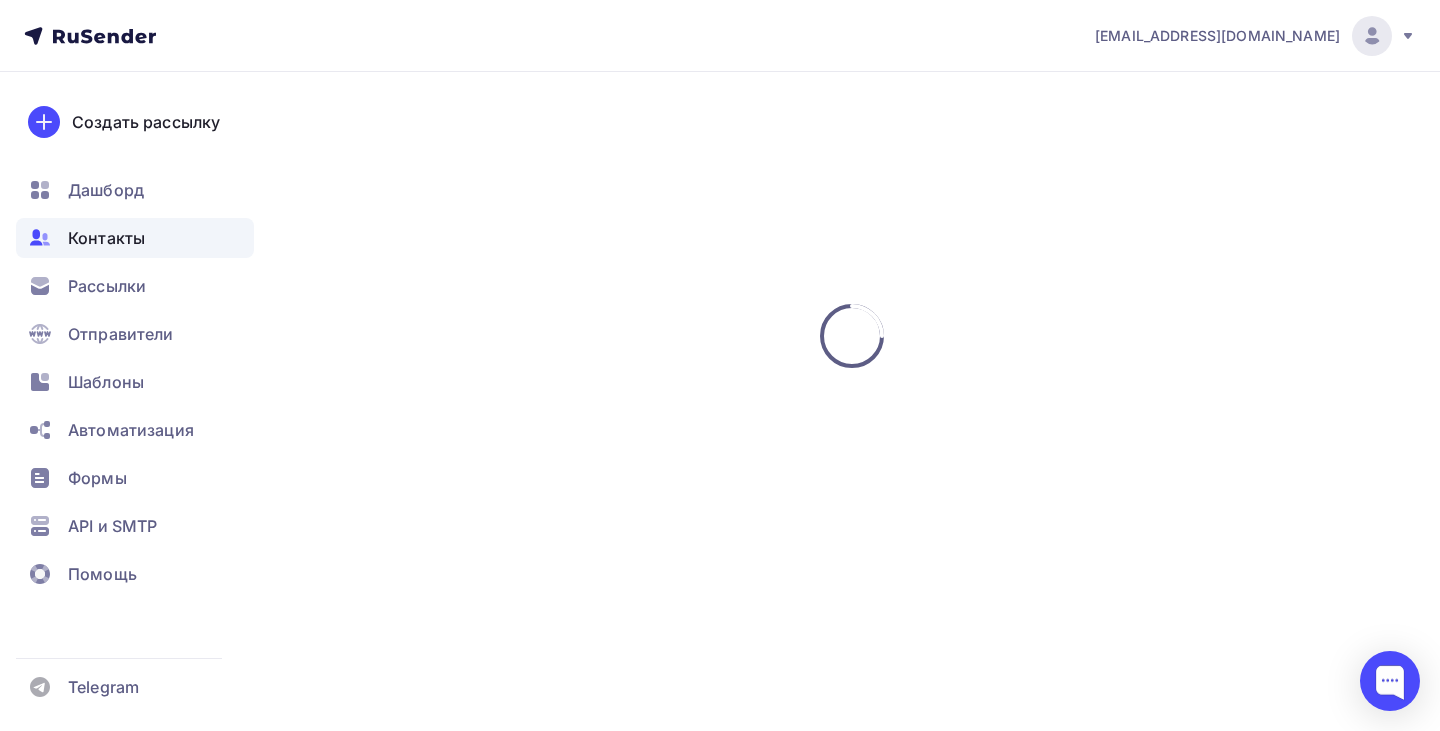 scroll, scrollTop: 0, scrollLeft: 0, axis: both 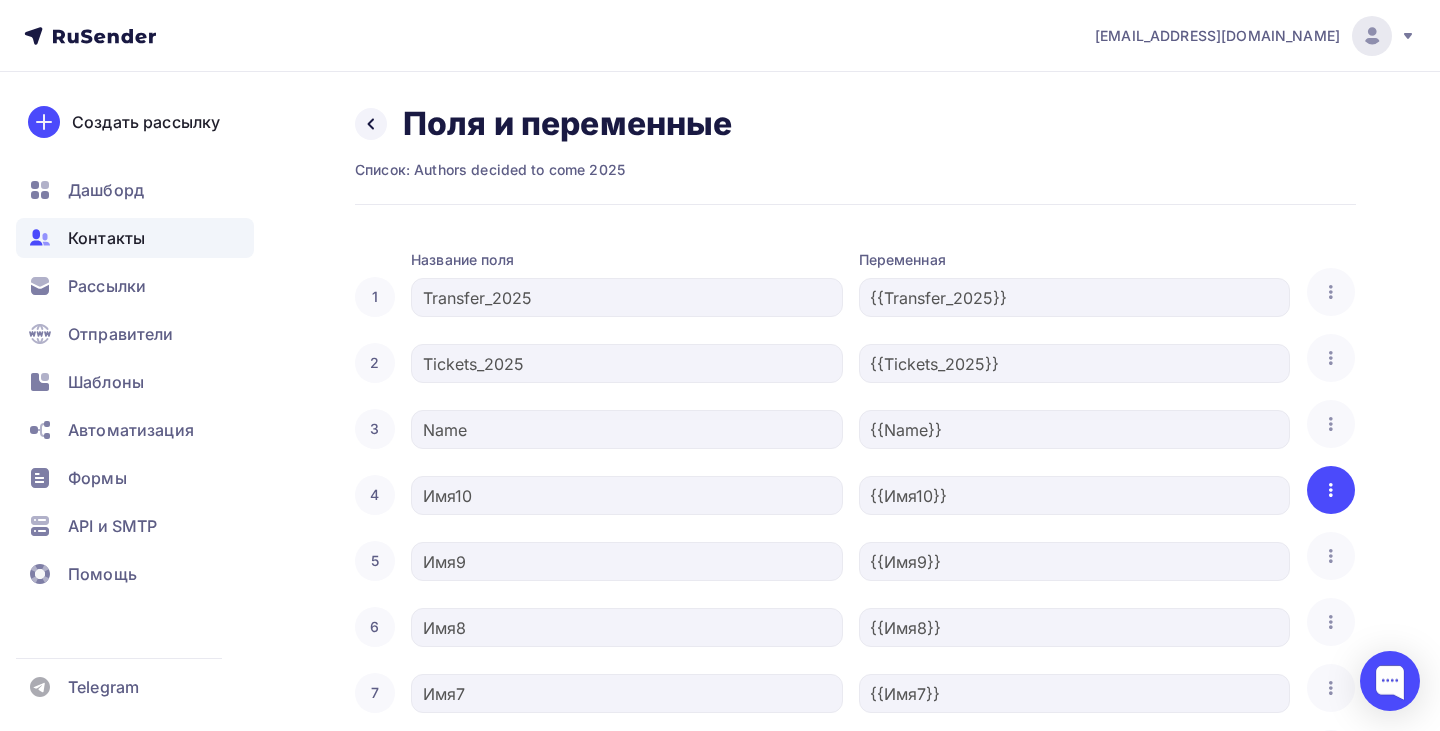 click 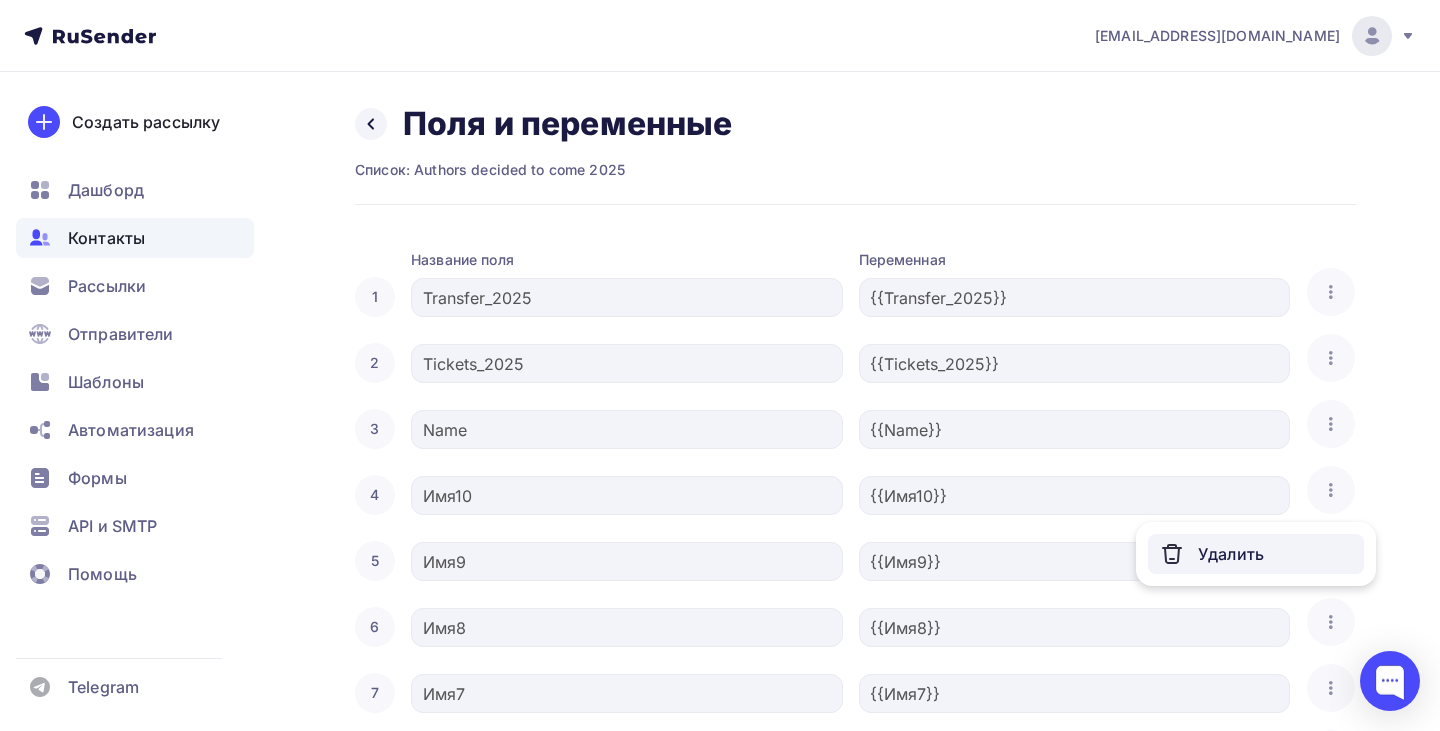 click on "Удалить" at bounding box center [1256, 554] 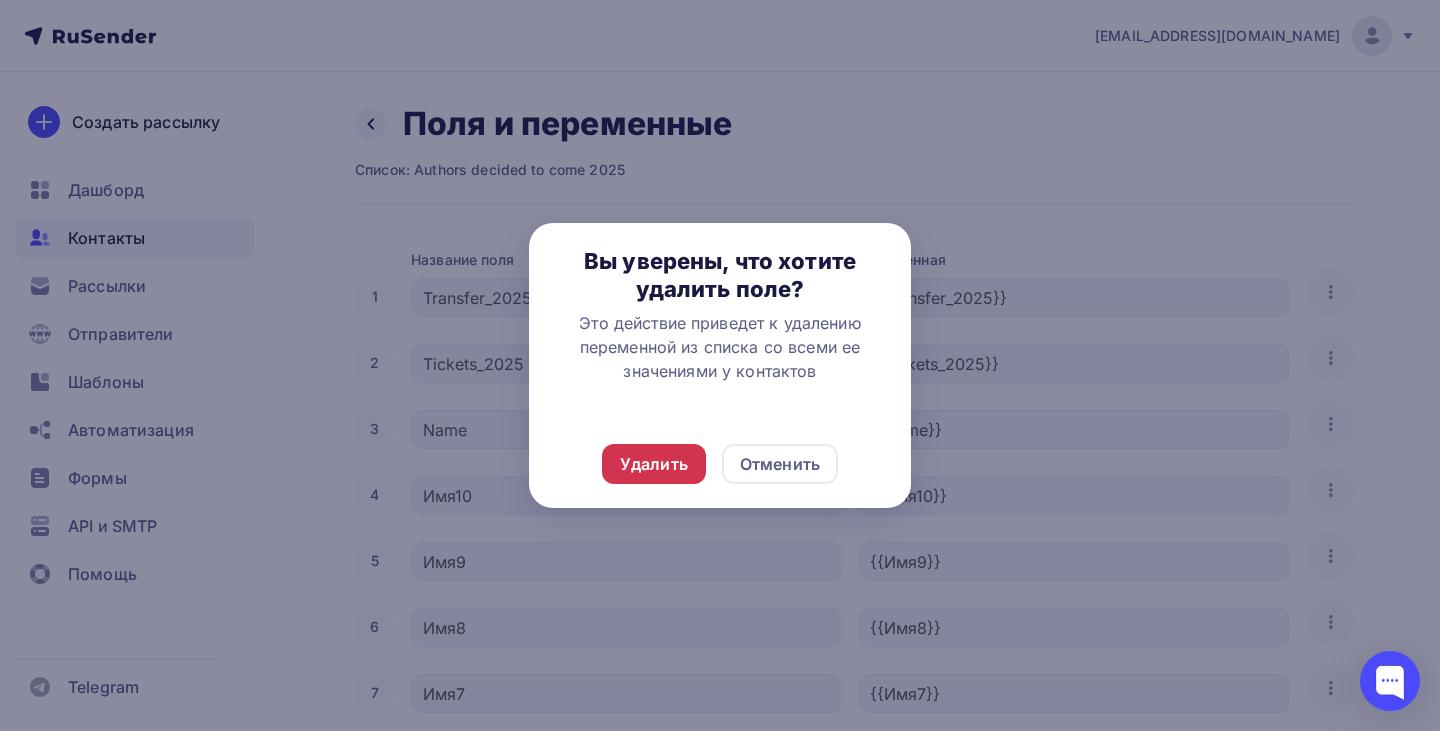 click on "Удалить" at bounding box center (654, 464) 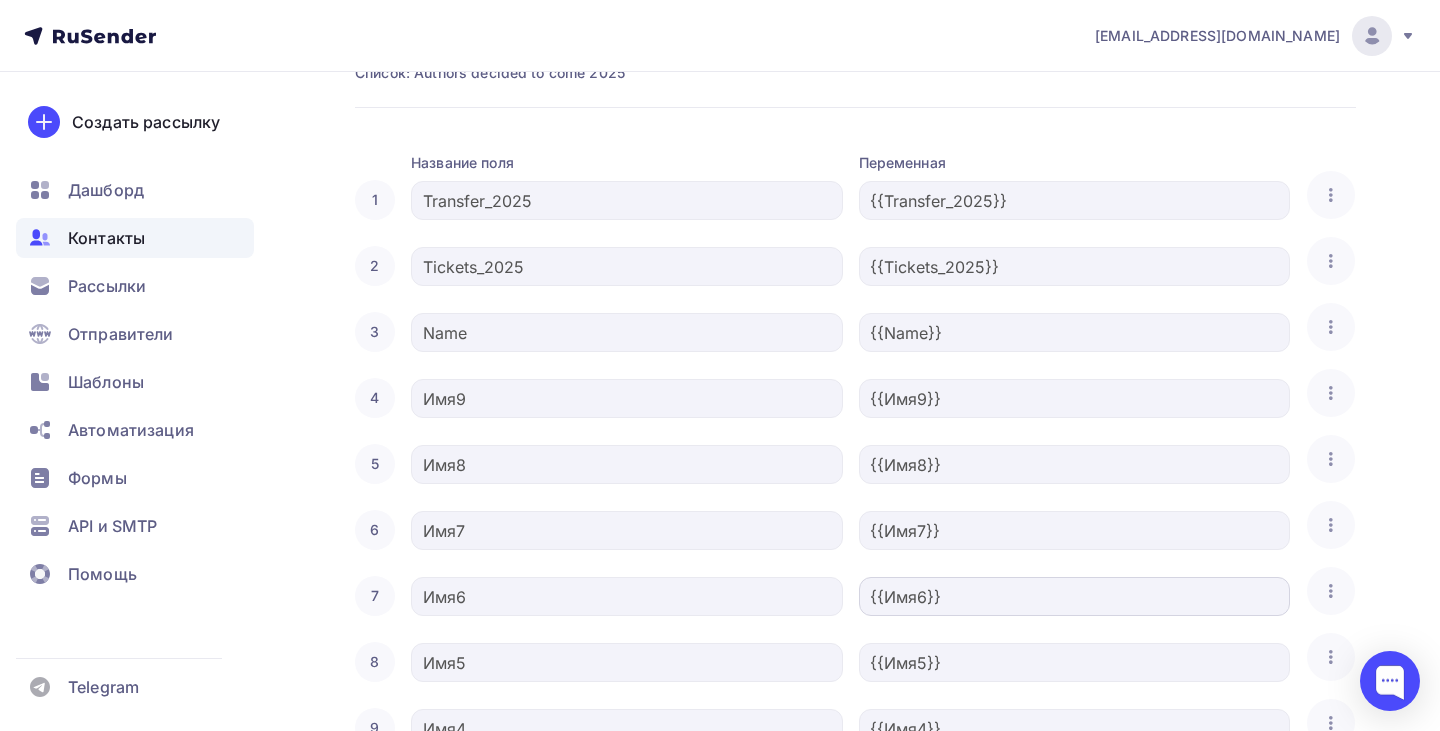 scroll, scrollTop: 99, scrollLeft: 0, axis: vertical 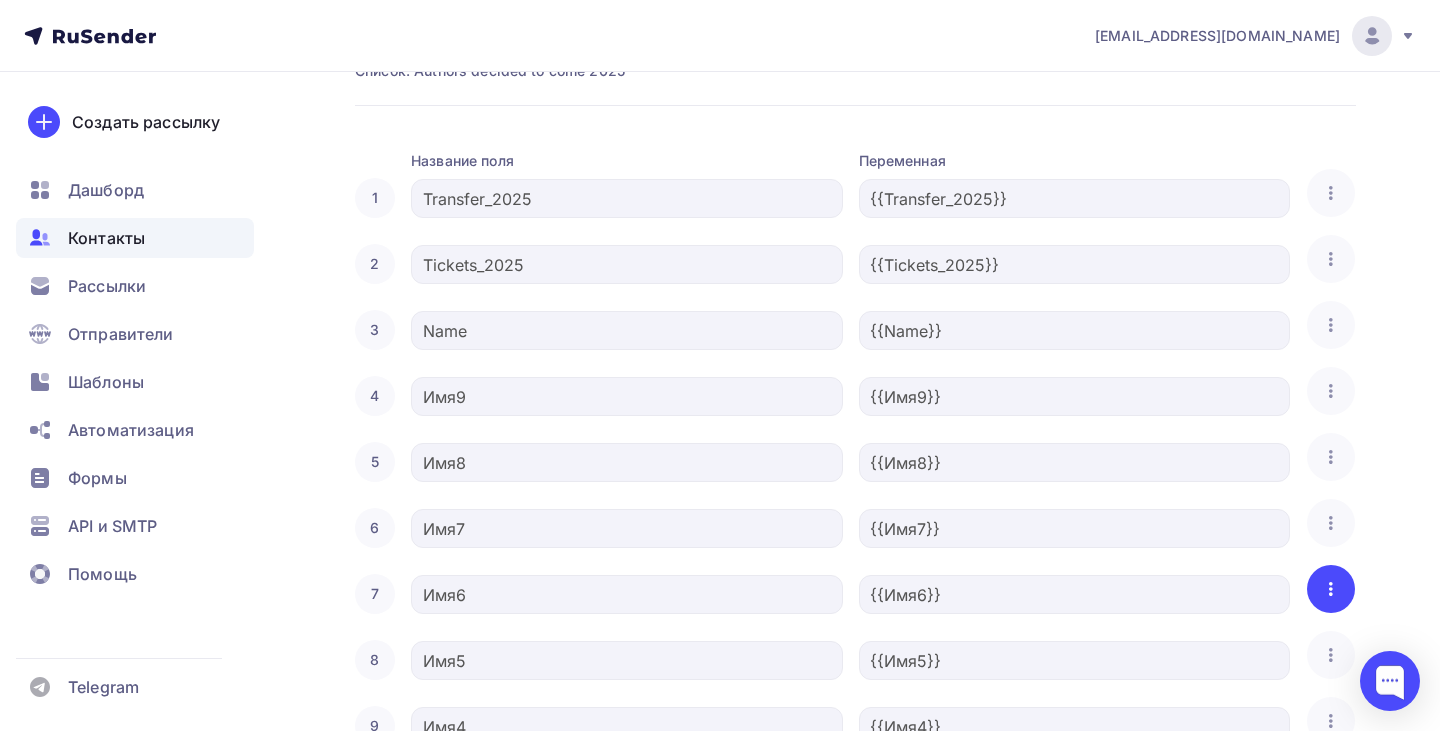 click 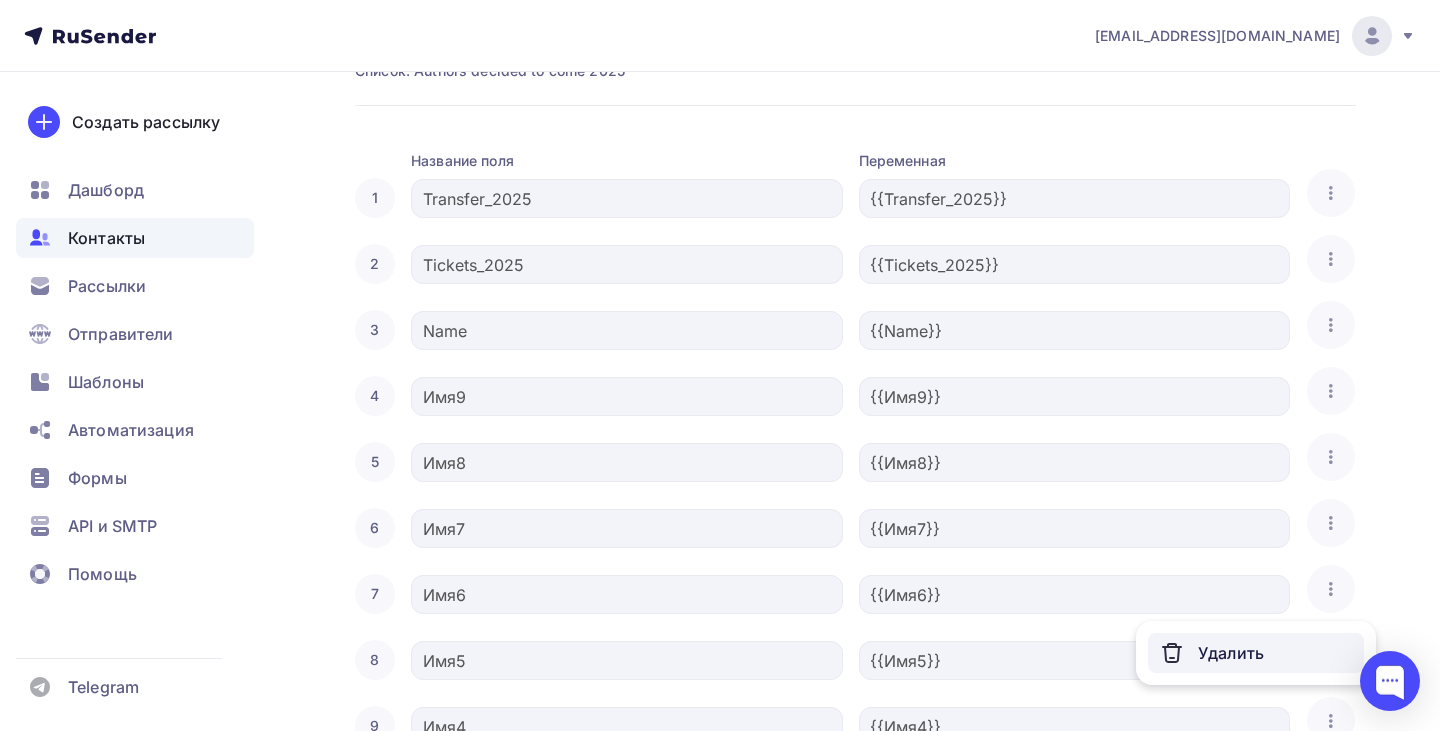 click 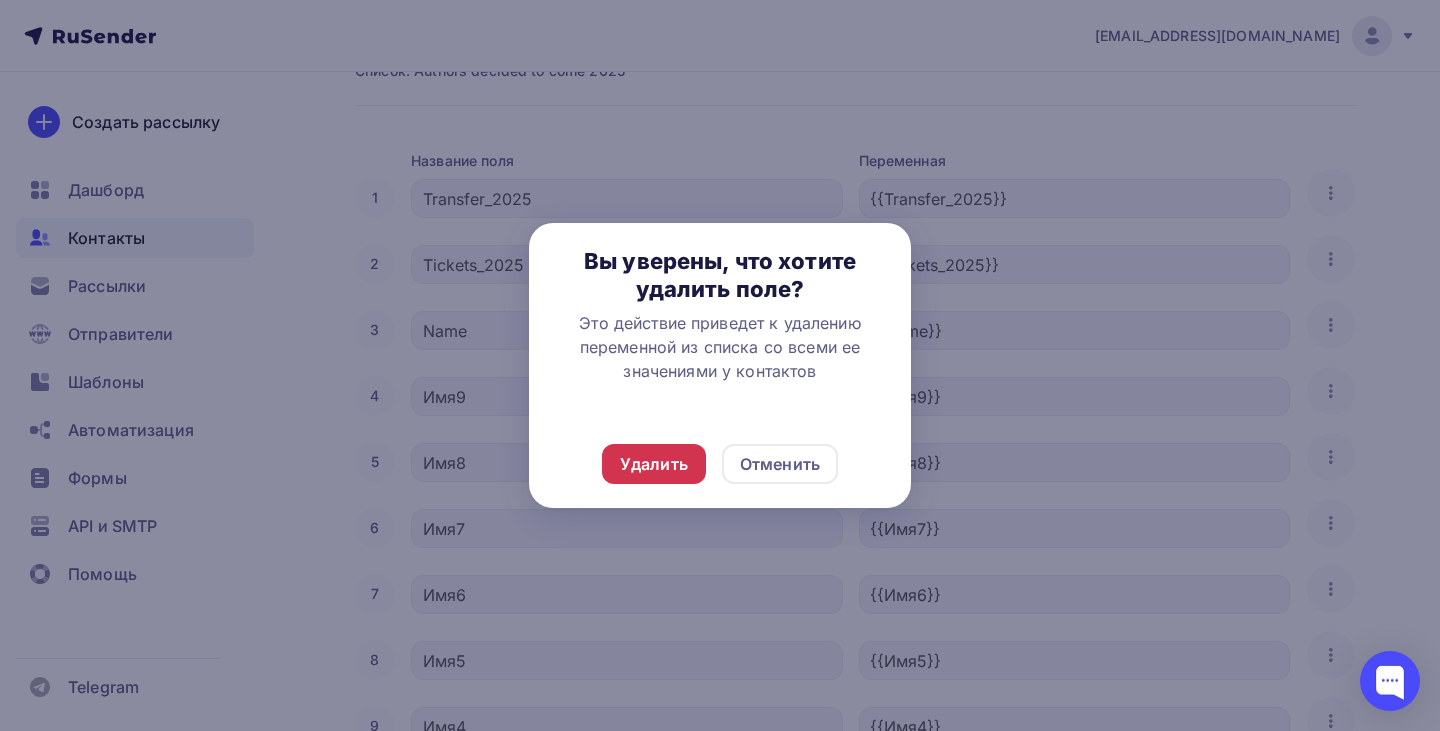 click on "Удалить" at bounding box center (654, 464) 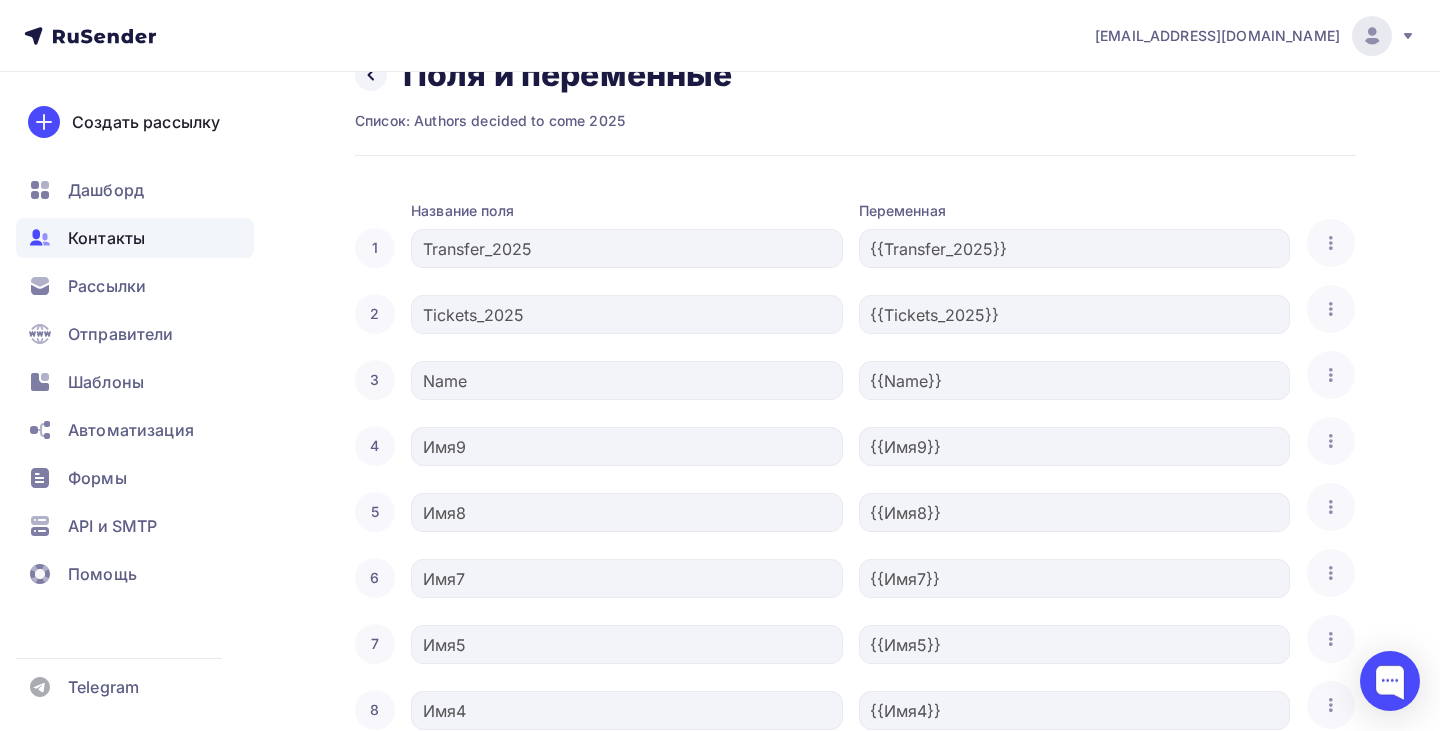 scroll, scrollTop: 198, scrollLeft: 0, axis: vertical 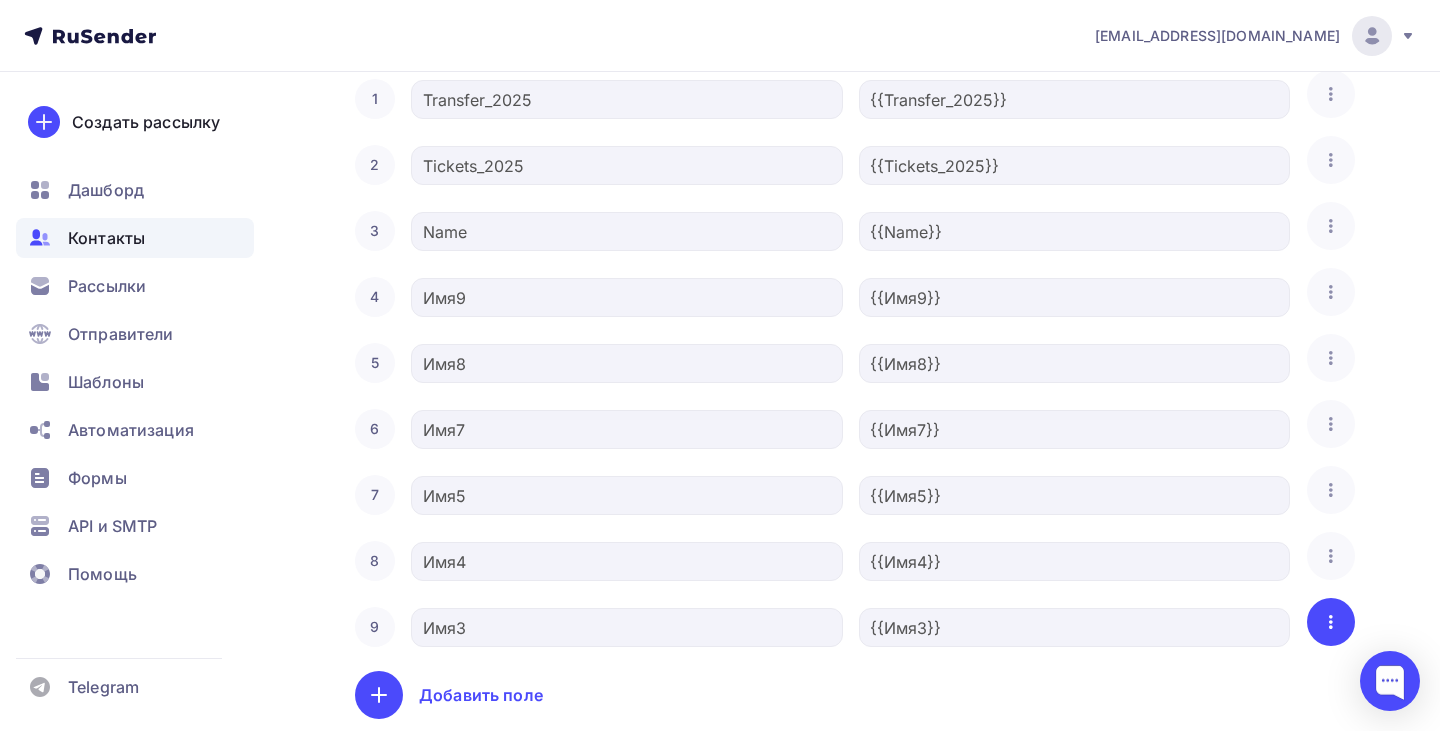 click 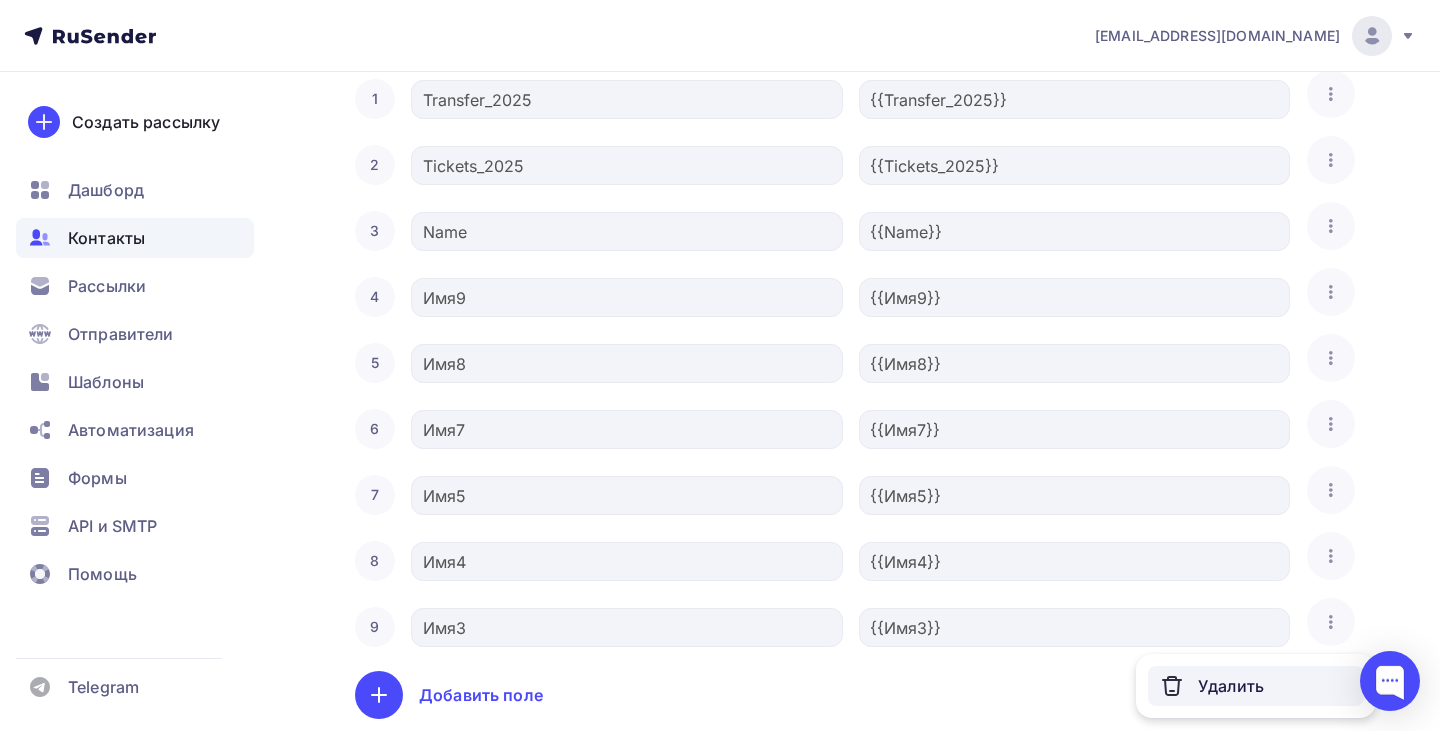 click on "Удалить" at bounding box center (1256, 686) 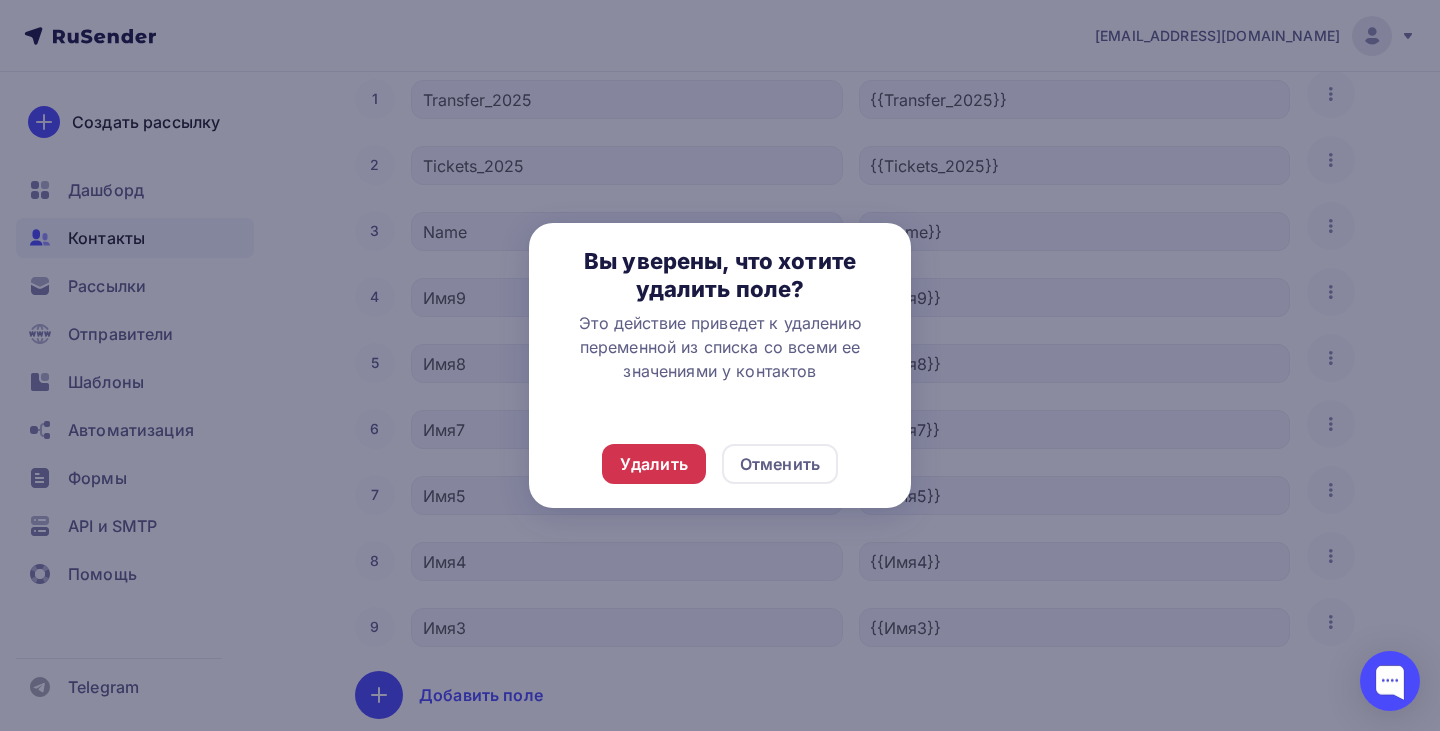 click on "Удалить" at bounding box center (654, 464) 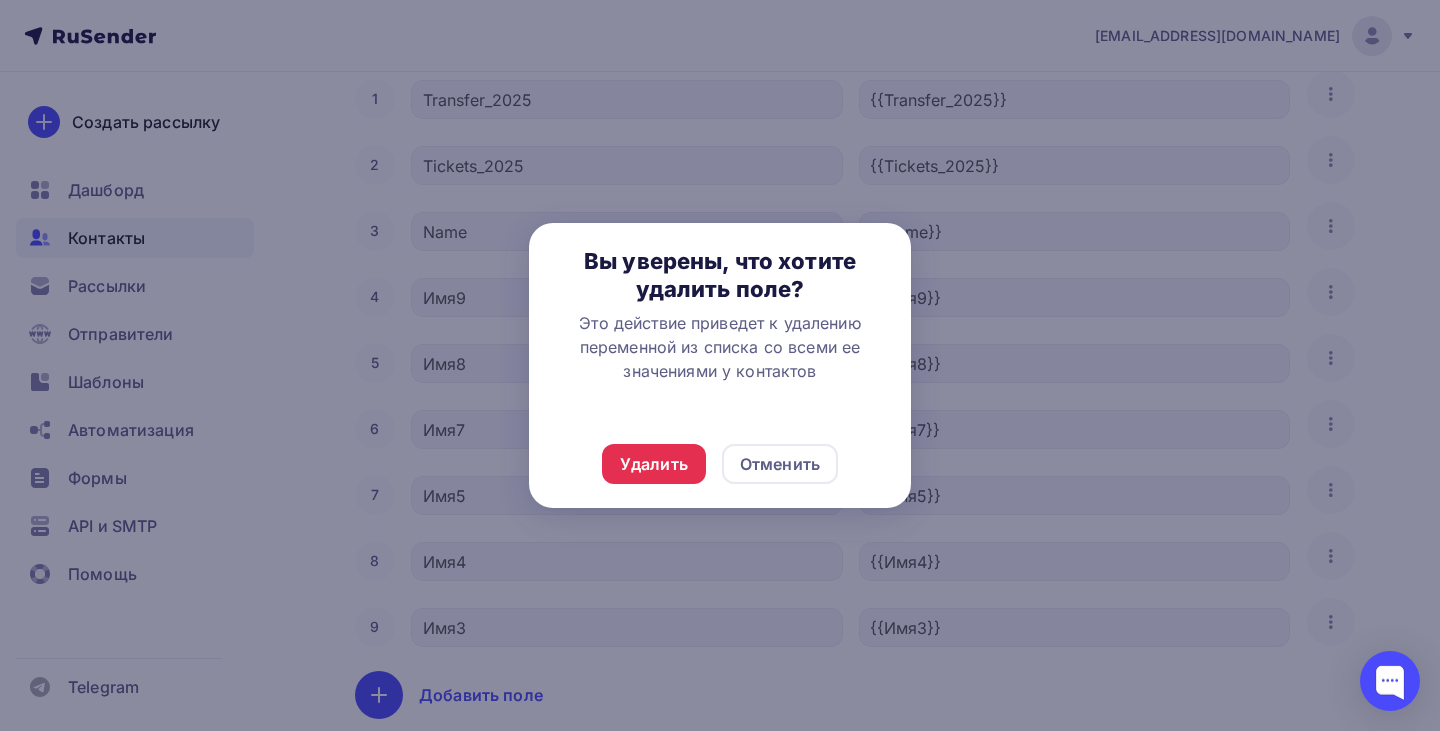 scroll, scrollTop: 0, scrollLeft: 0, axis: both 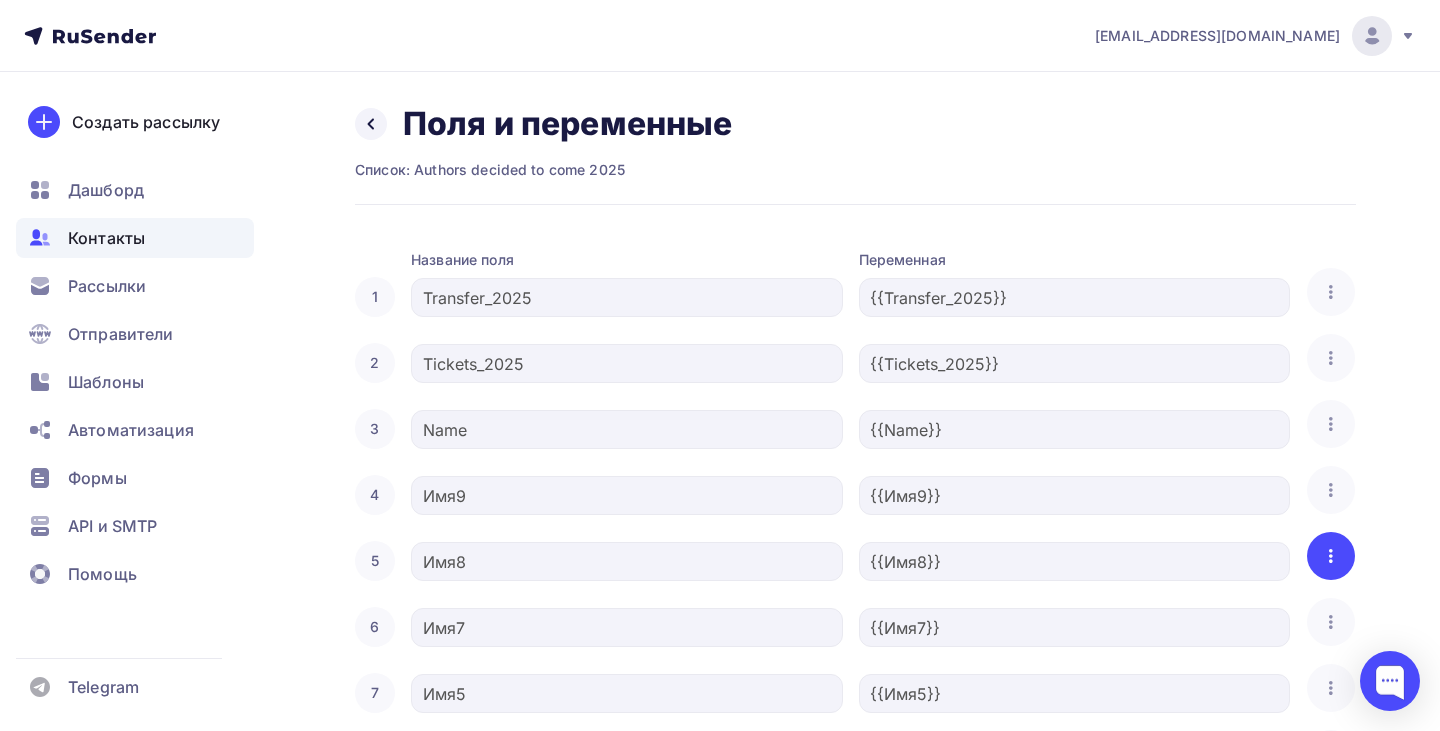 click at bounding box center [1331, 556] 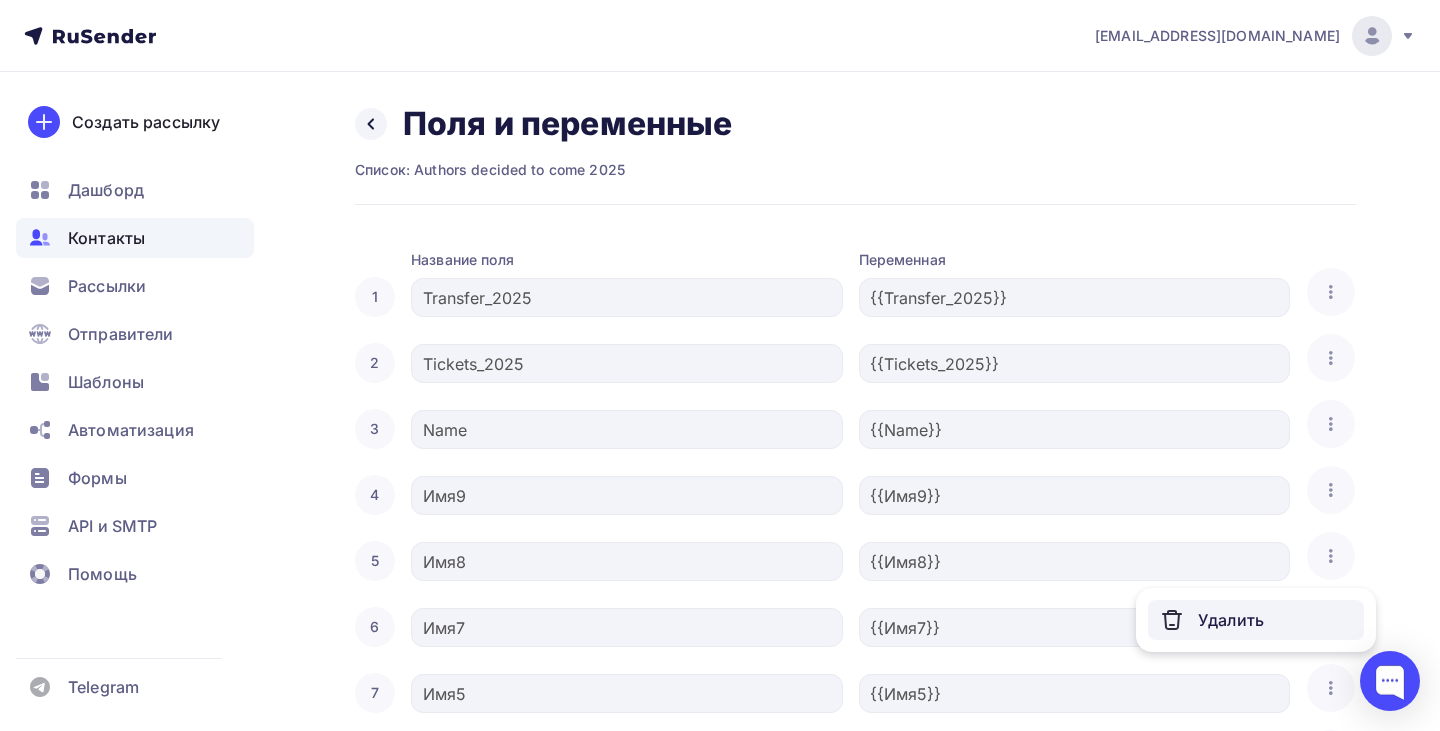 click on "Удалить" at bounding box center [1256, 620] 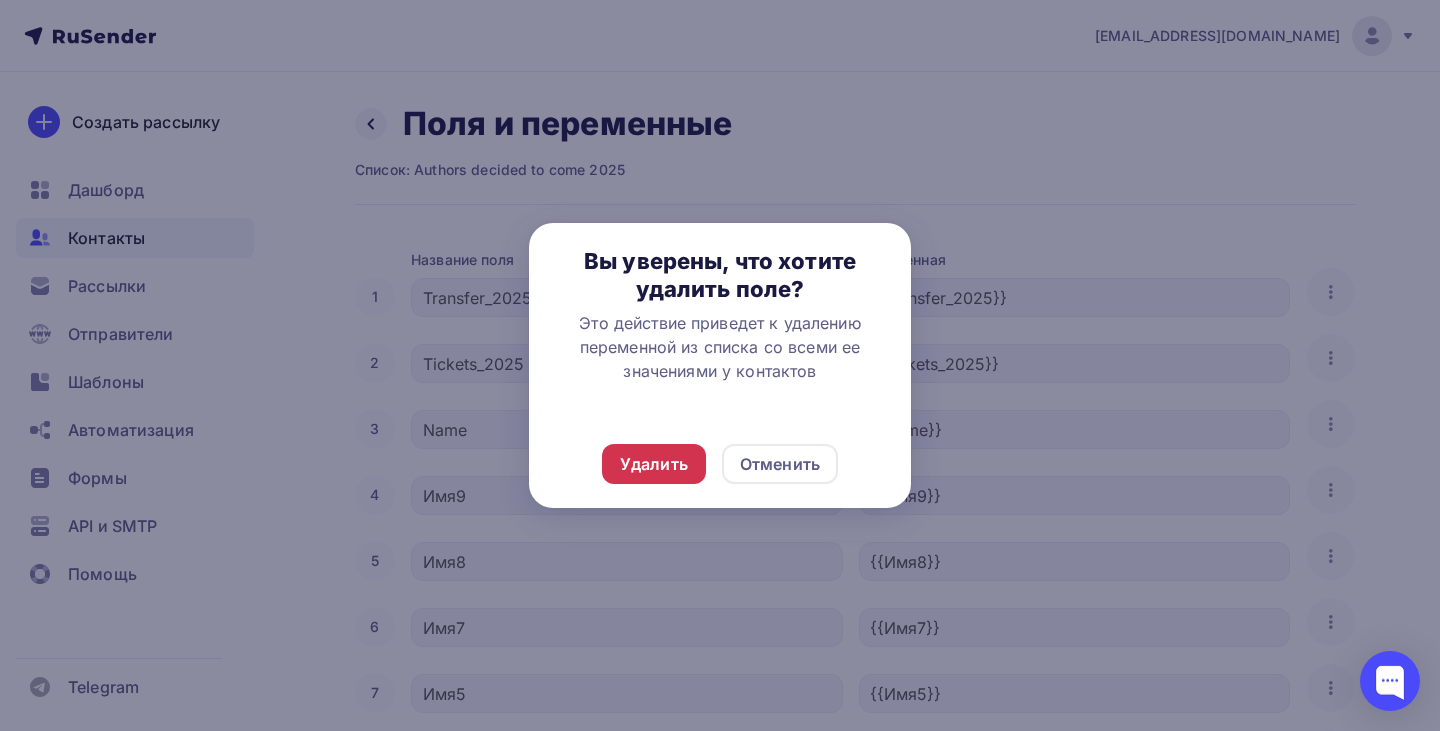 click on "Удалить" at bounding box center (654, 464) 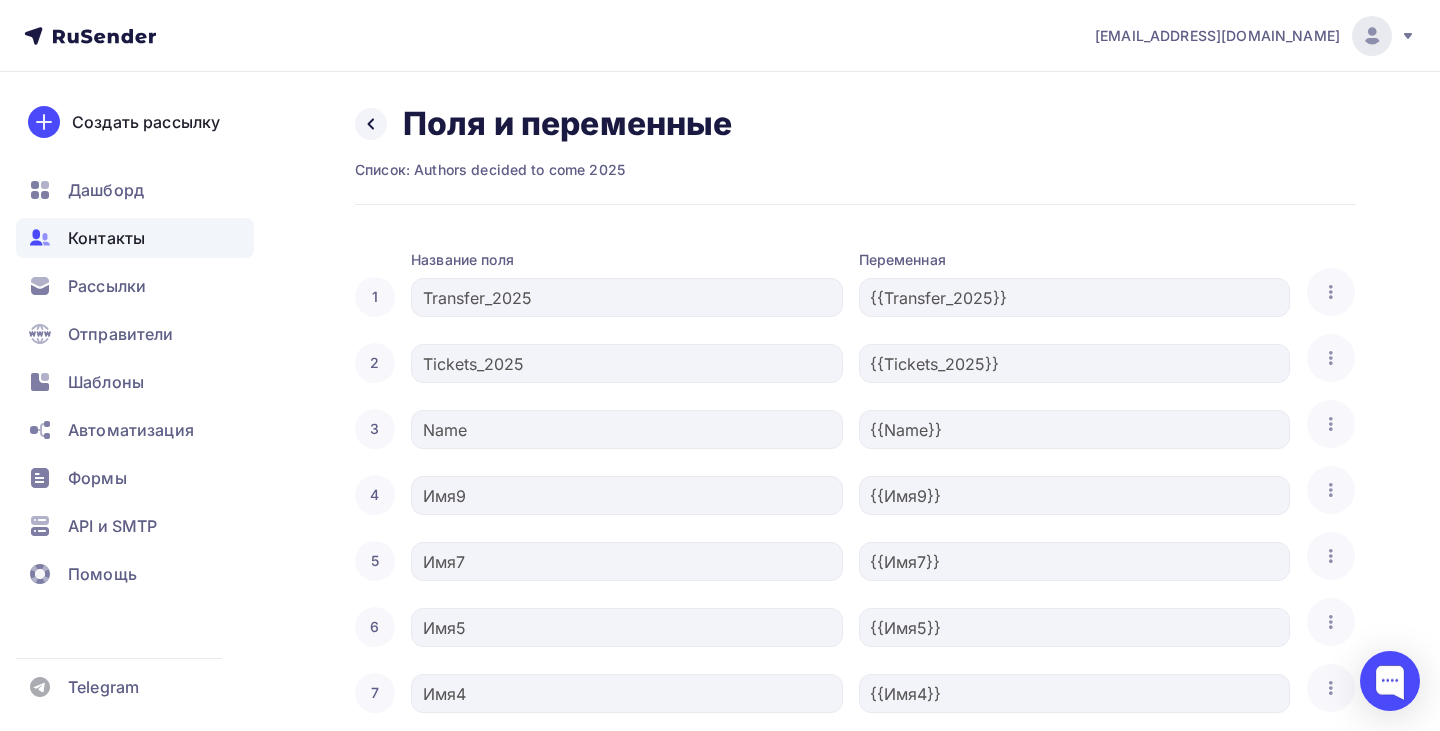 scroll, scrollTop: 135, scrollLeft: 0, axis: vertical 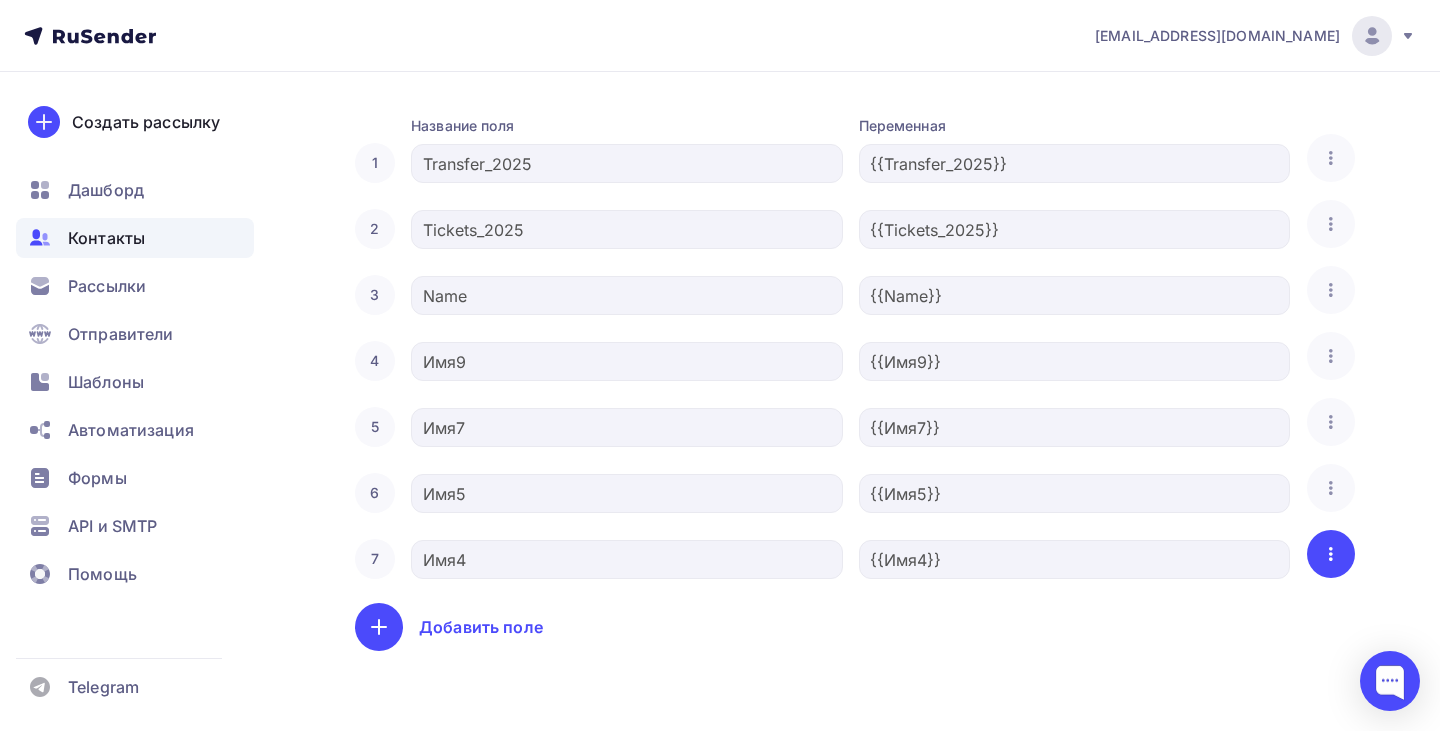 click 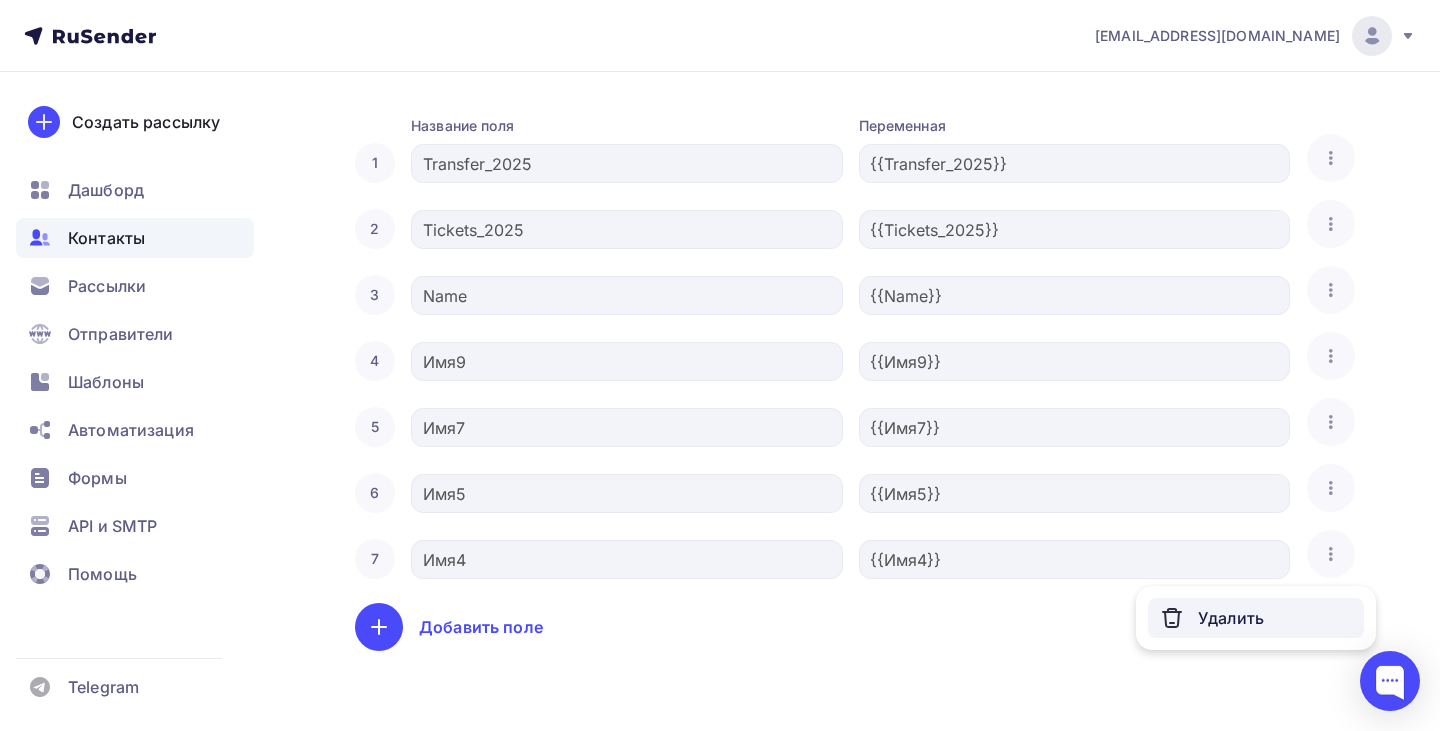 click on "Удалить" at bounding box center (1256, 618) 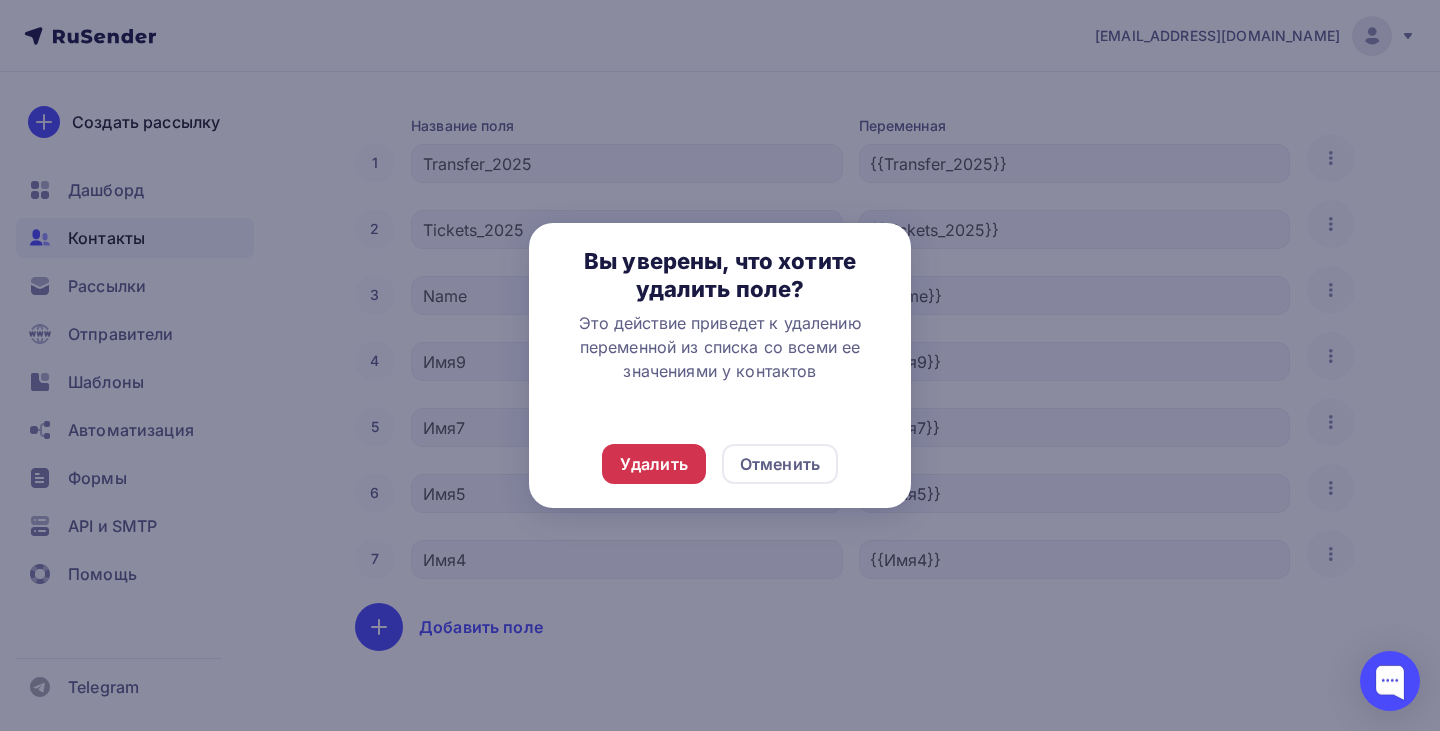 click on "Удалить" at bounding box center [654, 464] 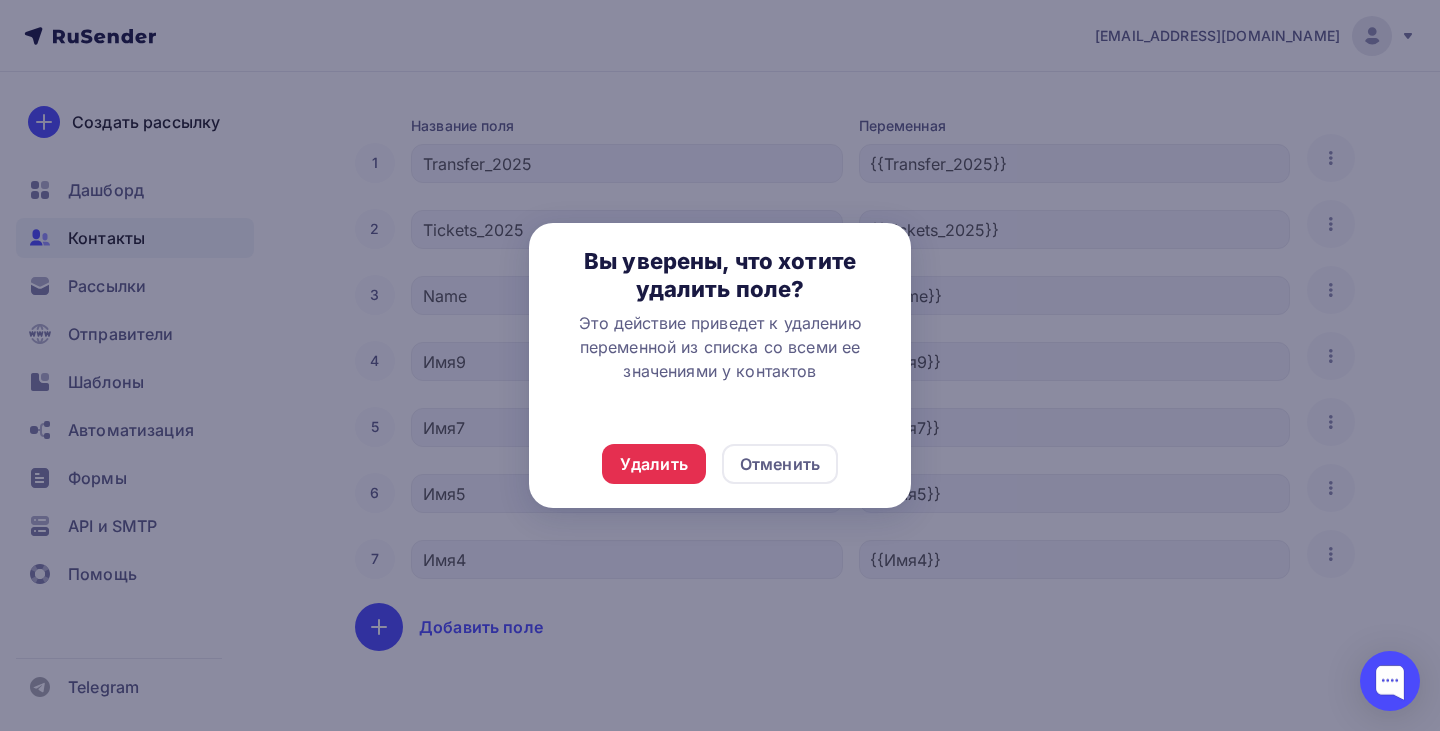 scroll, scrollTop: 0, scrollLeft: 0, axis: both 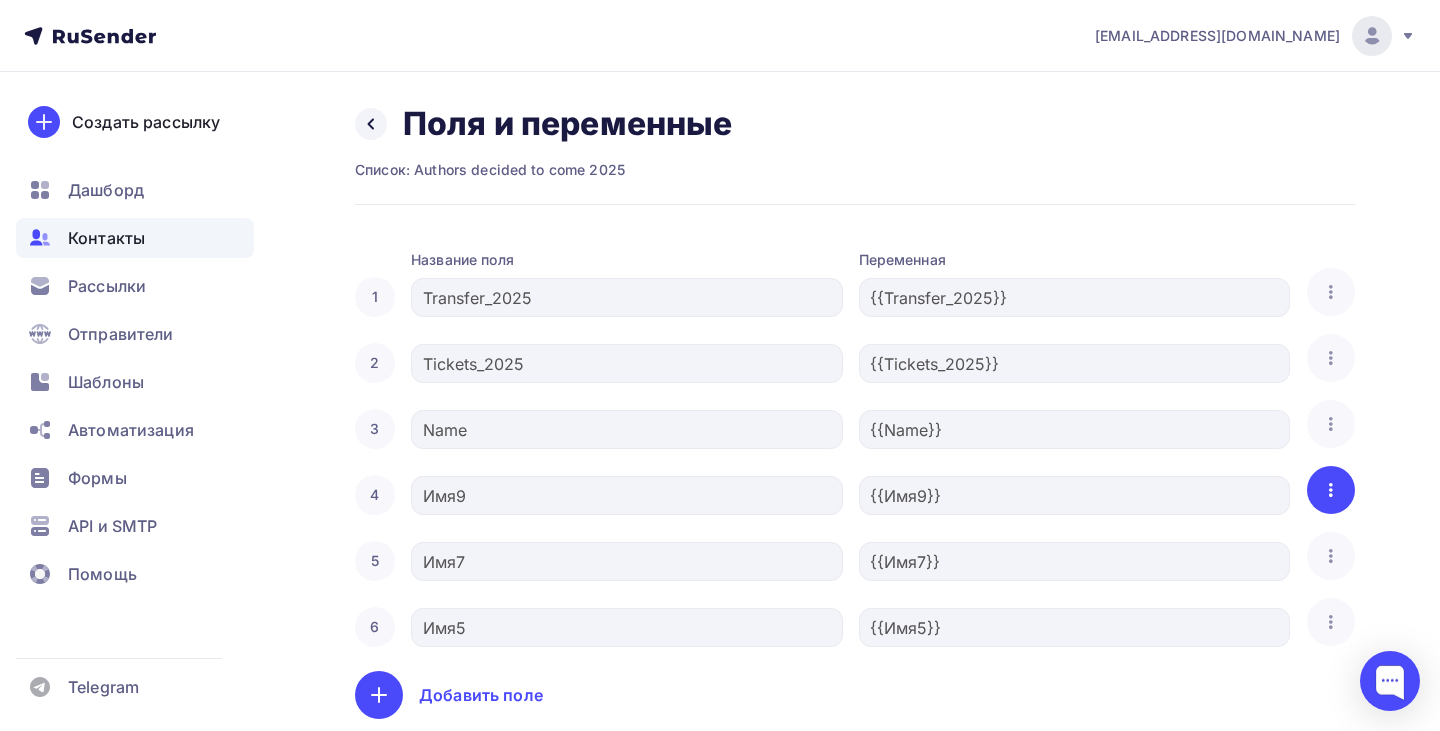 click 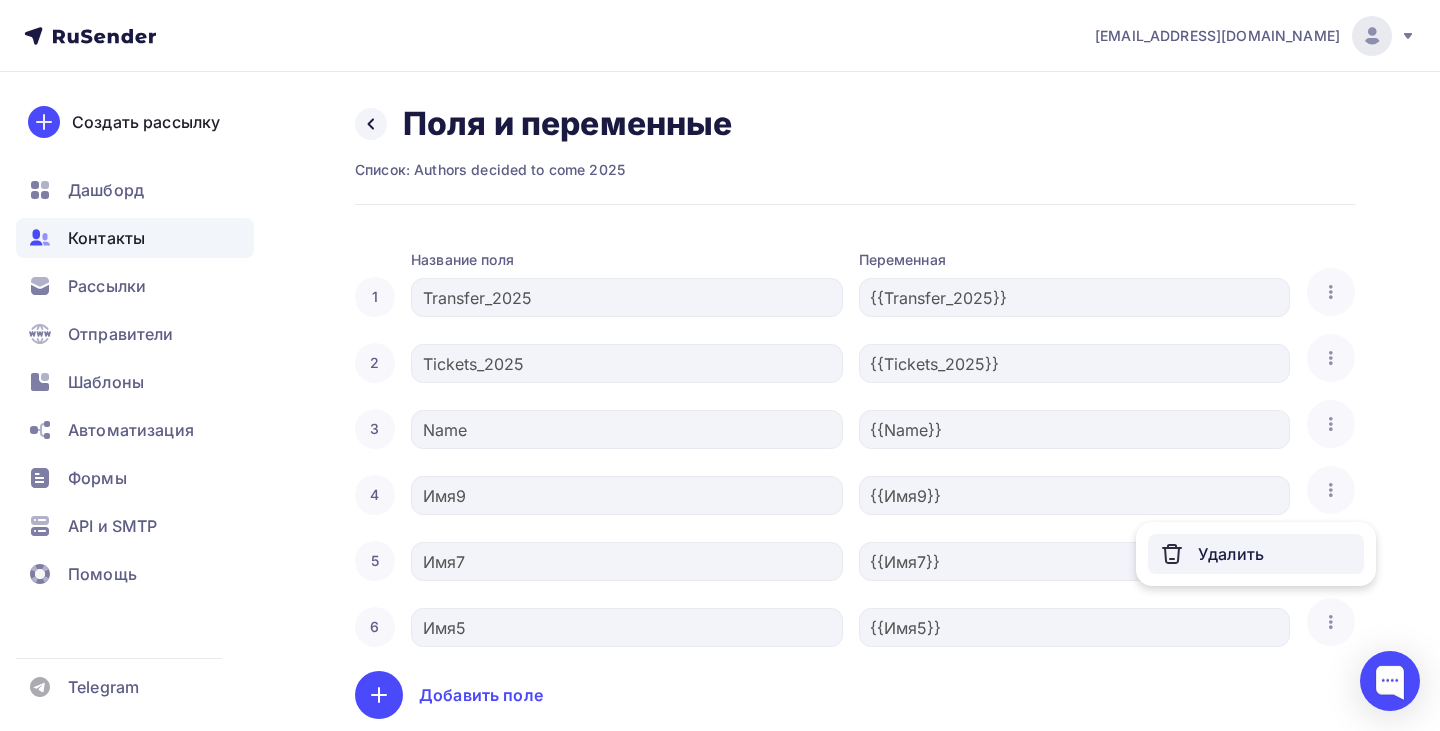 click on "Удалить" at bounding box center [1256, 554] 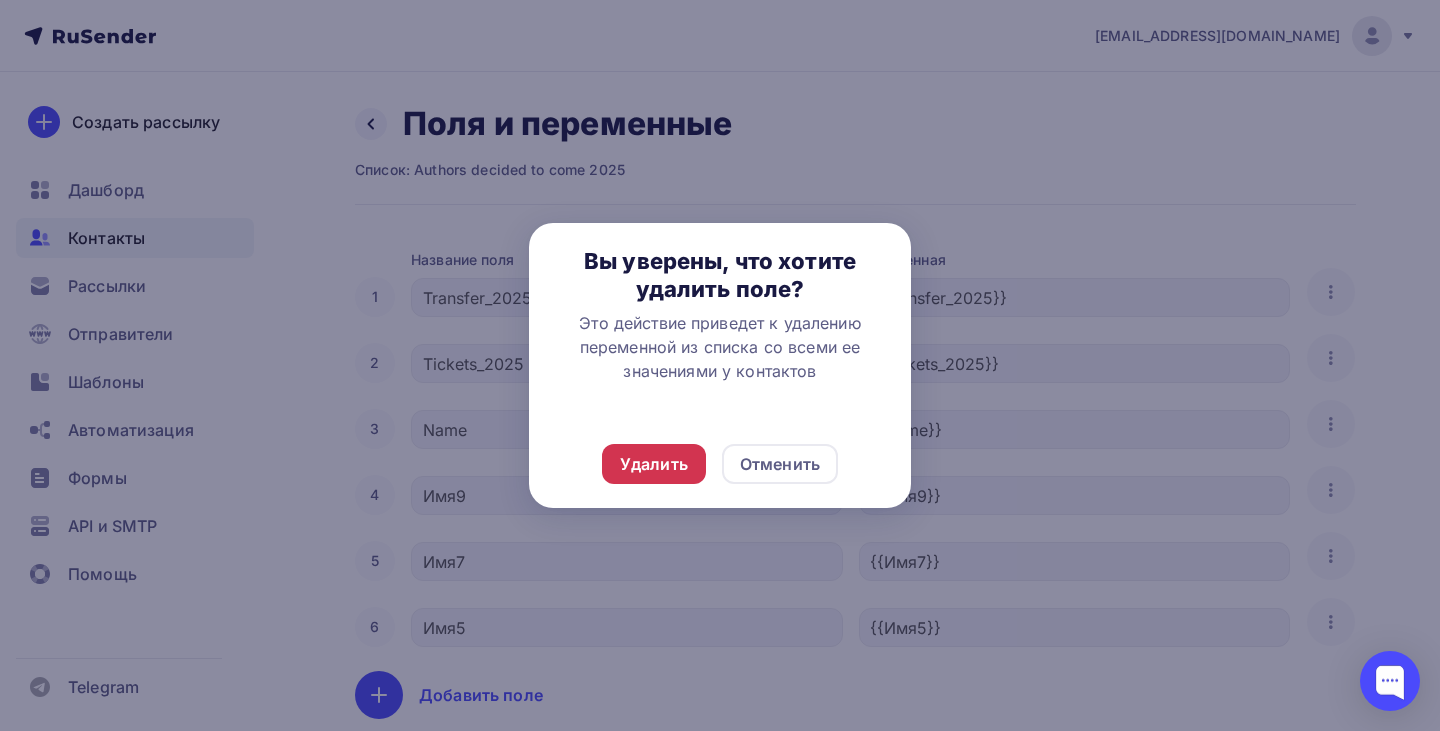 click on "Удалить" at bounding box center [654, 464] 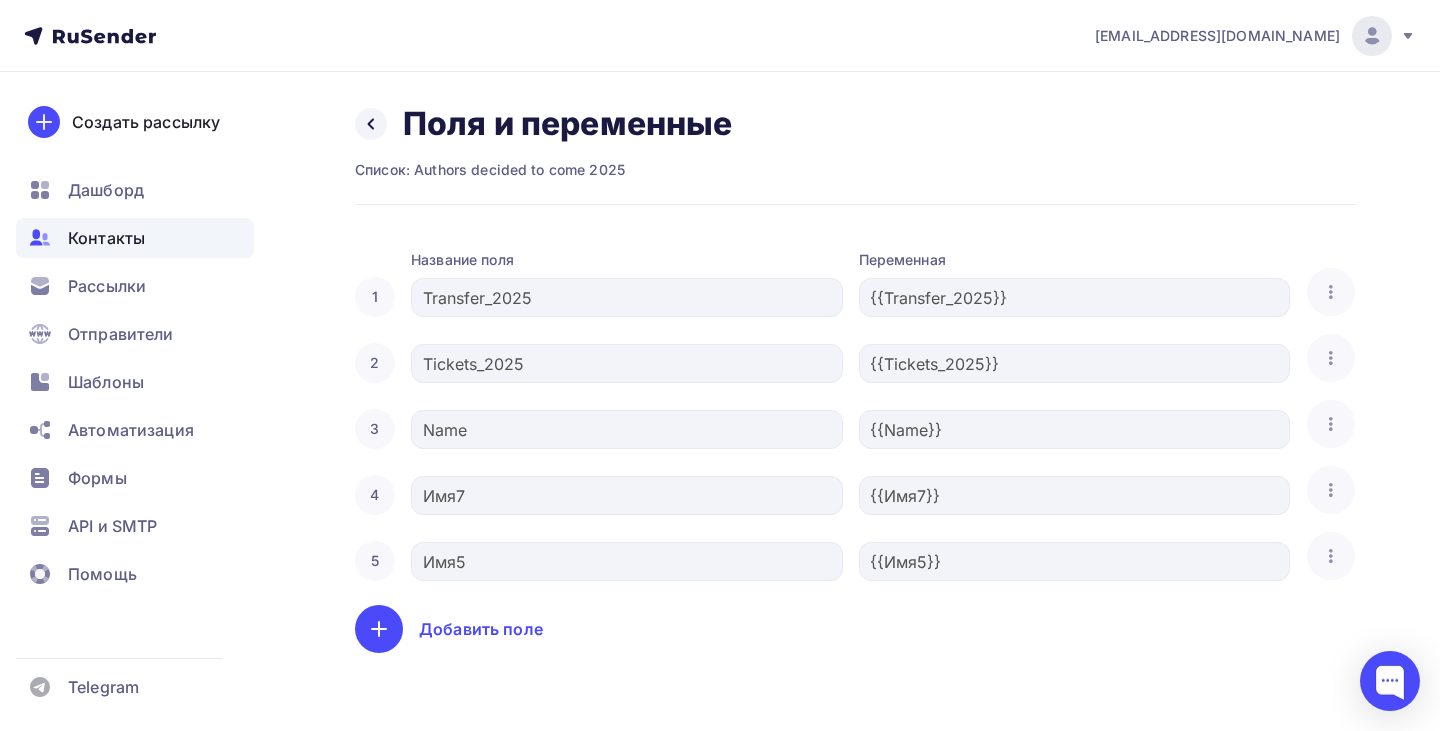 click on "Назад         Поля и переменные   Список: Authors decided to come 2025   1
Название поля    Transfer_2025
Переменная    {{Transfer_2025}}
Удалить
2     Tickets_2025           {{Tickets_2025}}
Удалить
3     Name           {{Name}}
Удалить
4     Имя7           {{Имя7}}
Удалить
5     Имя5           {{Имя5}}
Удалить
Добавить поле" at bounding box center [720, 402] 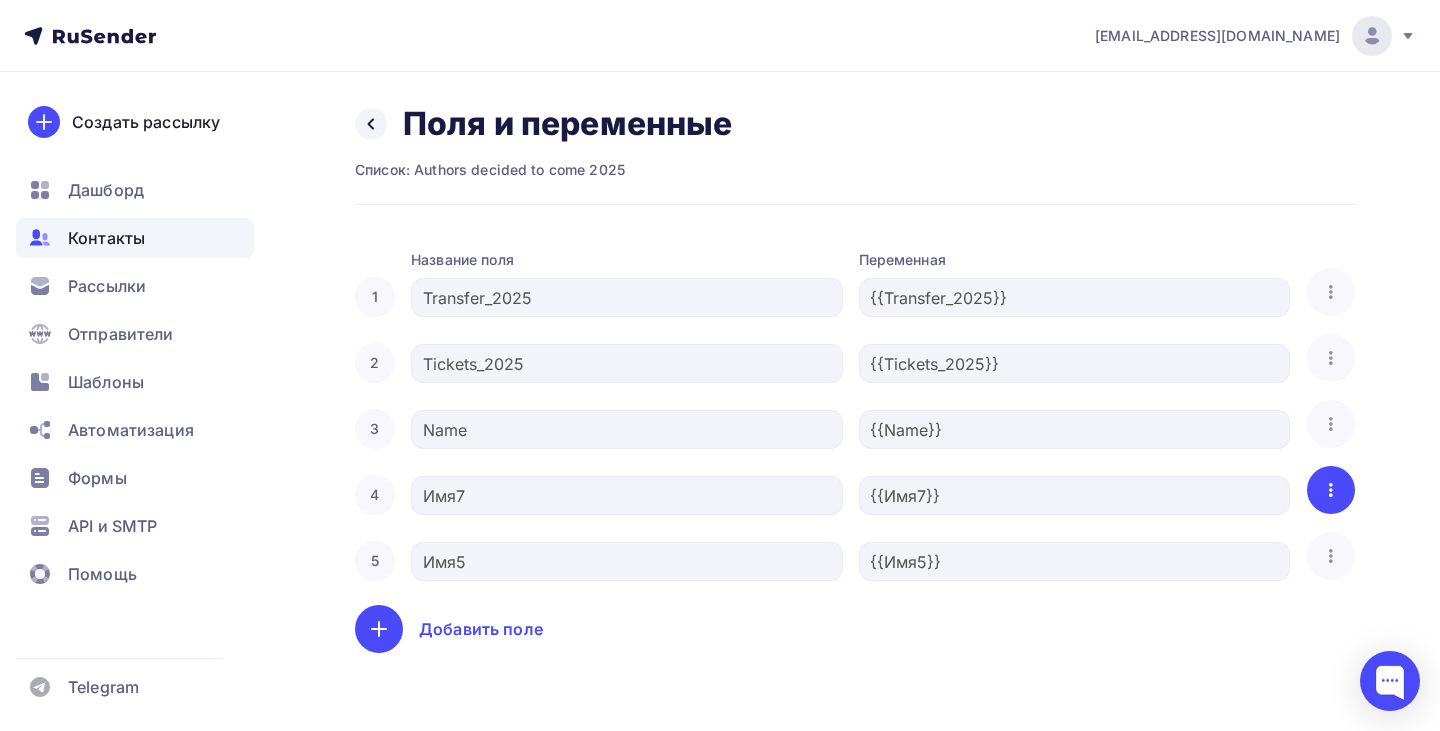 click at bounding box center [1331, 490] 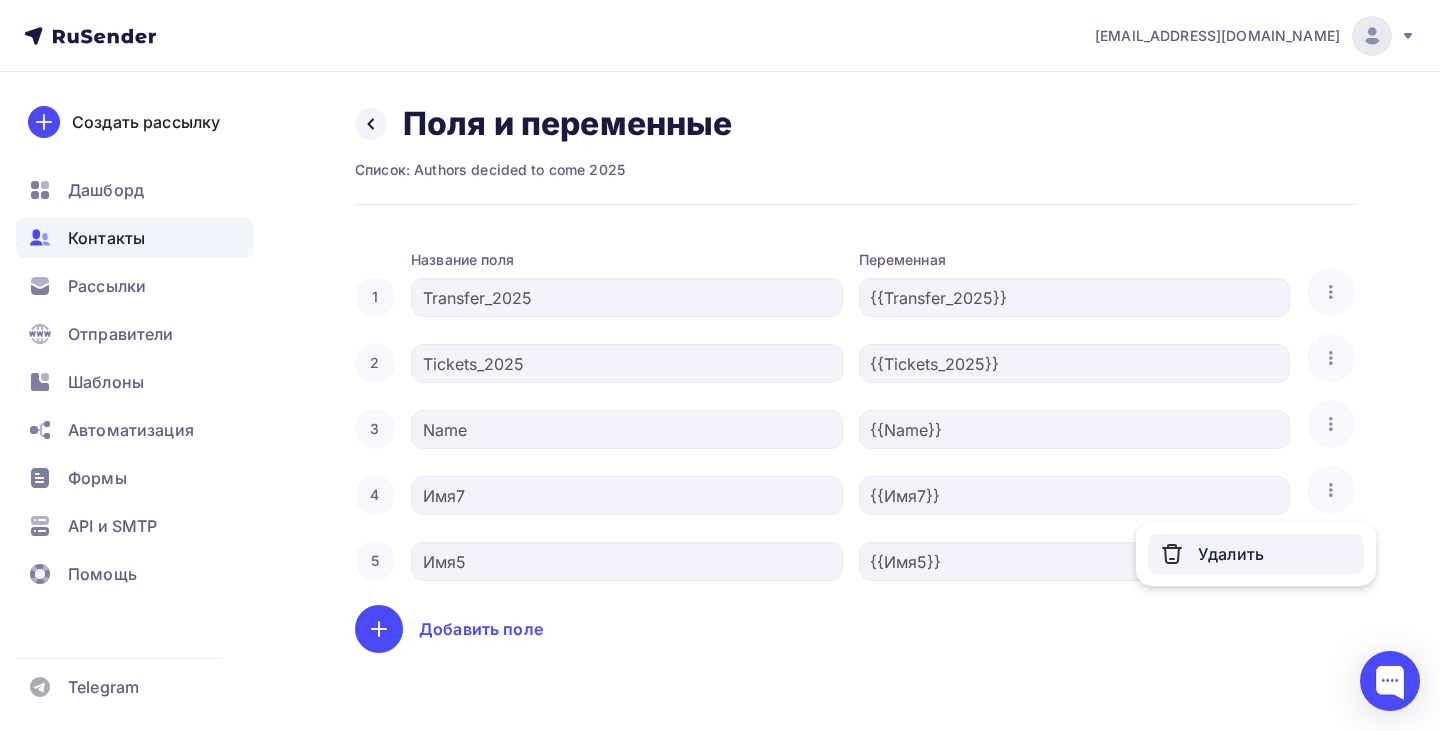 click on "Удалить" at bounding box center (1256, 554) 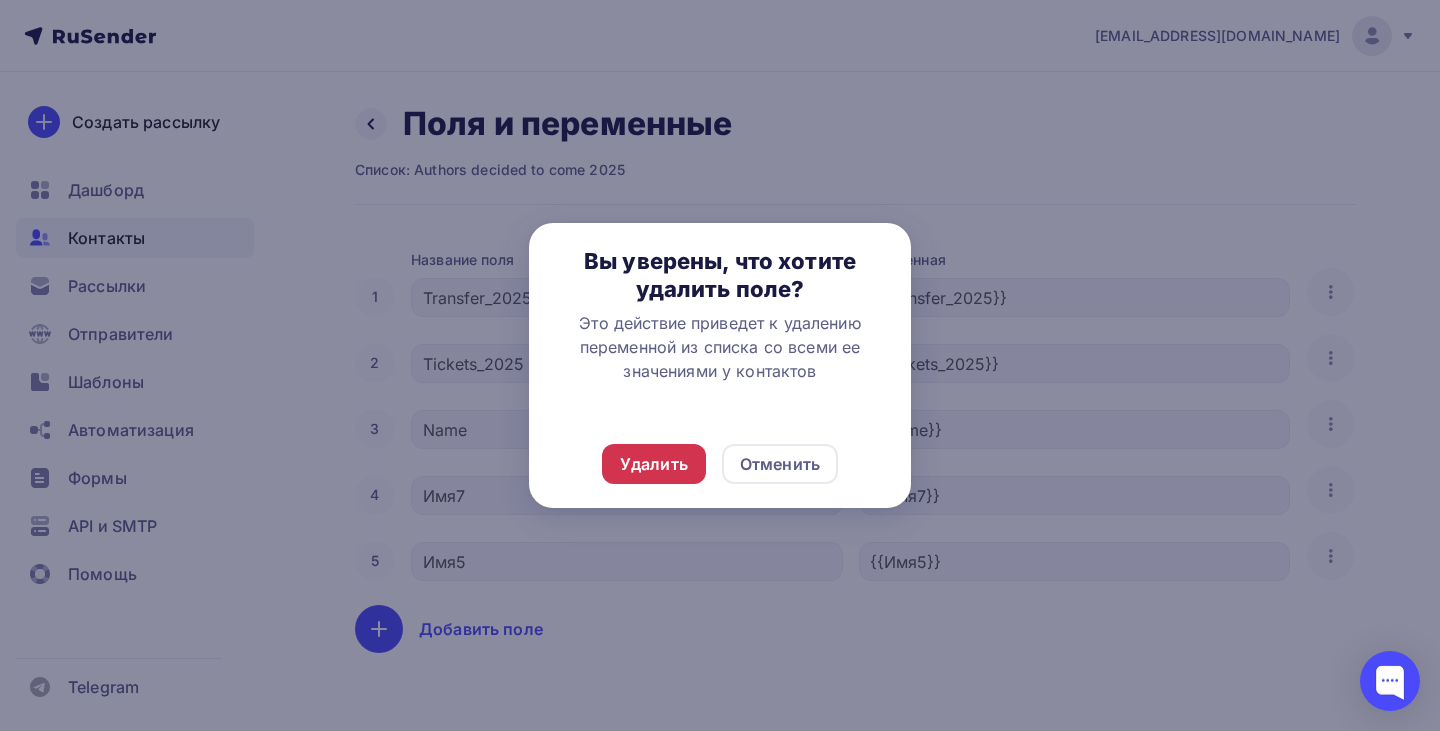 click on "Удалить" at bounding box center [654, 464] 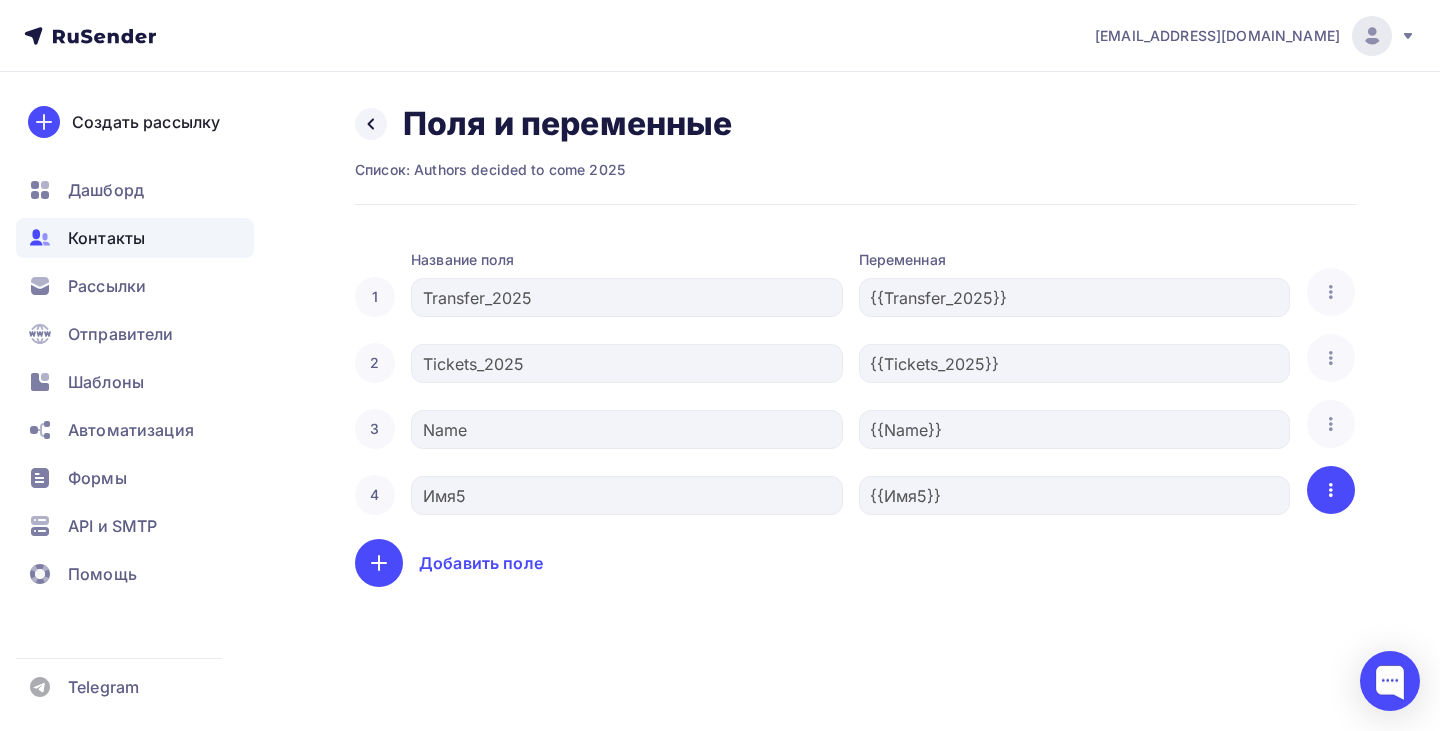click 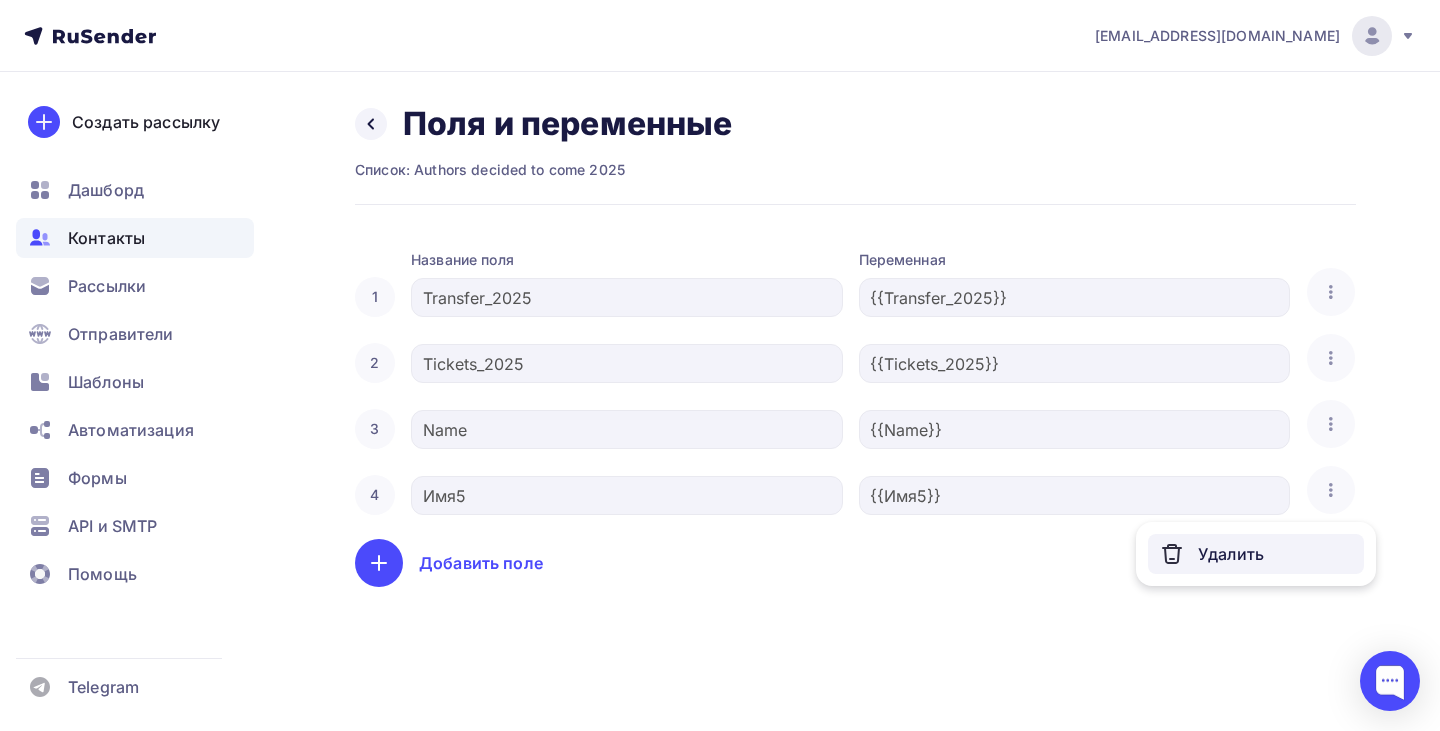 click on "Удалить" at bounding box center (1256, 554) 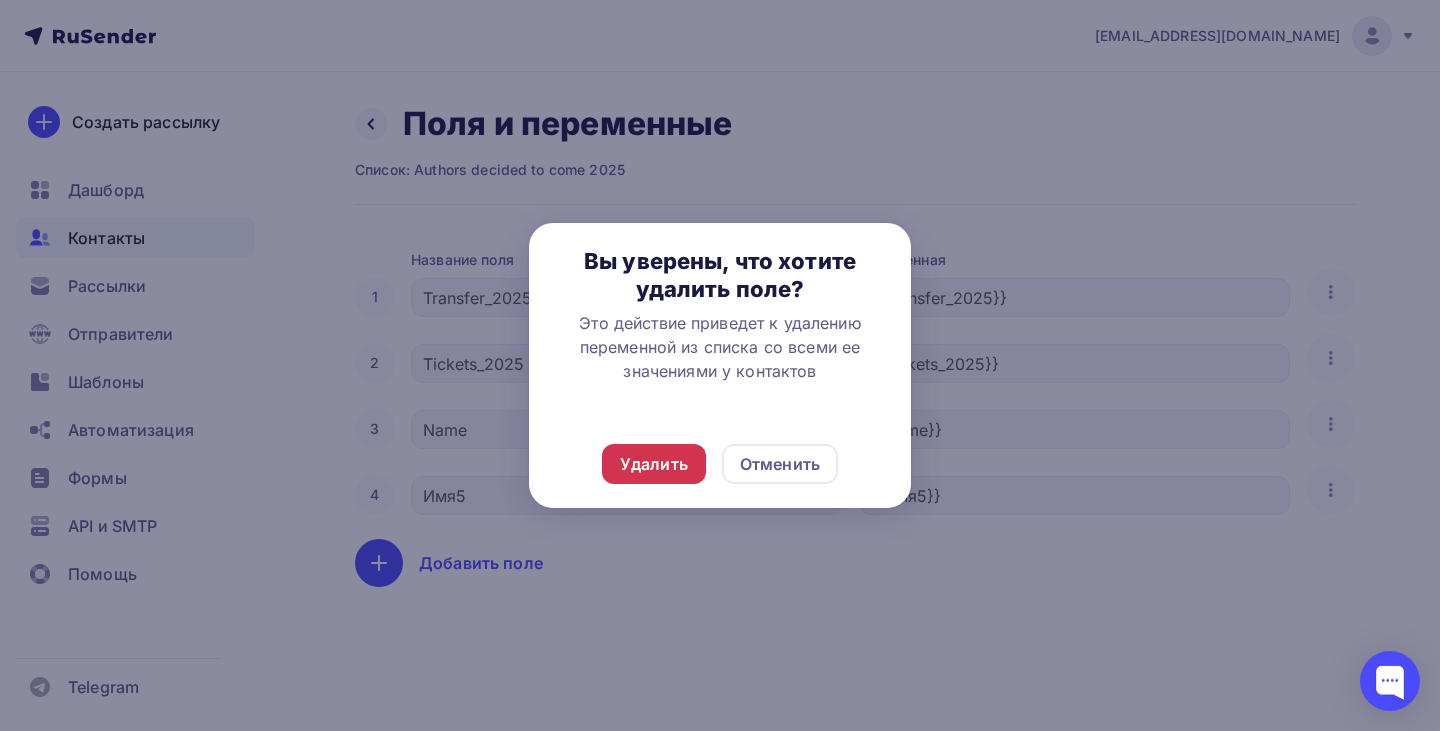click on "Удалить" at bounding box center [654, 464] 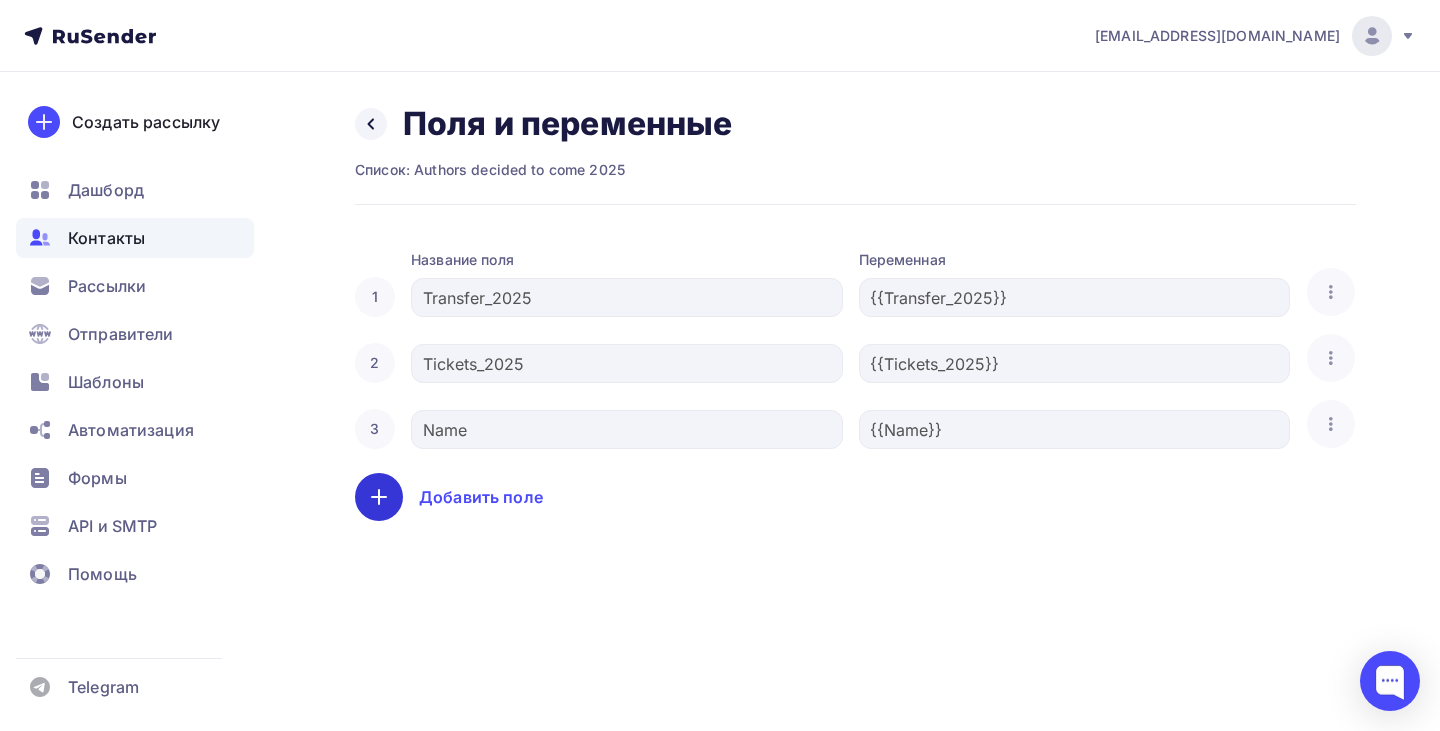 click at bounding box center [379, 497] 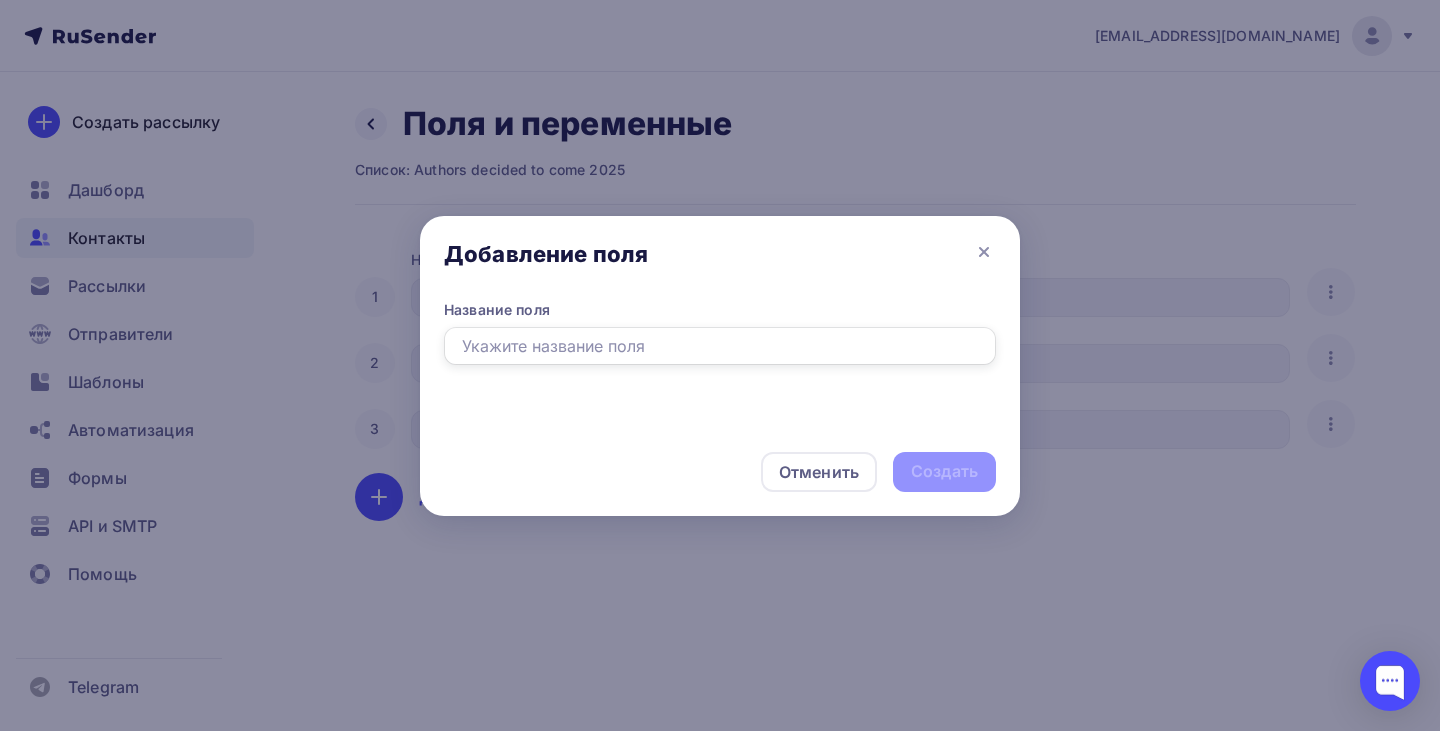 click at bounding box center [720, 346] 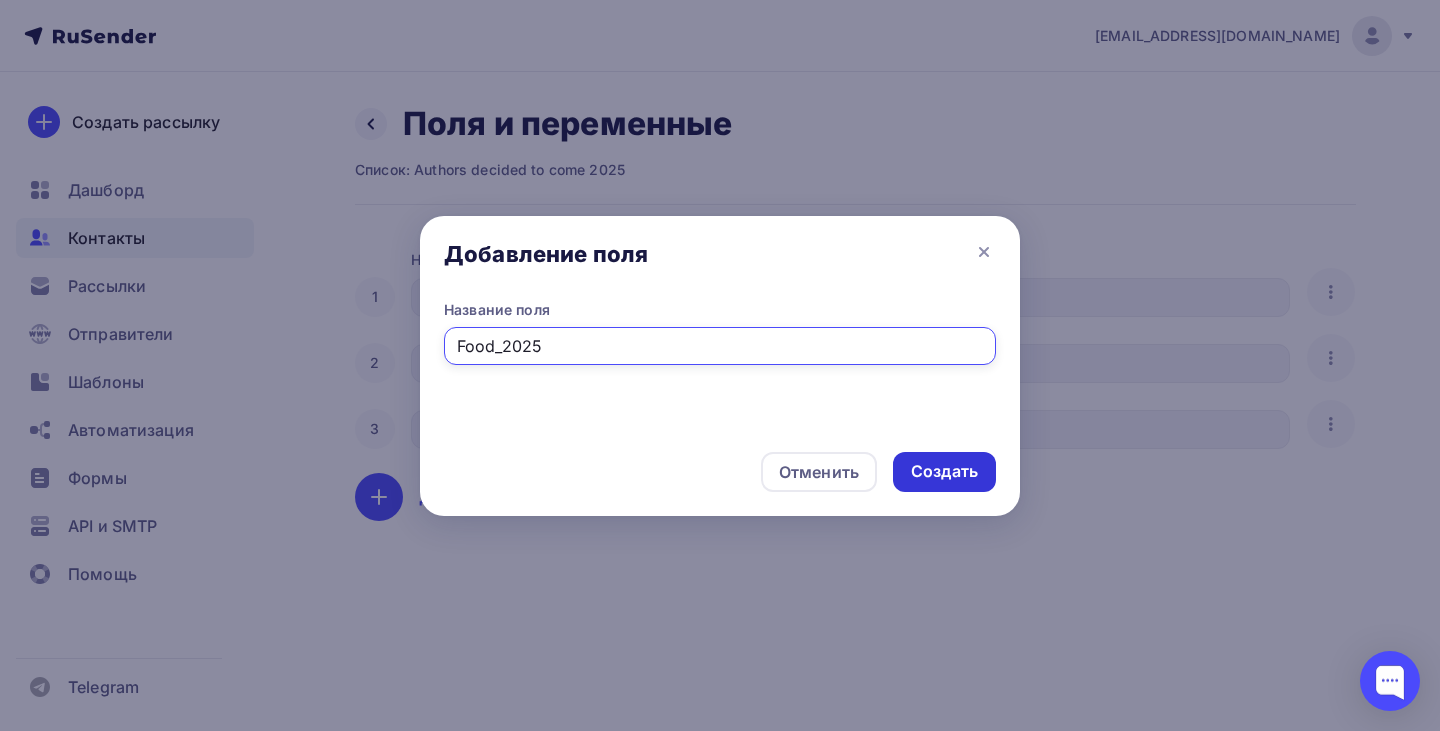 type on "Food_2025" 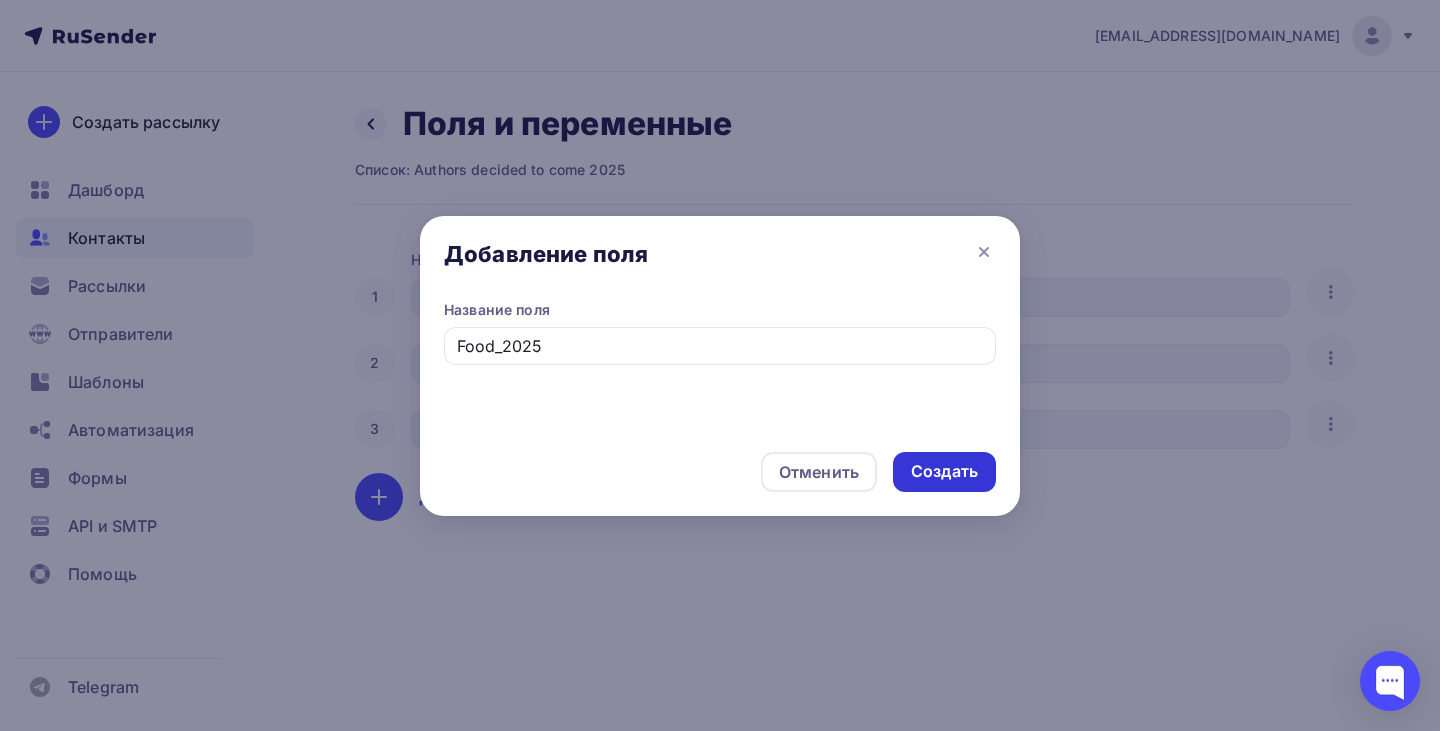 click on "Создать" at bounding box center [944, 471] 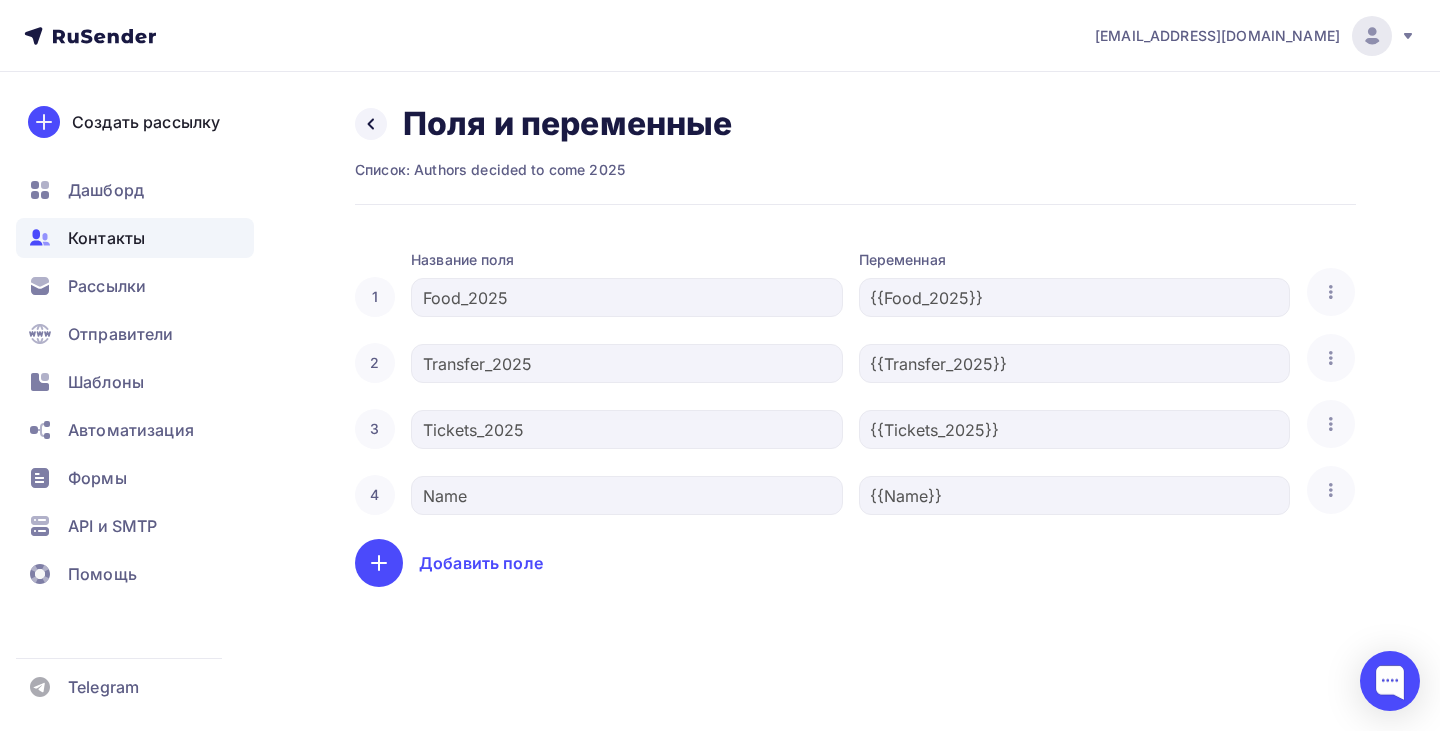 click on "Добавить поле" at bounding box center [481, 563] 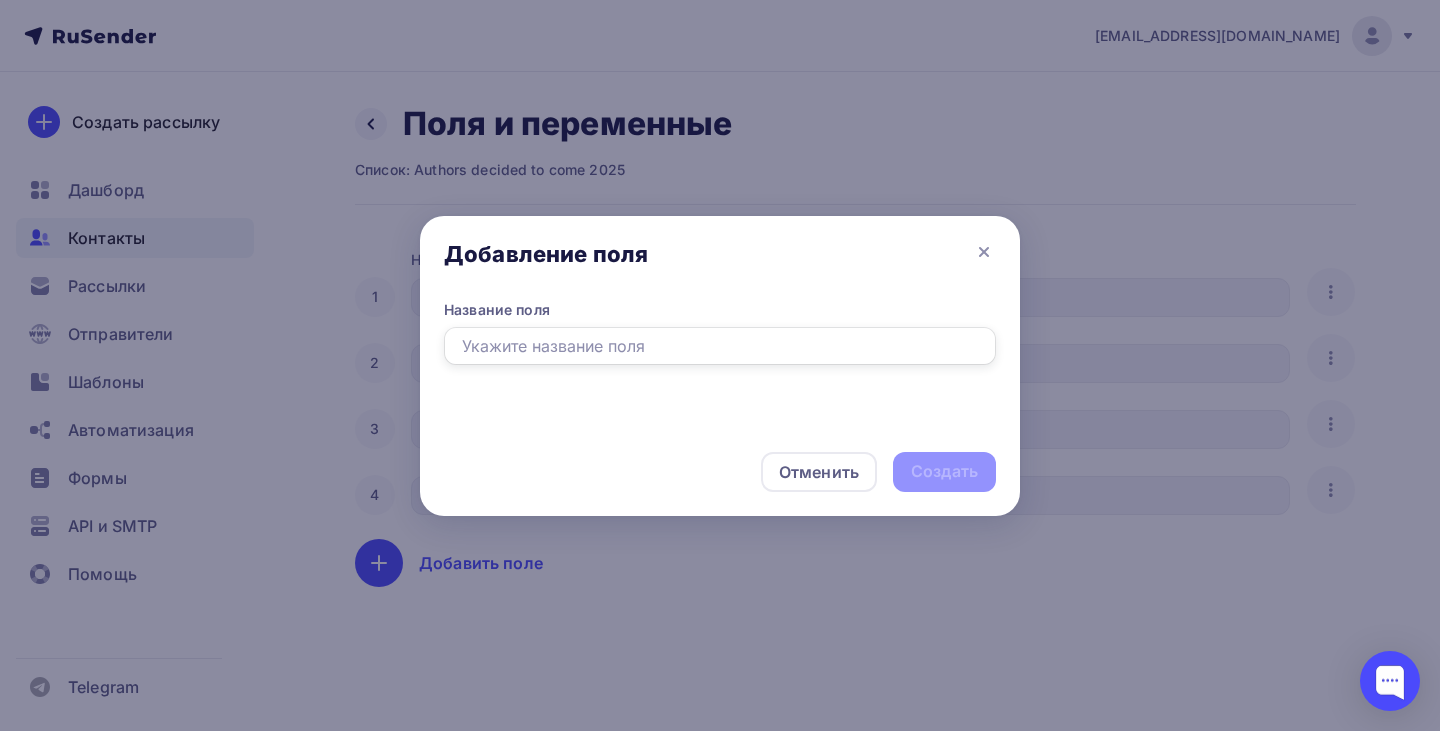 click at bounding box center [720, 346] 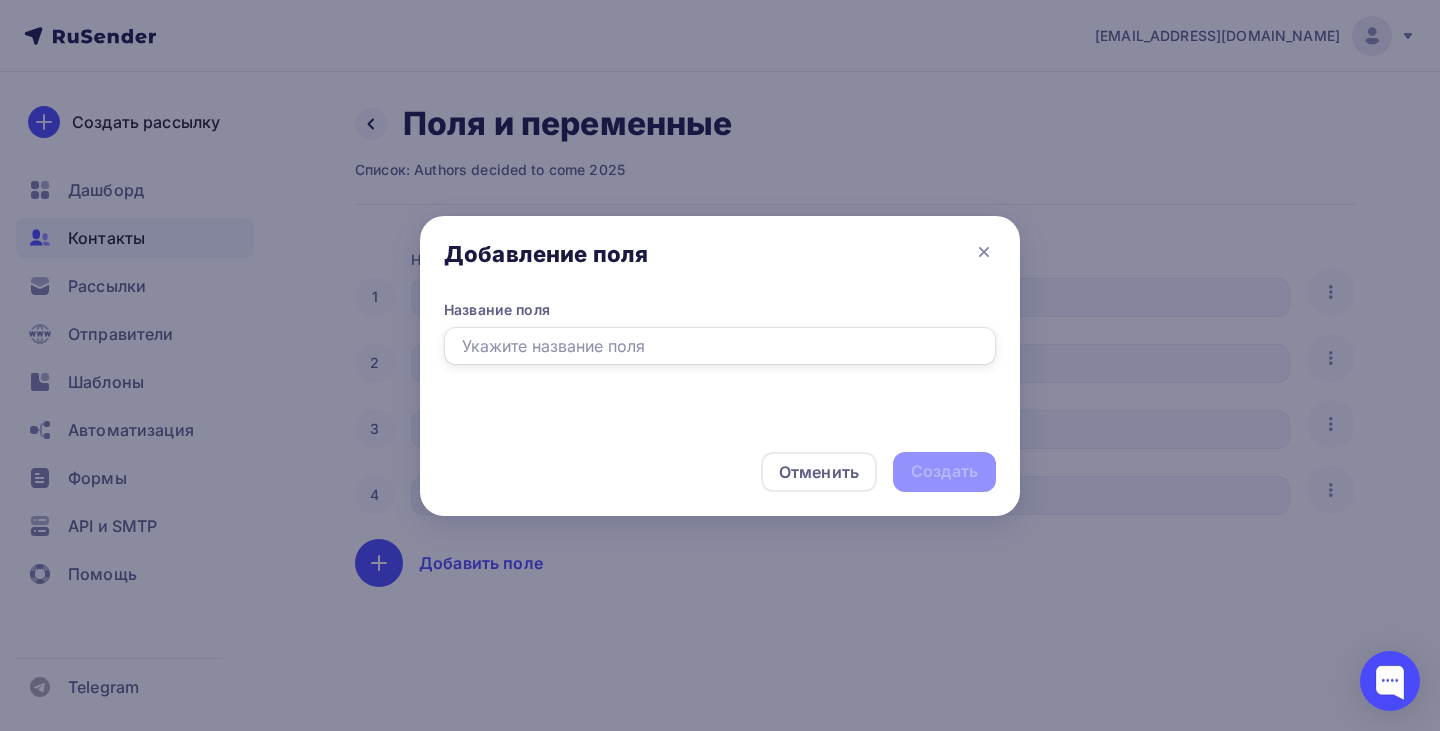 paste on "Tent_2024" 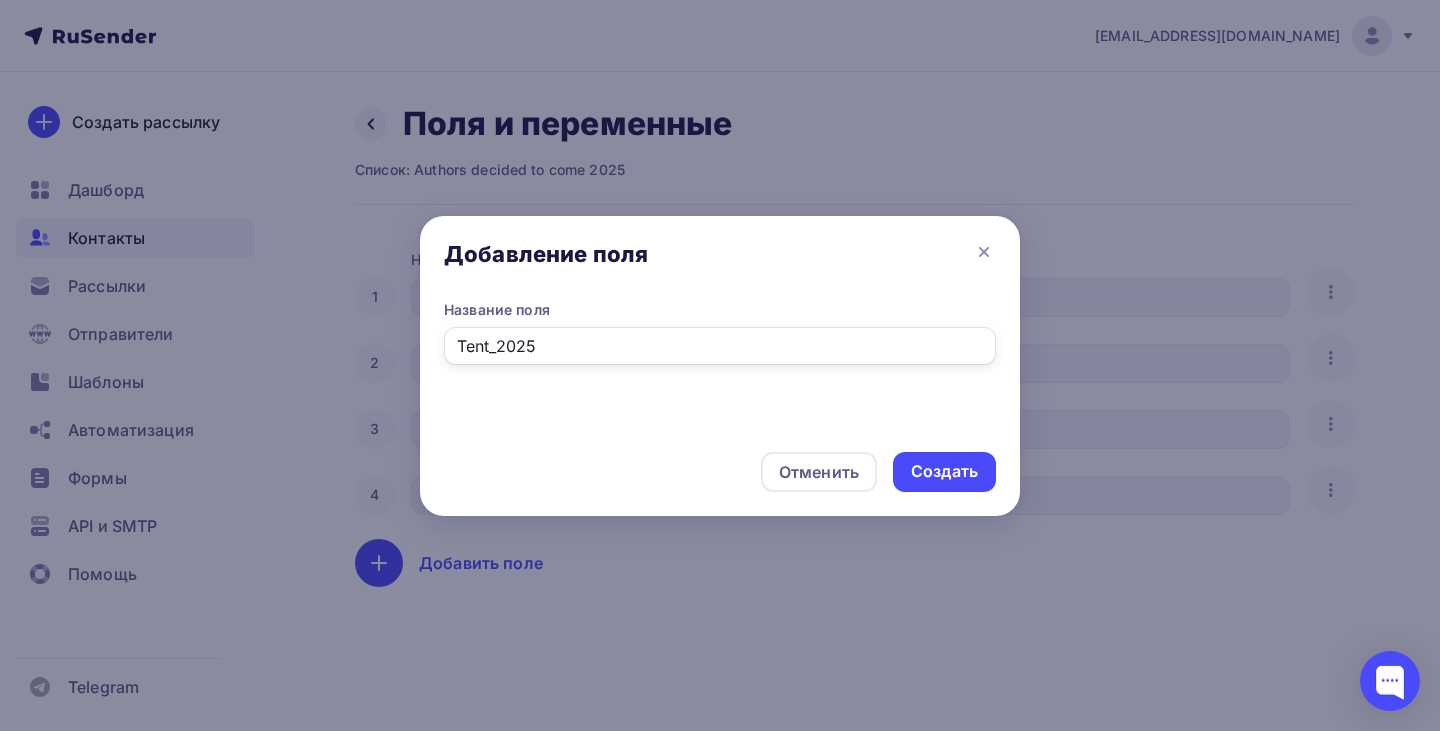 type on "Tent_2025" 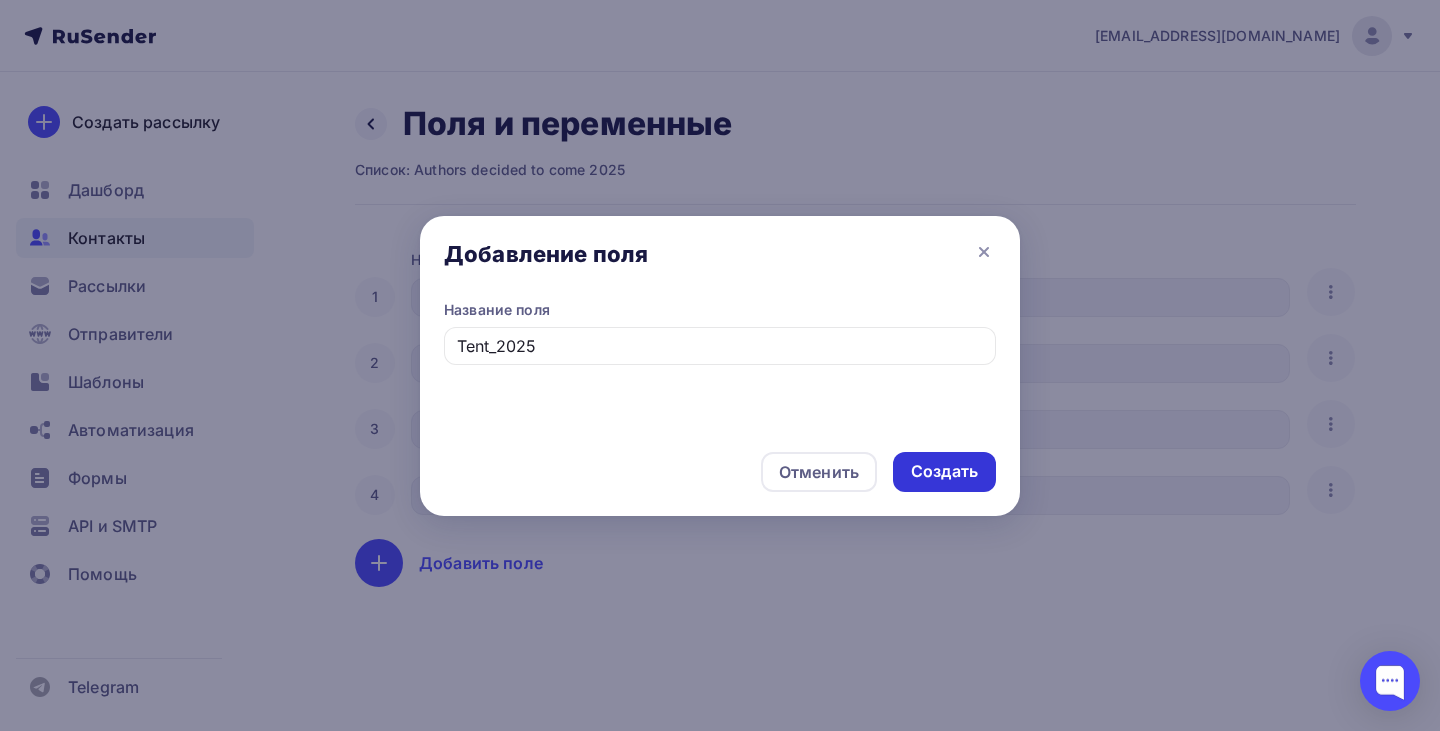 click on "Создать" at bounding box center [944, 471] 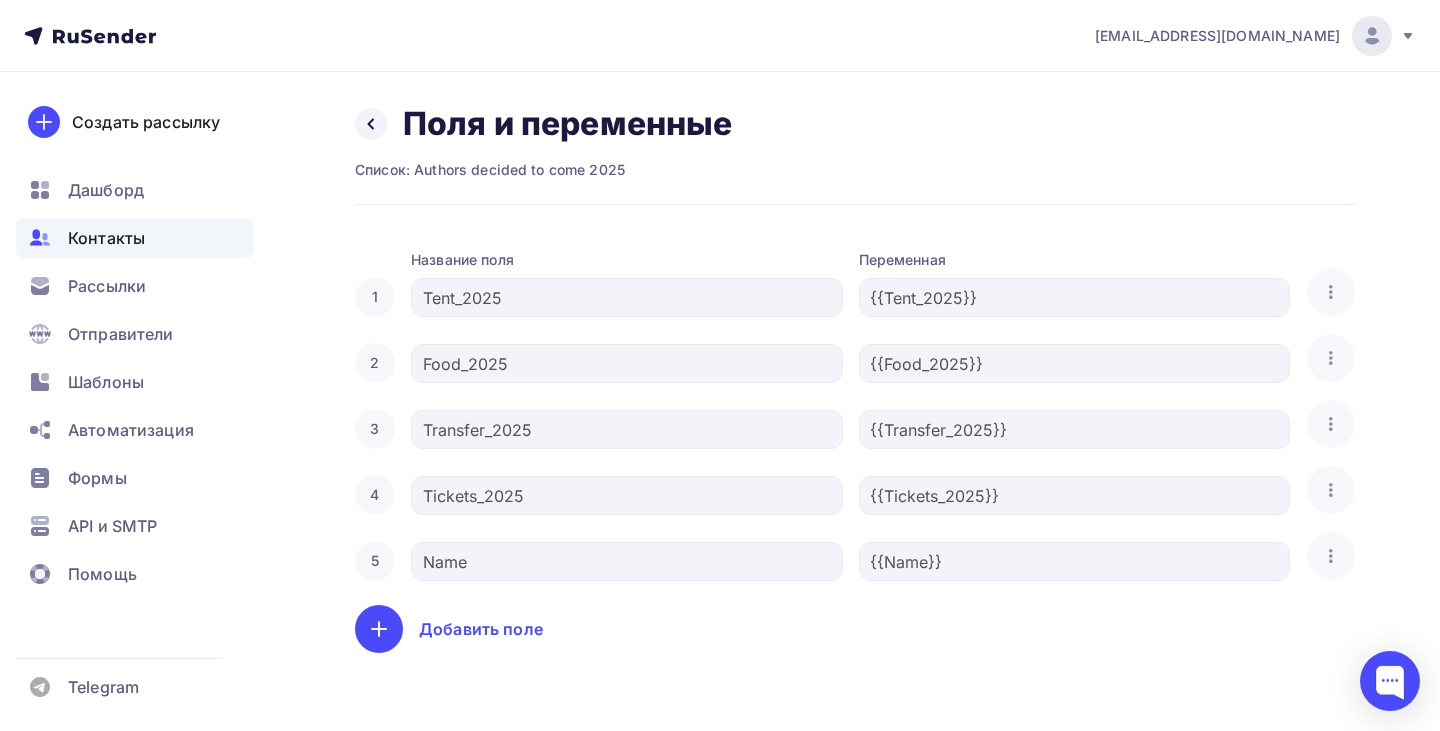 click on "Добавить поле" at bounding box center (449, 629) 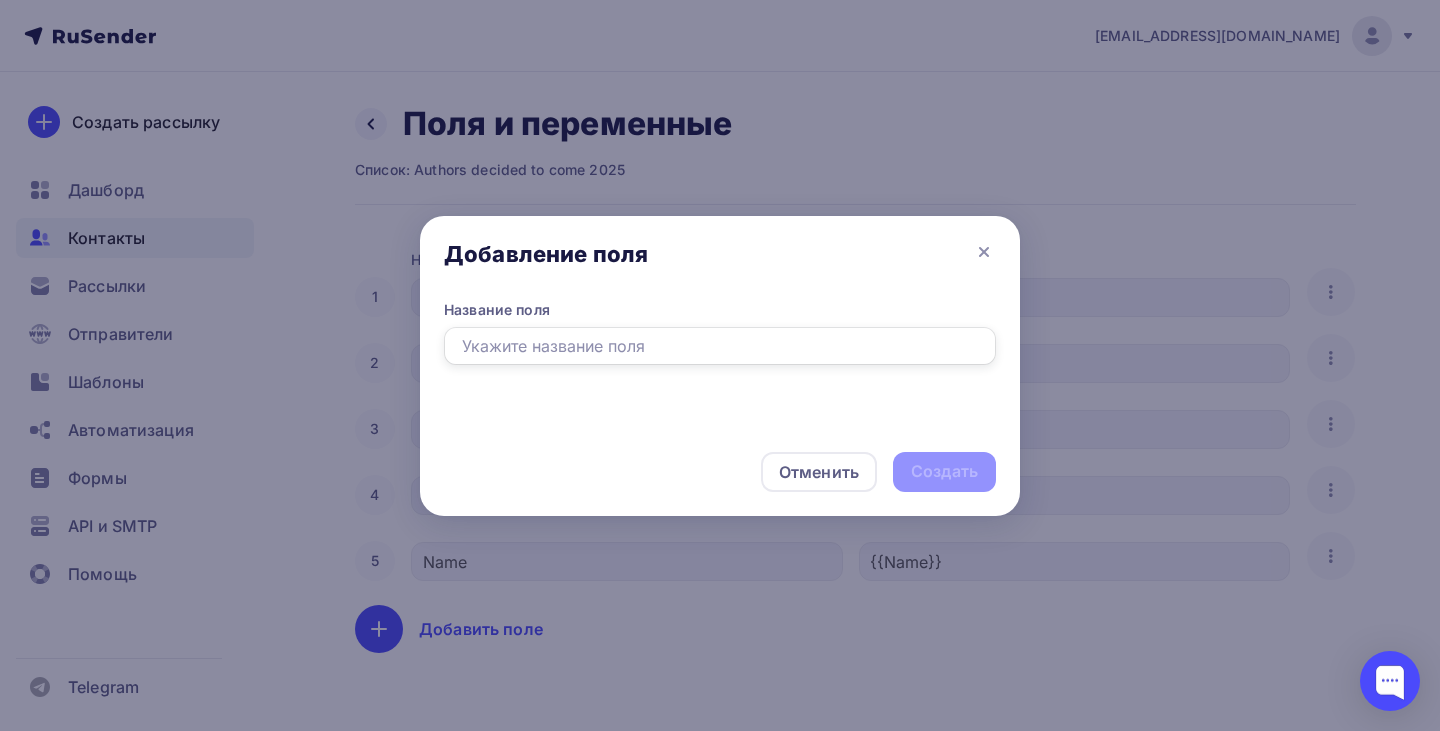 click at bounding box center [720, 346] 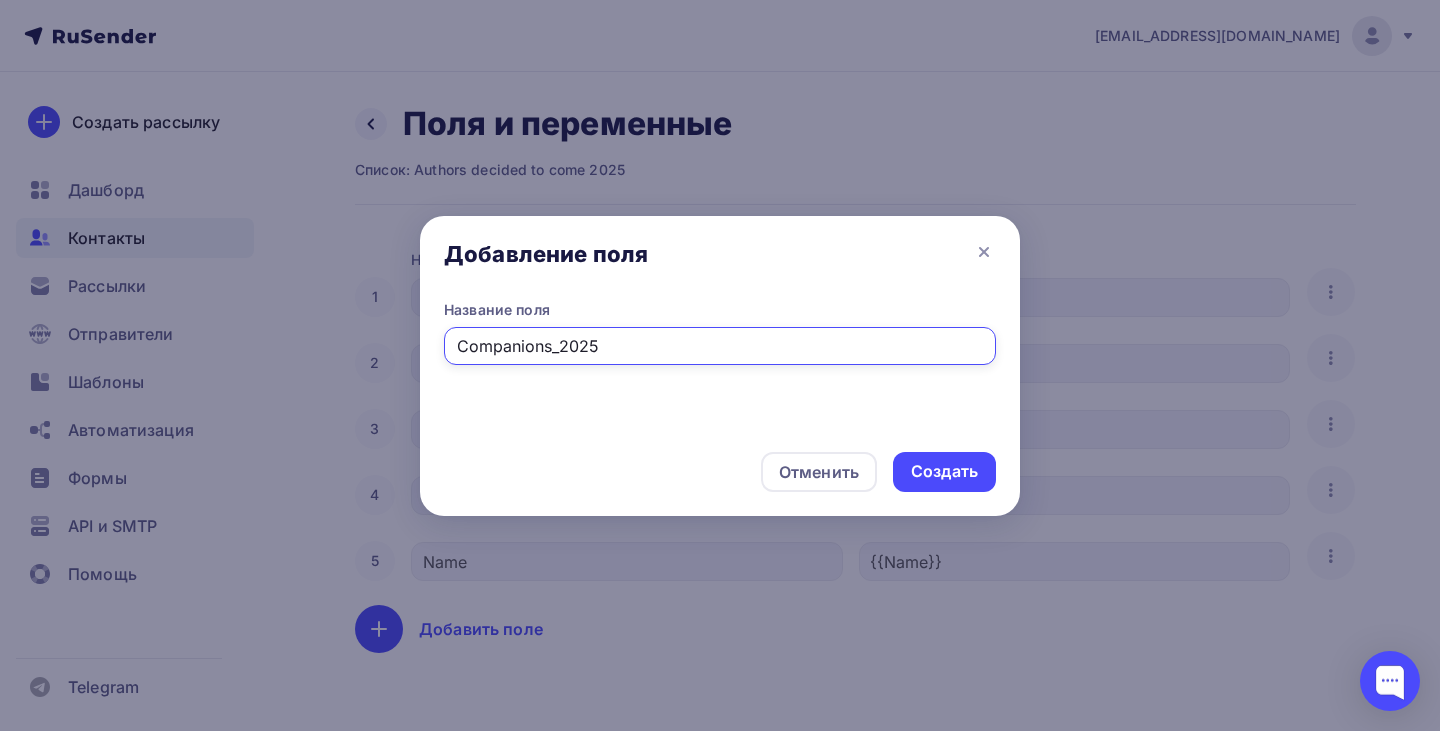 type on "Companions_2025" 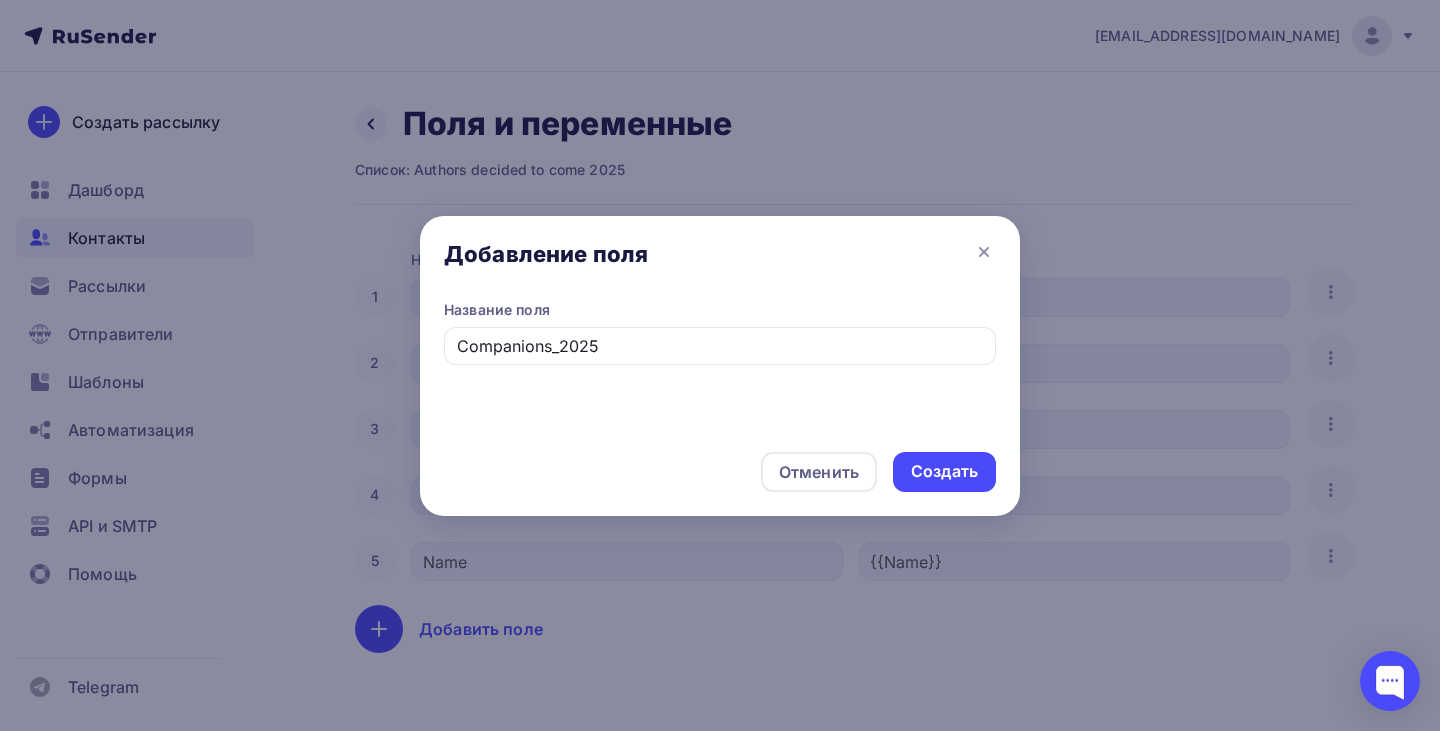 click on "Отменить
Создать" at bounding box center [720, 472] 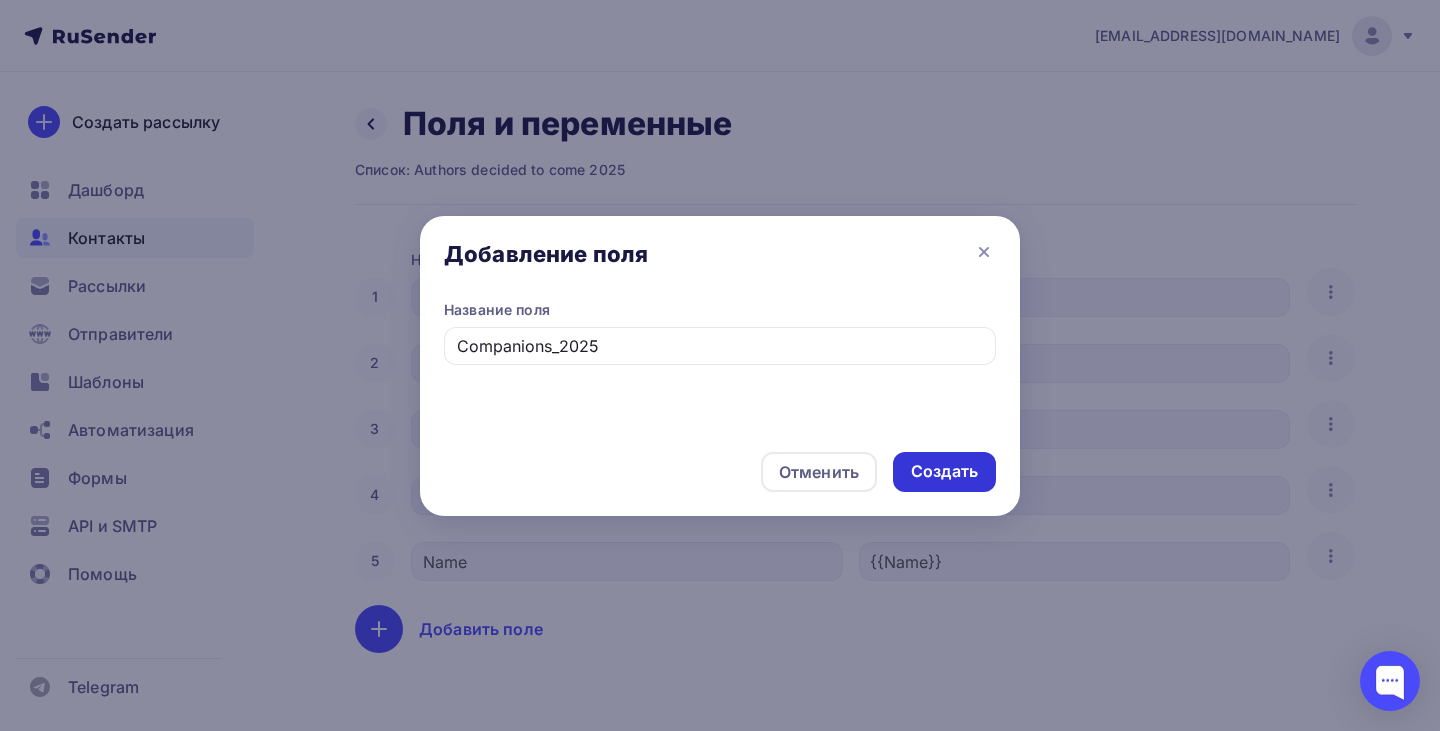click on "Создать" at bounding box center [944, 471] 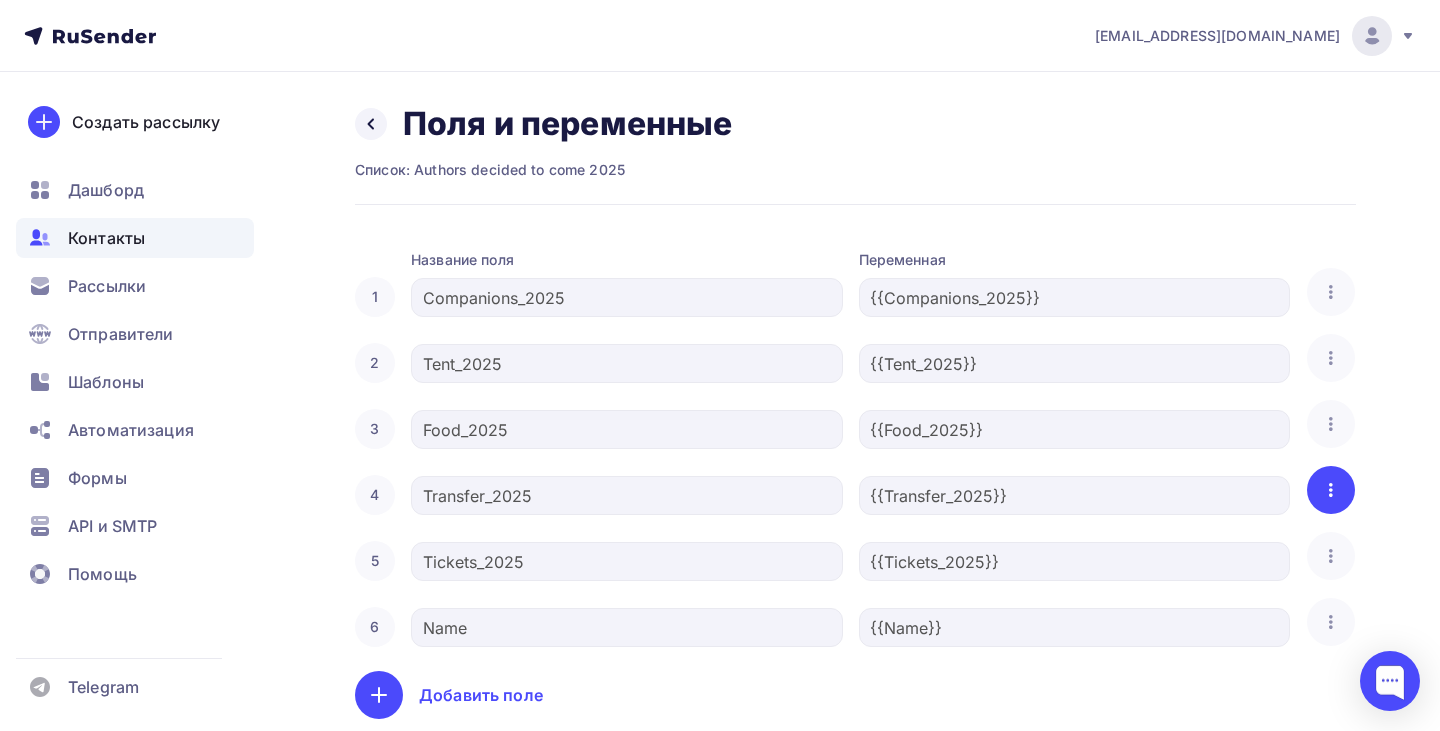 click at bounding box center [1331, 490] 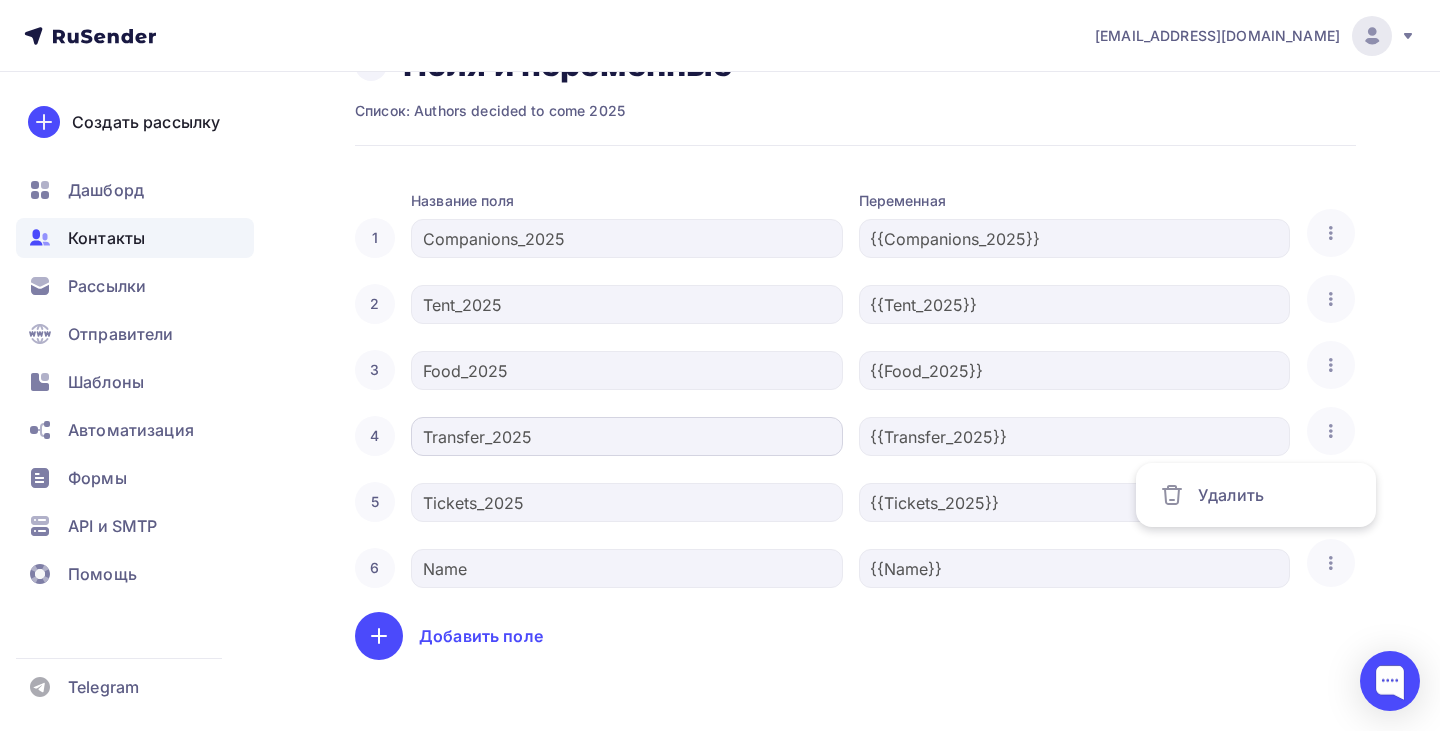 scroll, scrollTop: 69, scrollLeft: 0, axis: vertical 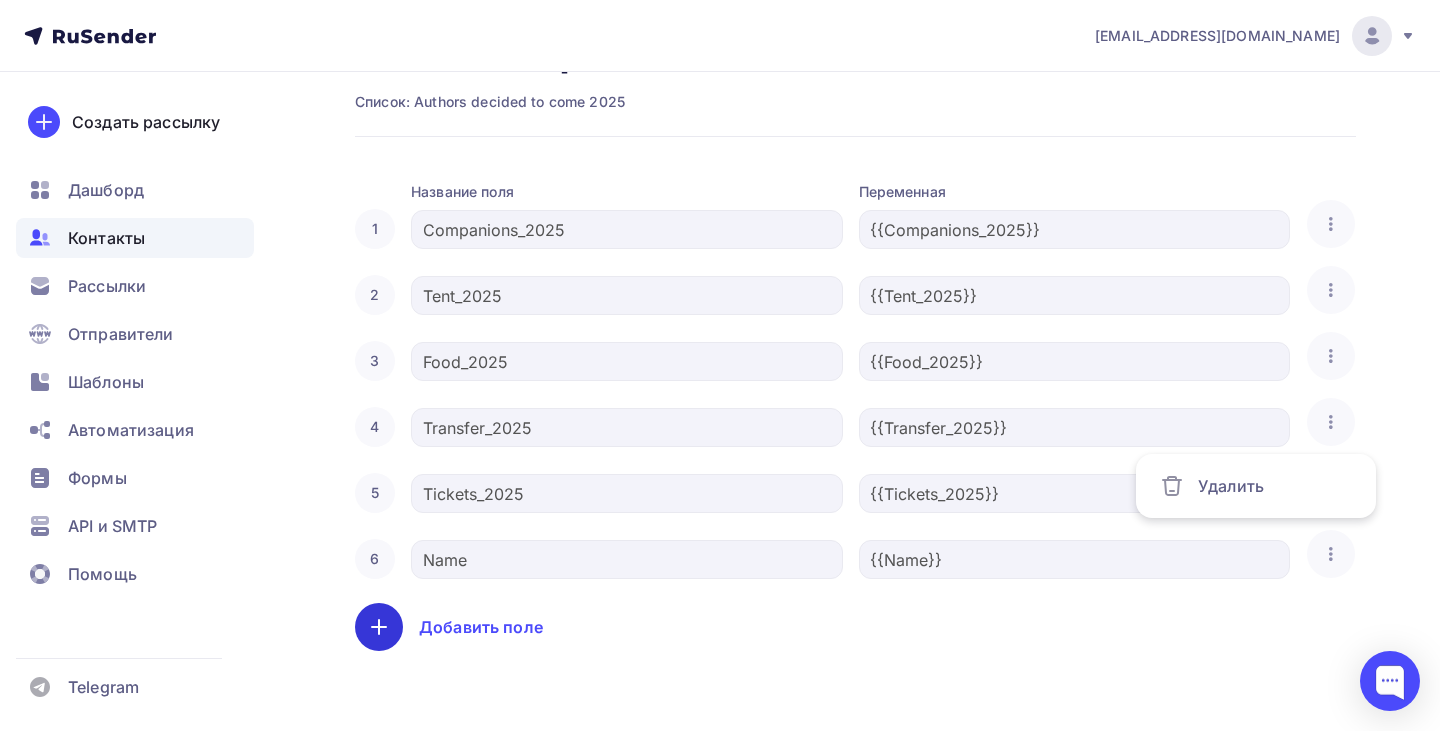 click at bounding box center [379, 627] 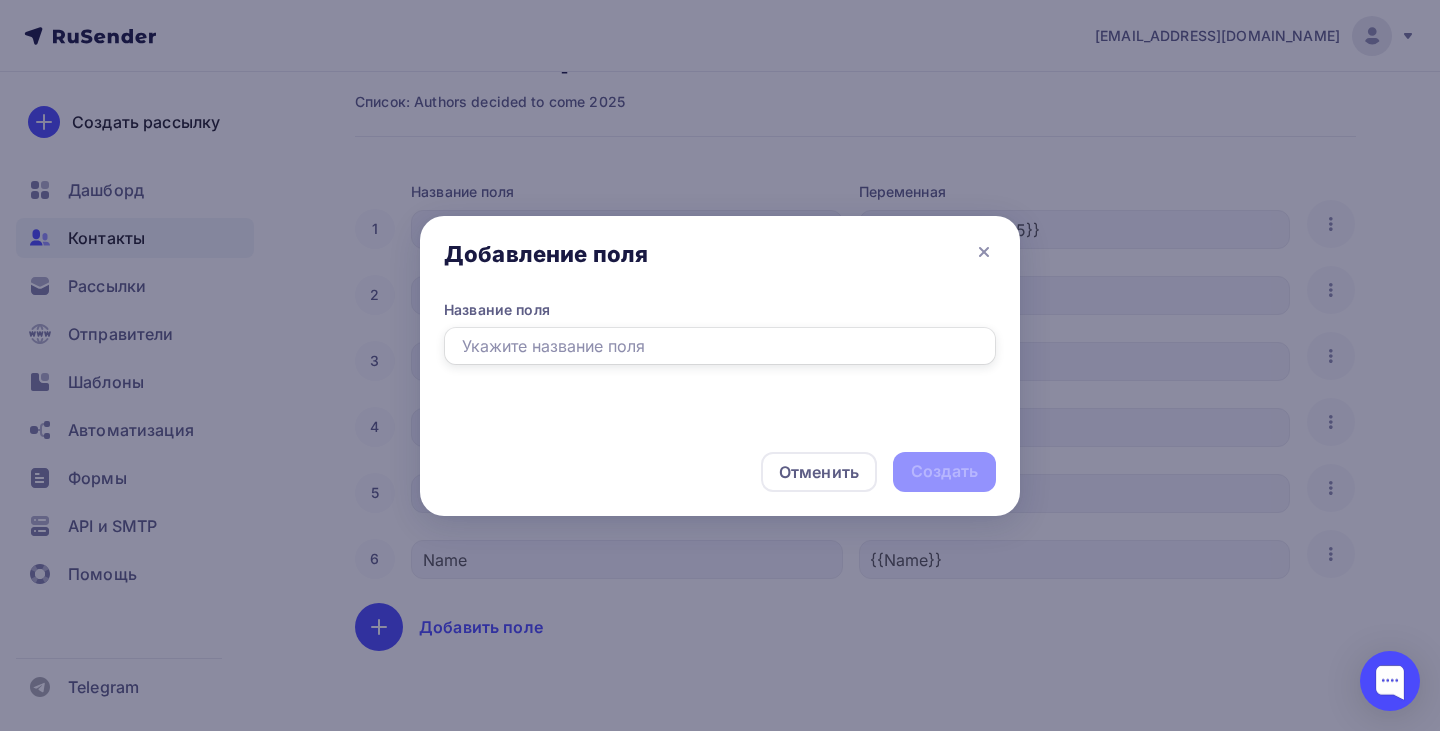 click at bounding box center [720, 346] 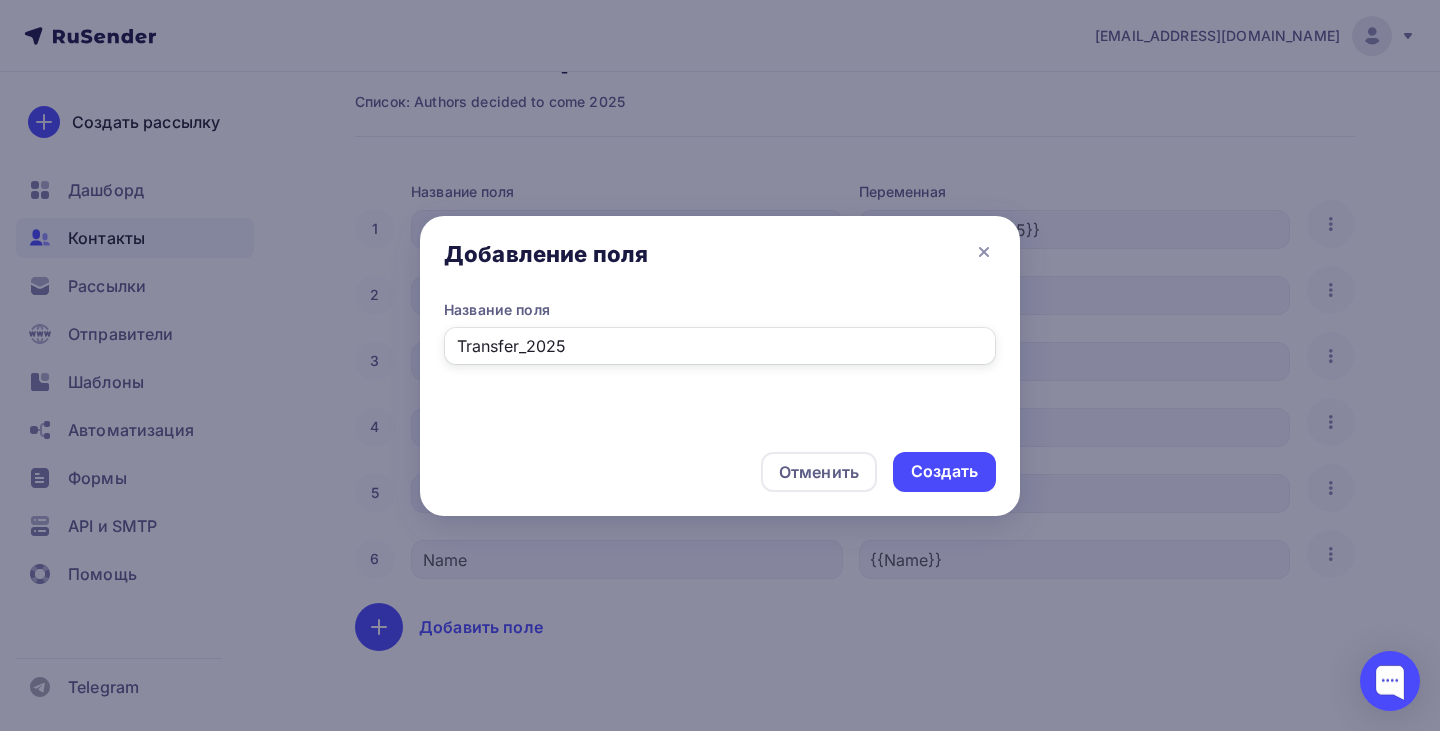 click on "Transfer_2025" at bounding box center [720, 346] 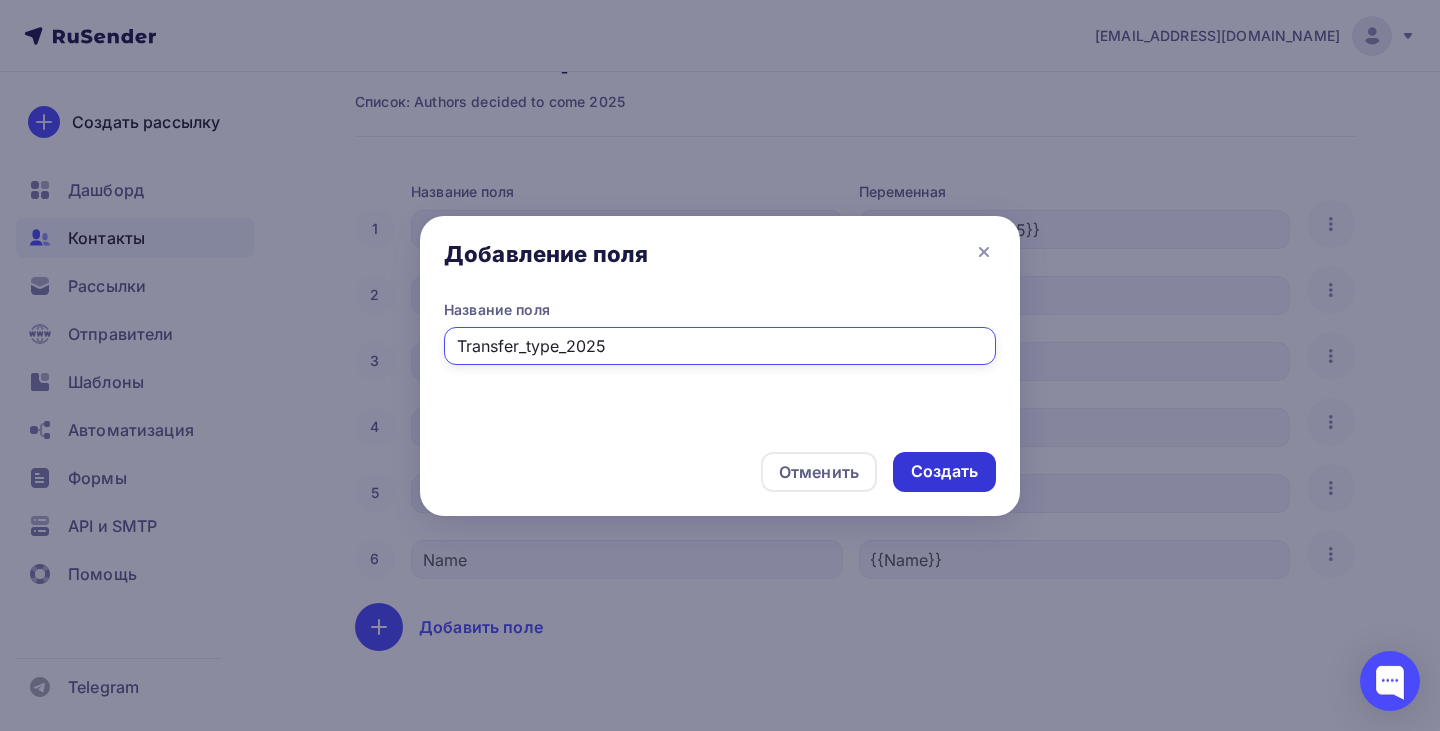 type on "Transfer_type_2025" 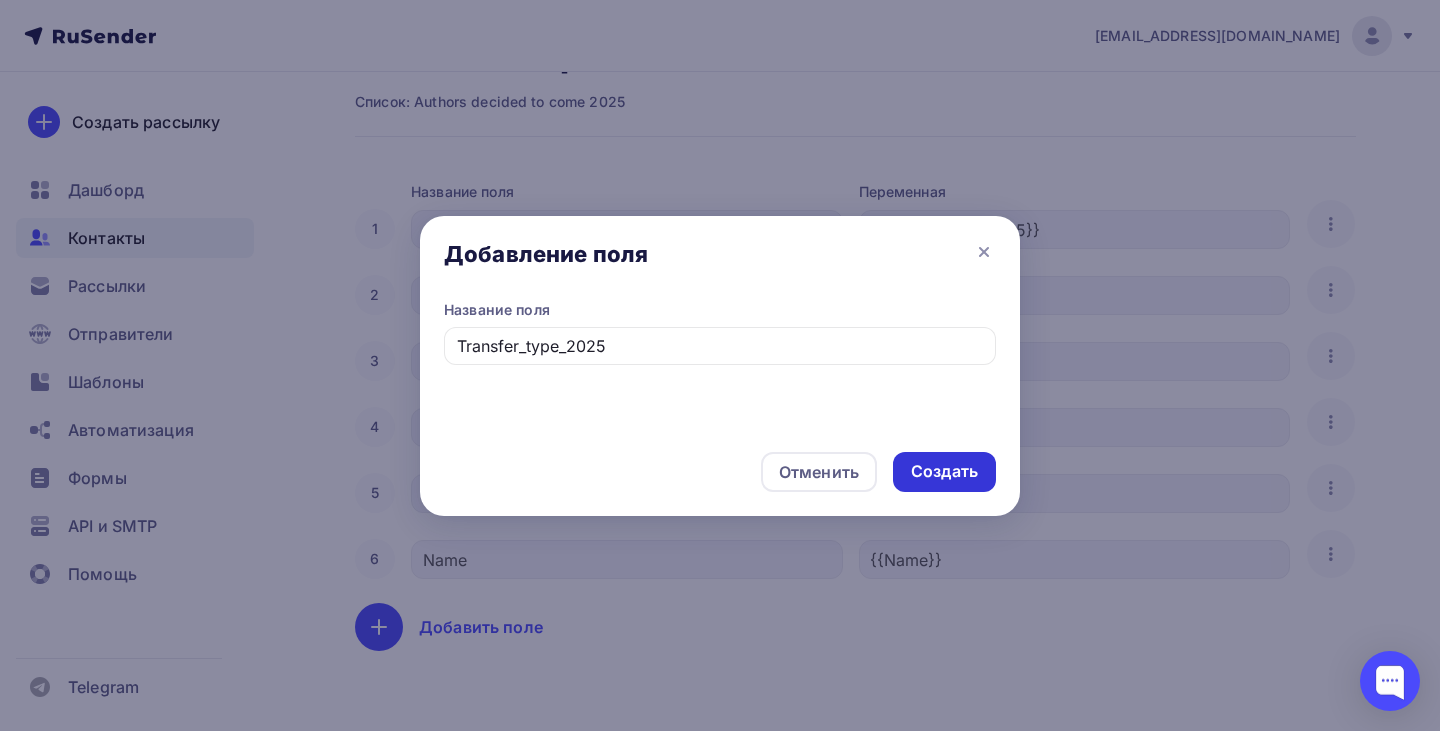 click on "Создать" at bounding box center (944, 471) 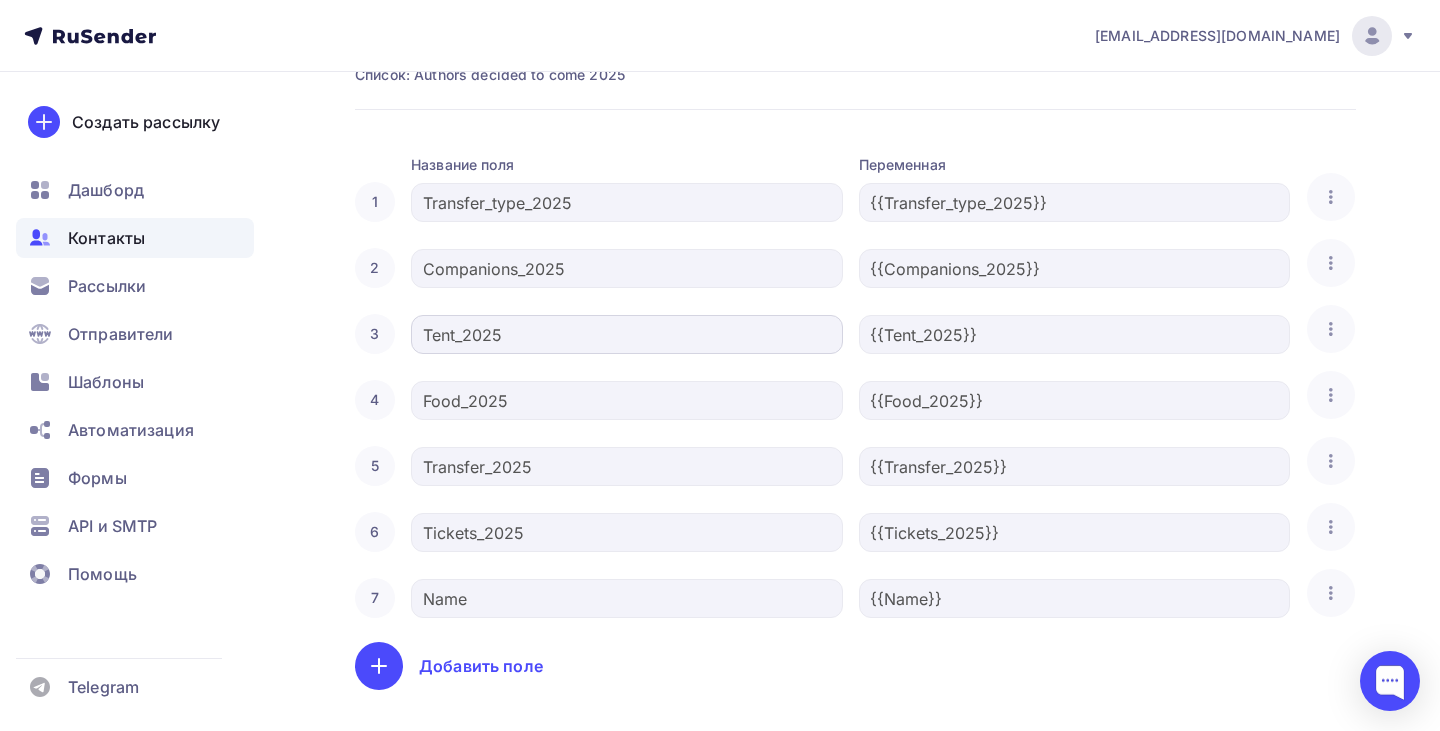 scroll, scrollTop: 89, scrollLeft: 0, axis: vertical 